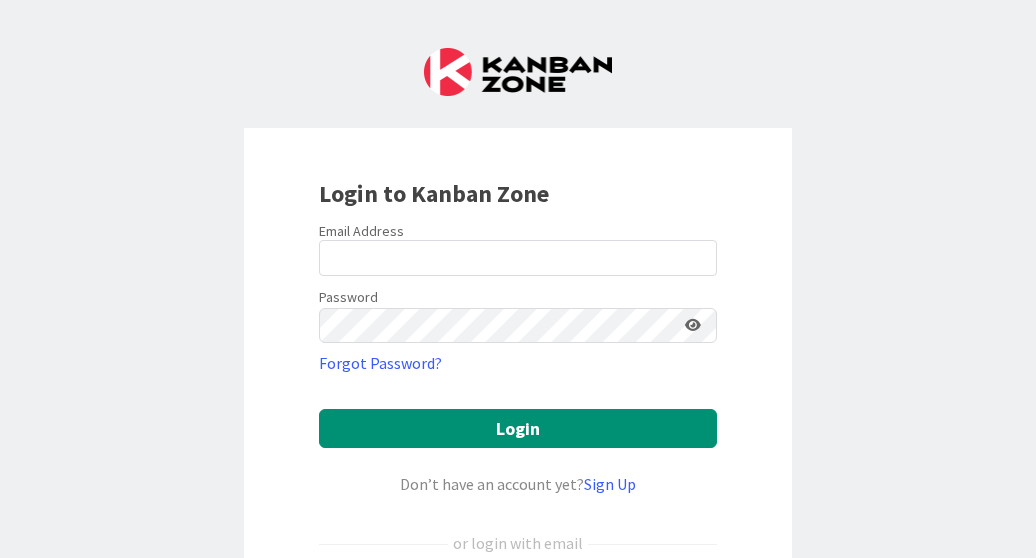 scroll, scrollTop: 0, scrollLeft: 0, axis: both 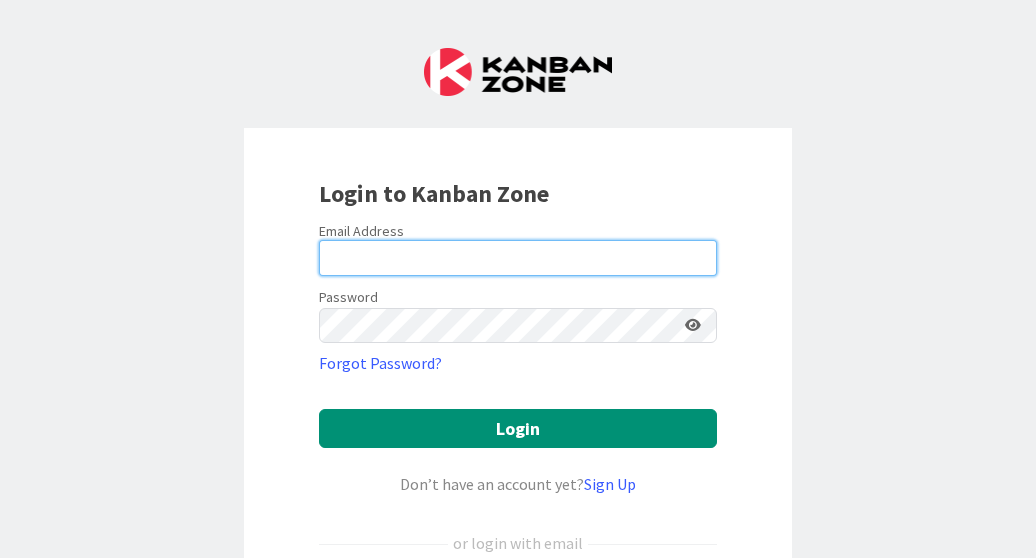 click at bounding box center [518, 258] 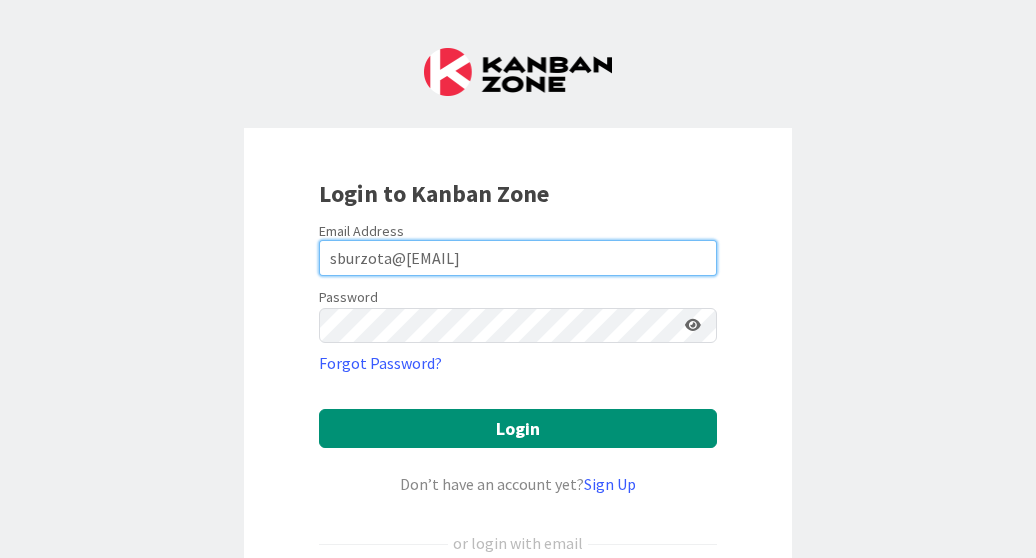 type on "sburzota@[EMAIL]" 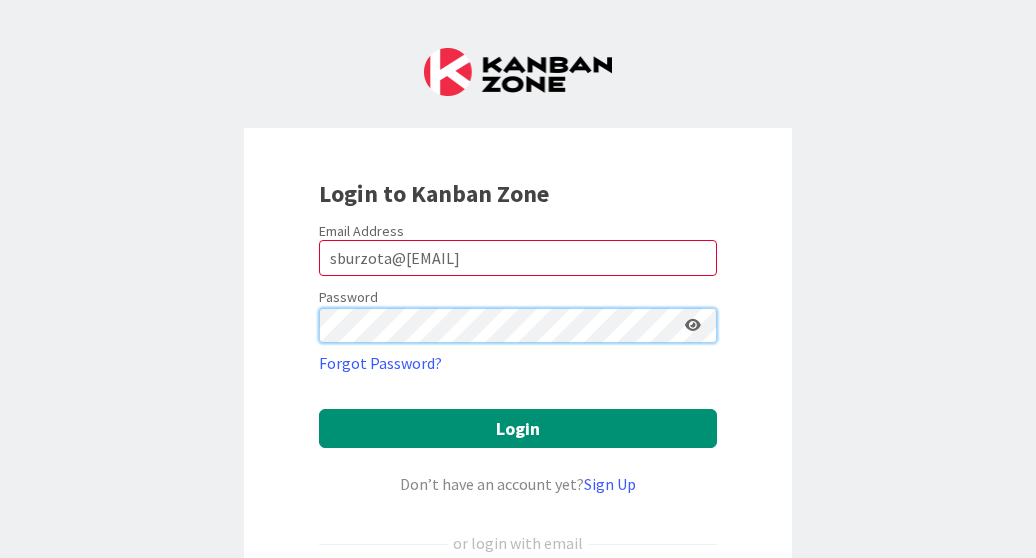 click on "Login" at bounding box center [518, 428] 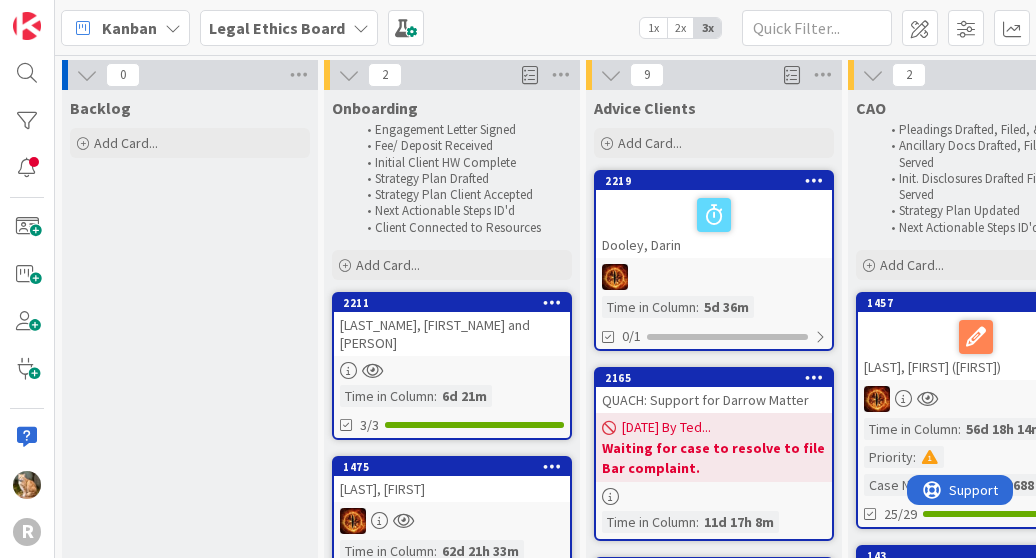 scroll, scrollTop: 0, scrollLeft: 0, axis: both 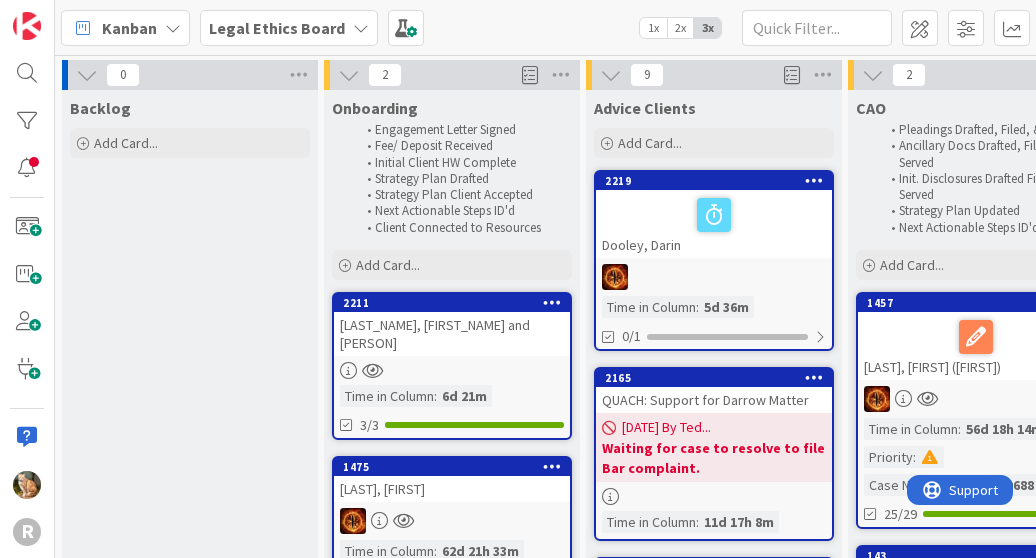 click at bounding box center (361, 28) 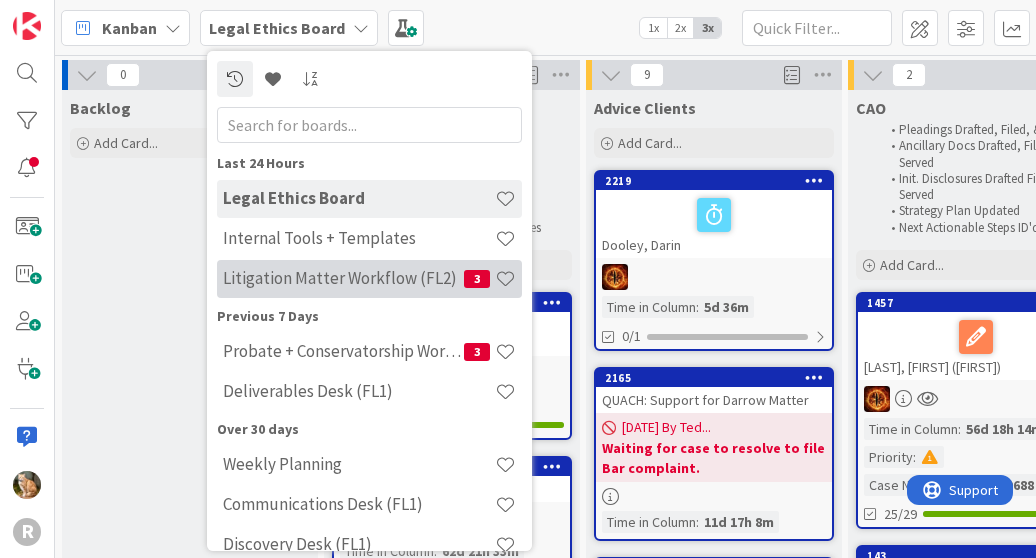 click on "Litigation Matter Workflow (FL2)" at bounding box center [343, 278] 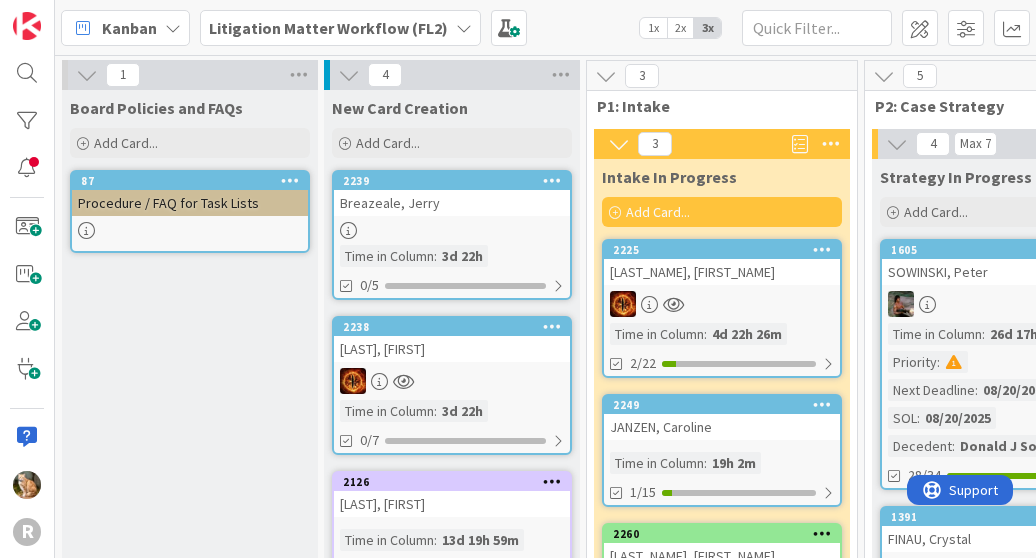 scroll, scrollTop: 0, scrollLeft: 0, axis: both 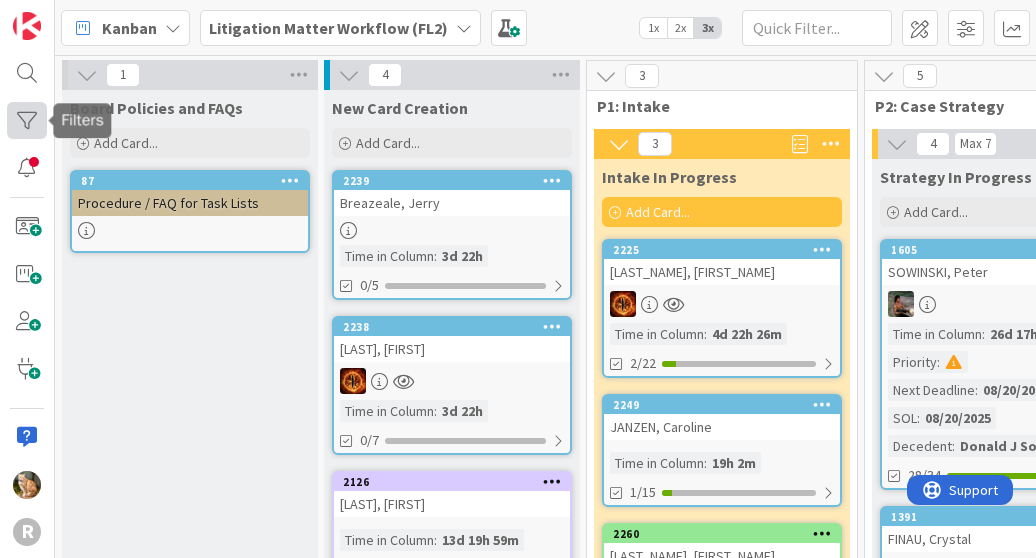 click at bounding box center (27, 120) 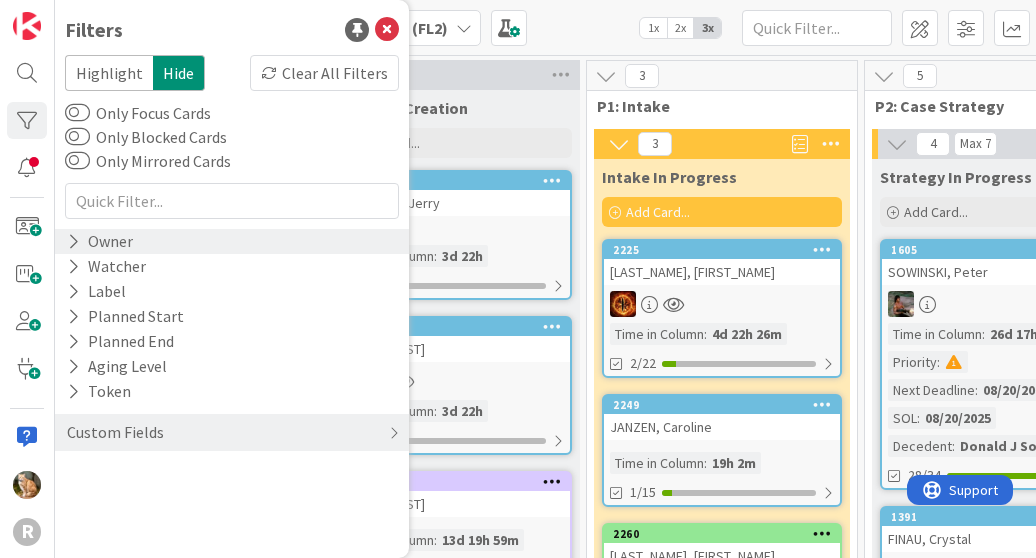 click at bounding box center (73, 241) 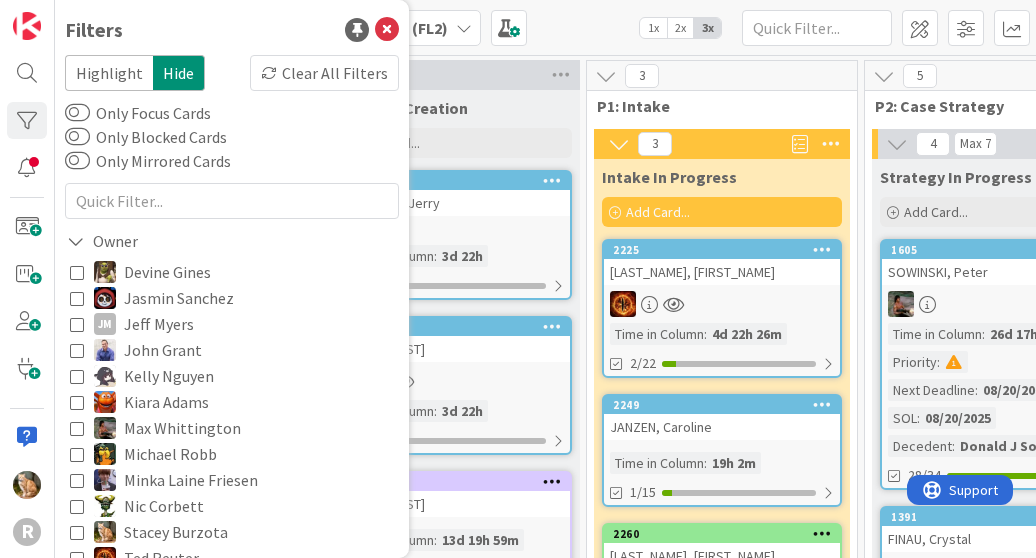click at bounding box center [77, 428] 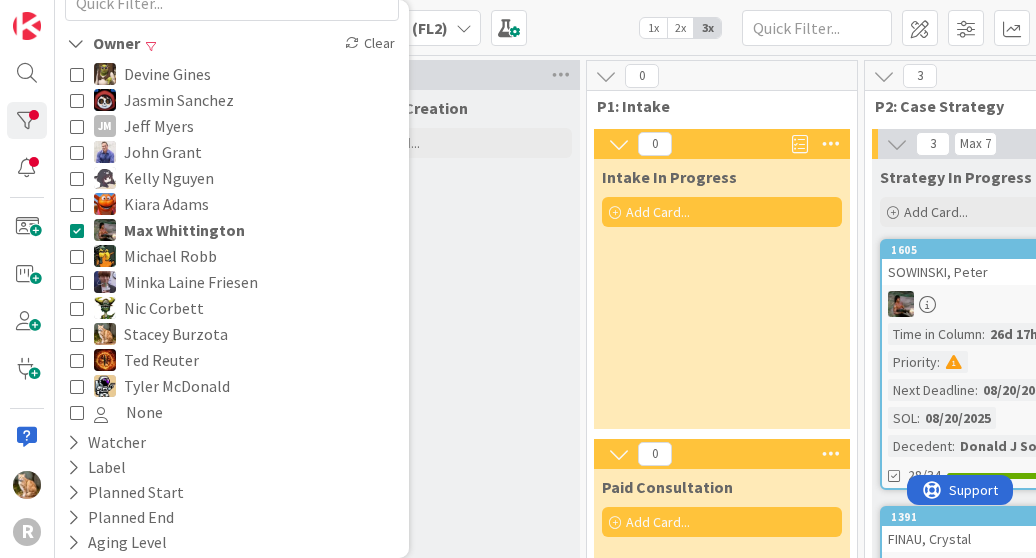 scroll, scrollTop: 199, scrollLeft: 0, axis: vertical 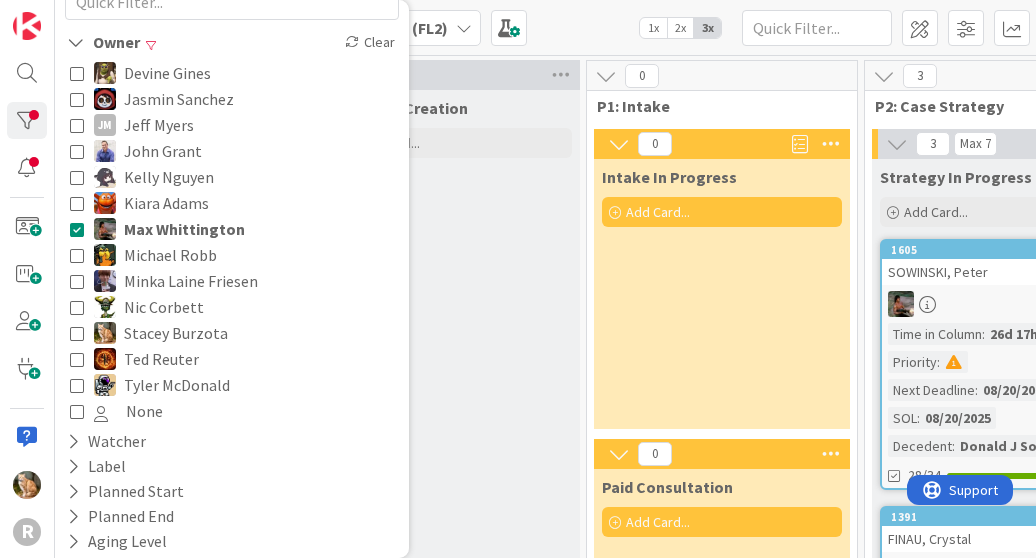click at bounding box center (77, 359) 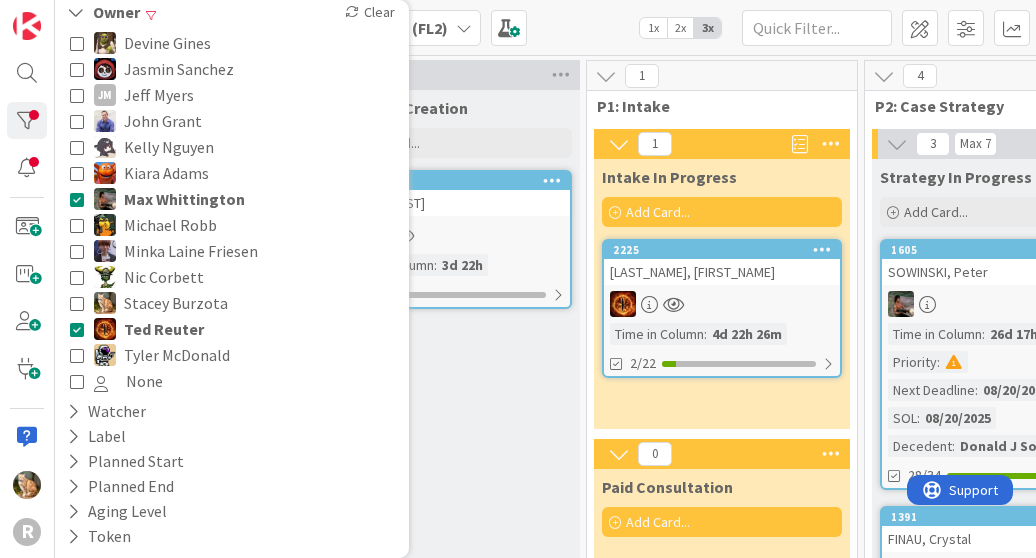 scroll, scrollTop: 292, scrollLeft: 0, axis: vertical 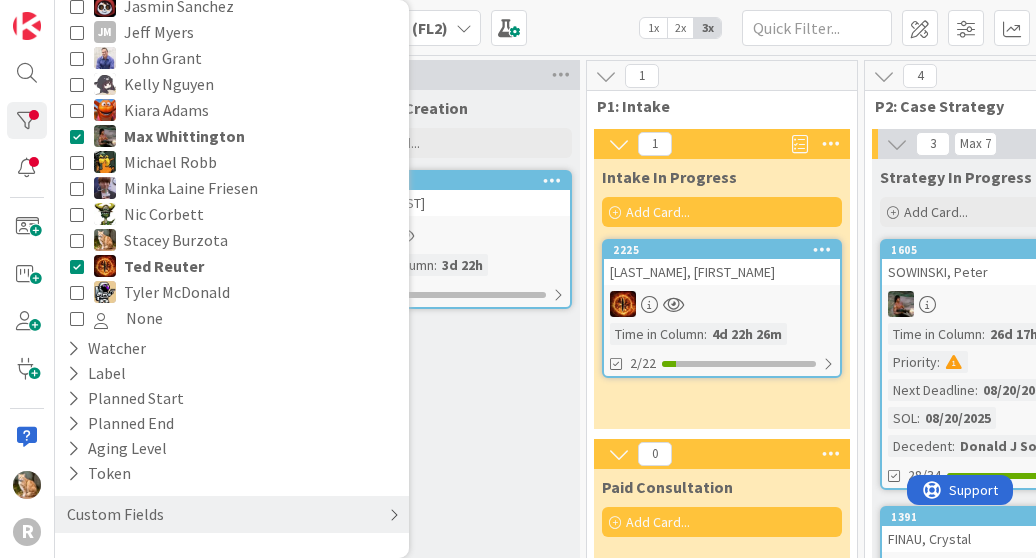 click on "Custom Fields" at bounding box center (115, 514) 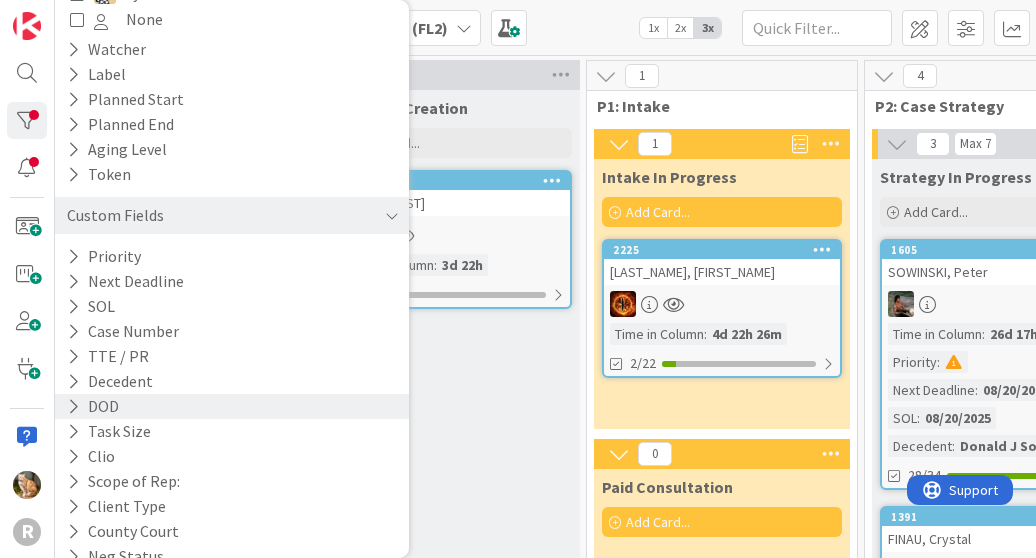 scroll, scrollTop: 592, scrollLeft: 0, axis: vertical 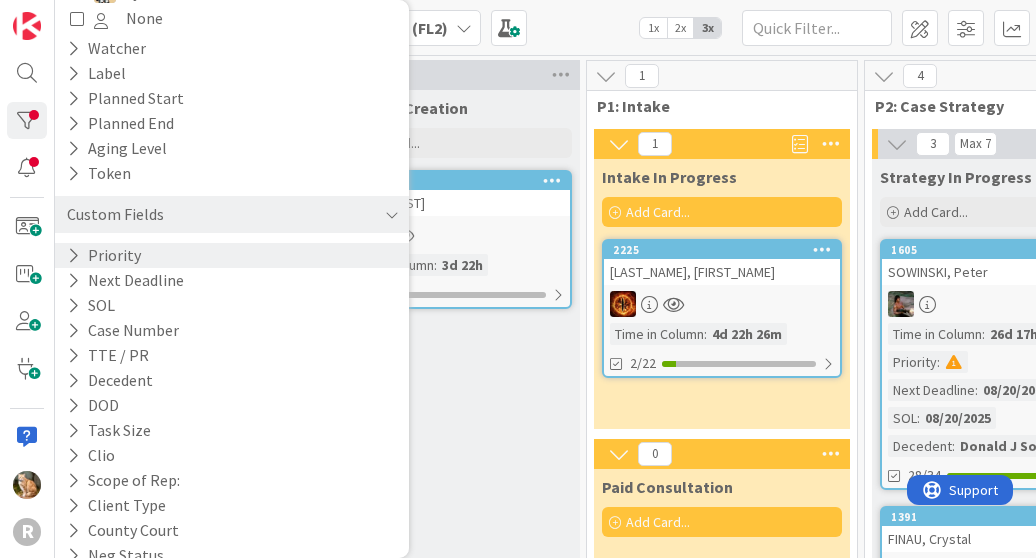 click on "Priority" at bounding box center [232, 255] 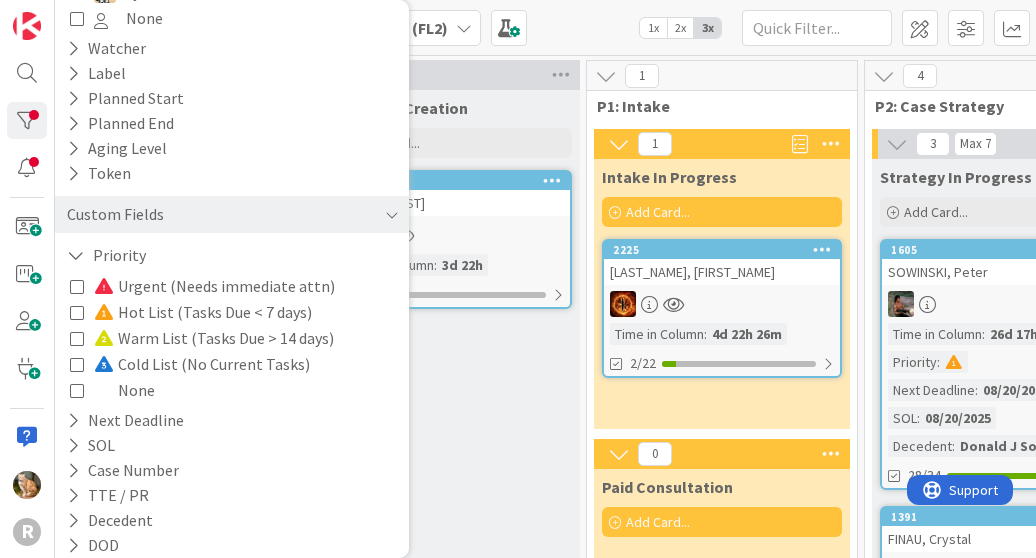 click at bounding box center (77, 286) 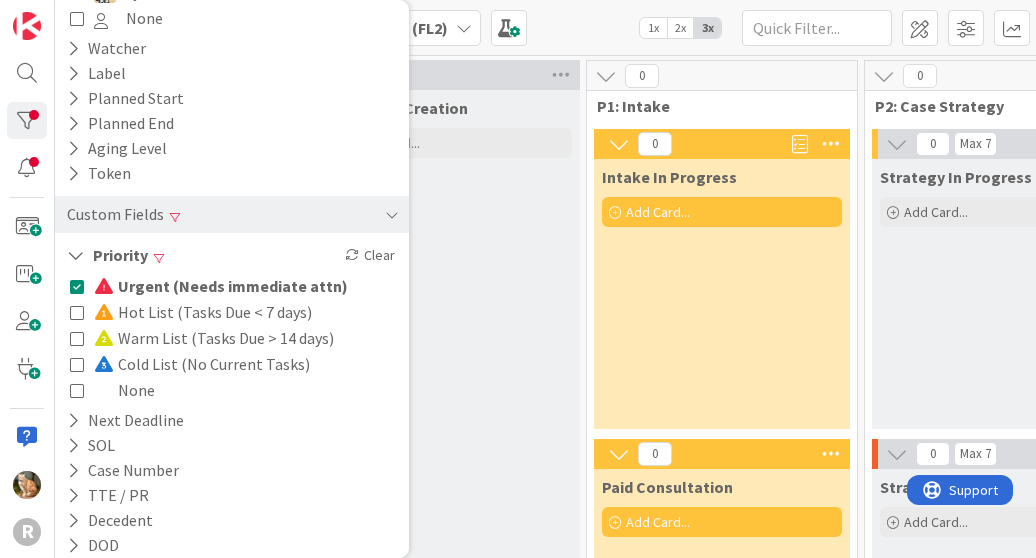 click at bounding box center (77, 312) 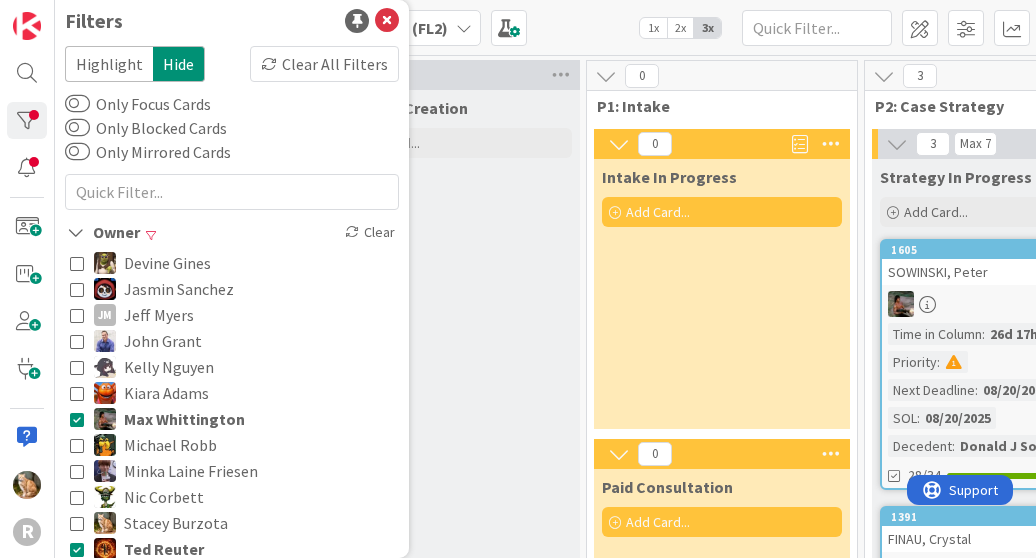 scroll, scrollTop: 4, scrollLeft: 0, axis: vertical 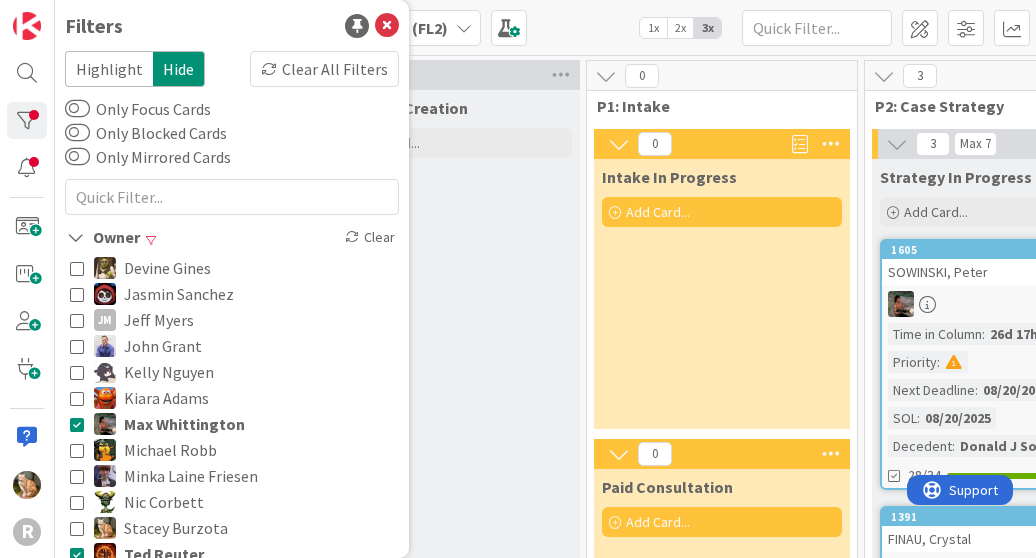 click on "New Card Creation Add Card..." at bounding box center (452, 1365) 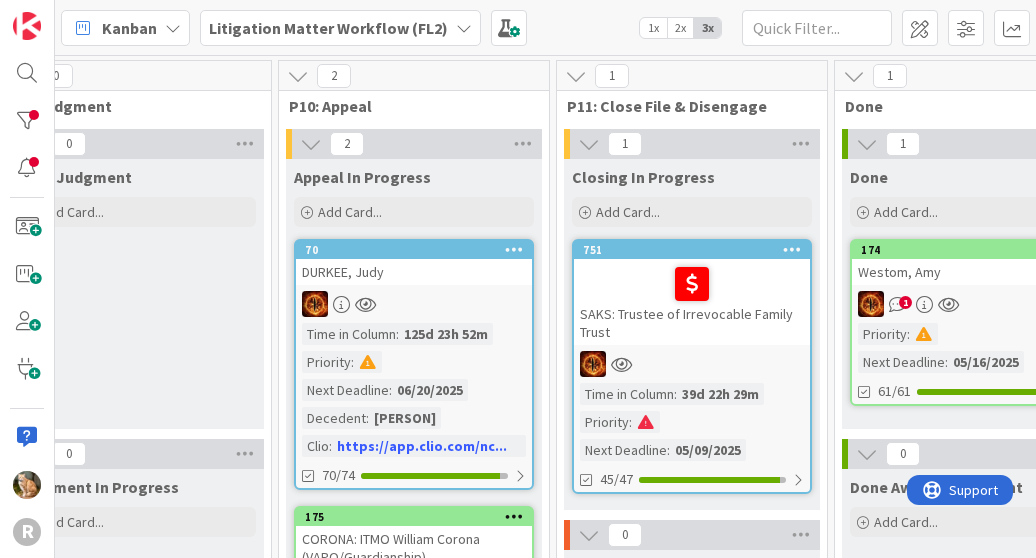 scroll, scrollTop: 0, scrollLeft: 3000, axis: horizontal 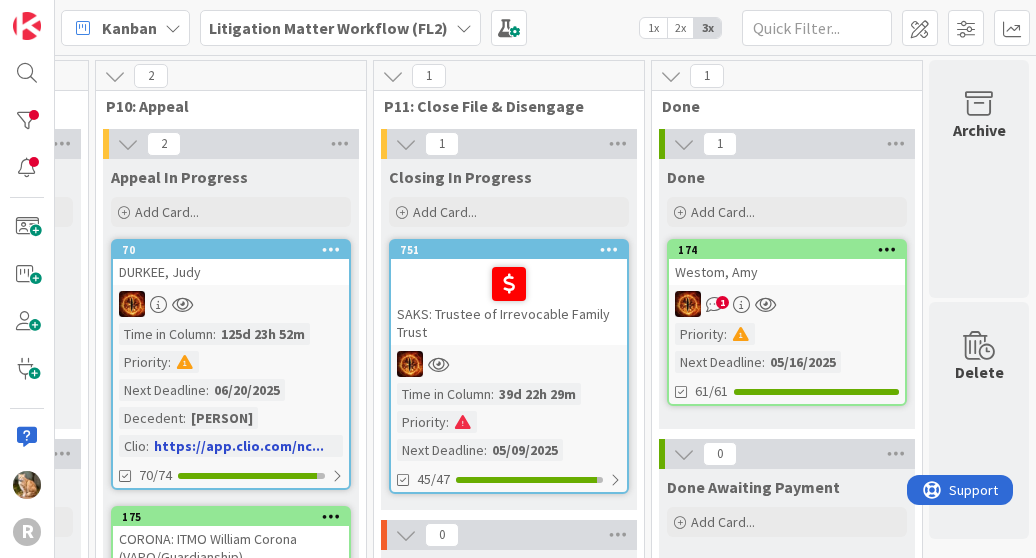 click on "DURKEE, Judy" at bounding box center (231, 272) 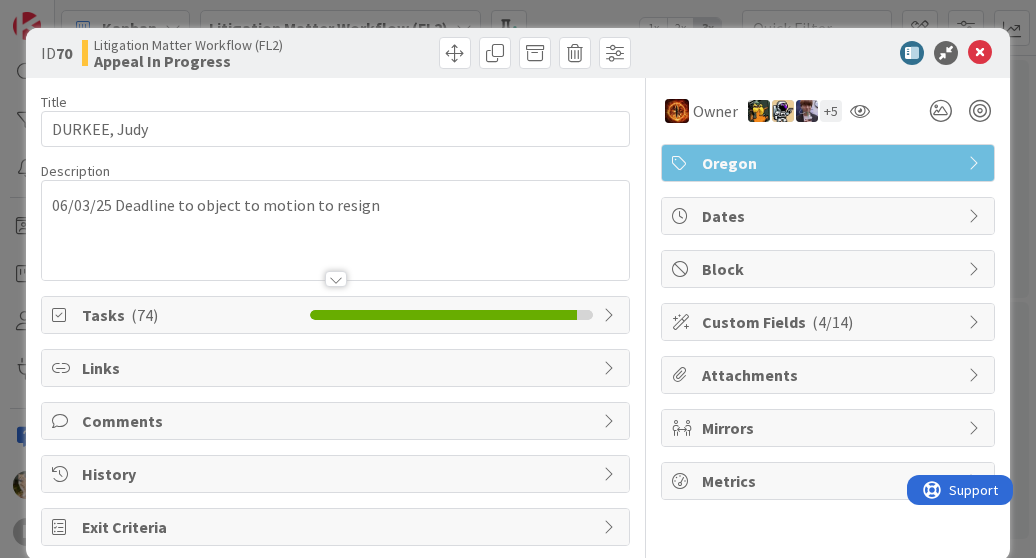 scroll, scrollTop: 0, scrollLeft: 0, axis: both 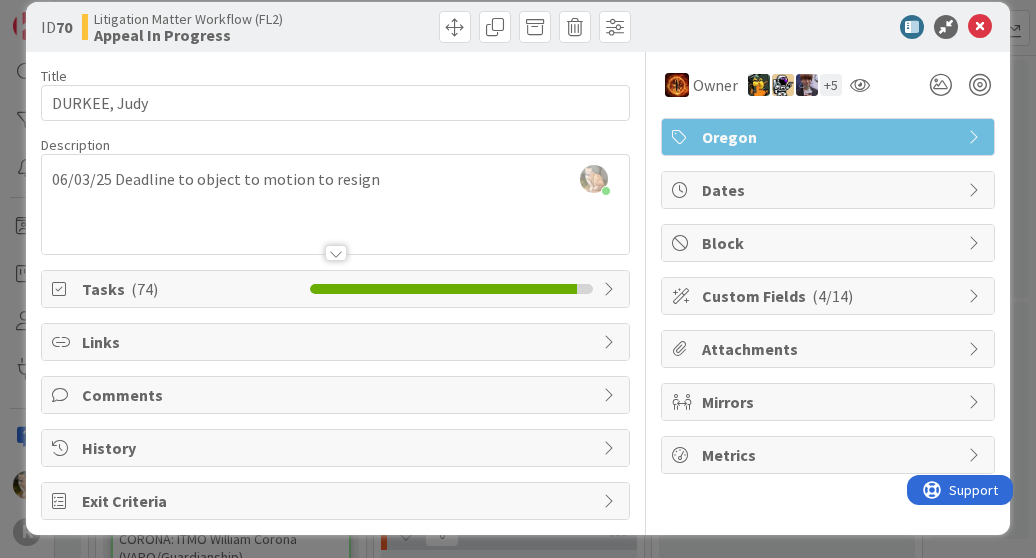click on "Tasks ( 74 )" at bounding box center [191, 289] 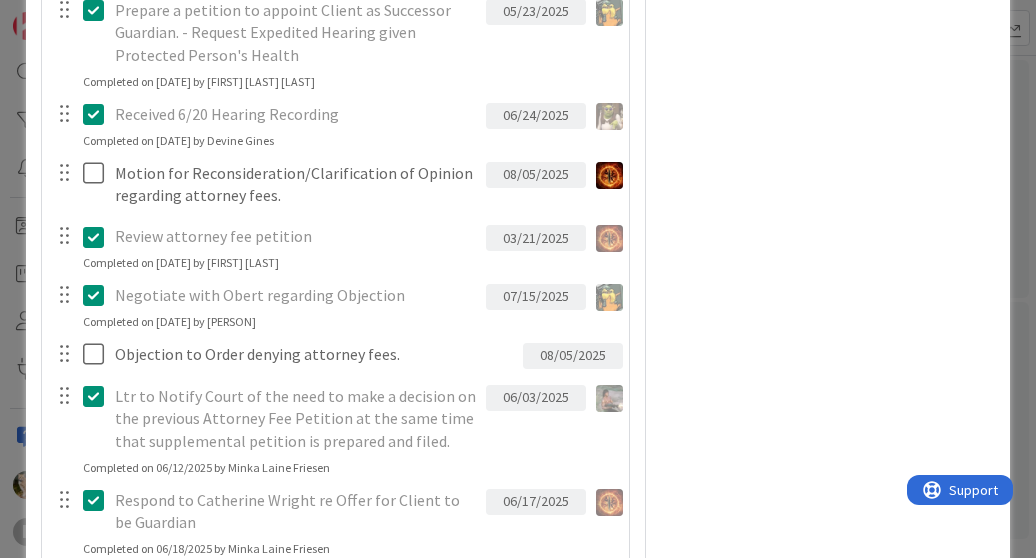 scroll, scrollTop: 923, scrollLeft: 0, axis: vertical 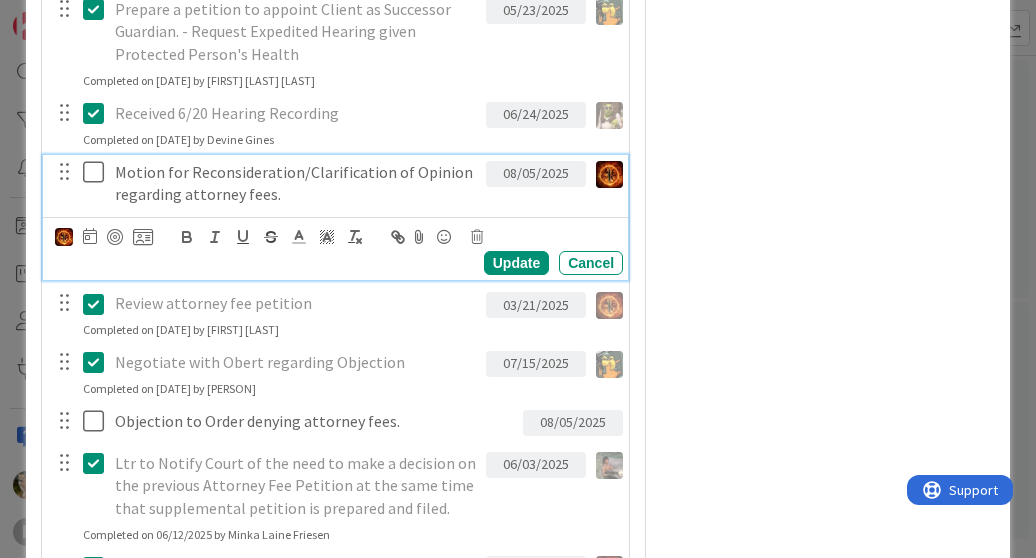 click on "Motion for Reconsideration/Clarification of Opinion regarding attorney fees." at bounding box center [296, 183] 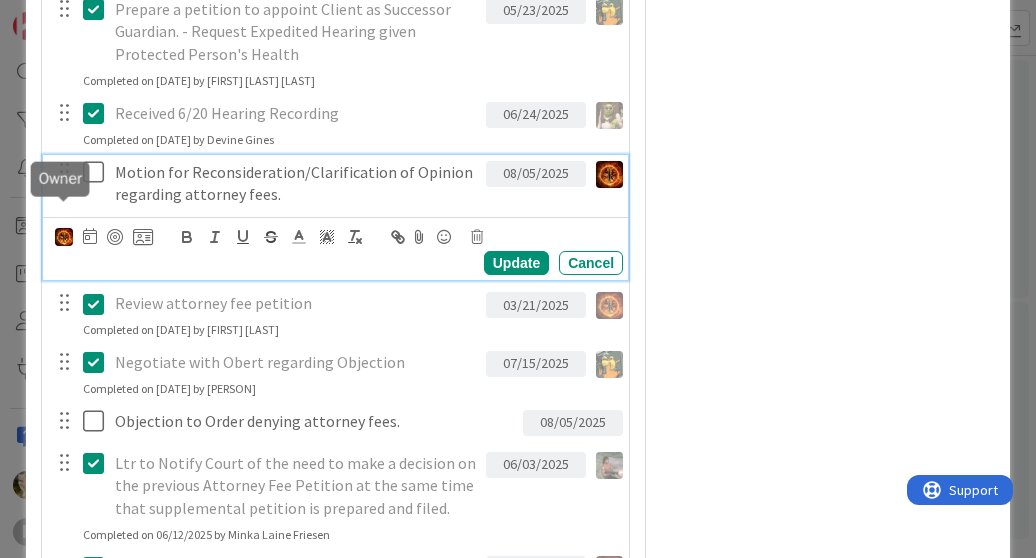 click at bounding box center (64, 237) 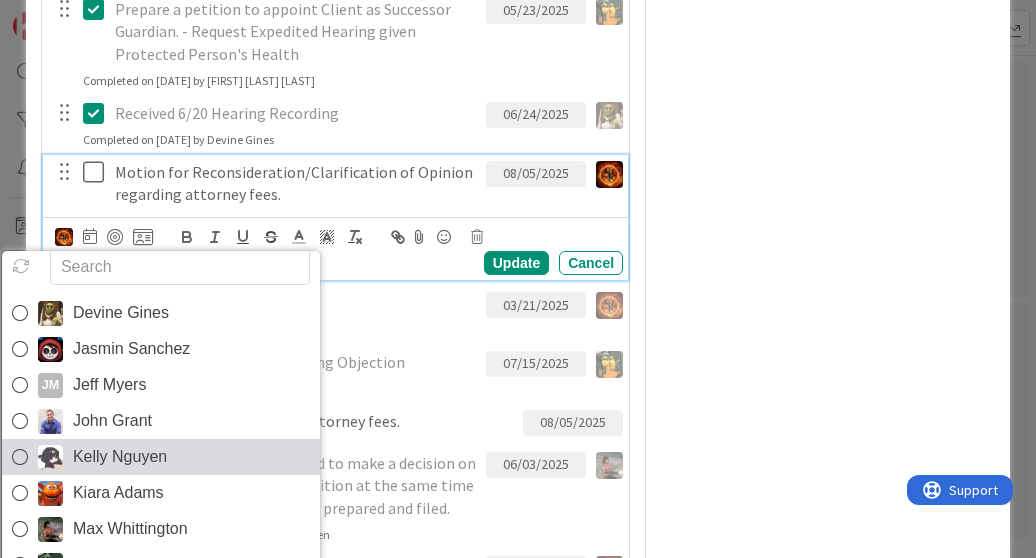 scroll, scrollTop: 32, scrollLeft: 0, axis: vertical 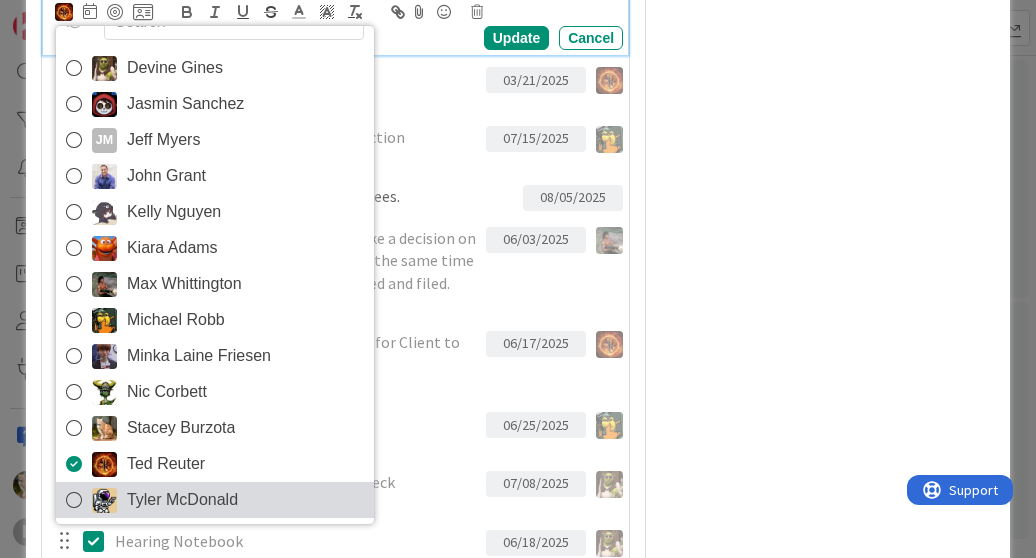 click on "Tyler McDonald" at bounding box center (182, 500) 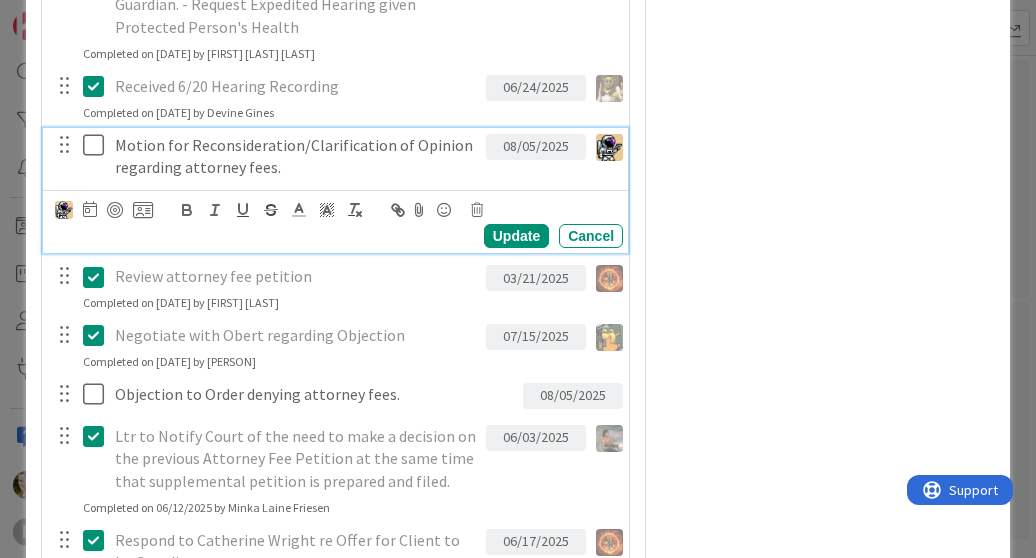 scroll, scrollTop: 949, scrollLeft: 0, axis: vertical 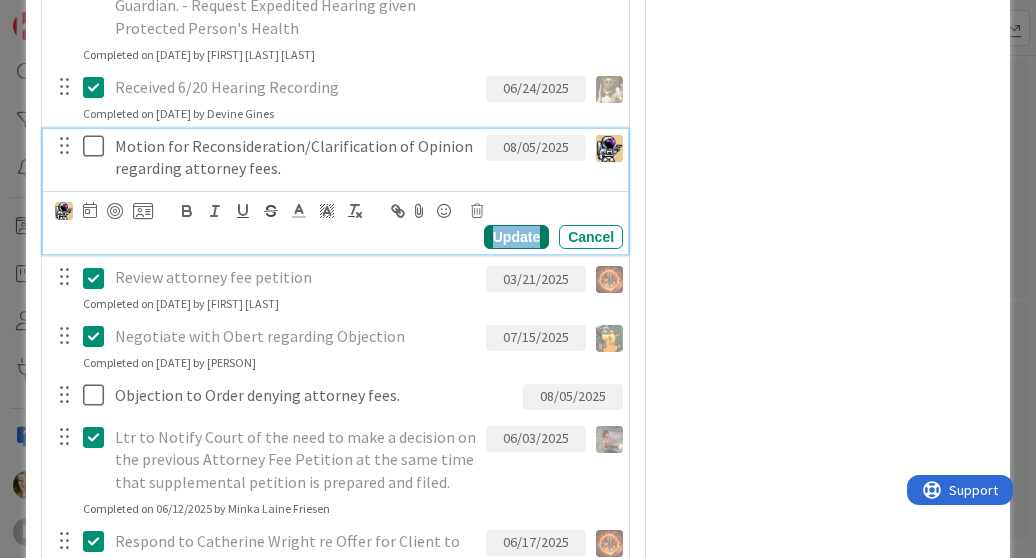 click on "Update" at bounding box center [516, 237] 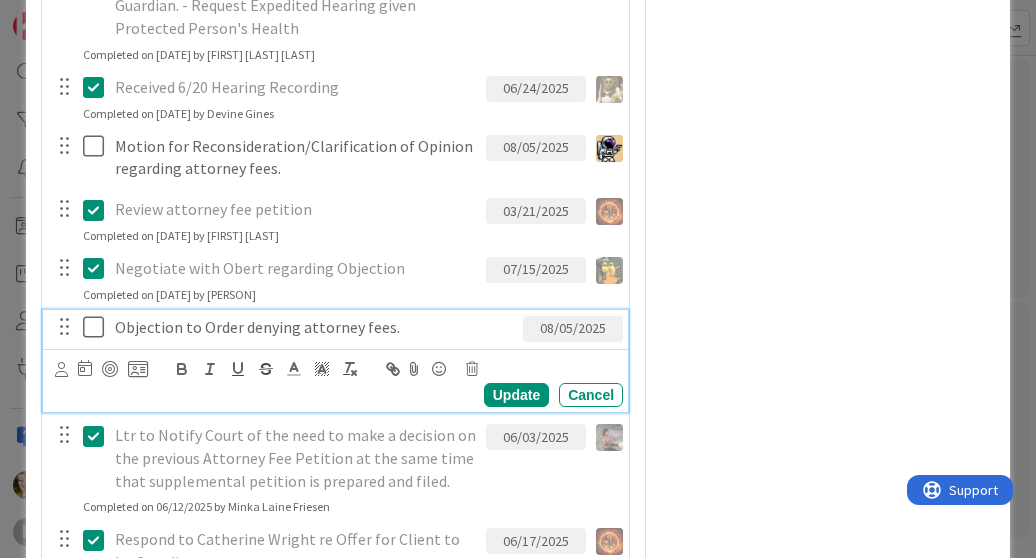 click on "Objection to Order denying attorney fees." at bounding box center [315, 327] 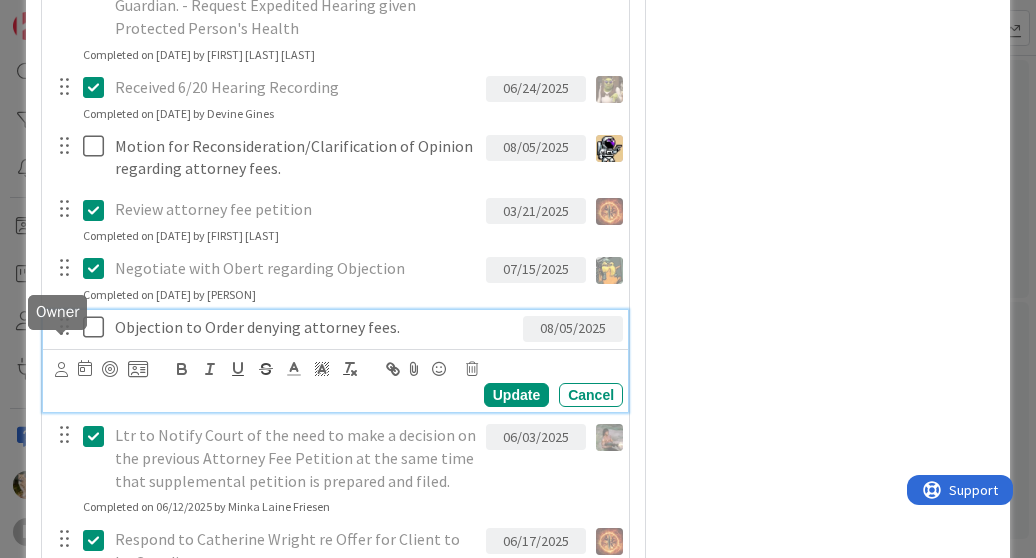 click at bounding box center (61, 369) 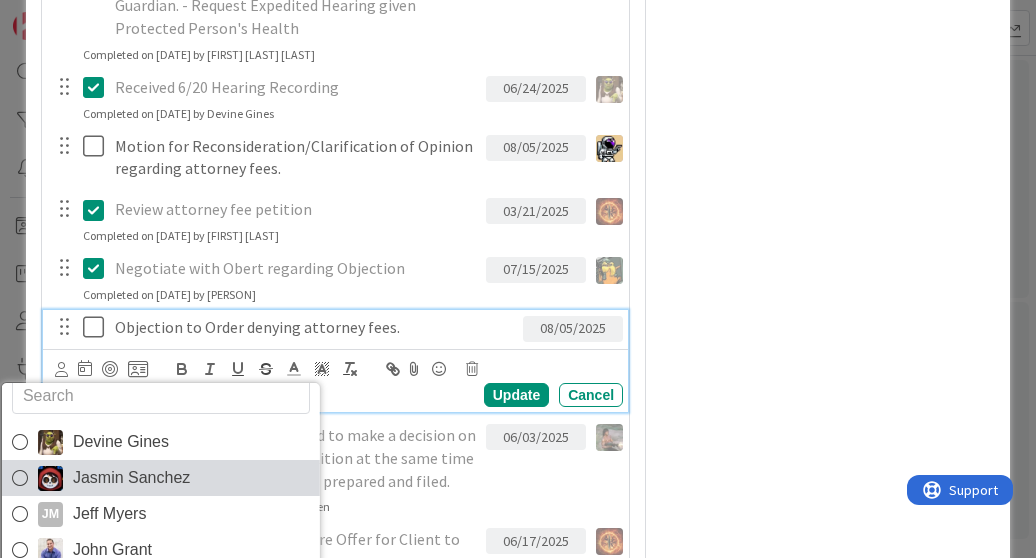 scroll, scrollTop: 32, scrollLeft: 0, axis: vertical 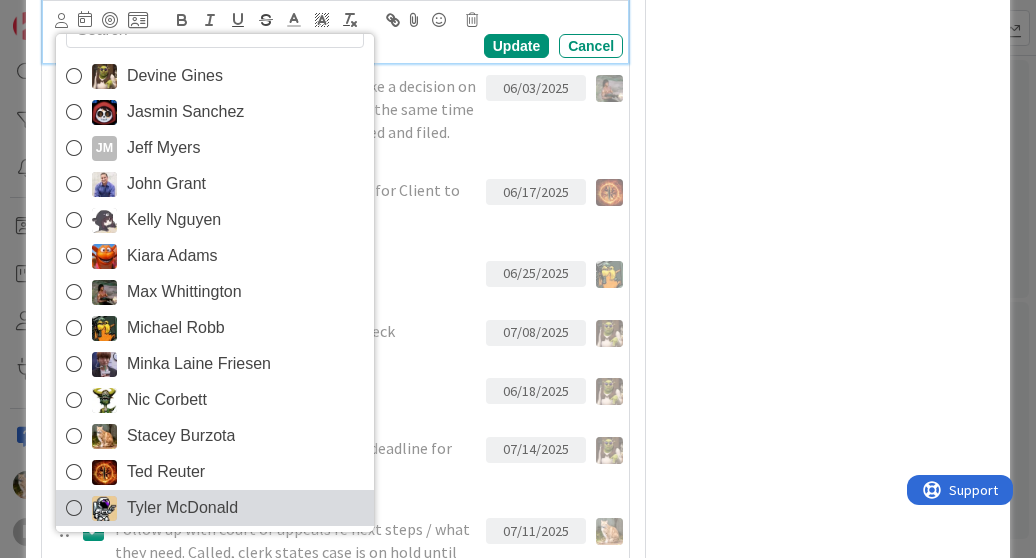 click at bounding box center (104, 508) 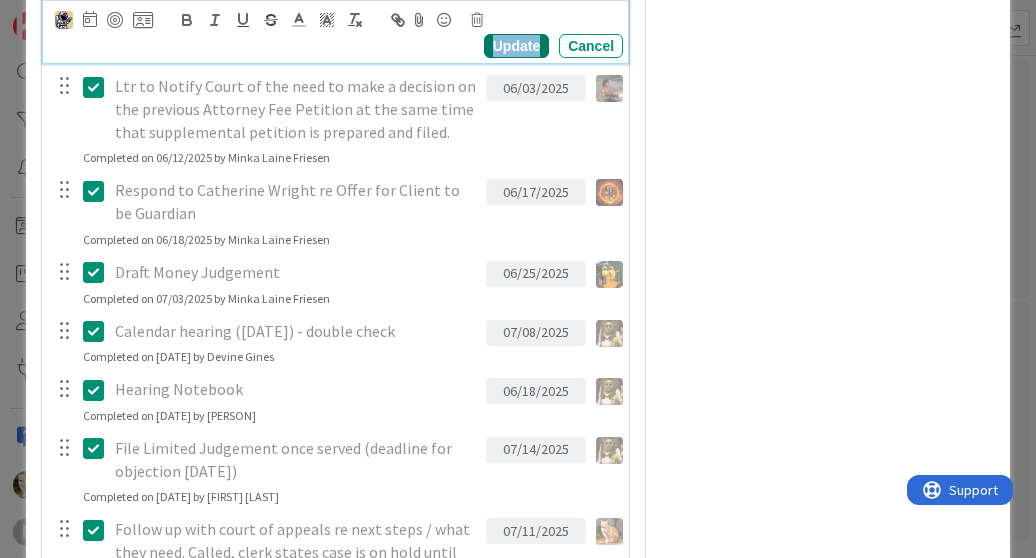 click on "Update" at bounding box center [516, 46] 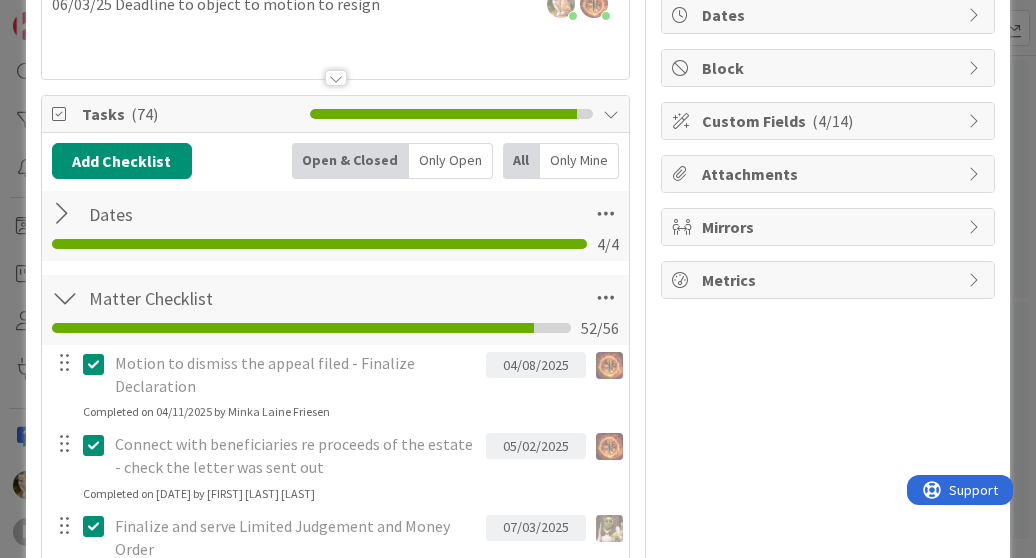 scroll, scrollTop: 200, scrollLeft: 0, axis: vertical 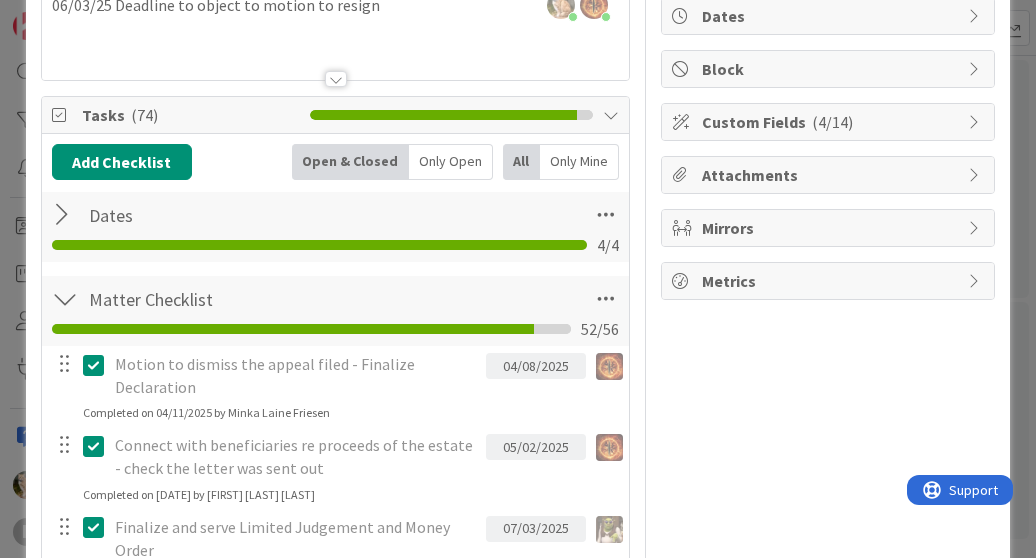 click on "Only Open" at bounding box center (451, 162) 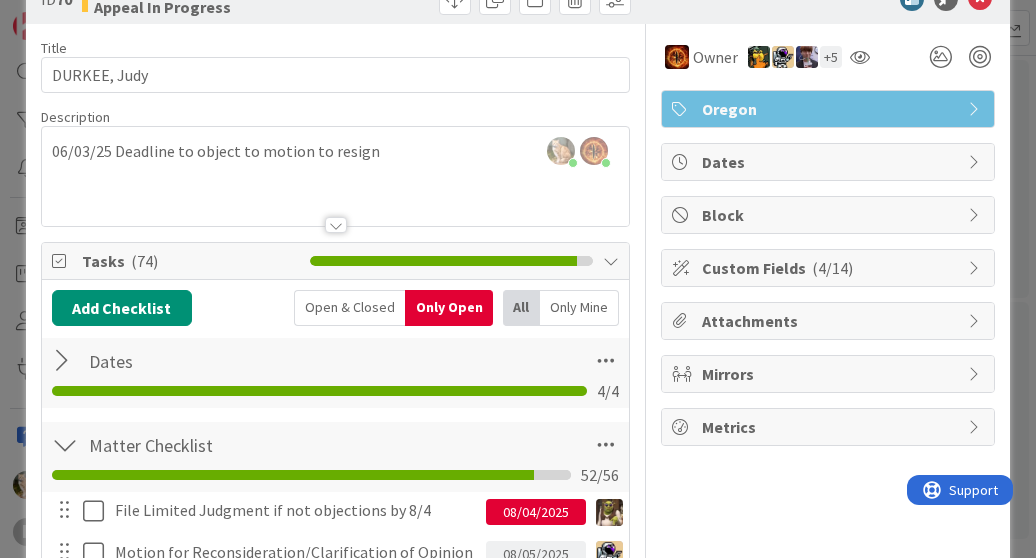 scroll, scrollTop: 0, scrollLeft: 0, axis: both 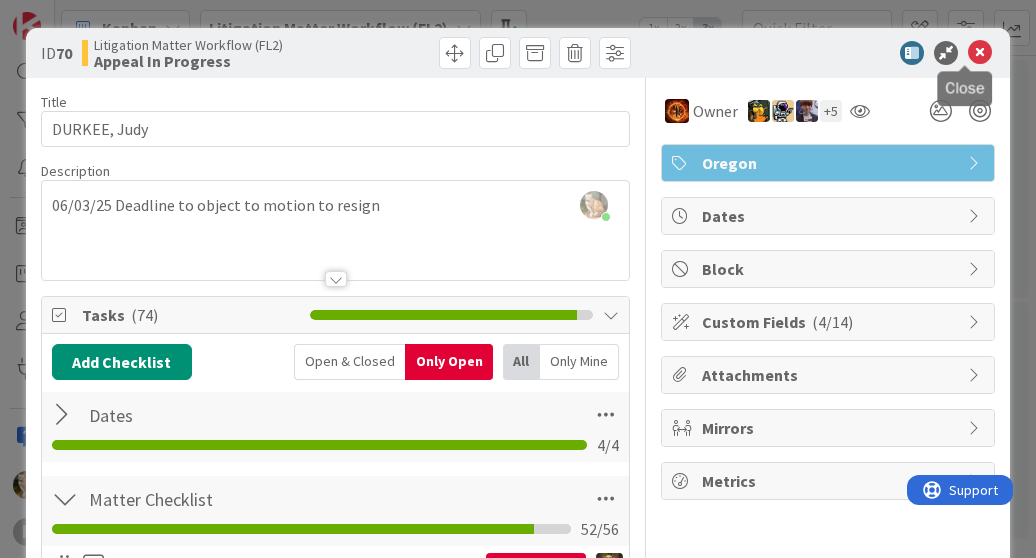click at bounding box center (980, 53) 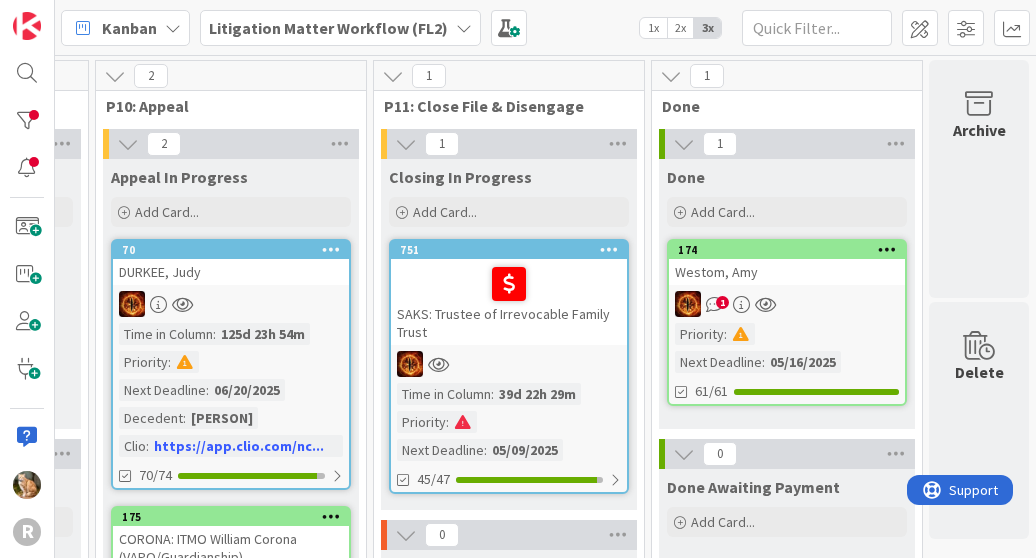 scroll, scrollTop: 0, scrollLeft: 0, axis: both 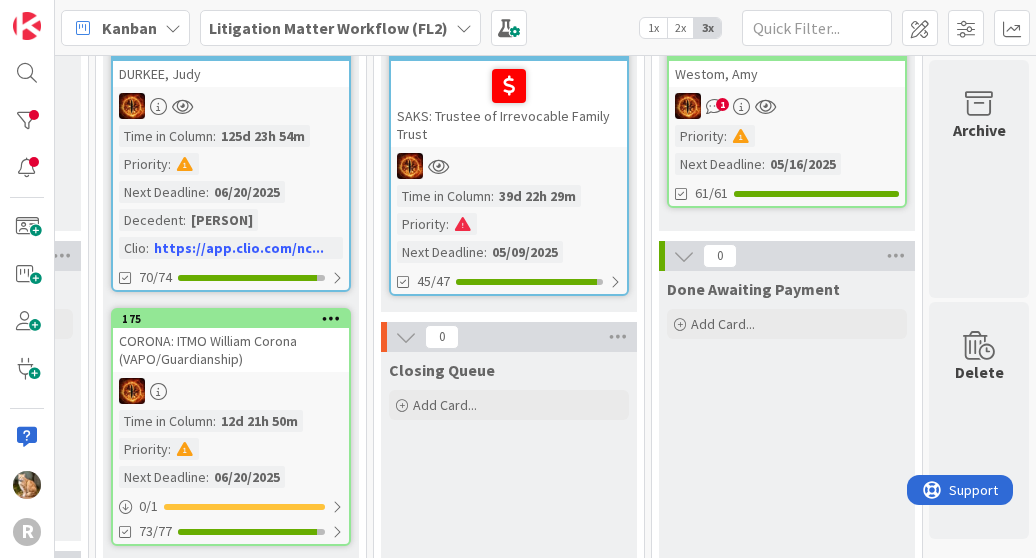 click on "CORONA:  ITMO William Corona (VAPO/Guardianship)" at bounding box center [231, 350] 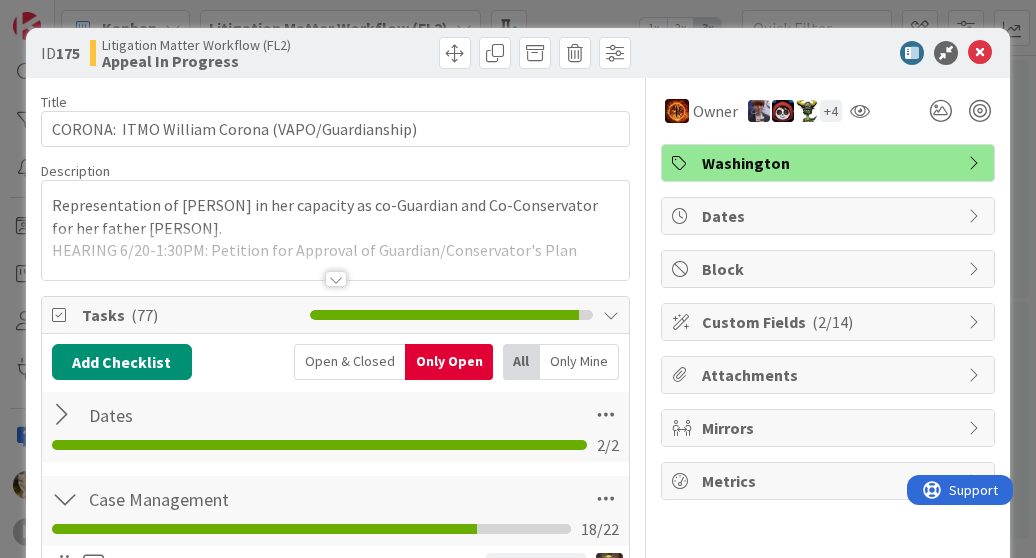 scroll, scrollTop: 0, scrollLeft: 0, axis: both 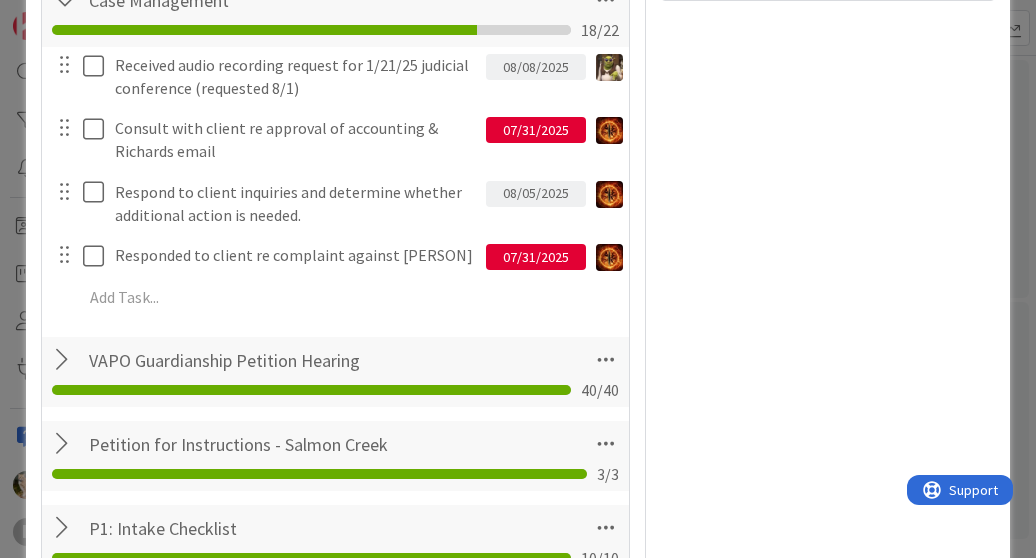 click on "07/31/2025" at bounding box center (536, 130) 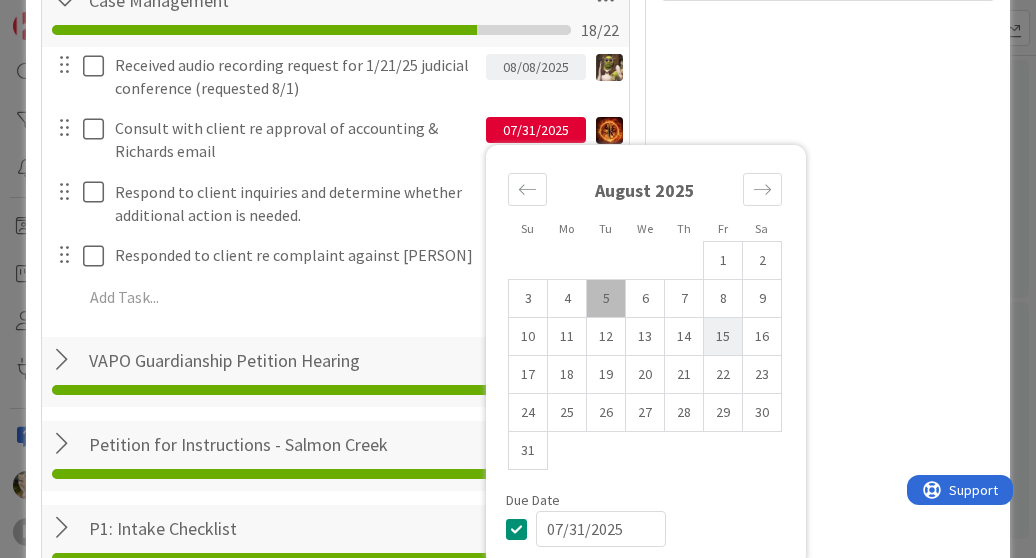 click on "15" at bounding box center [723, 337] 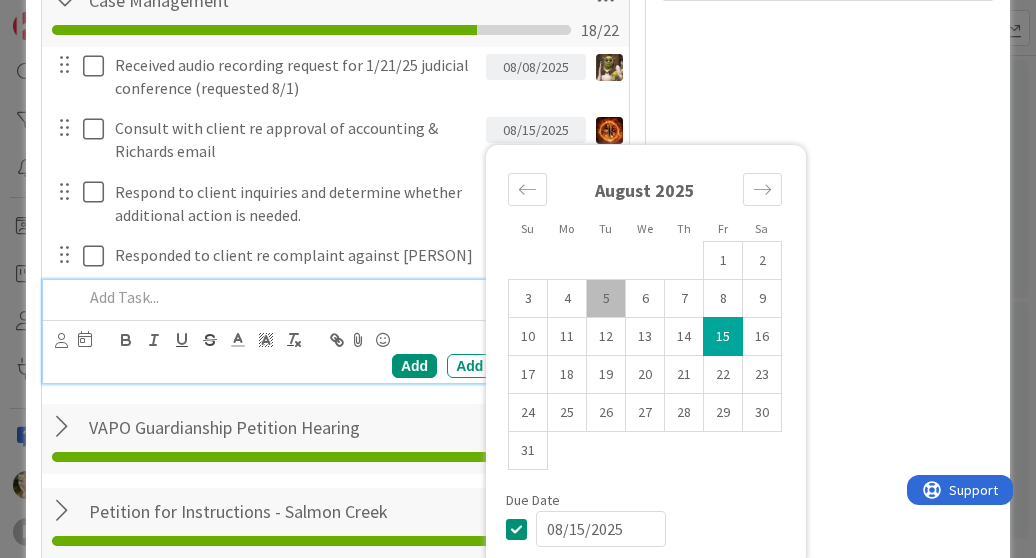 click at bounding box center [349, 297] 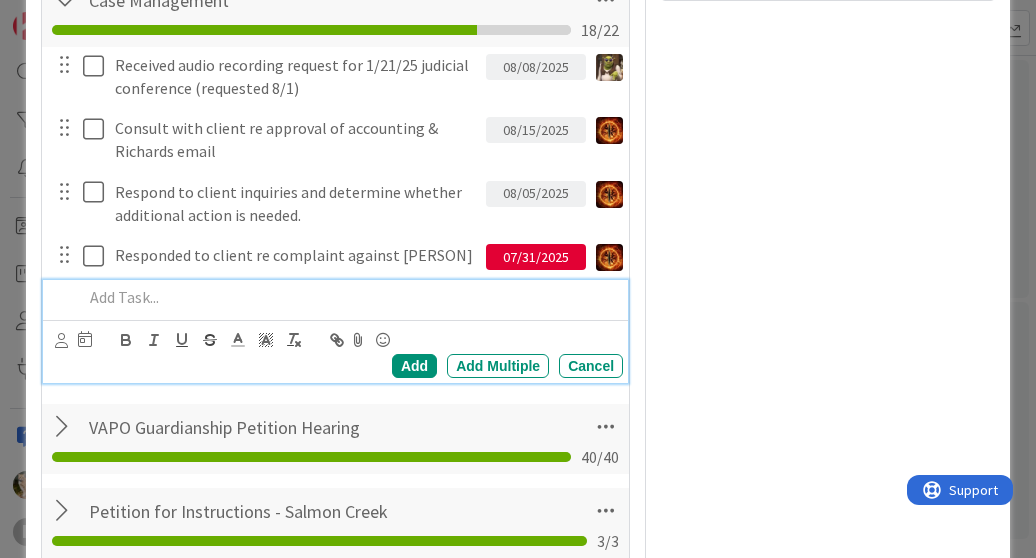 click on "07/31/2025" at bounding box center [536, 257] 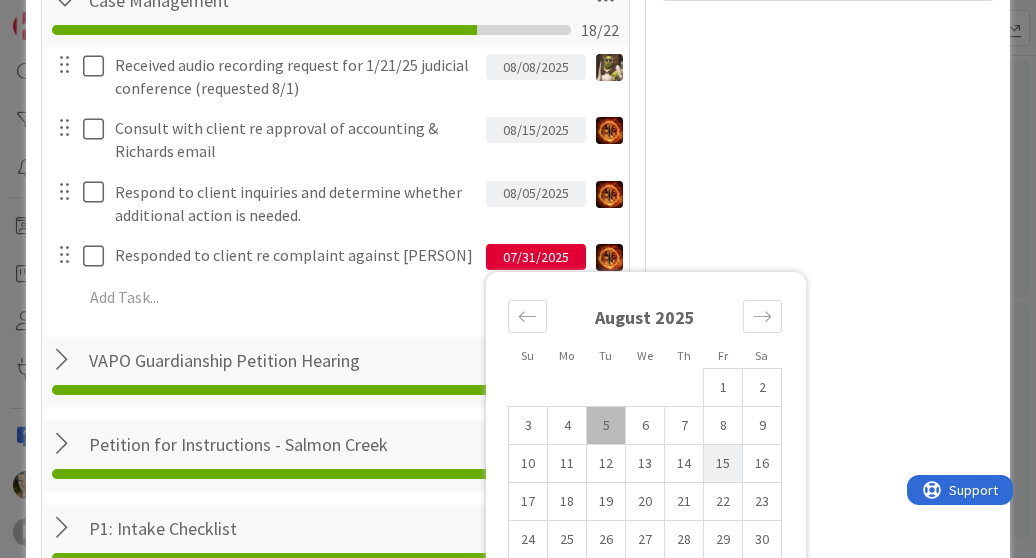 click on "15" at bounding box center [723, 464] 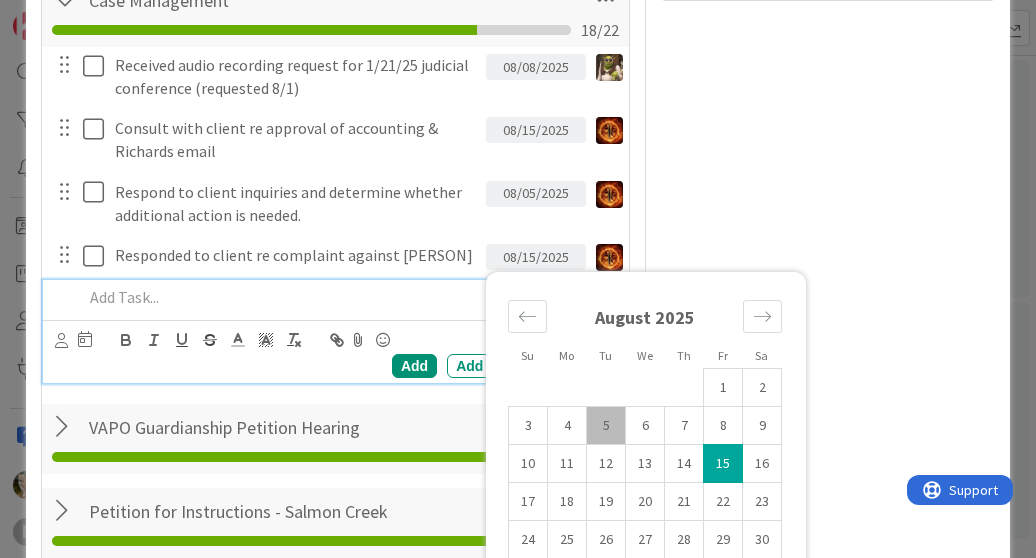 click at bounding box center [349, 297] 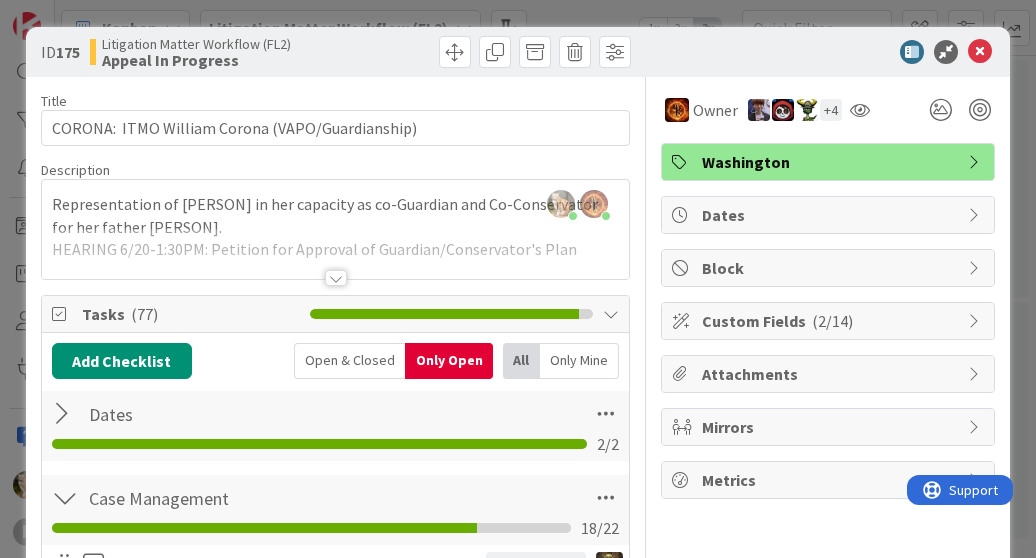 scroll, scrollTop: 0, scrollLeft: 0, axis: both 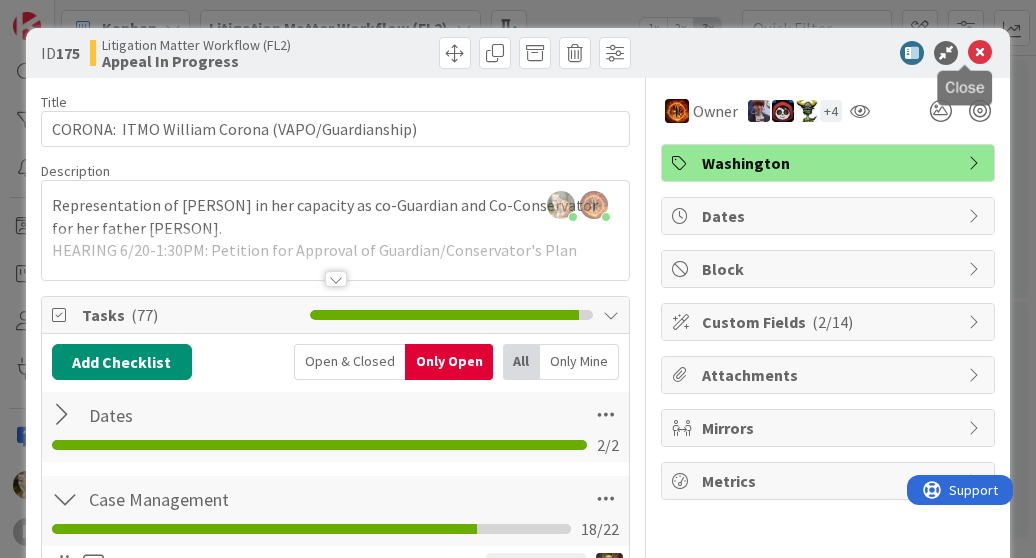 click at bounding box center (980, 53) 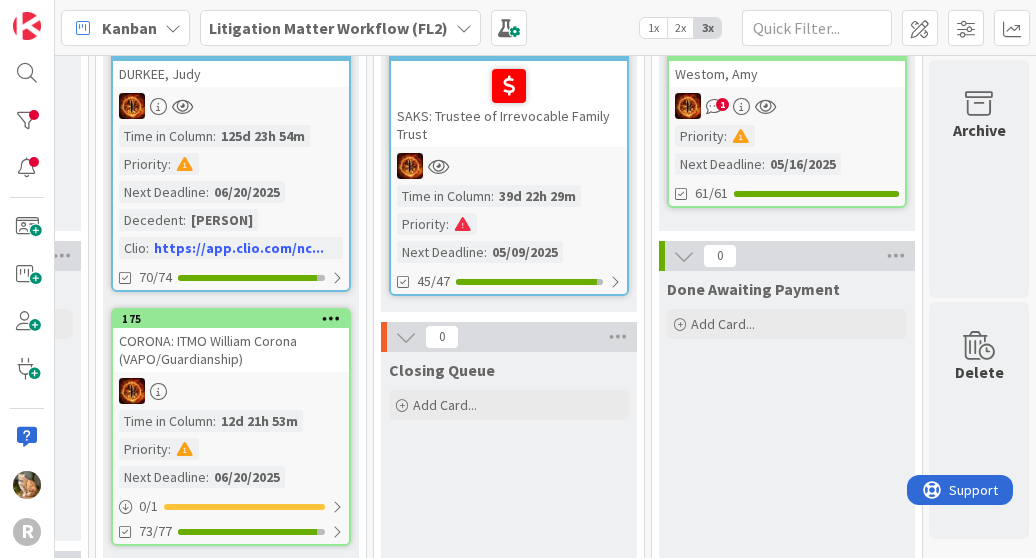 scroll, scrollTop: 200, scrollLeft: 3000, axis: both 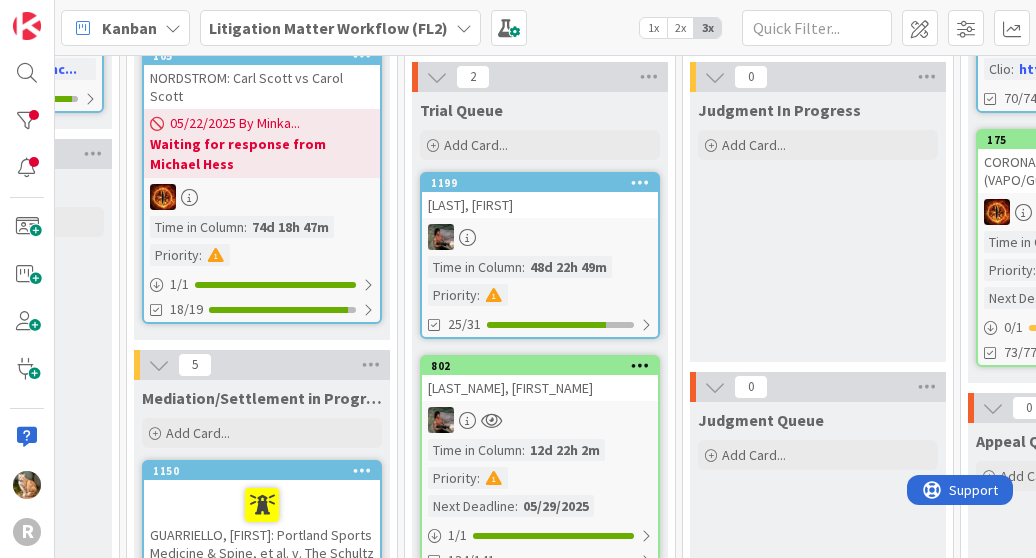click on "[LAST], [FIRST]" at bounding box center [540, 205] 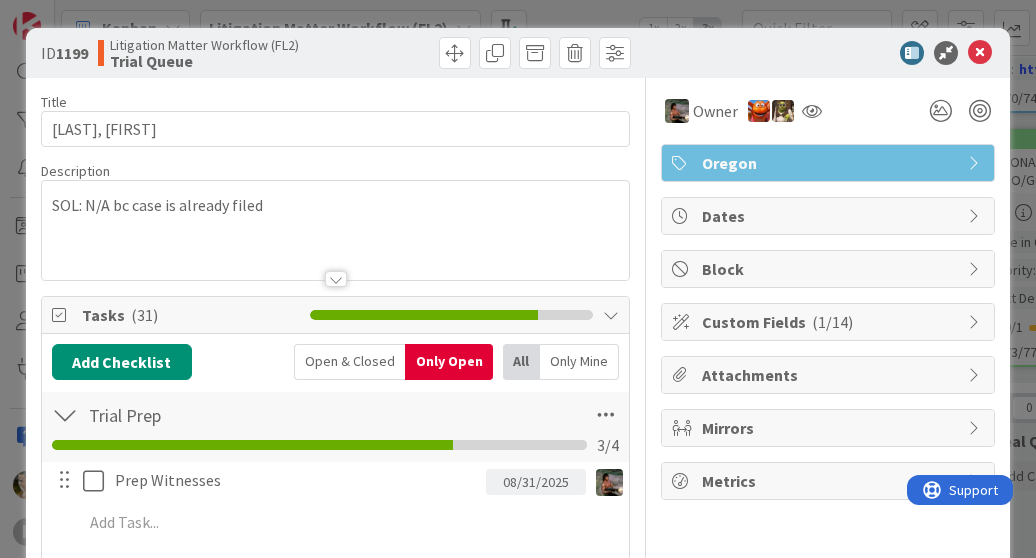 scroll, scrollTop: 0, scrollLeft: 0, axis: both 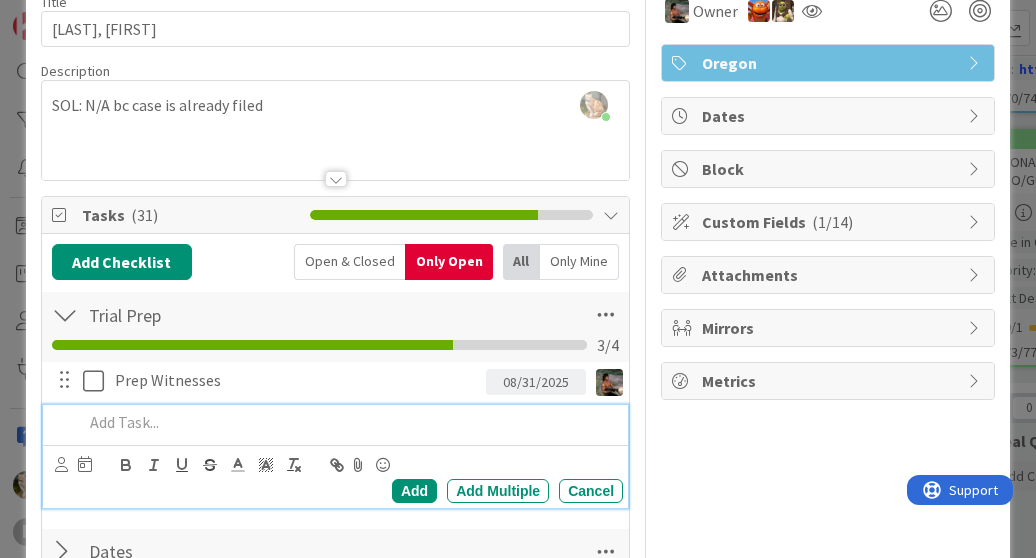 click at bounding box center [349, 422] 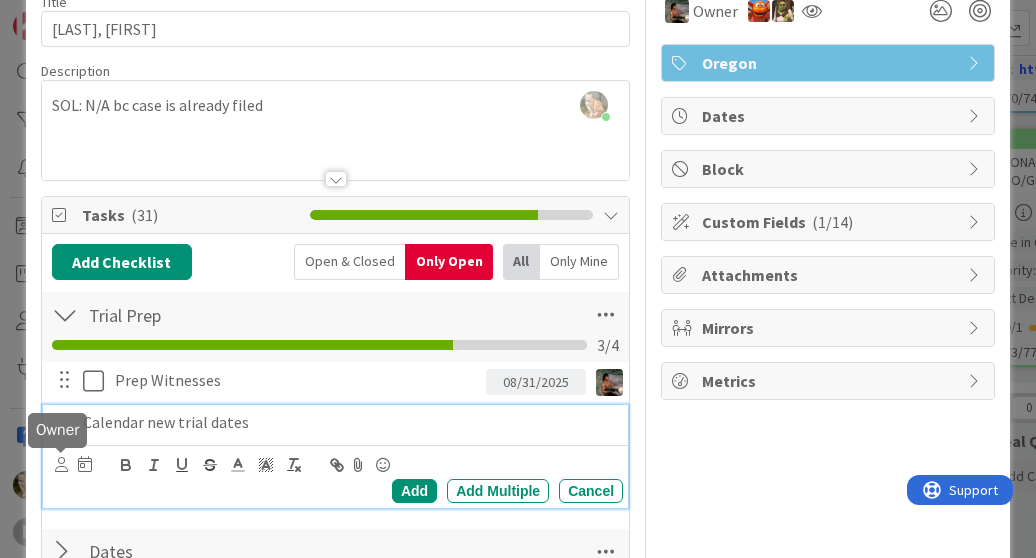 click at bounding box center (61, 464) 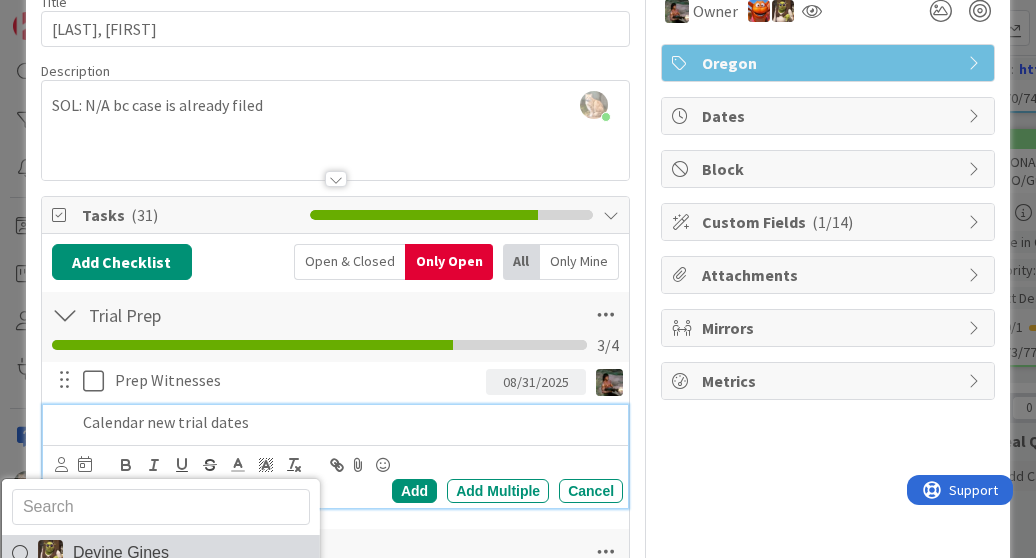 click on "Devine Gines" at bounding box center (121, 553) 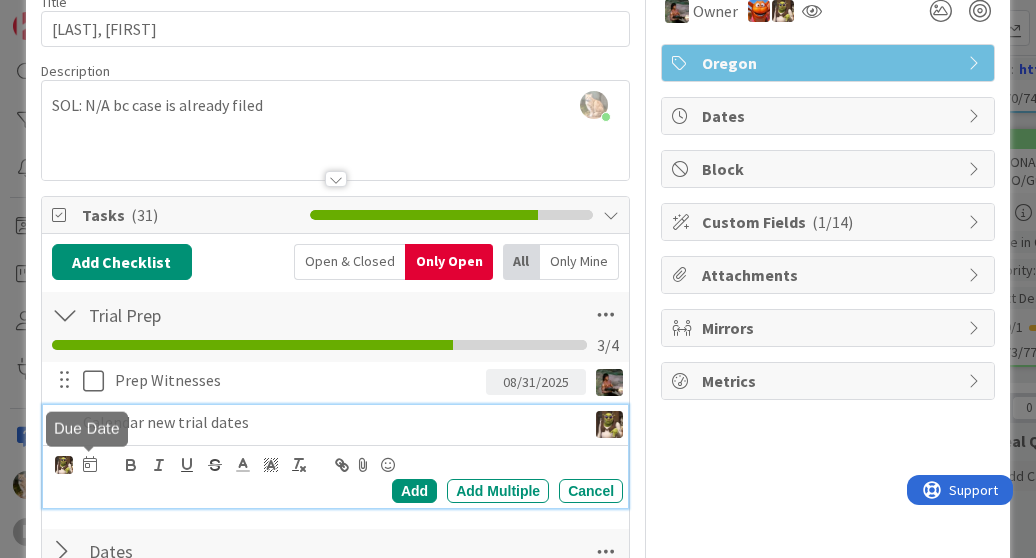 click at bounding box center (90, 464) 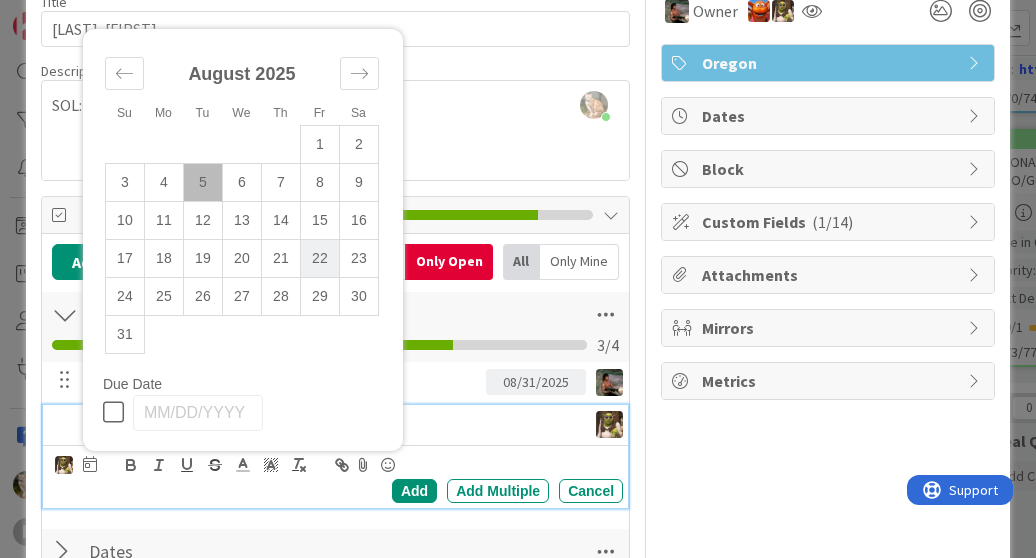 click on "22" at bounding box center (319, 258) 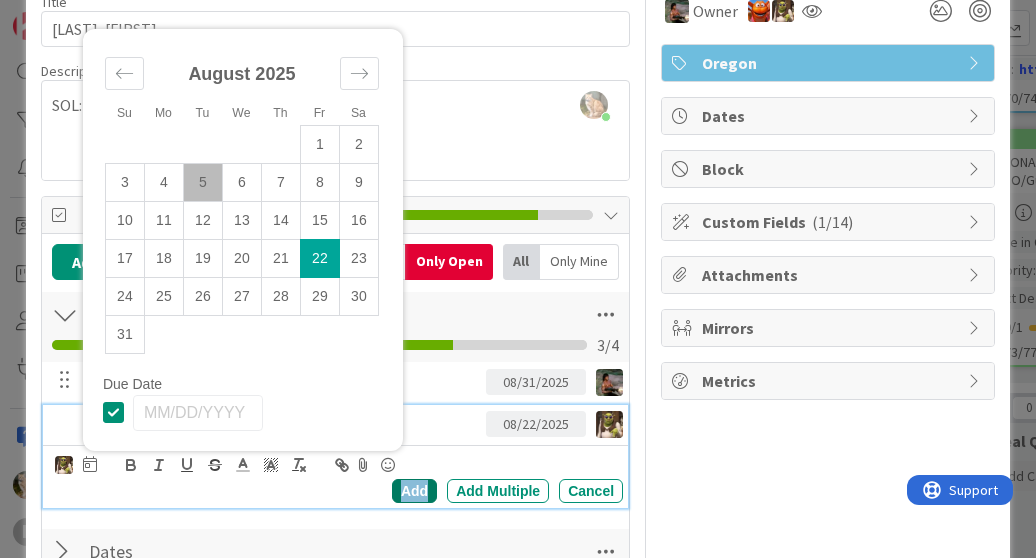 click on "Add" at bounding box center [414, 491] 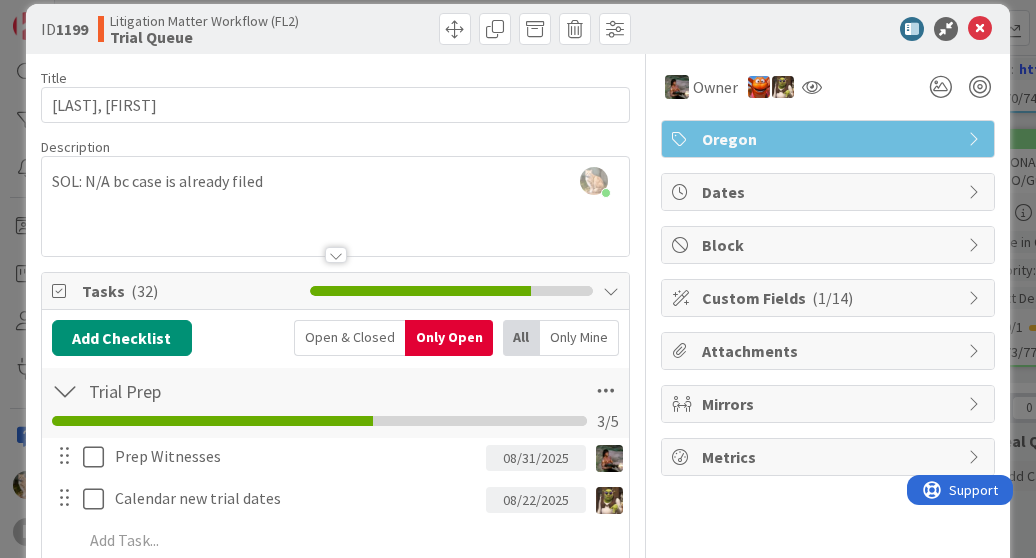 scroll, scrollTop: 0, scrollLeft: 0, axis: both 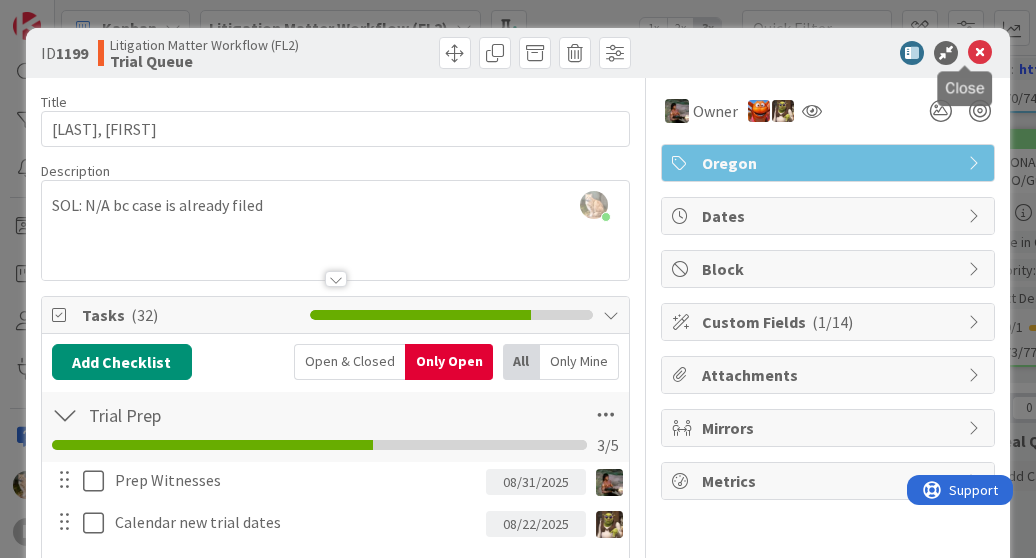 click at bounding box center (980, 53) 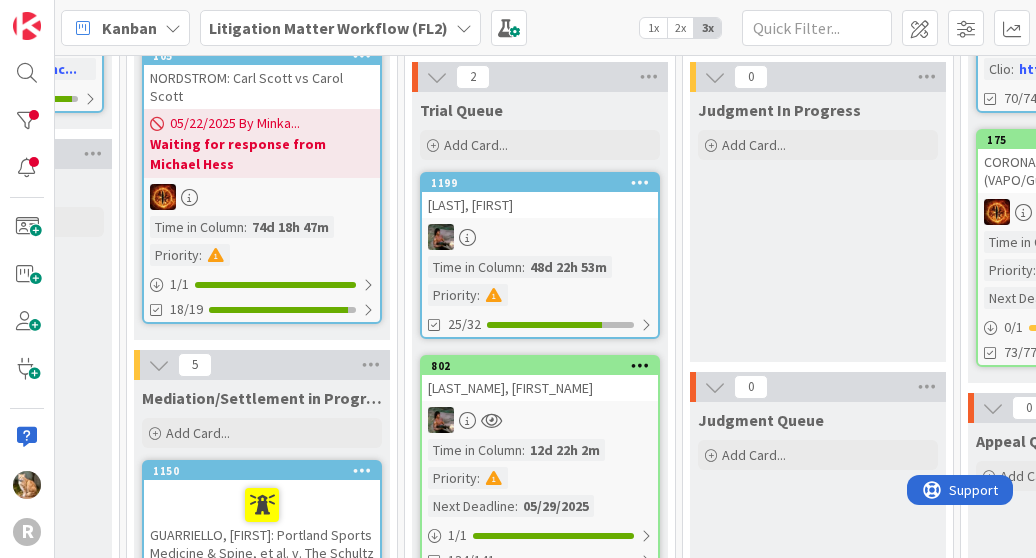 scroll, scrollTop: 0, scrollLeft: 0, axis: both 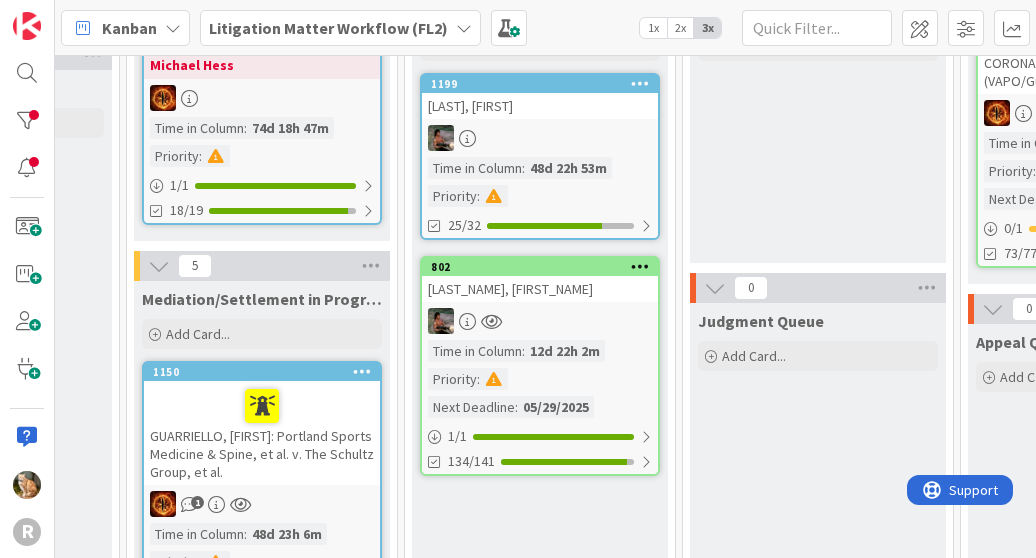 click on "[LAST_NAME], [FIRST_NAME]" at bounding box center (540, 289) 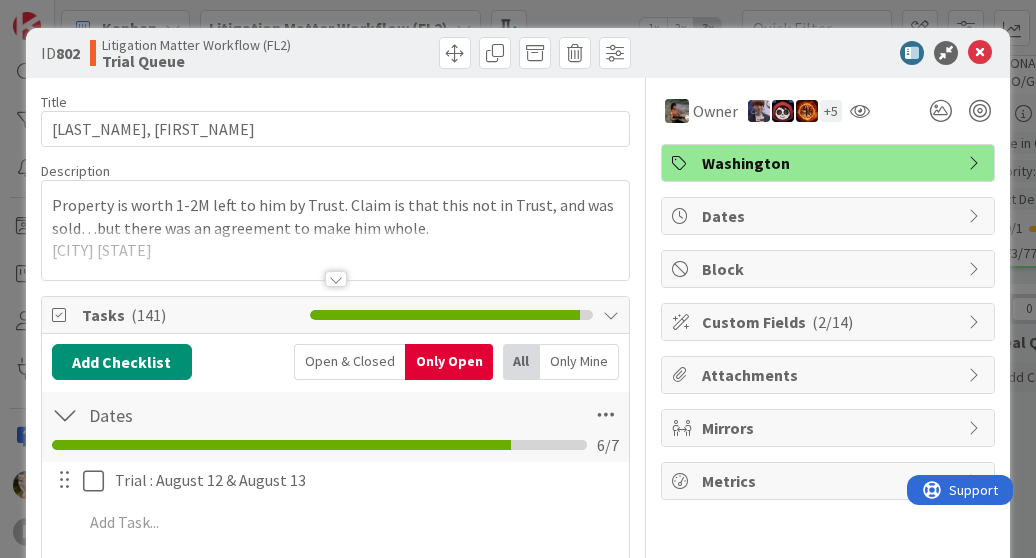 scroll, scrollTop: 0, scrollLeft: 0, axis: both 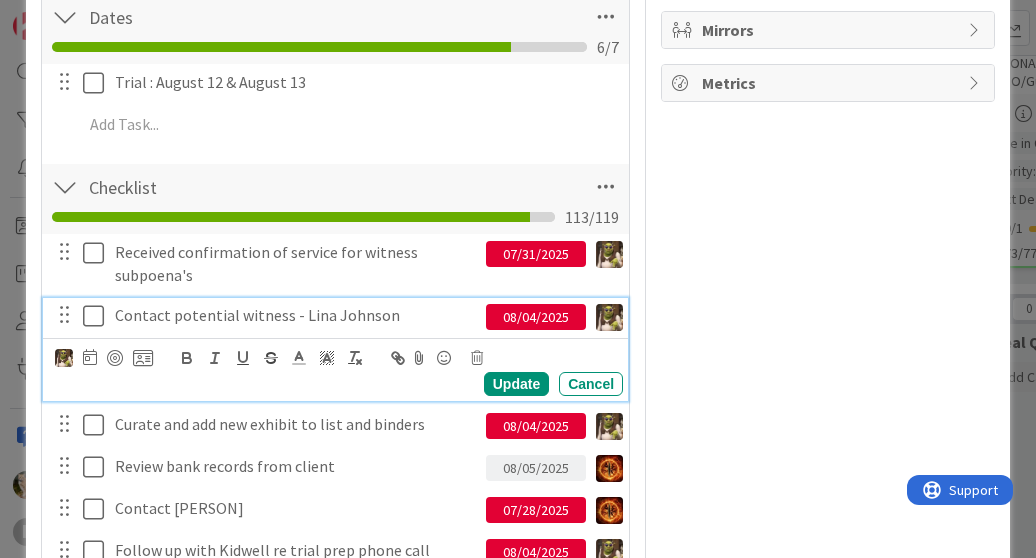 click on "Contact potential witness - Lina Johnson" at bounding box center [296, 315] 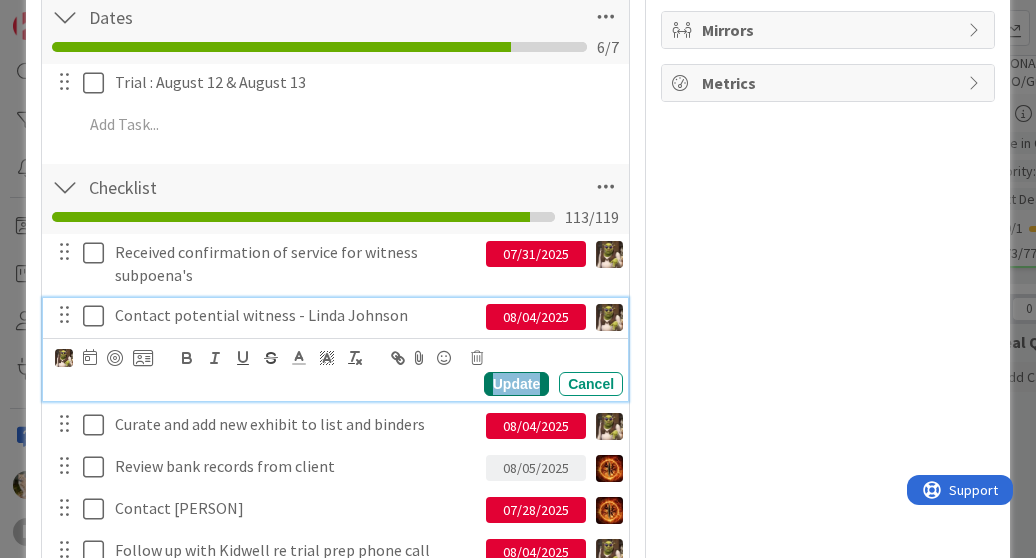 click on "Update" at bounding box center [516, 384] 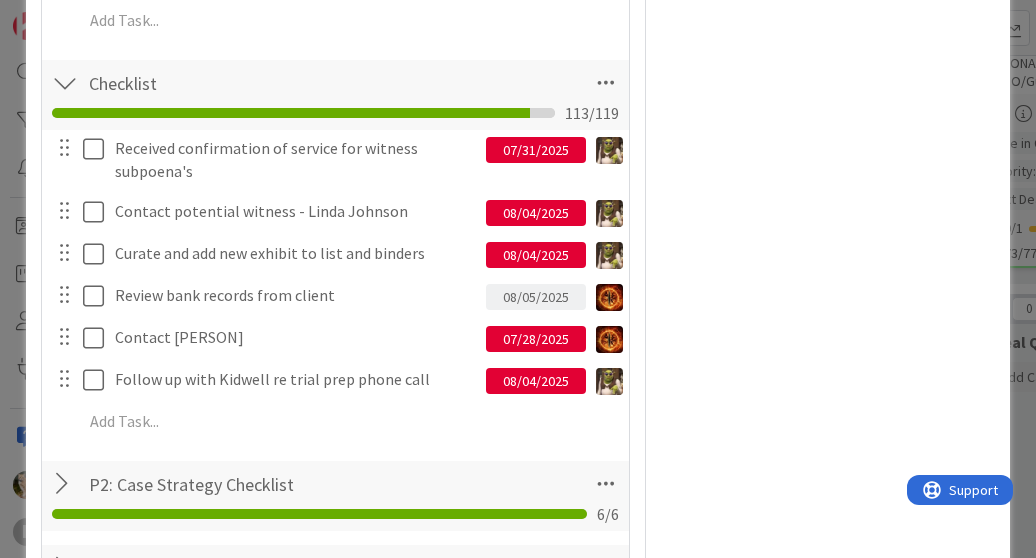 scroll, scrollTop: 502, scrollLeft: 0, axis: vertical 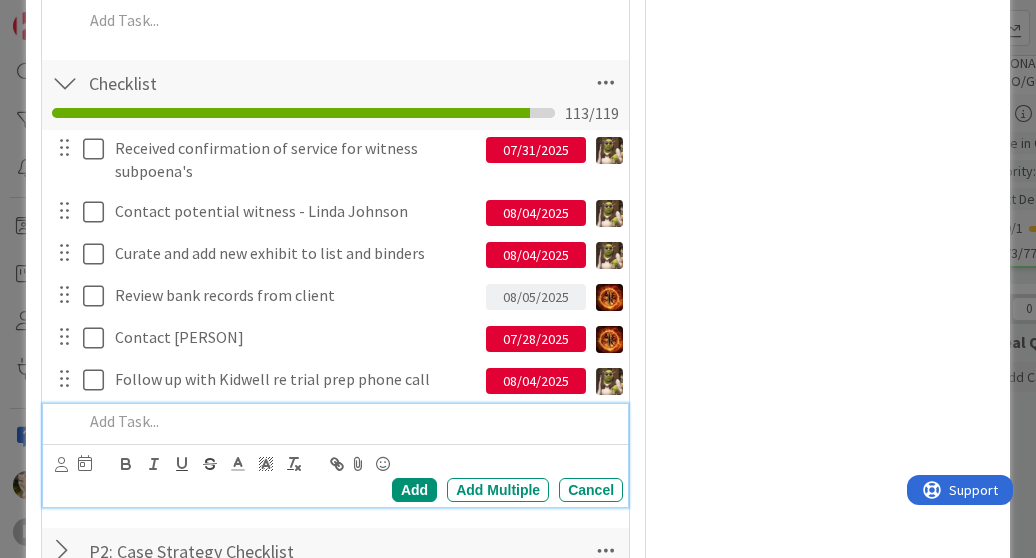 click at bounding box center [349, 421] 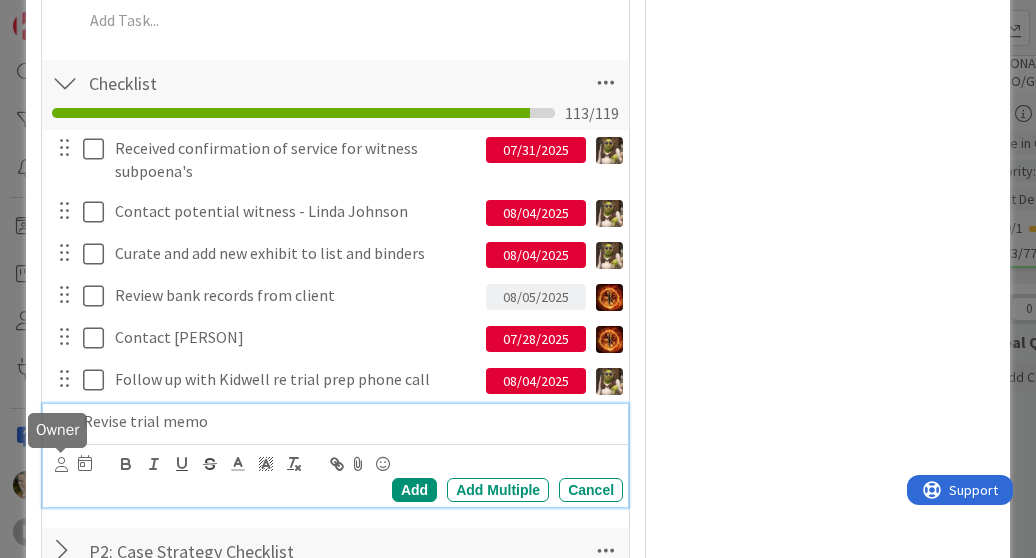 click at bounding box center [61, 464] 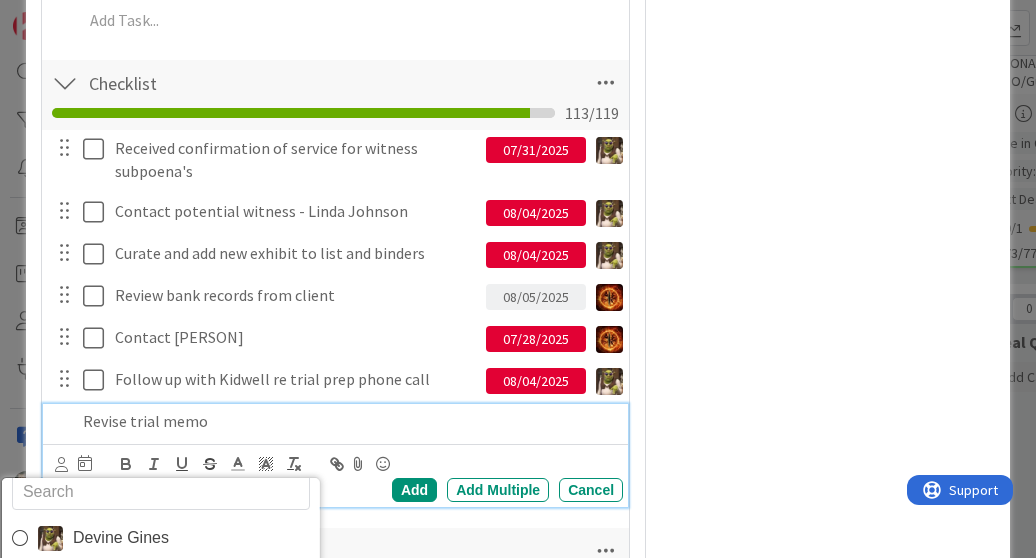 scroll, scrollTop: 32, scrollLeft: 0, axis: vertical 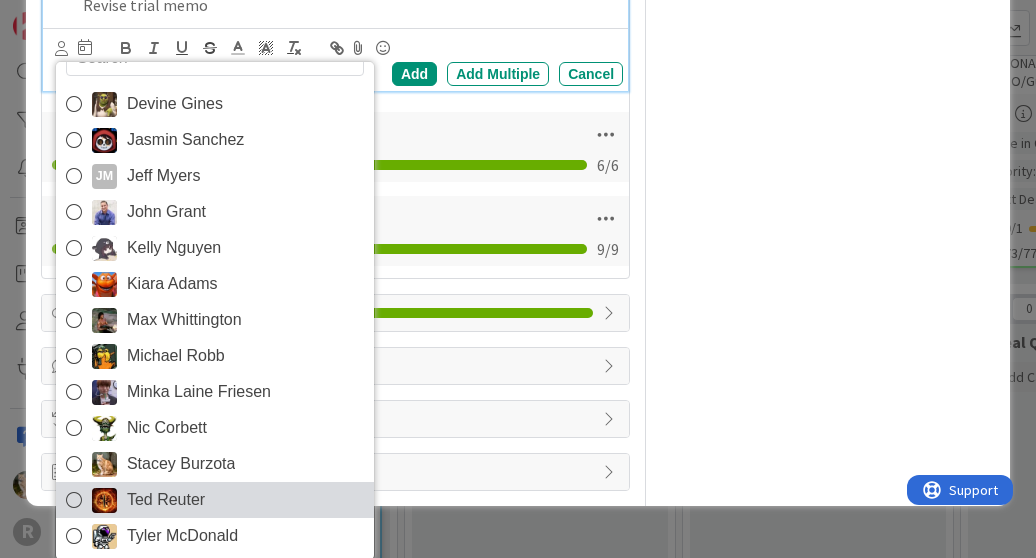 click on "Ted Reuter" at bounding box center [215, 500] 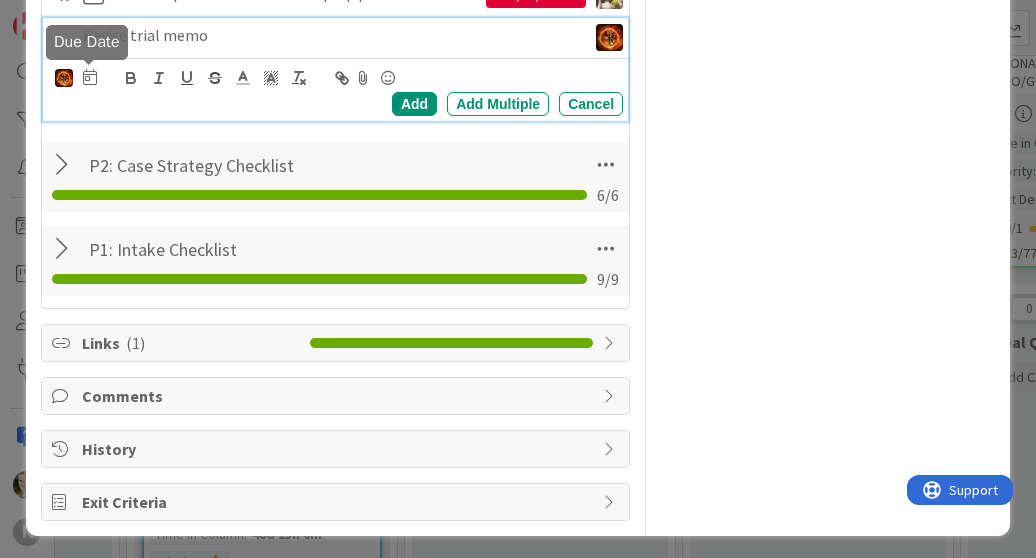 click at bounding box center [90, 77] 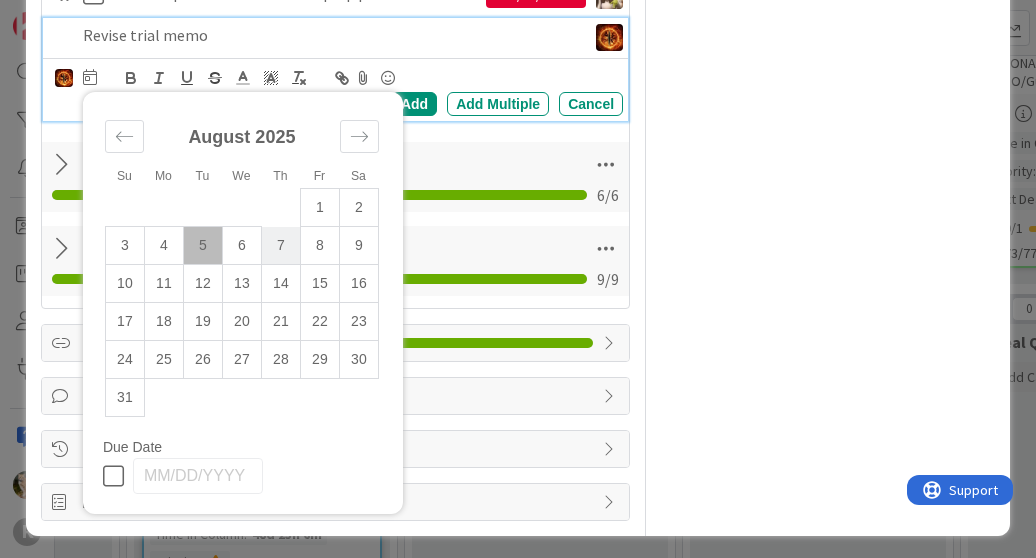 click on "7" at bounding box center (280, 246) 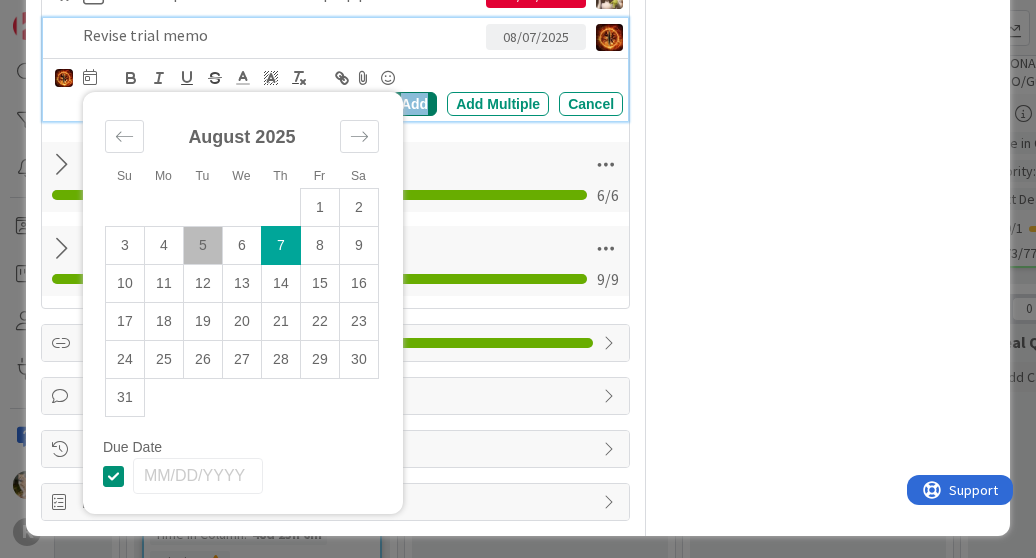 click on "Add" at bounding box center (414, 104) 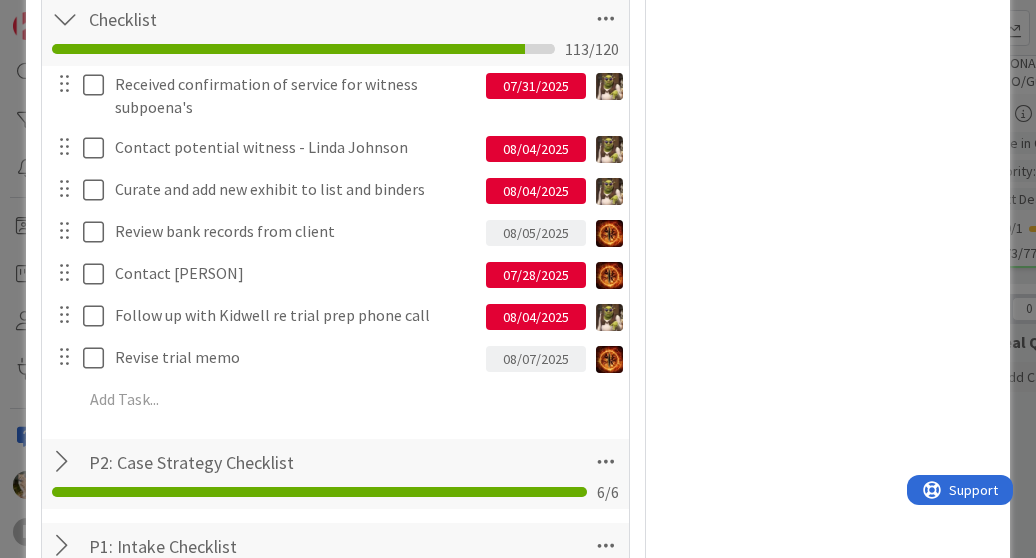 scroll, scrollTop: 566, scrollLeft: 0, axis: vertical 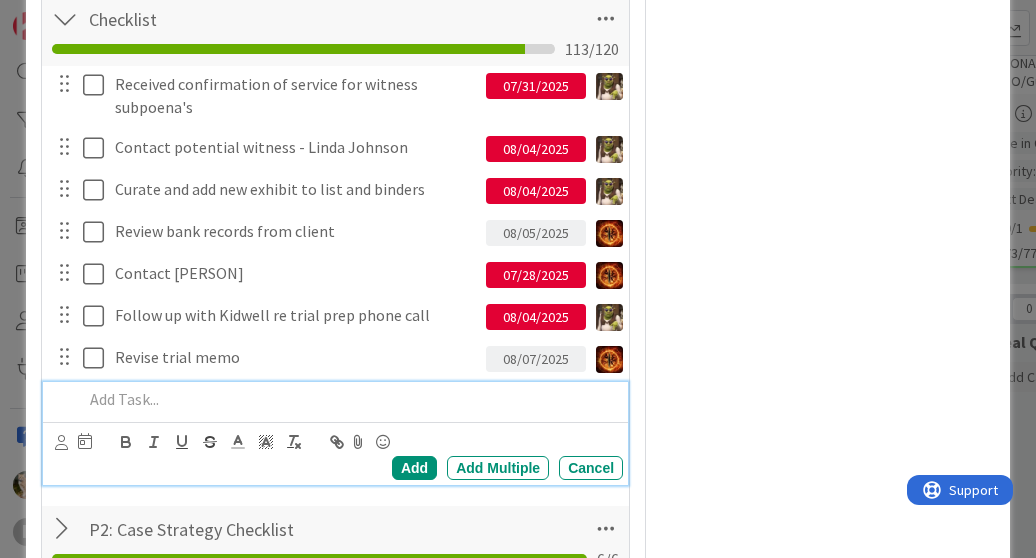 click at bounding box center (349, 399) 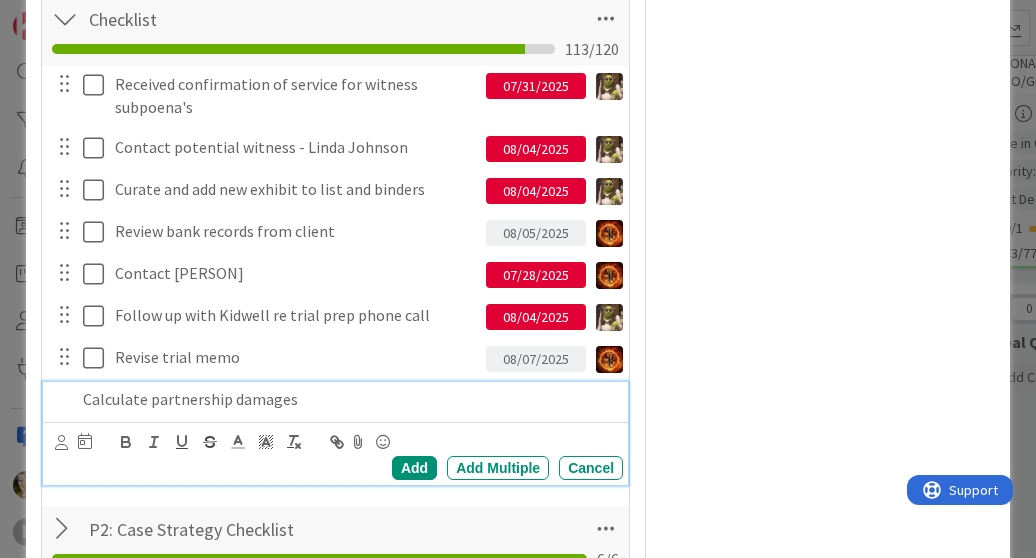 click at bounding box center [61, 442] 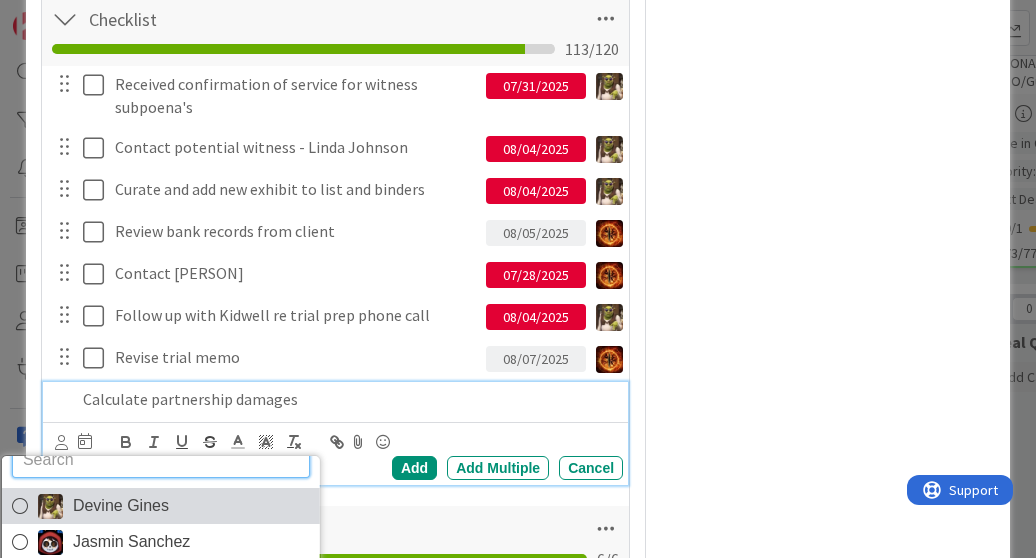 scroll, scrollTop: 32, scrollLeft: 0, axis: vertical 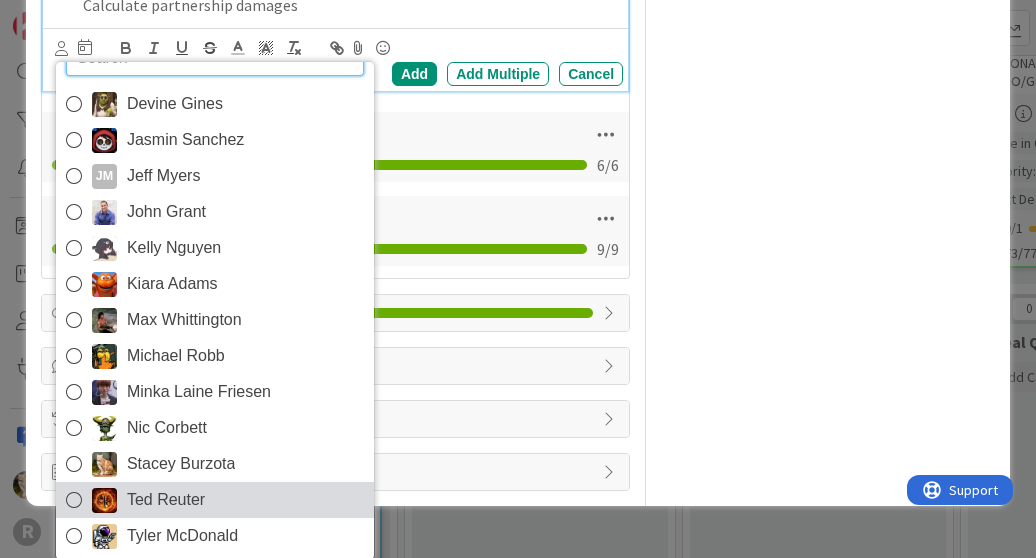 click at bounding box center (74, 500) 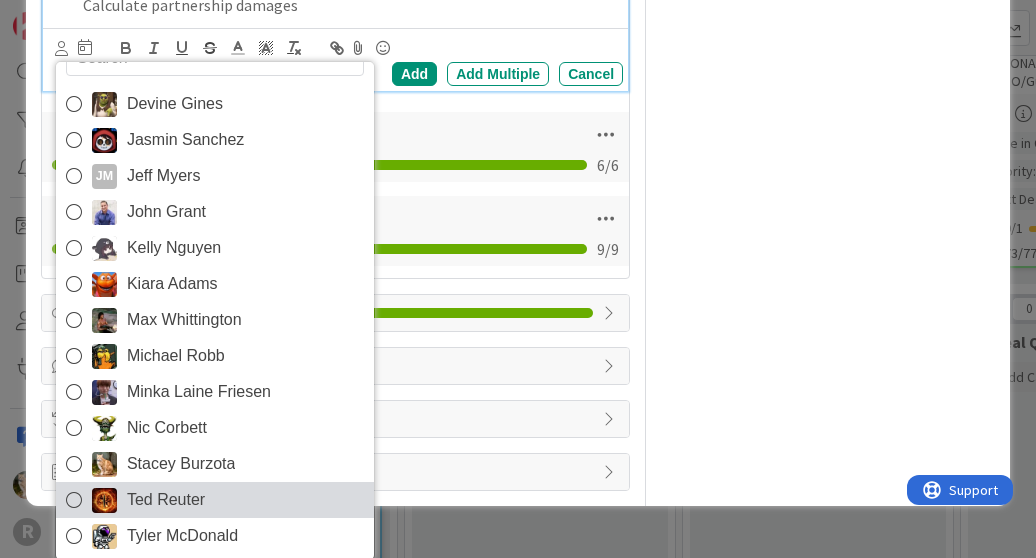 scroll, scrollTop: 930, scrollLeft: 0, axis: vertical 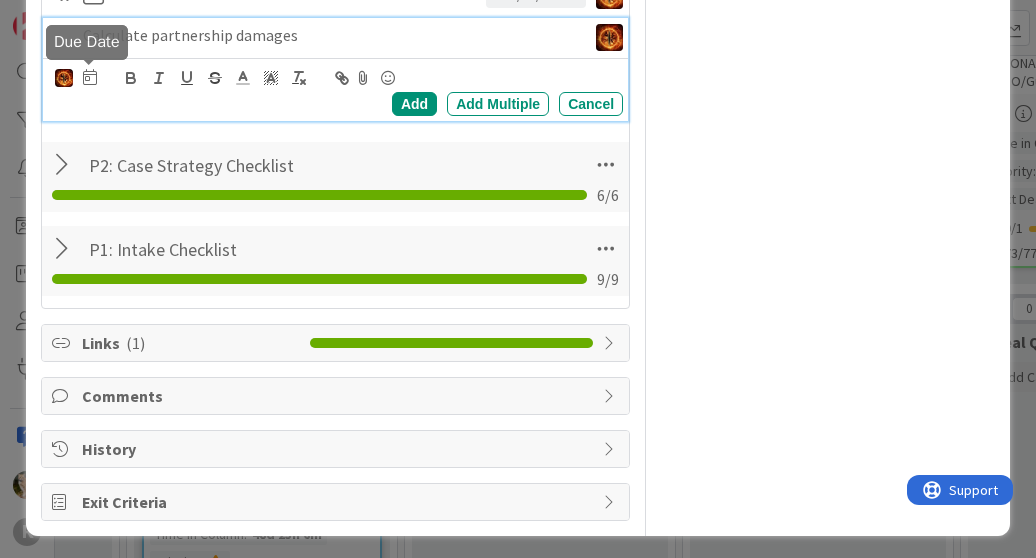 click at bounding box center [90, 77] 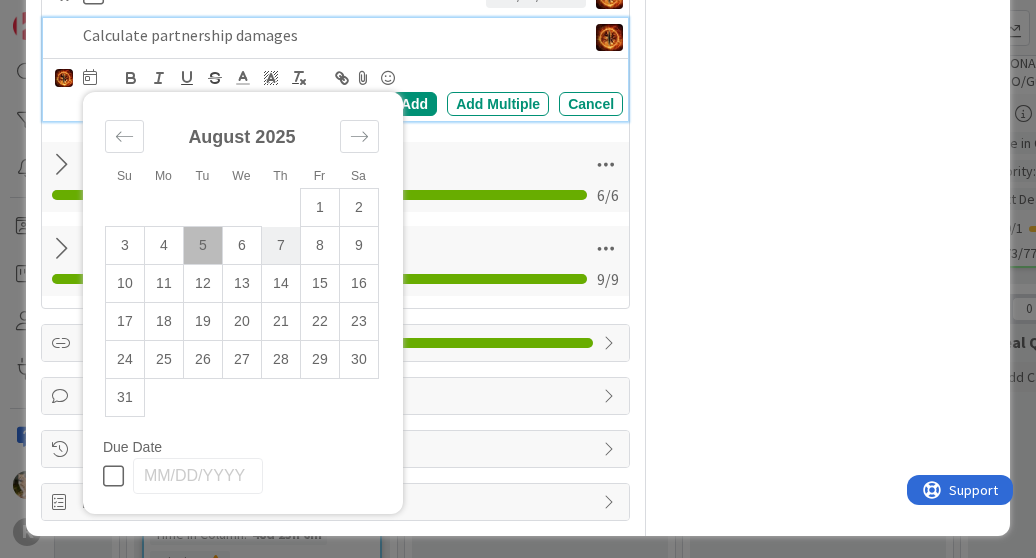 click on "7" at bounding box center [280, 246] 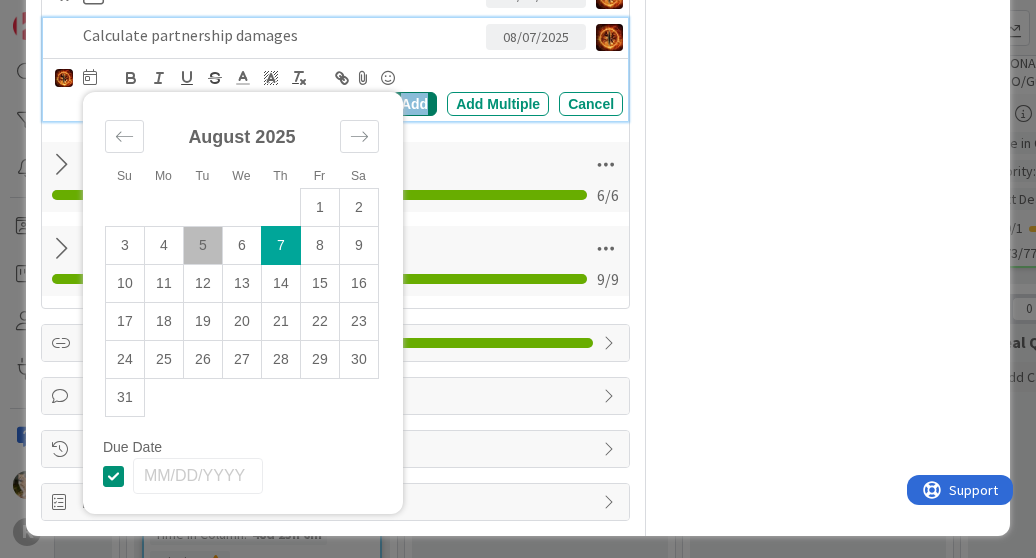 click on "Add" at bounding box center [414, 104] 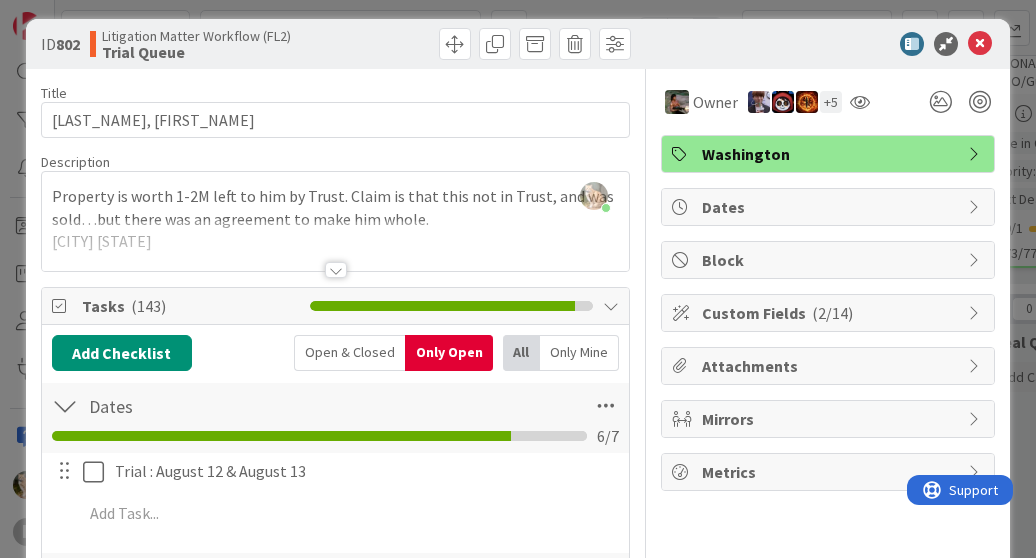 scroll, scrollTop: 8, scrollLeft: 0, axis: vertical 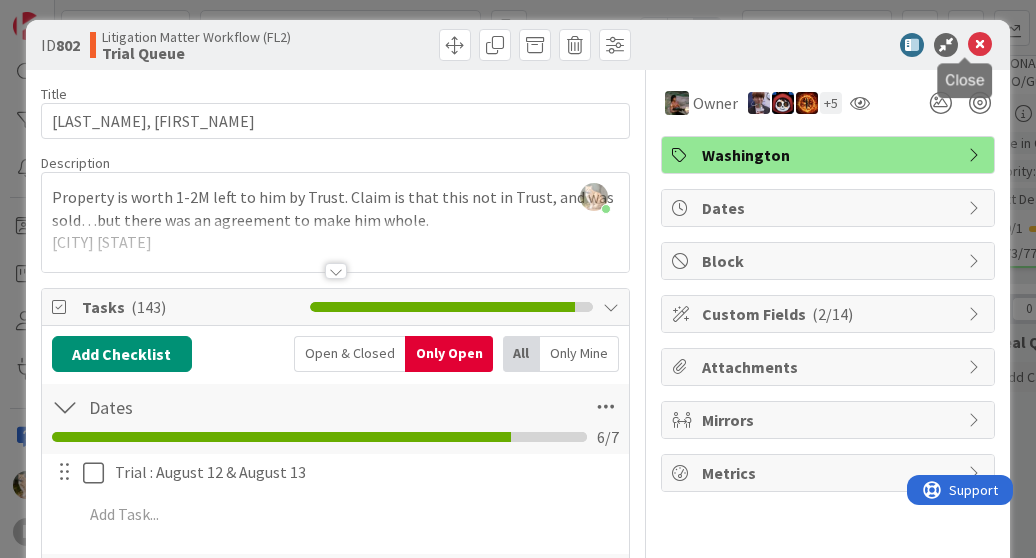 click at bounding box center (980, 45) 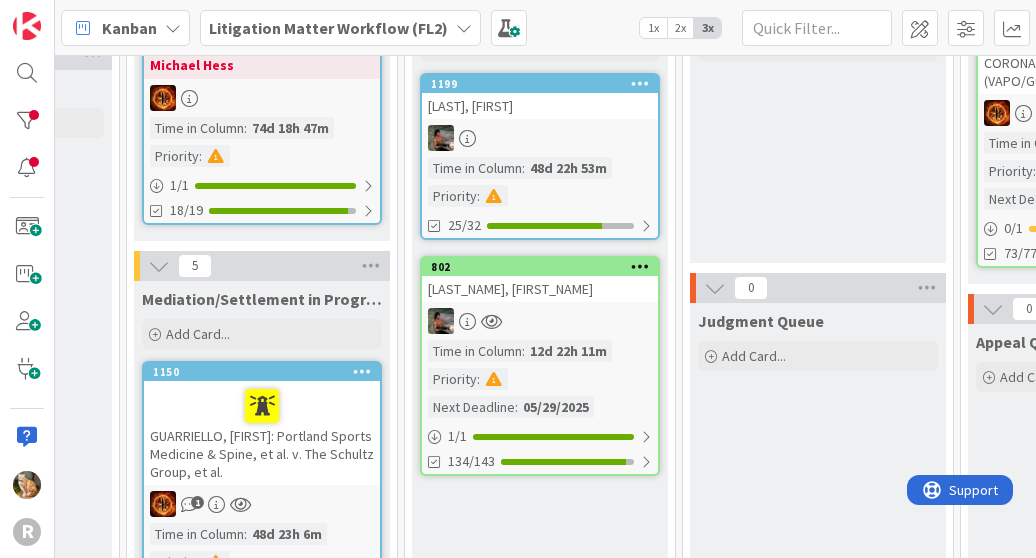 scroll, scrollTop: 0, scrollLeft: 0, axis: both 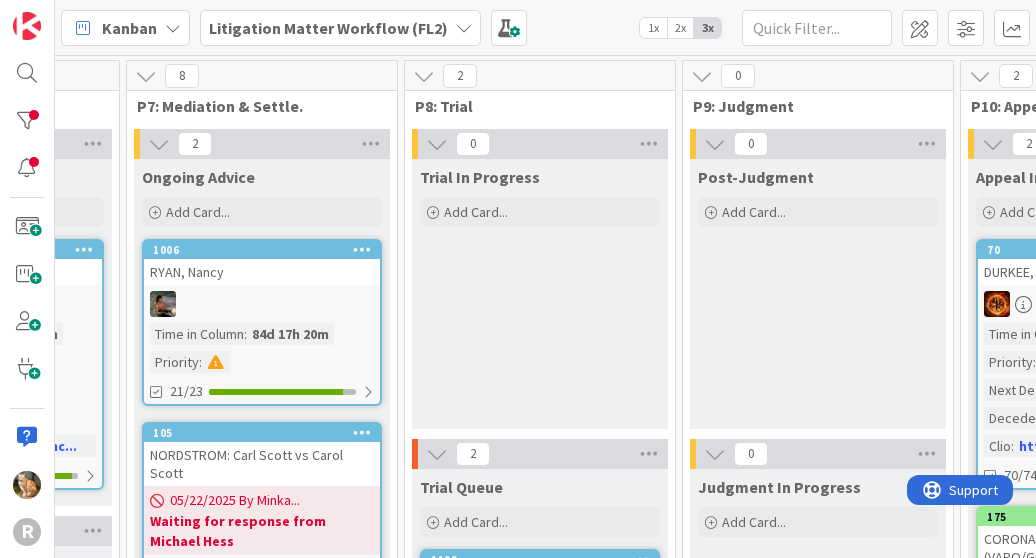 click on "RYAN, Nancy" at bounding box center [262, 272] 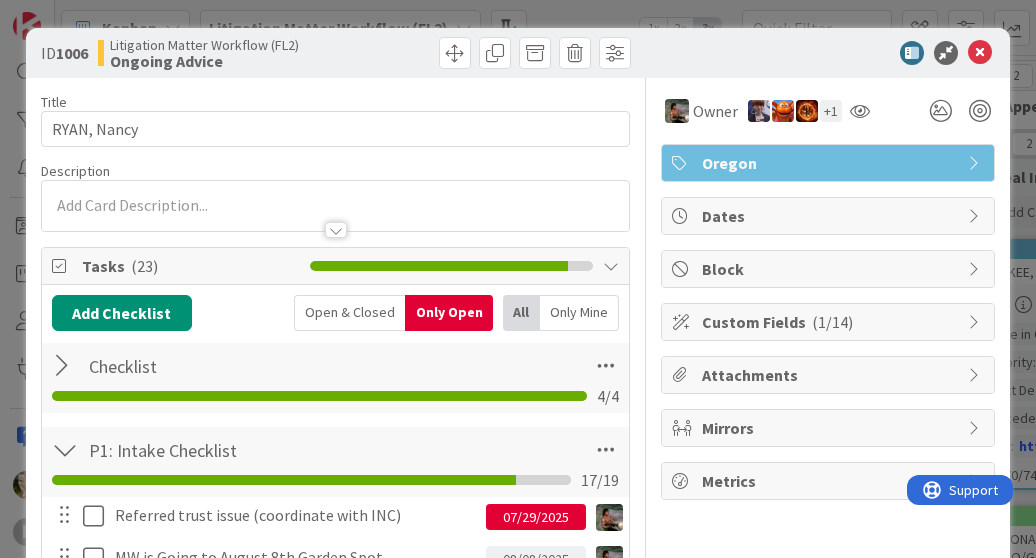 scroll, scrollTop: 0, scrollLeft: 0, axis: both 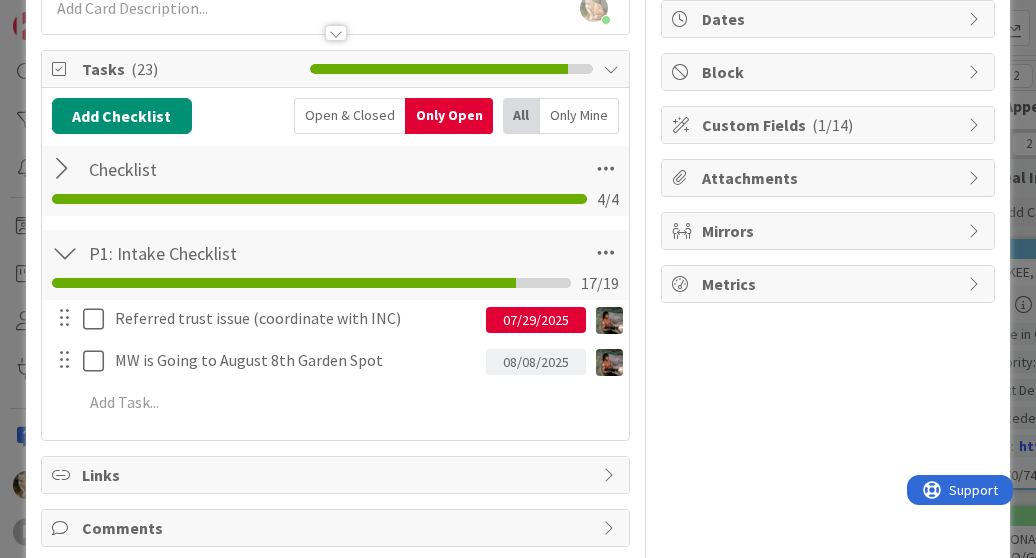 click on "07/29/2025" at bounding box center [536, 320] 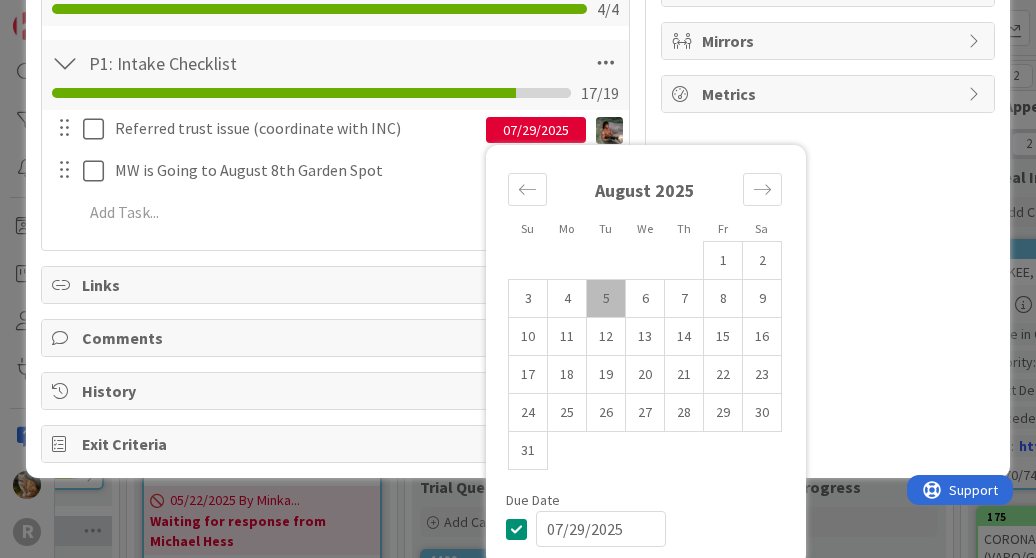 scroll, scrollTop: 393, scrollLeft: 0, axis: vertical 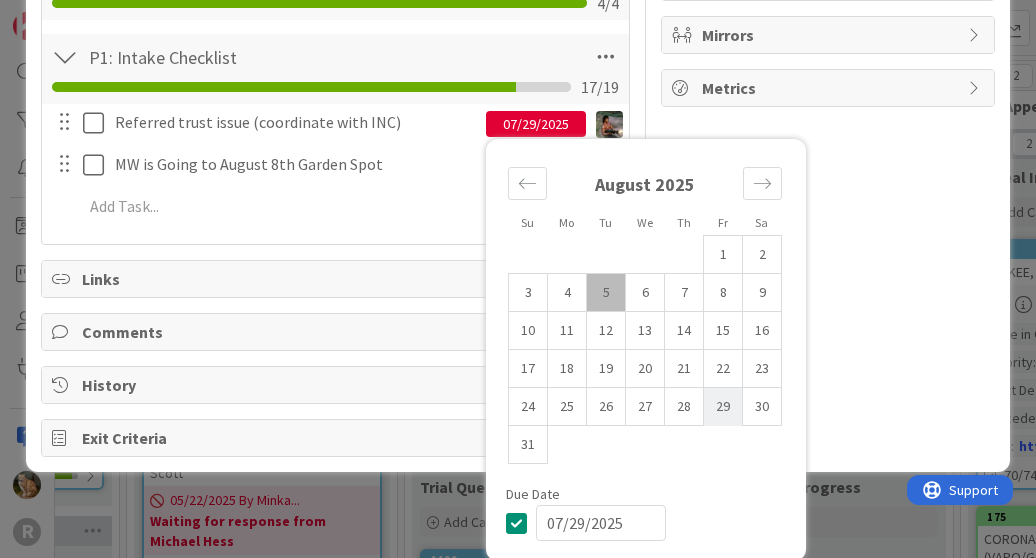 click on "29" at bounding box center (723, 407) 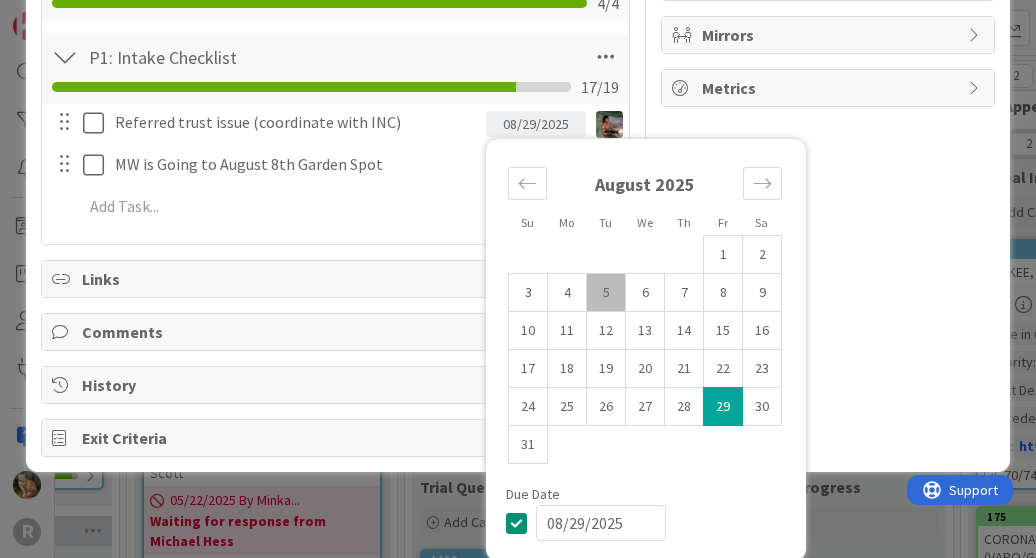 click on "Owner + [NUMBER] [STATE] Dates Block Custom Fields ( [NUMBER]/[NUMBER] ) Attachments Mirrors Metrics" at bounding box center [828, 71] 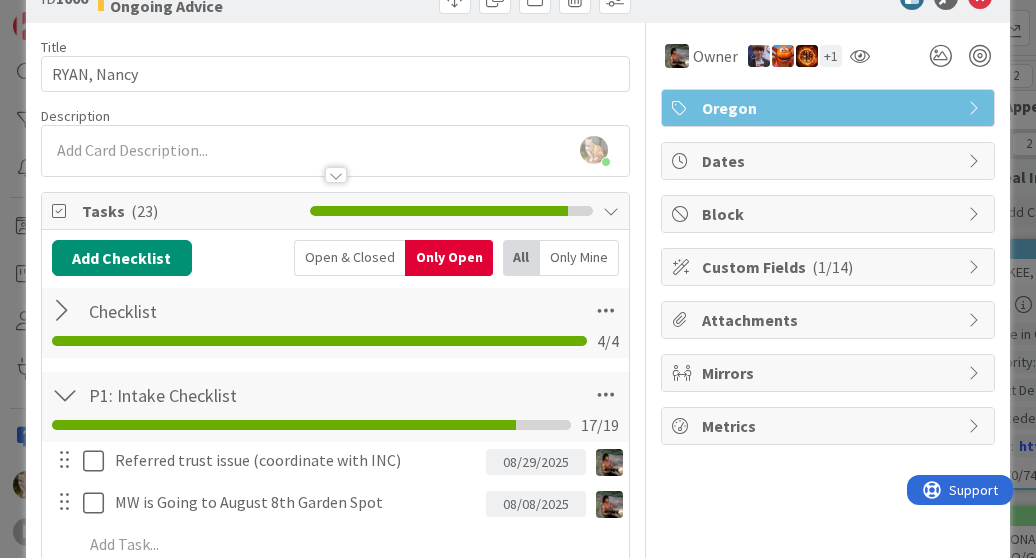 scroll, scrollTop: 0, scrollLeft: 0, axis: both 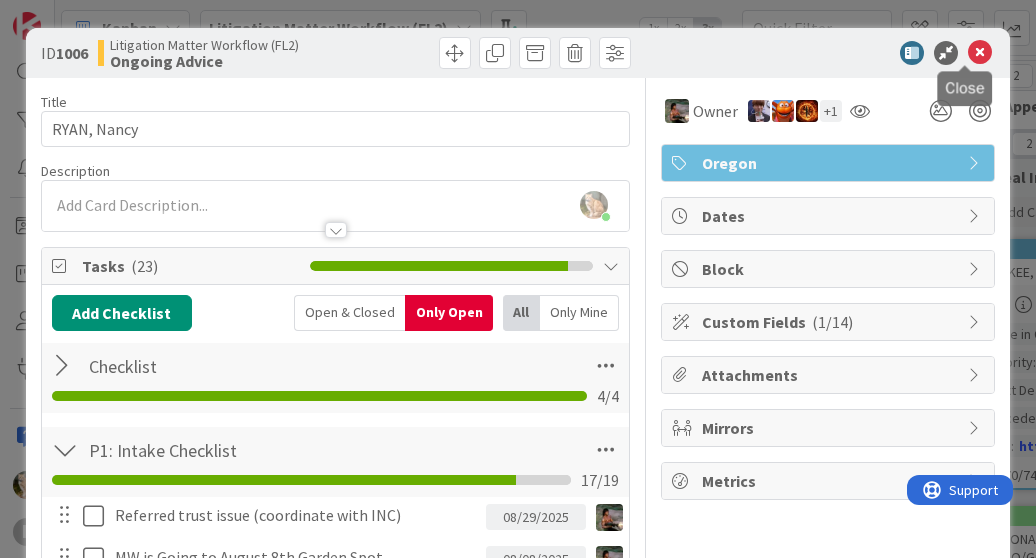 click at bounding box center [980, 53] 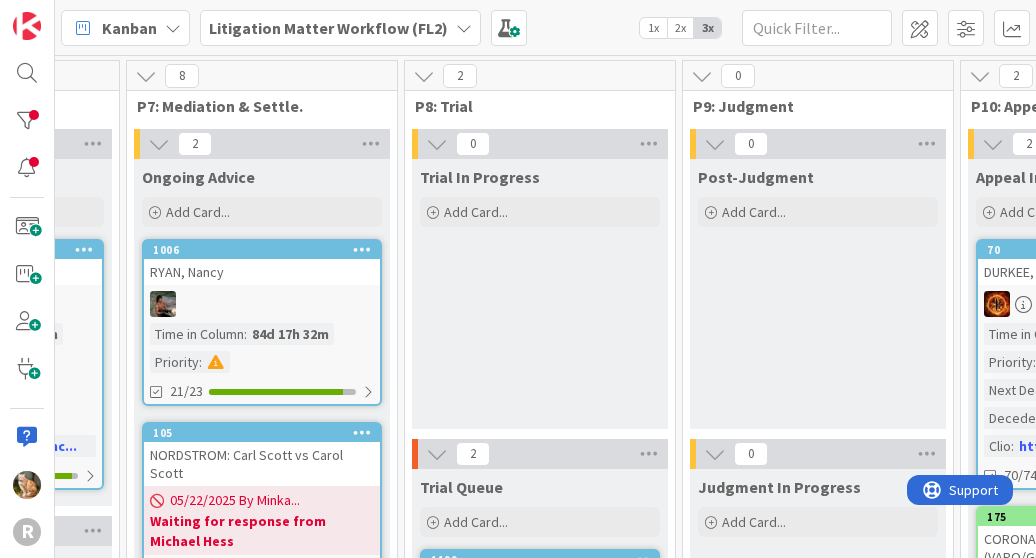 scroll, scrollTop: 0, scrollLeft: 0, axis: both 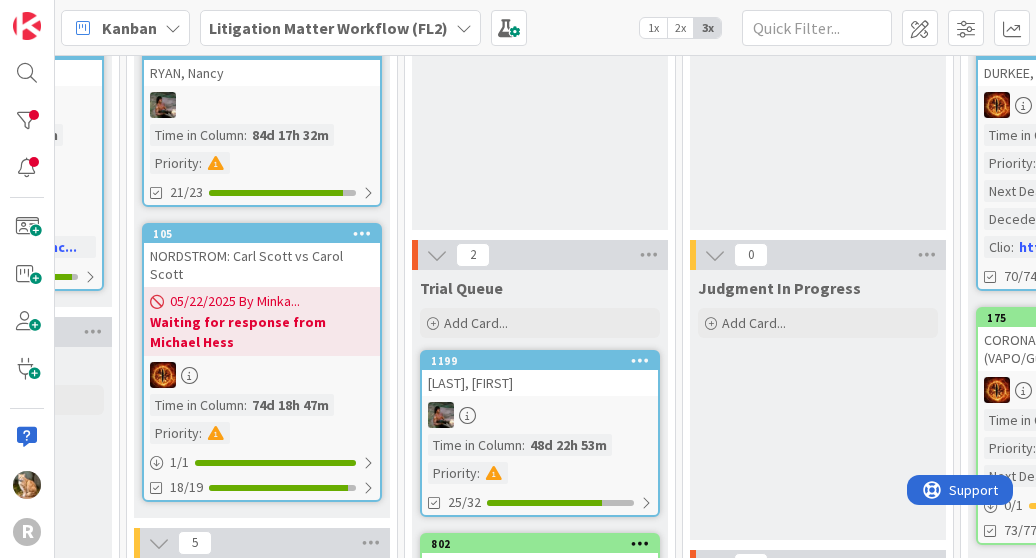 click on "NORDSTROM: Carl Scott vs Carol Scott" at bounding box center (262, 265) 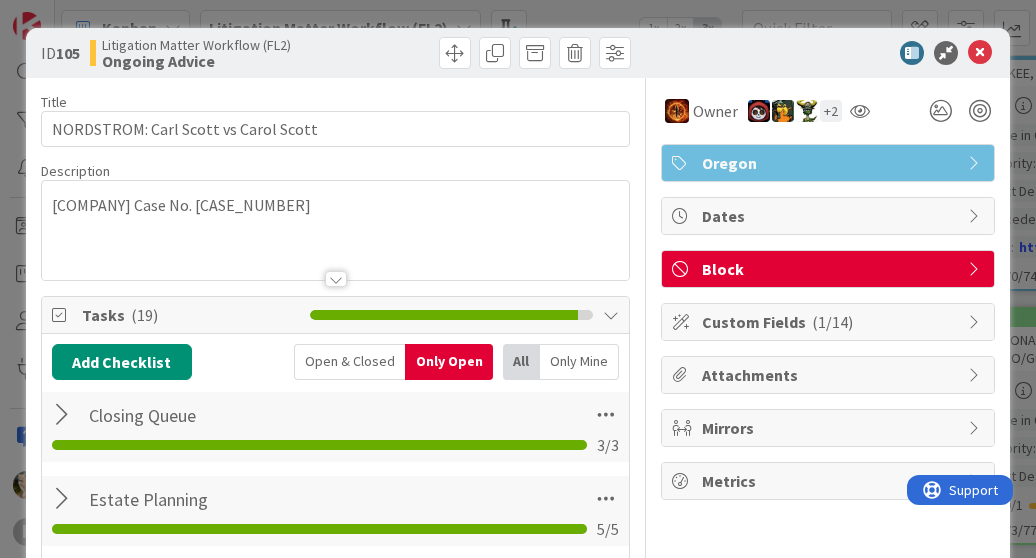 scroll, scrollTop: 0, scrollLeft: 0, axis: both 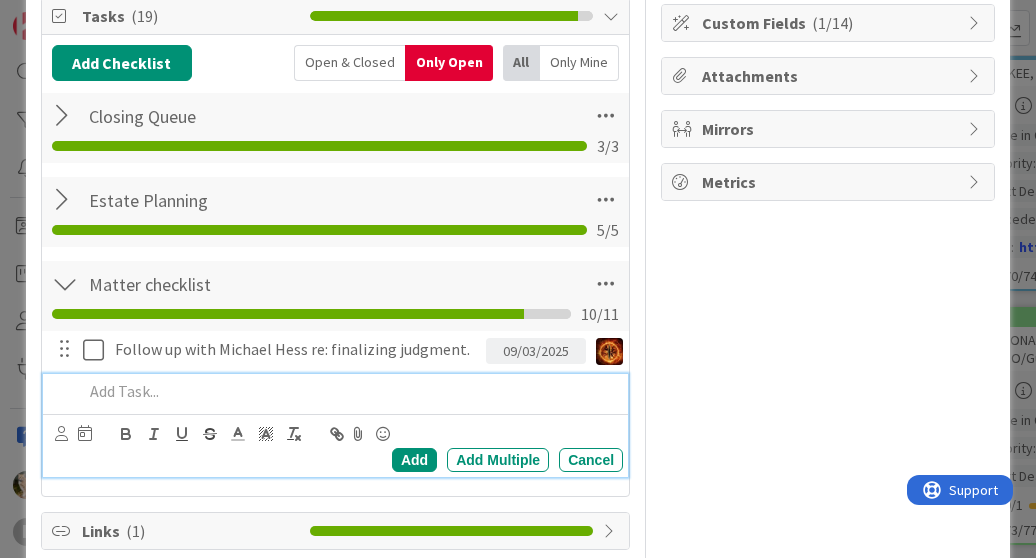 click at bounding box center (349, 391) 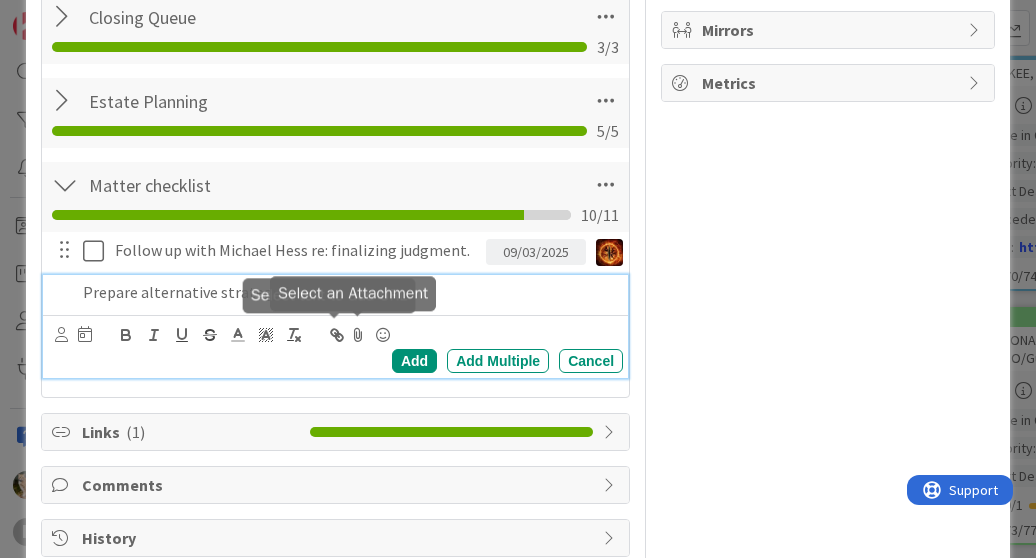 scroll, scrollTop: 399, scrollLeft: 0, axis: vertical 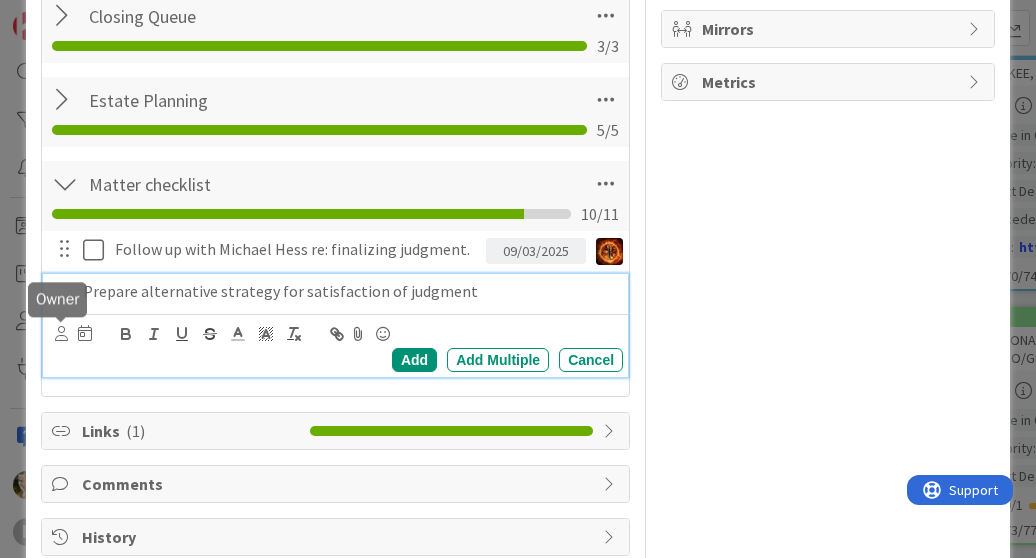 click at bounding box center [61, 333] 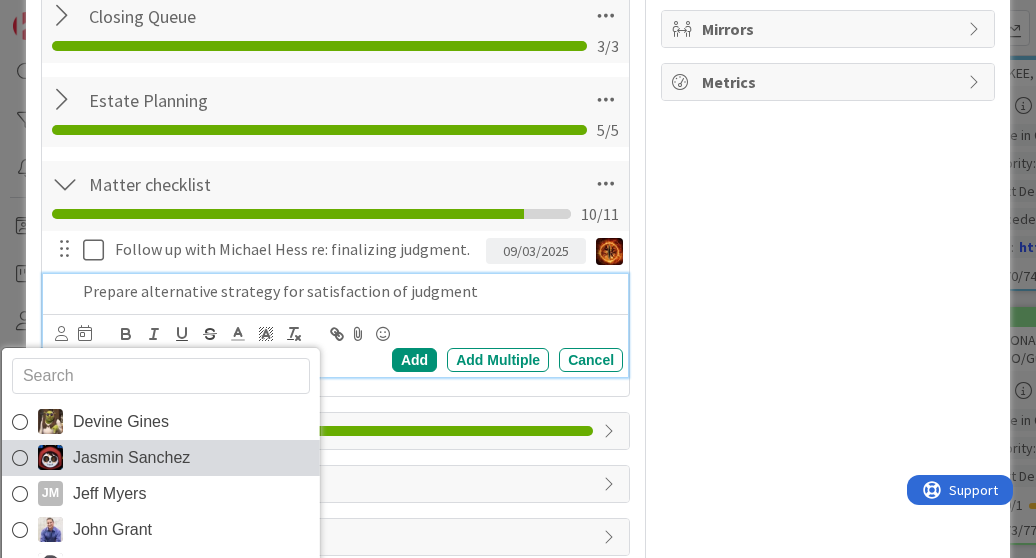 scroll, scrollTop: 32, scrollLeft: 0, axis: vertical 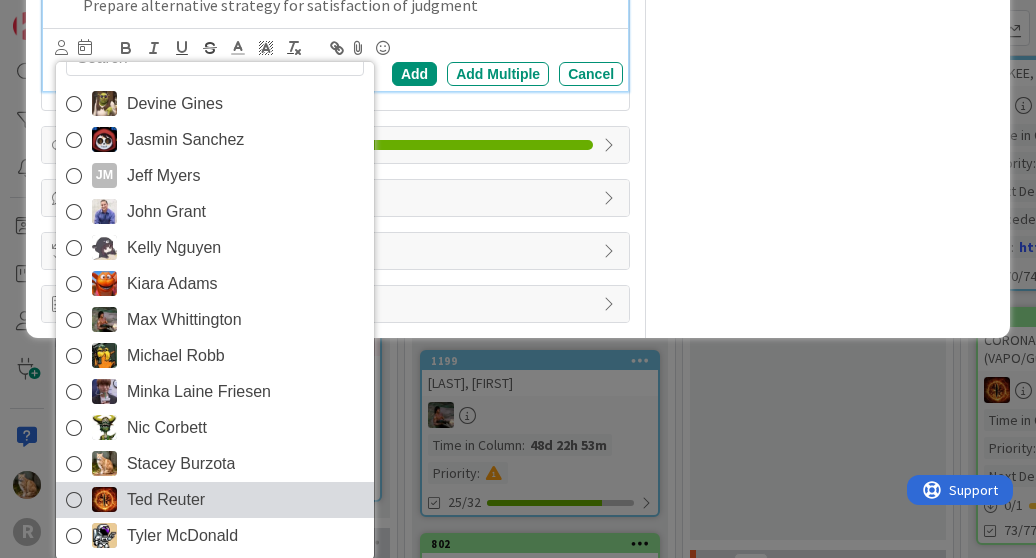 click on "Ted Reuter" at bounding box center (215, 500) 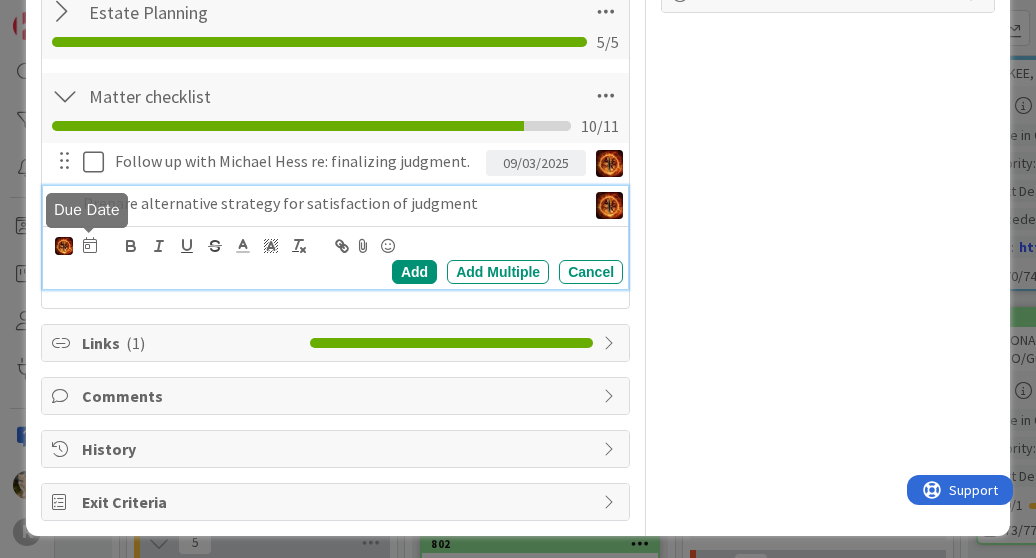 click at bounding box center [90, 245] 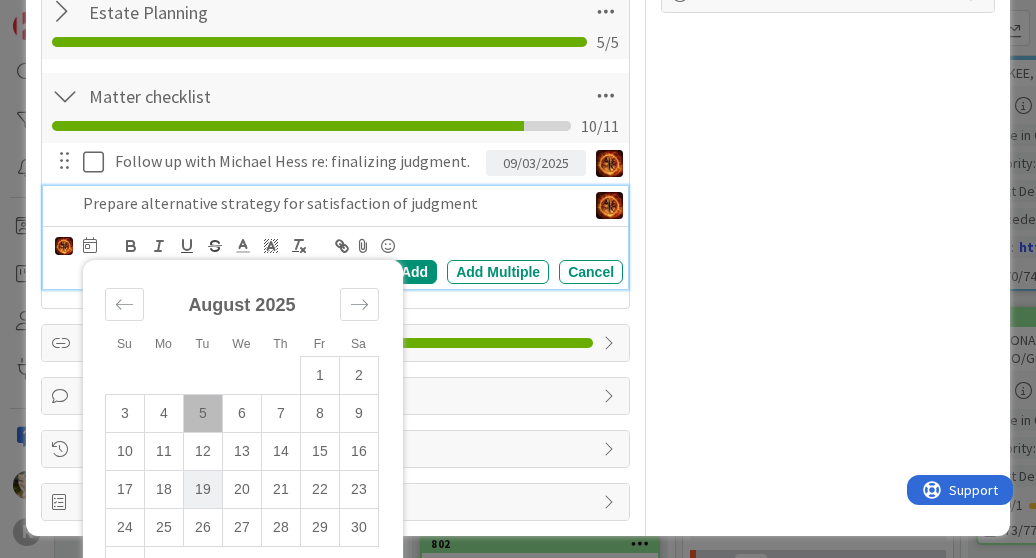 click on "19" at bounding box center (202, 489) 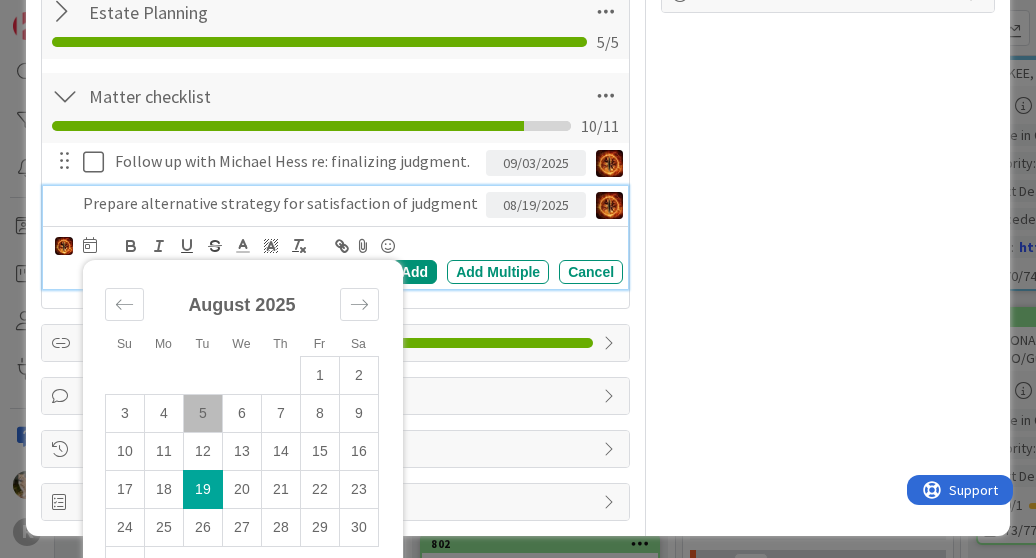 click on "Owner + 2 Oregon Dates Block Custom Fields ( 1/14 ) Attachments Mirrors Metrics" at bounding box center [828, 56] 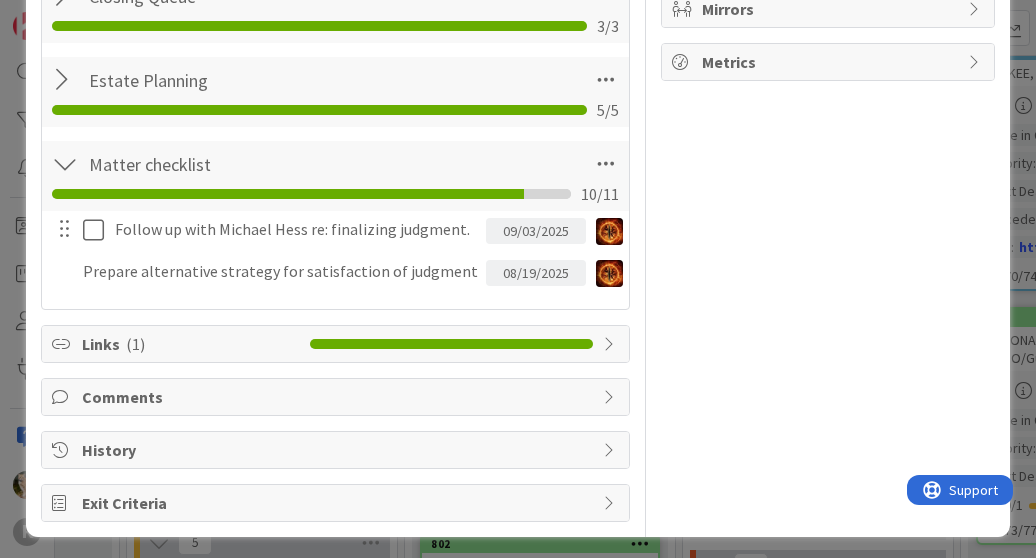 scroll, scrollTop: 420, scrollLeft: 0, axis: vertical 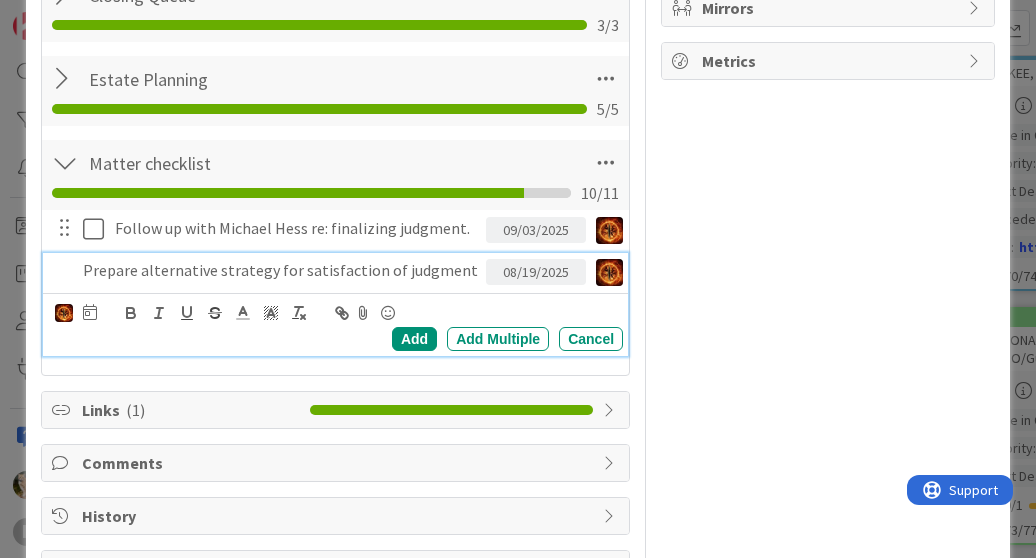 click on "Prepare alternative strategy for satisfaction of judgment" at bounding box center (280, 270) 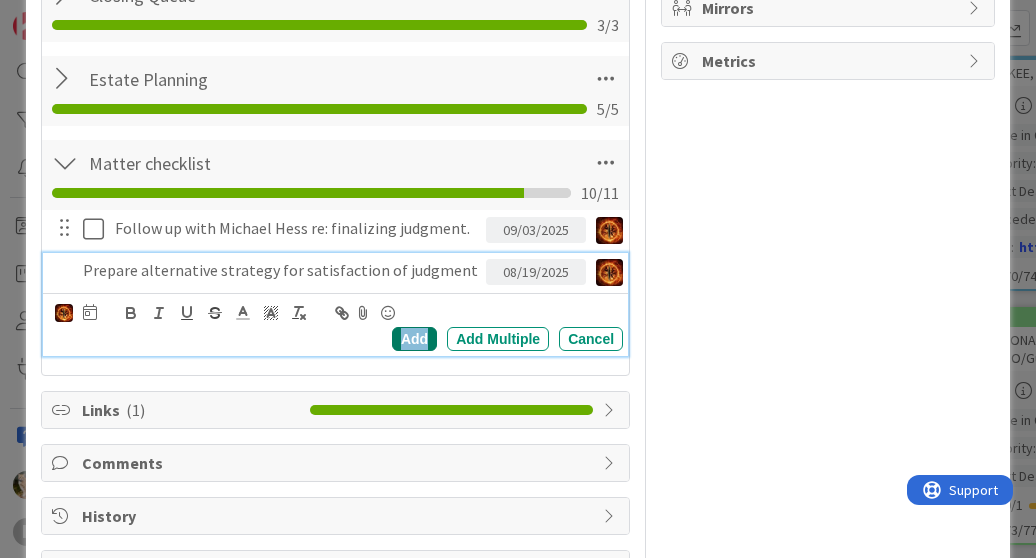 click on "Add" at bounding box center [414, 339] 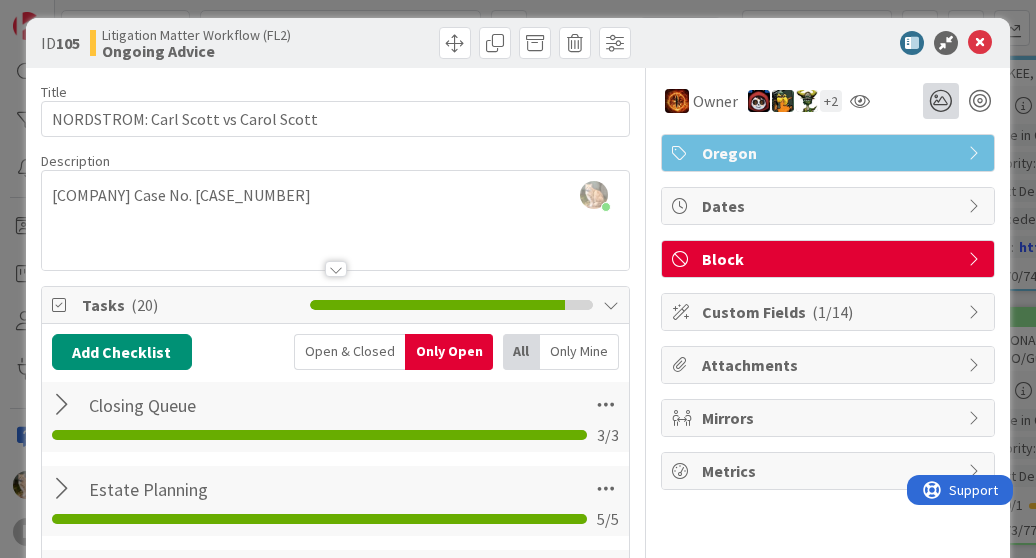 scroll, scrollTop: 0, scrollLeft: 0, axis: both 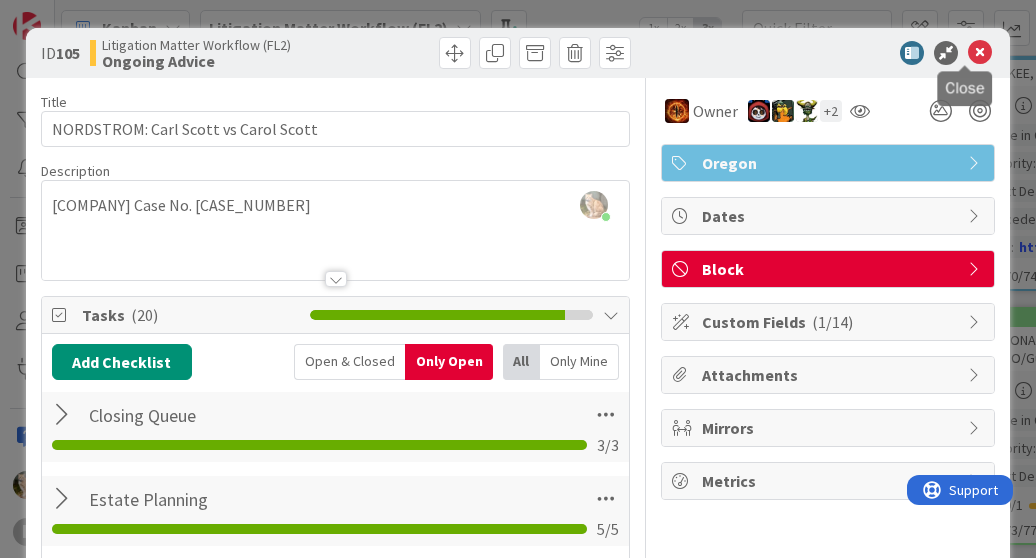 click at bounding box center (980, 53) 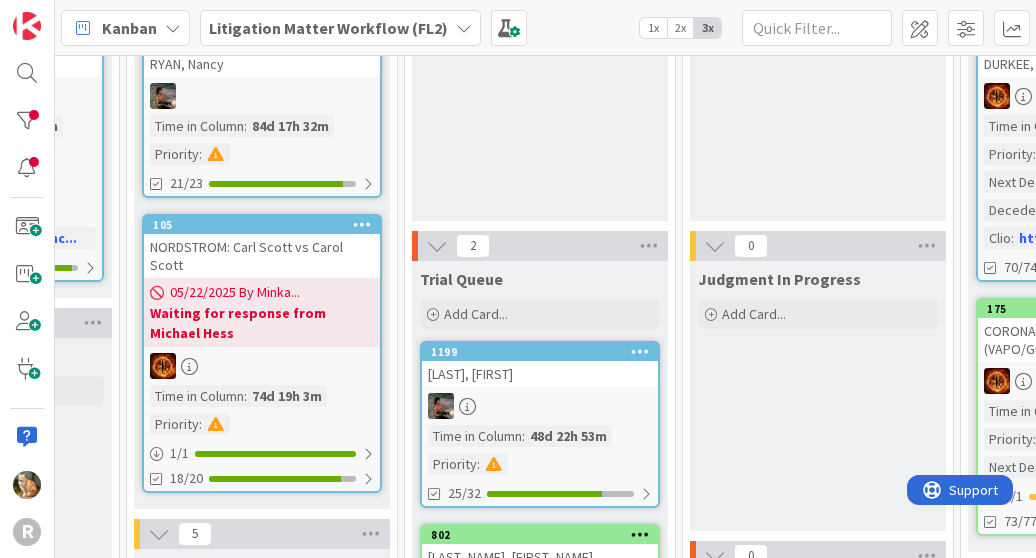 scroll, scrollTop: 332, scrollLeft: 2128, axis: both 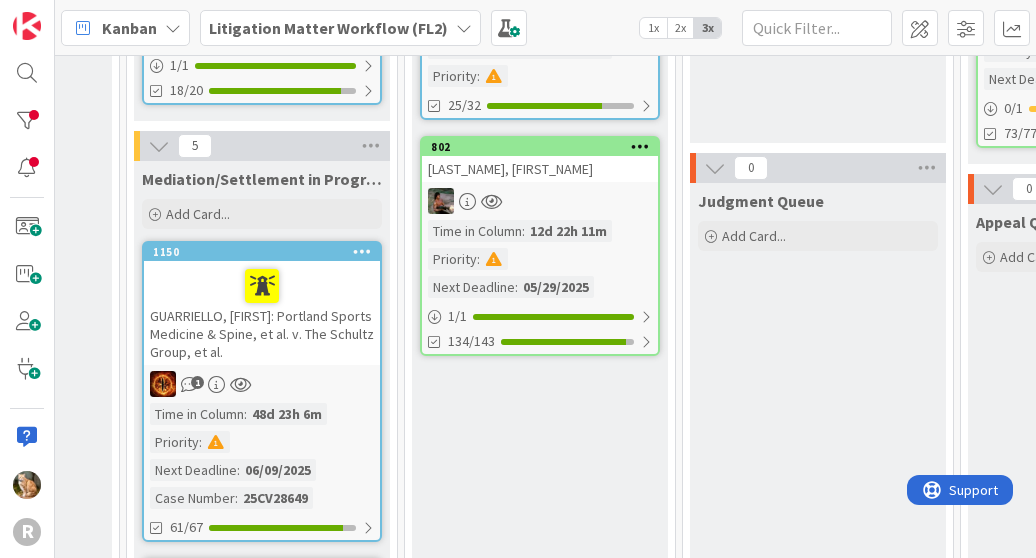 click on "GUARRIELLO, [FIRST]: Portland Sports Medicine & Spine, et al. v. The Schultz Group, et al." at bounding box center [262, 313] 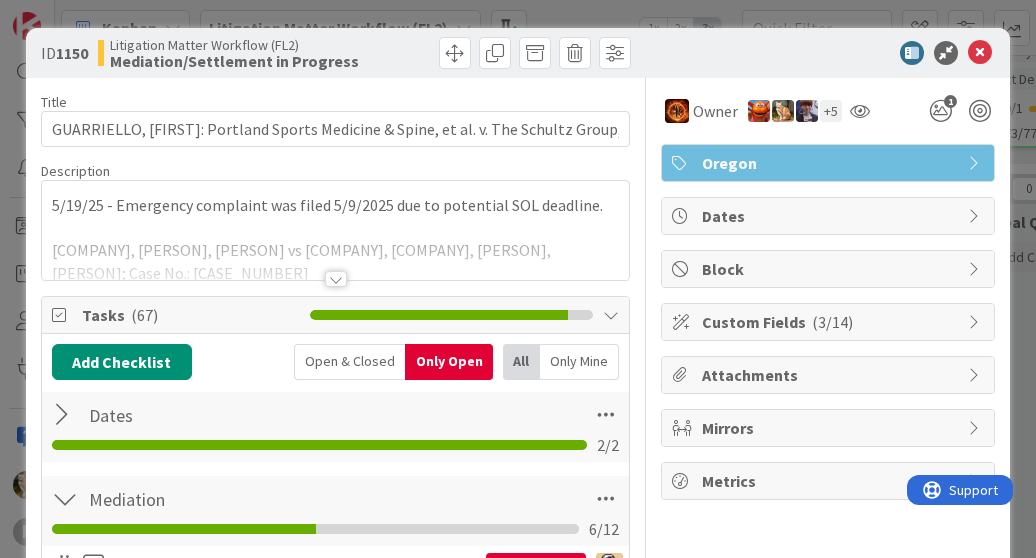 scroll, scrollTop: 0, scrollLeft: 0, axis: both 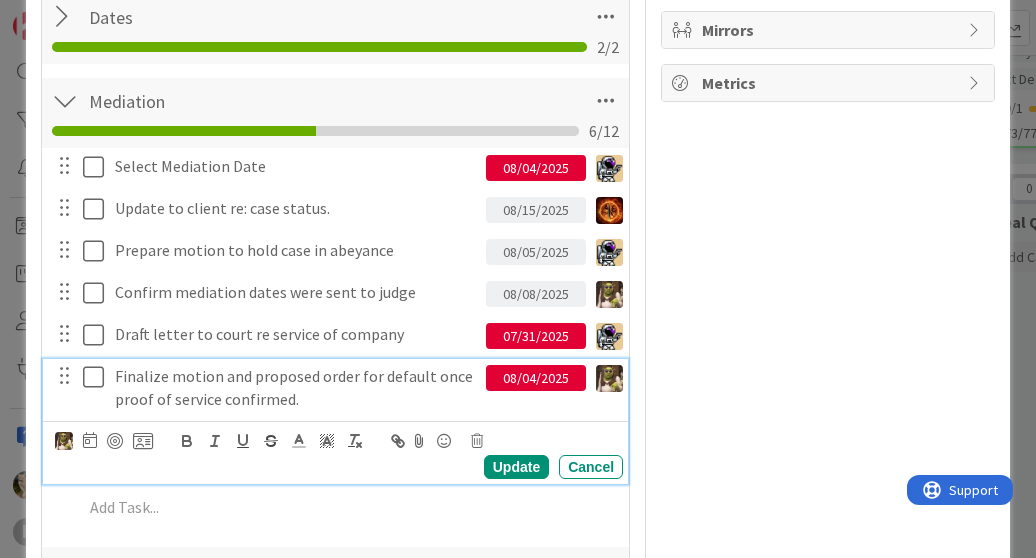 click at bounding box center [98, 377] 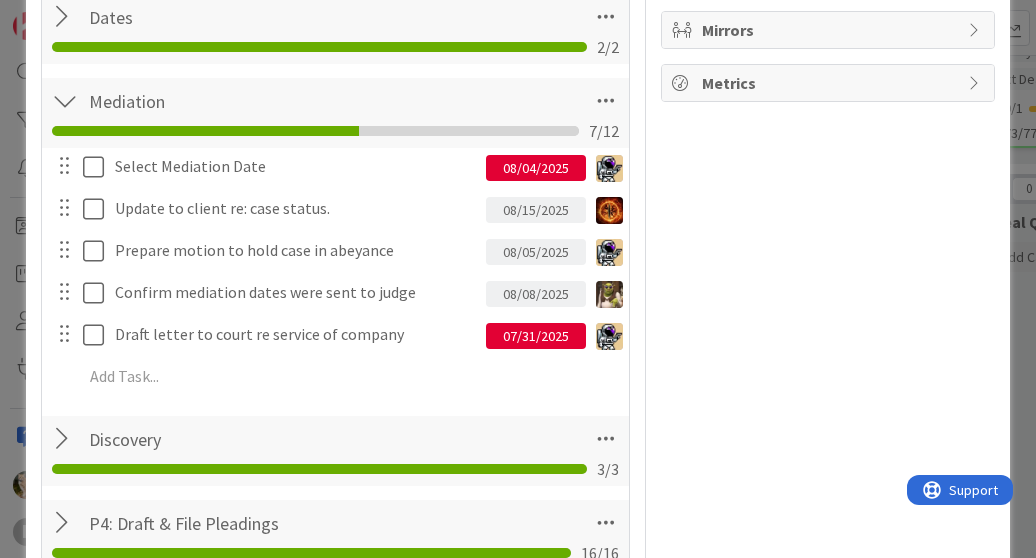 click on "07/31/2025" at bounding box center (536, 336) 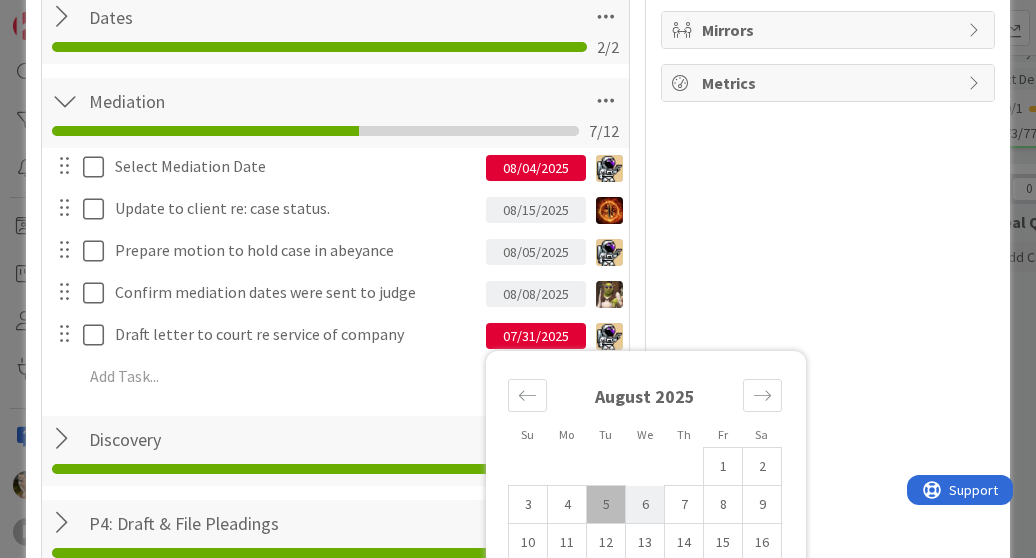 click on "6" at bounding box center [645, 505] 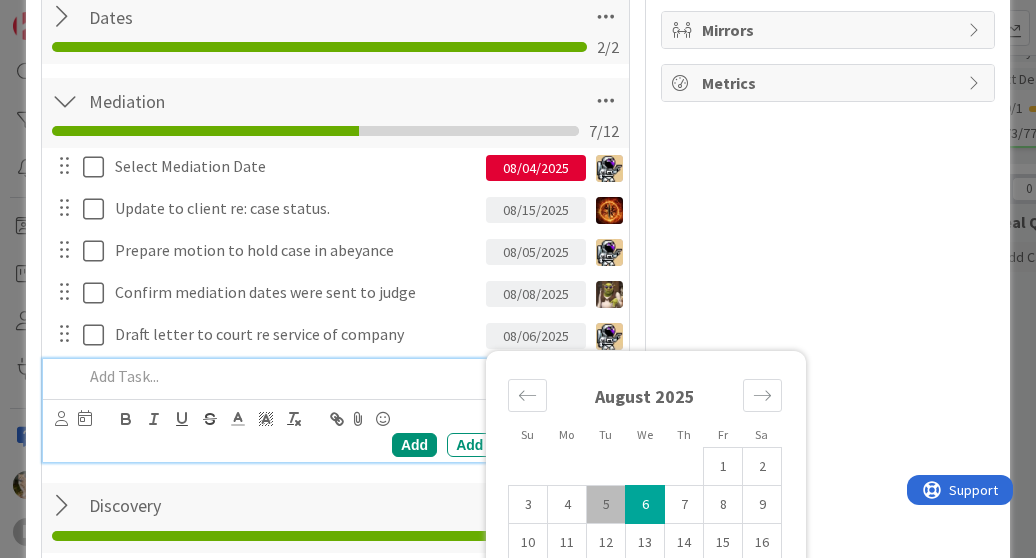 click at bounding box center [349, 376] 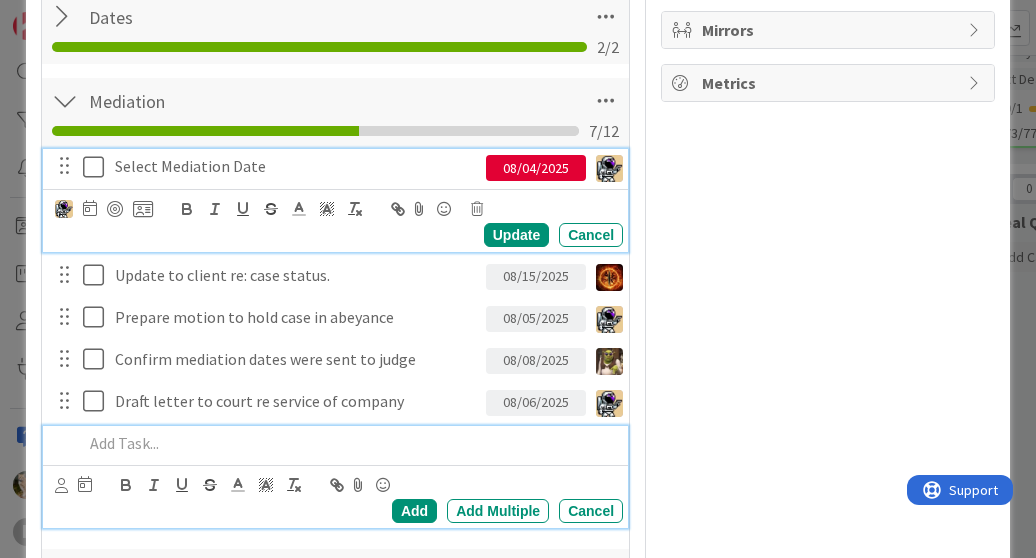 scroll, scrollTop: 465, scrollLeft: 0, axis: vertical 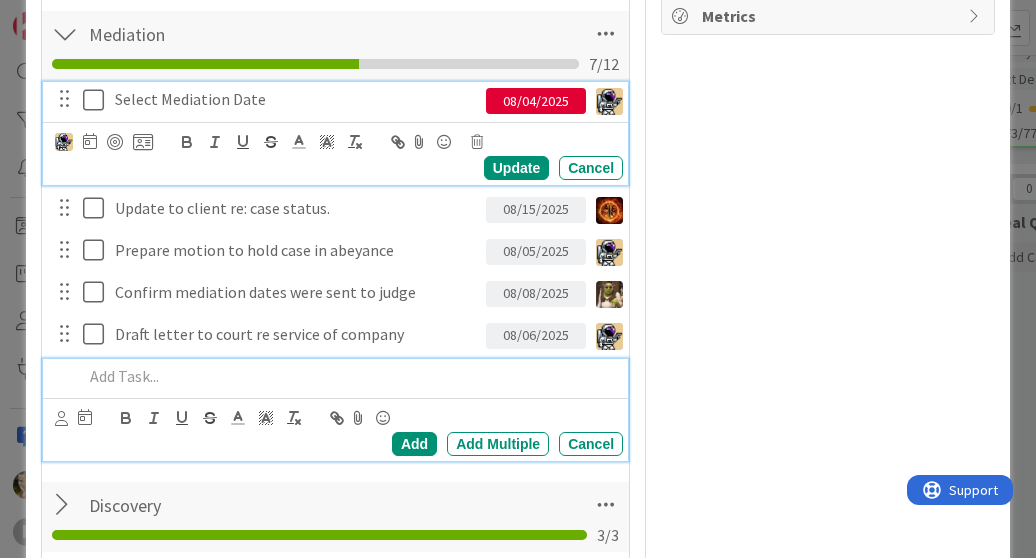 click on "Select Mediation Date 08/04/2025 Update Cancel" at bounding box center (335, 133) 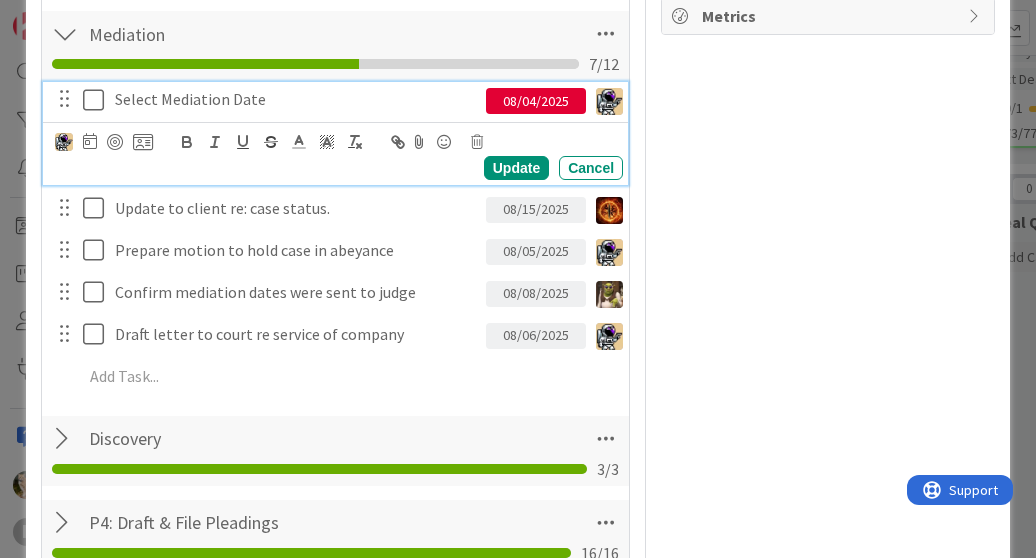 click at bounding box center (98, 100) 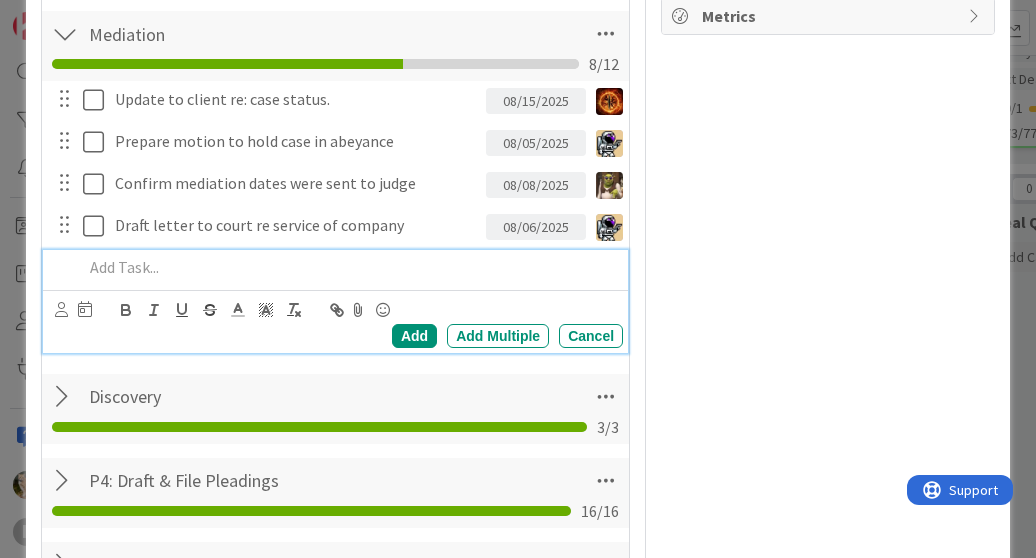 click at bounding box center [349, 267] 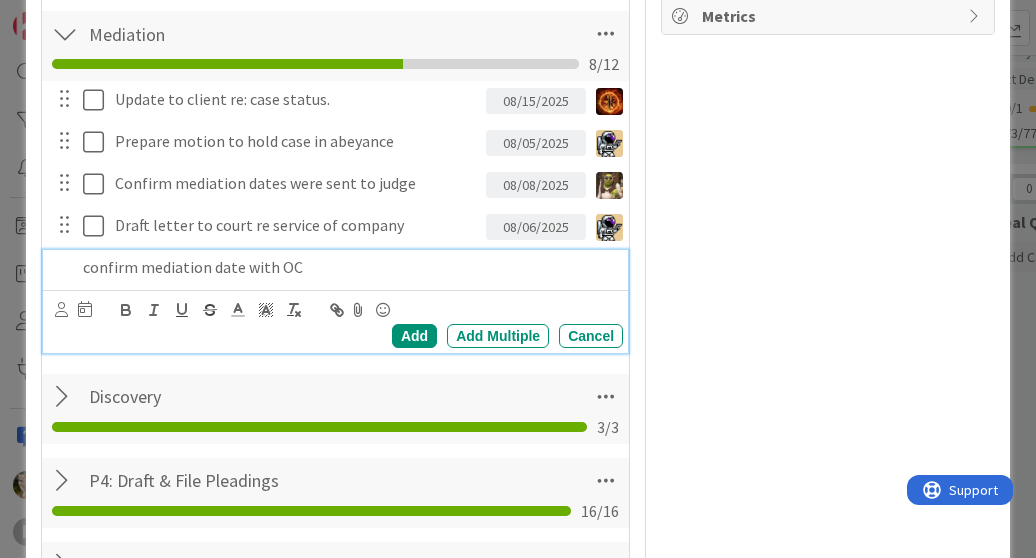 click at bounding box center (73, 310) 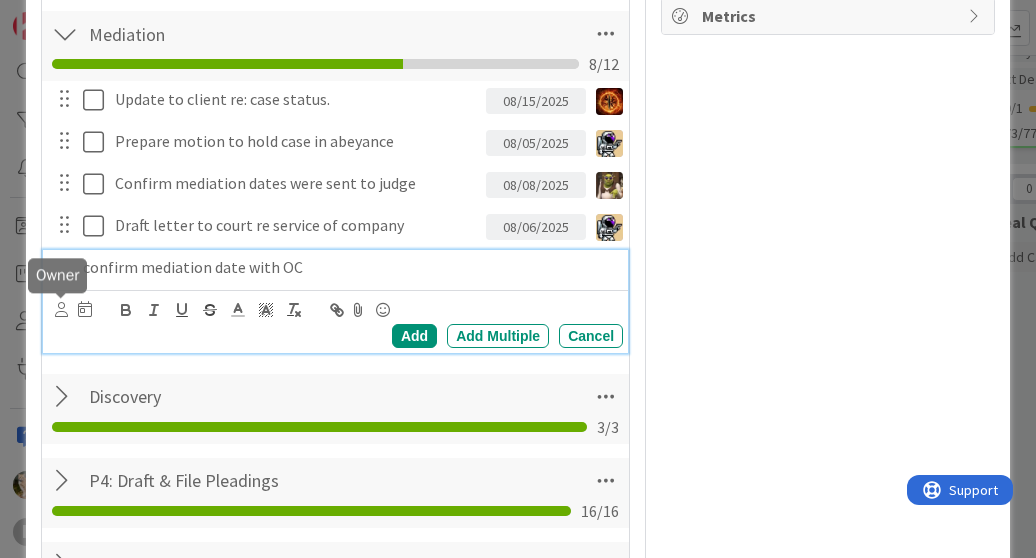 click at bounding box center [61, 309] 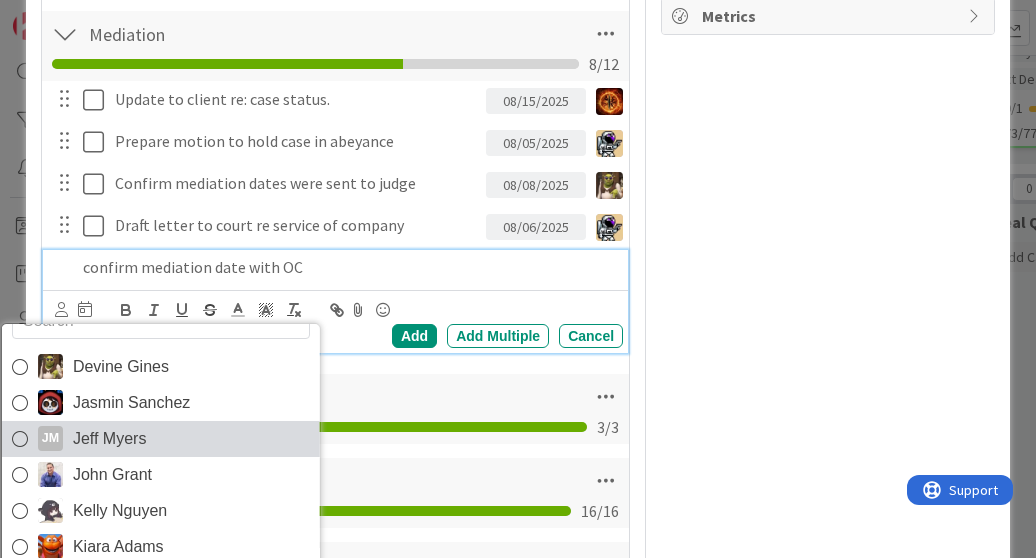 scroll, scrollTop: 32, scrollLeft: 0, axis: vertical 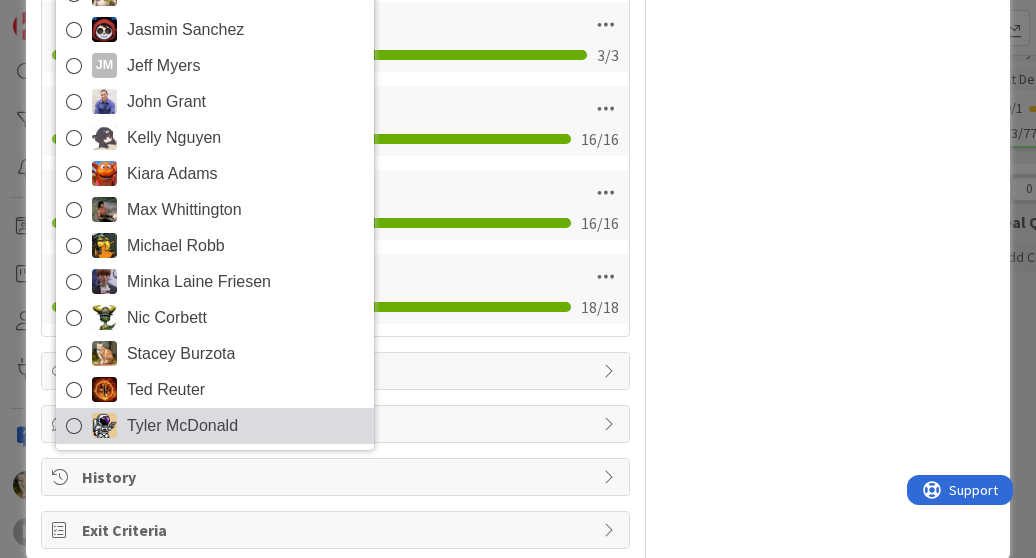 click at bounding box center [104, 425] 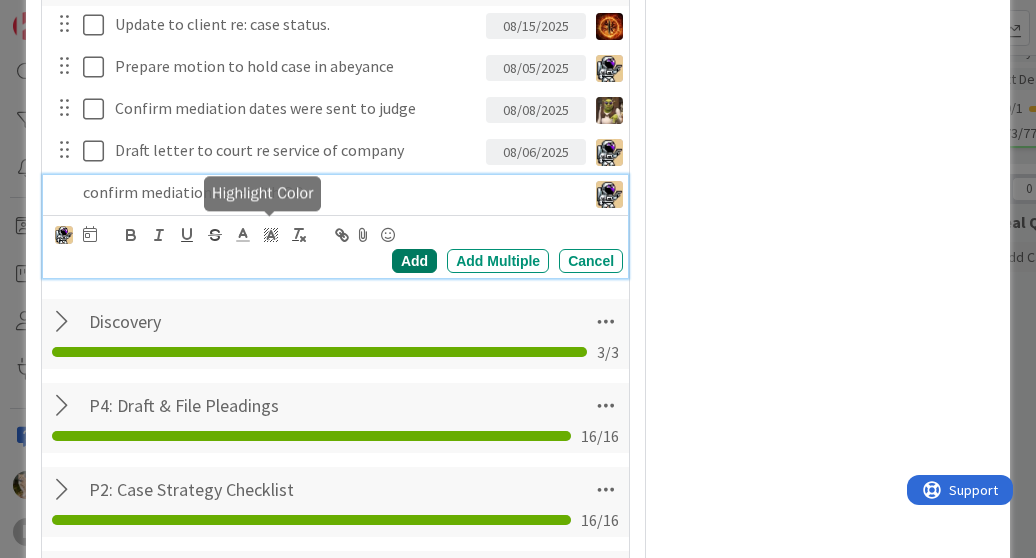 scroll, scrollTop: 538, scrollLeft: 0, axis: vertical 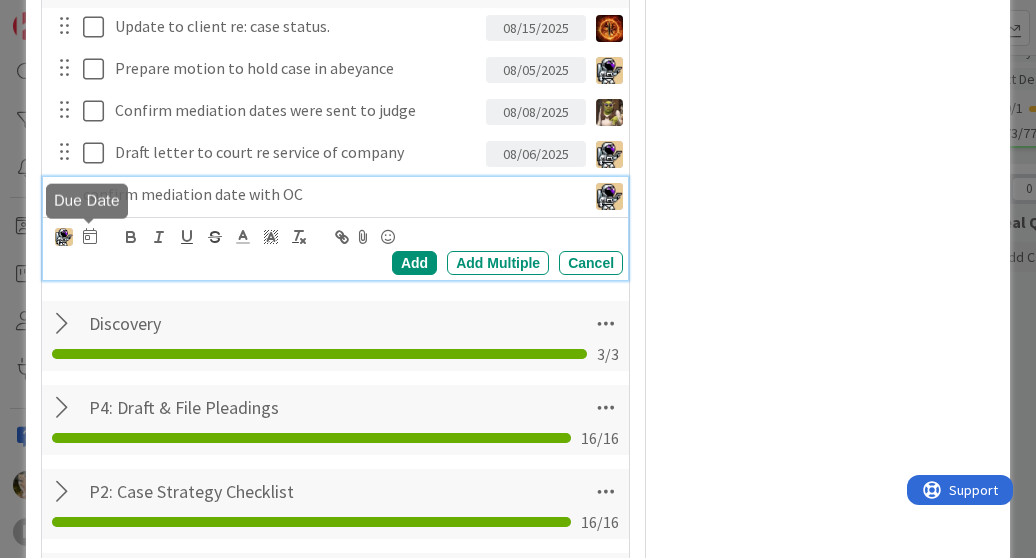 click at bounding box center (90, 236) 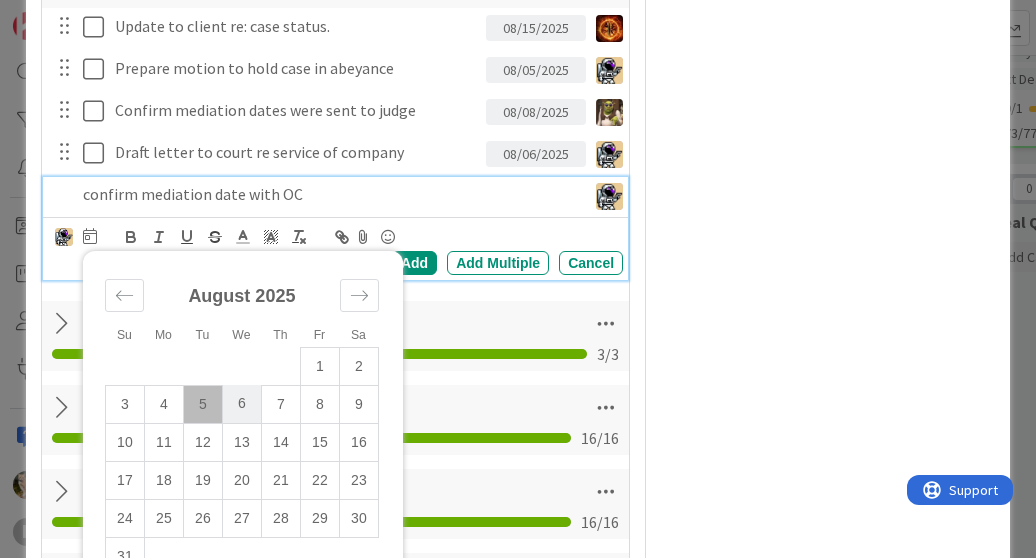click on "6" at bounding box center (241, 404) 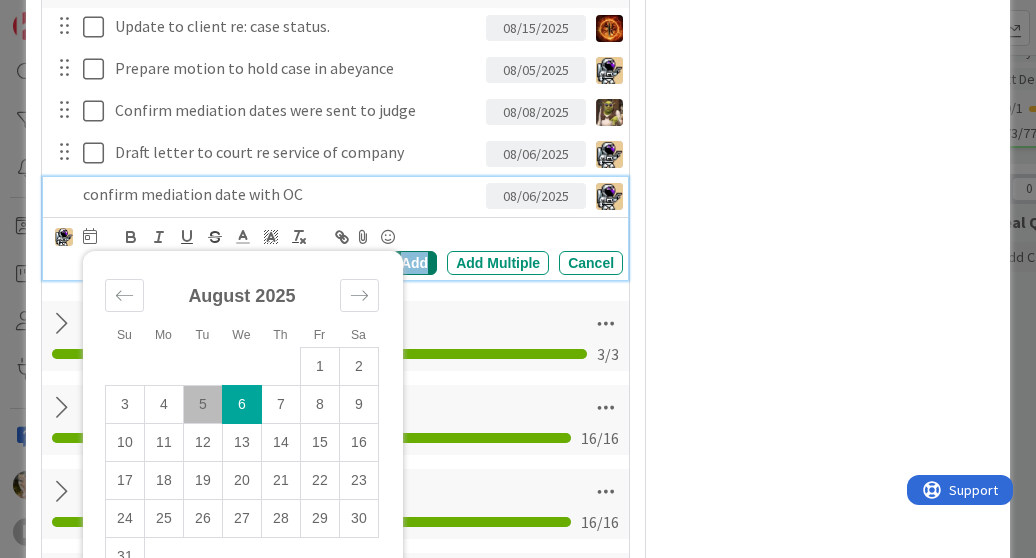 click on "Add" at bounding box center (414, 263) 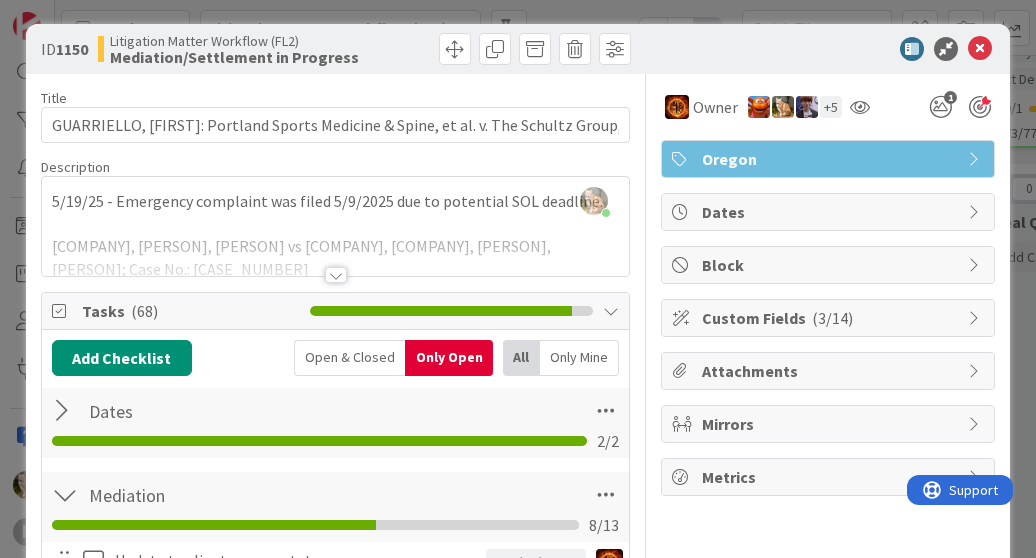 scroll, scrollTop: 0, scrollLeft: 0, axis: both 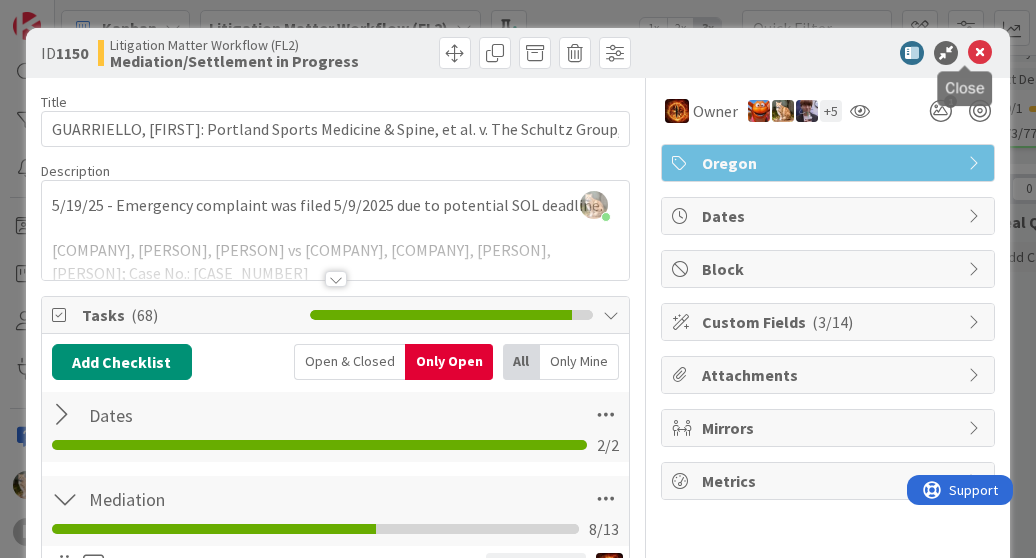 click at bounding box center (980, 53) 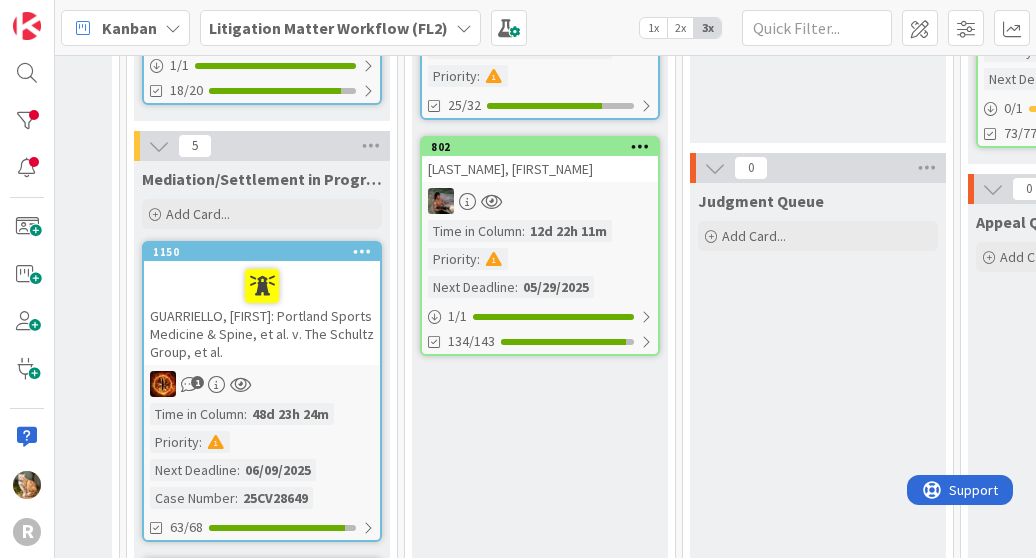 scroll, scrollTop: 667, scrollLeft: 2128, axis: both 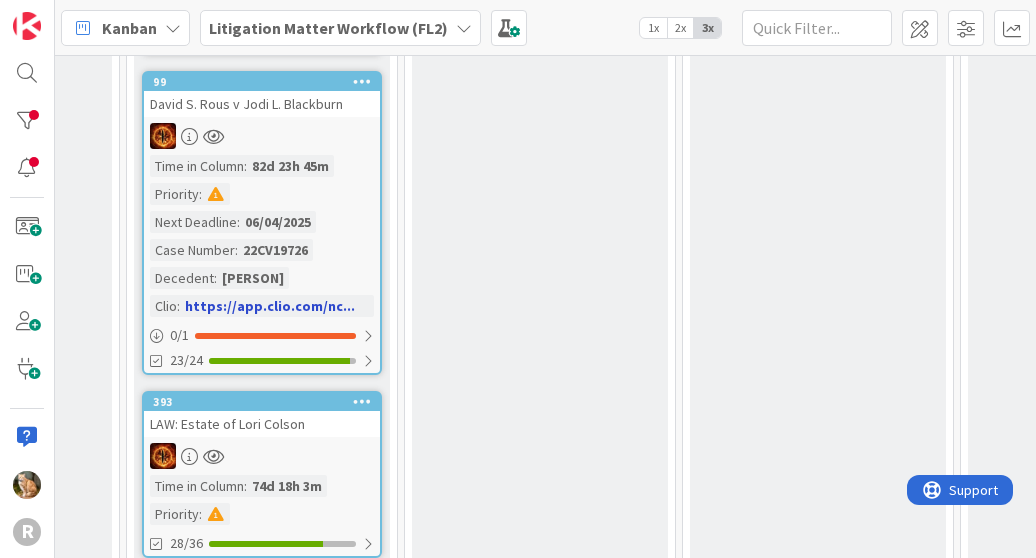 click on "99 [FIRST] [LAST] v [FIRST] [LAST] Time in Column : 82d 23h 45m Priority : Next Deadline : 06/04/2025 Case Number : 22CV19726 Decedent : [FIRST] [LAST] Clio : https://app.clio.com/nc... 0 / 1 23/24" at bounding box center [262, 223] 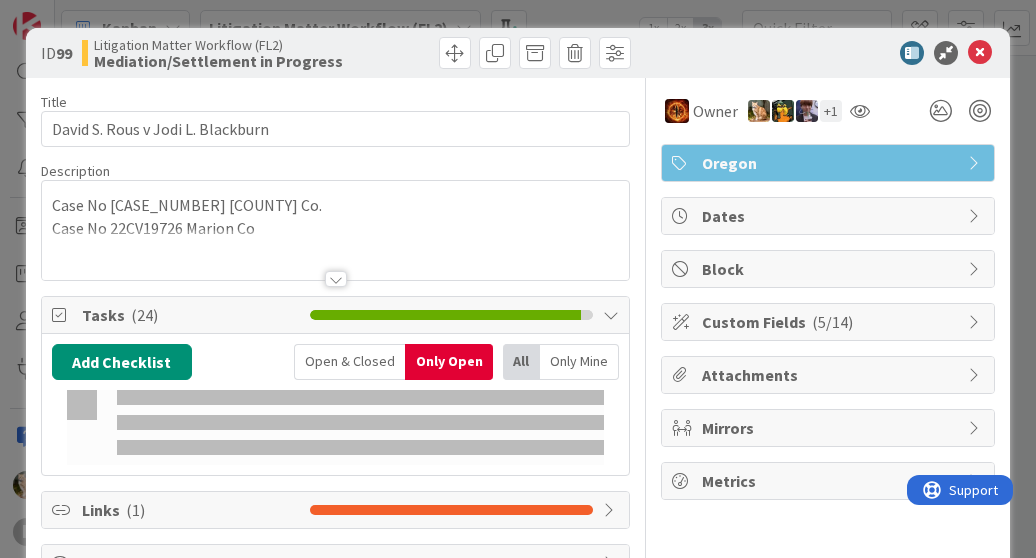 scroll, scrollTop: 1092, scrollLeft: 2128, axis: both 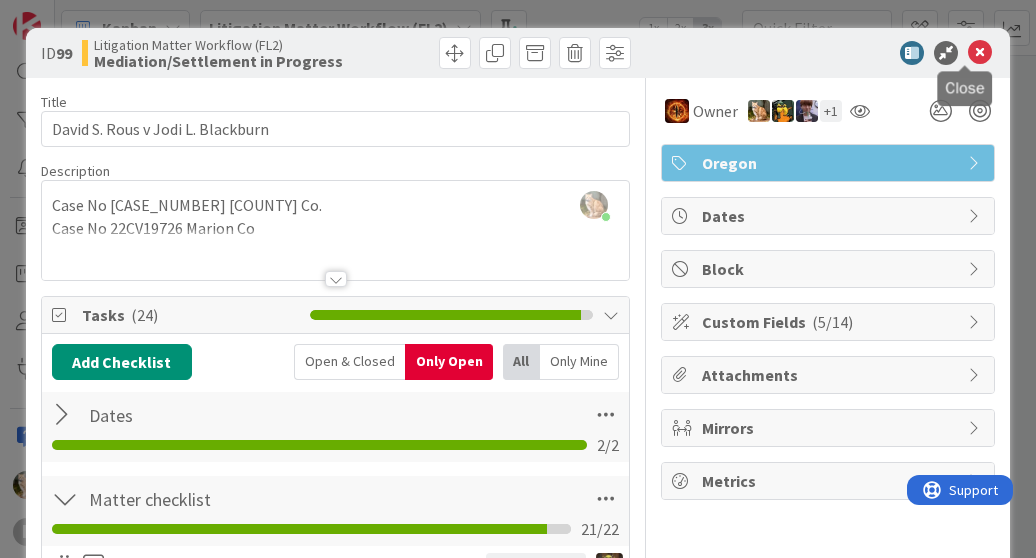 click at bounding box center [980, 53] 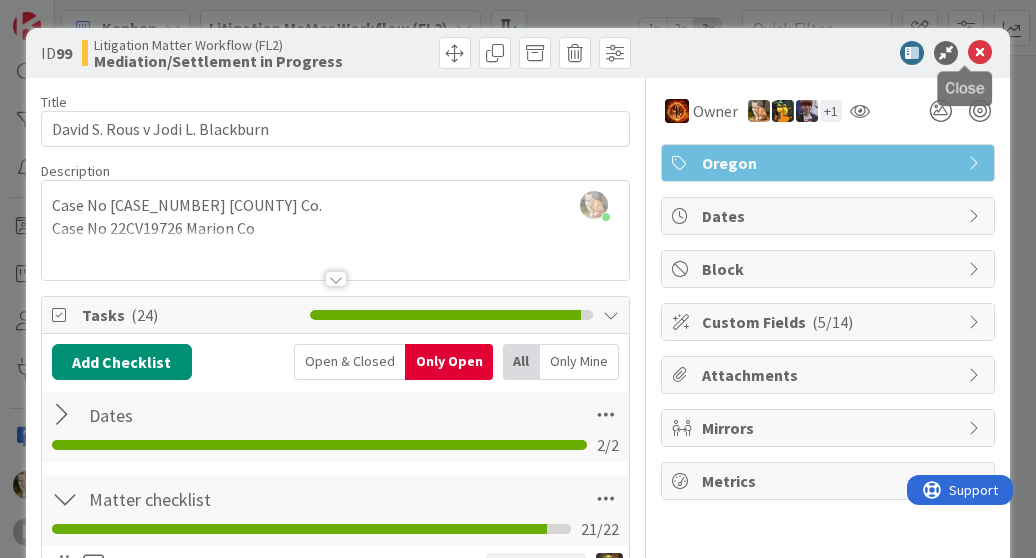 scroll, scrollTop: 1080, scrollLeft: 2128, axis: both 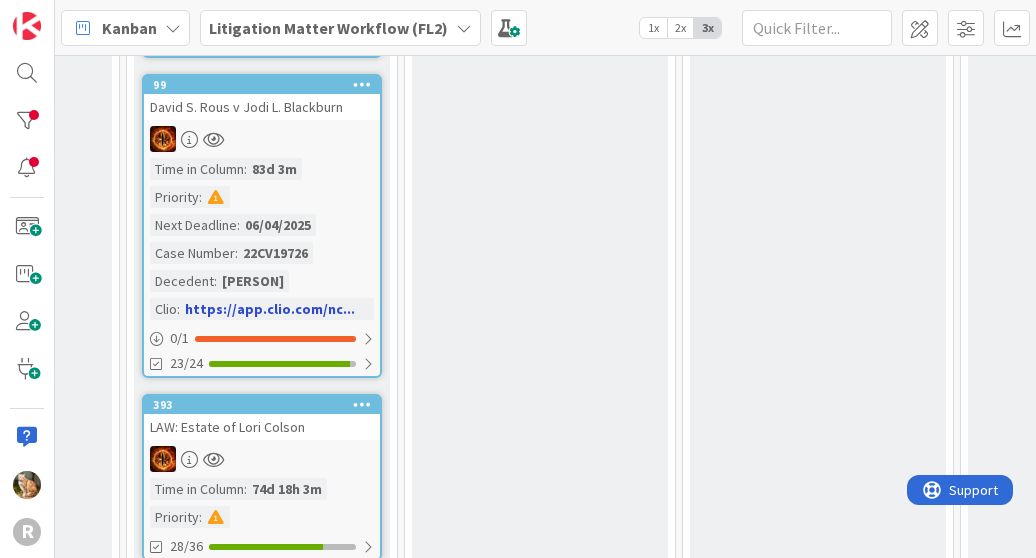 click on "Priority" at bounding box center [174, 197] 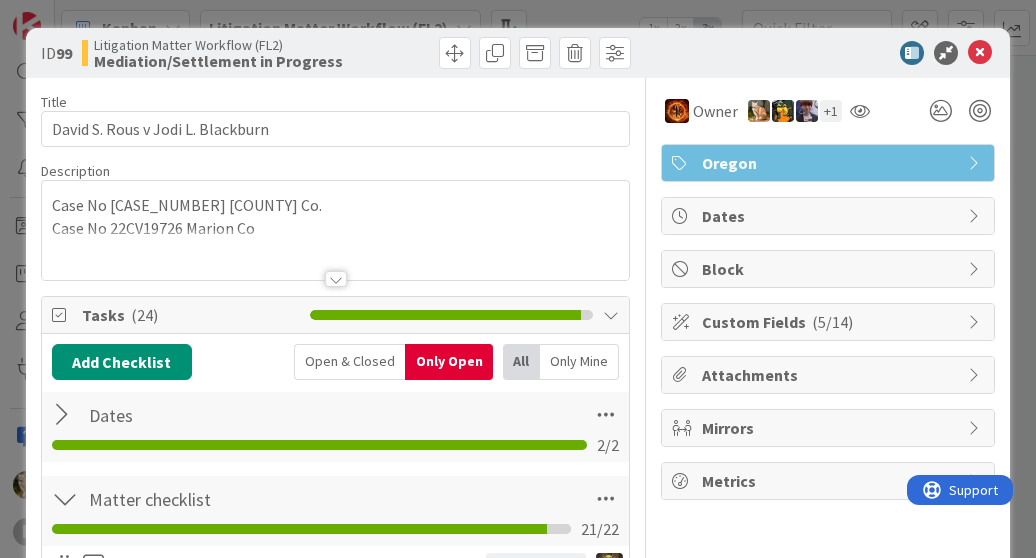 scroll, scrollTop: 0, scrollLeft: 0, axis: both 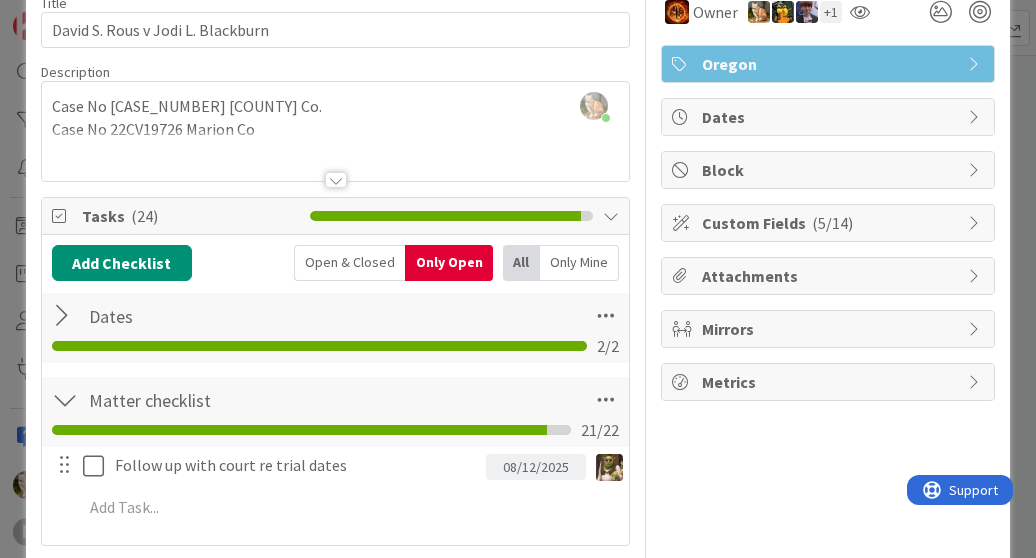 click on "Custom Fields ( 5/14 )" at bounding box center [830, 223] 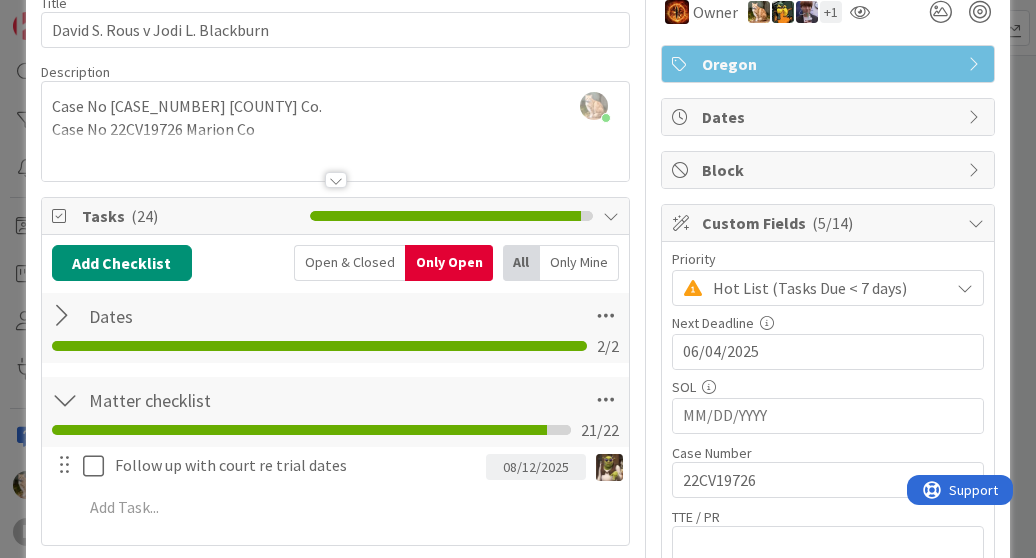 click at bounding box center (965, 288) 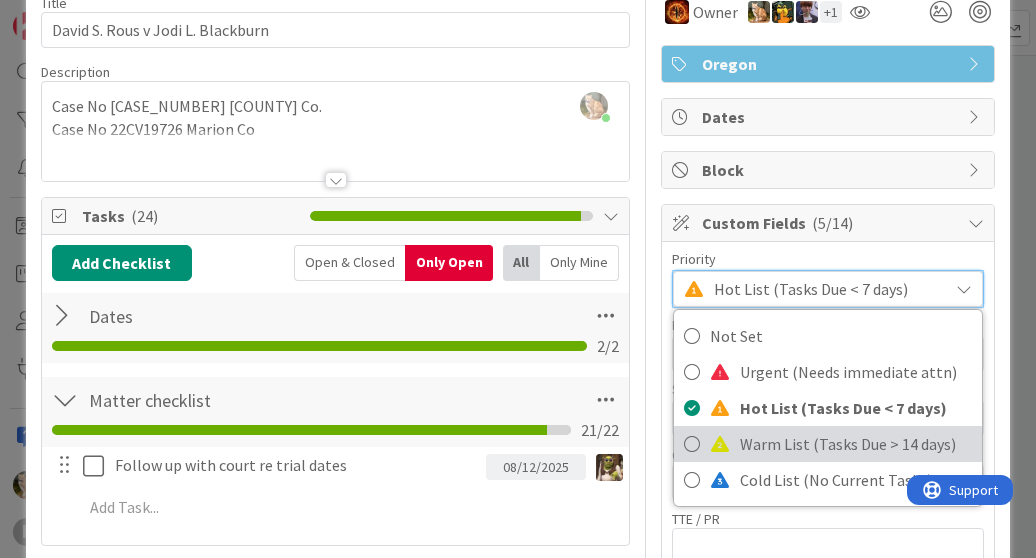 click on "Warm List (Tasks Due > 14 days)" at bounding box center [856, 444] 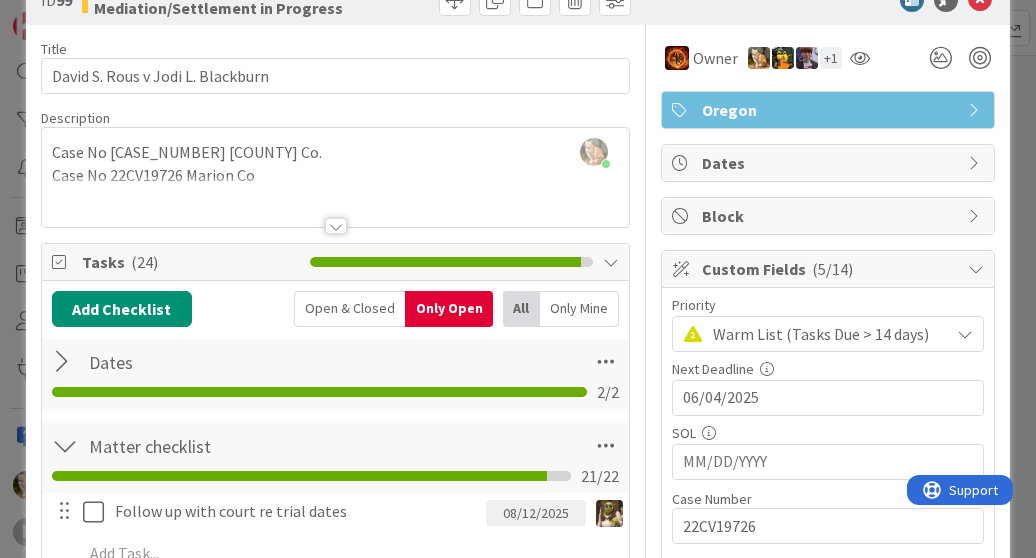 scroll, scrollTop: 0, scrollLeft: 0, axis: both 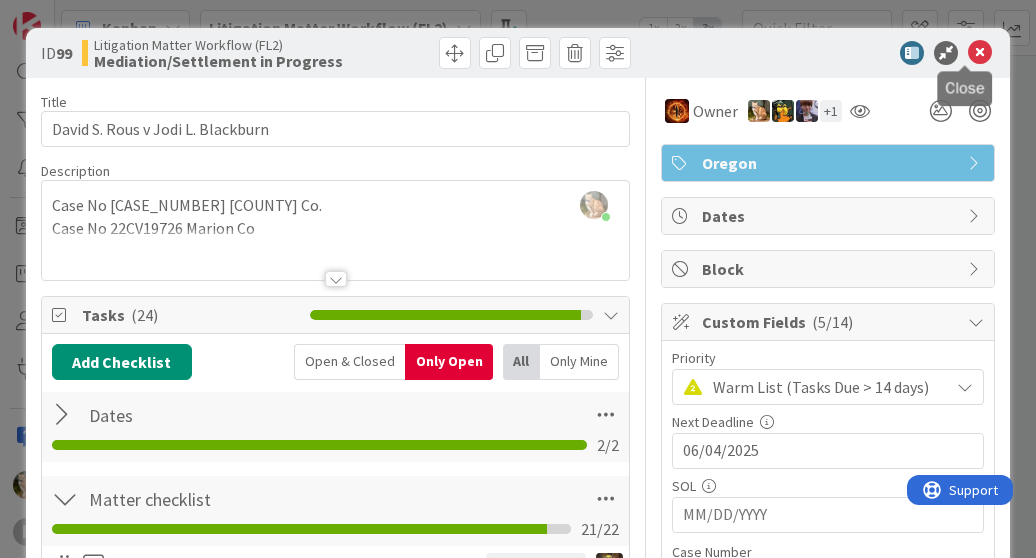 click at bounding box center (980, 53) 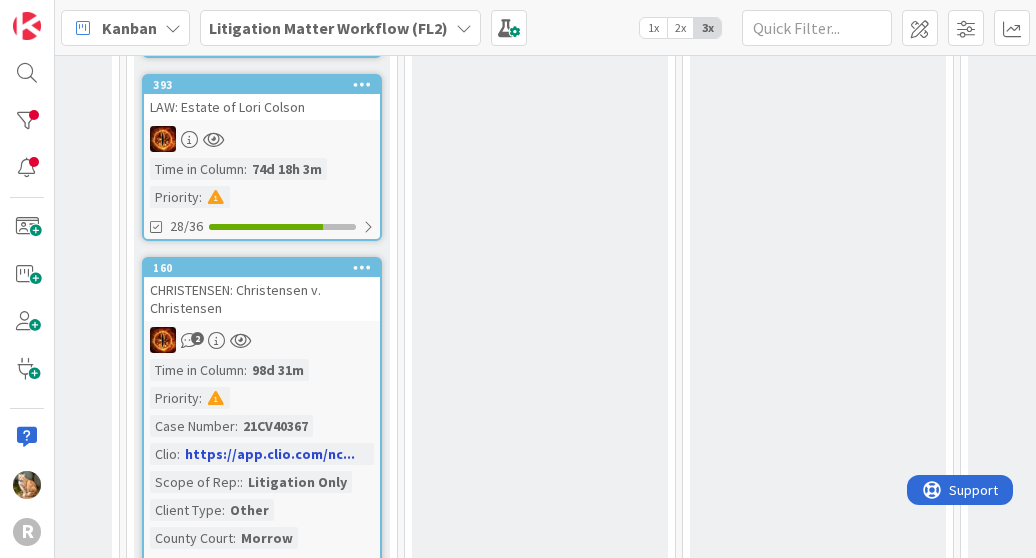 scroll, scrollTop: 1128, scrollLeft: 2128, axis: both 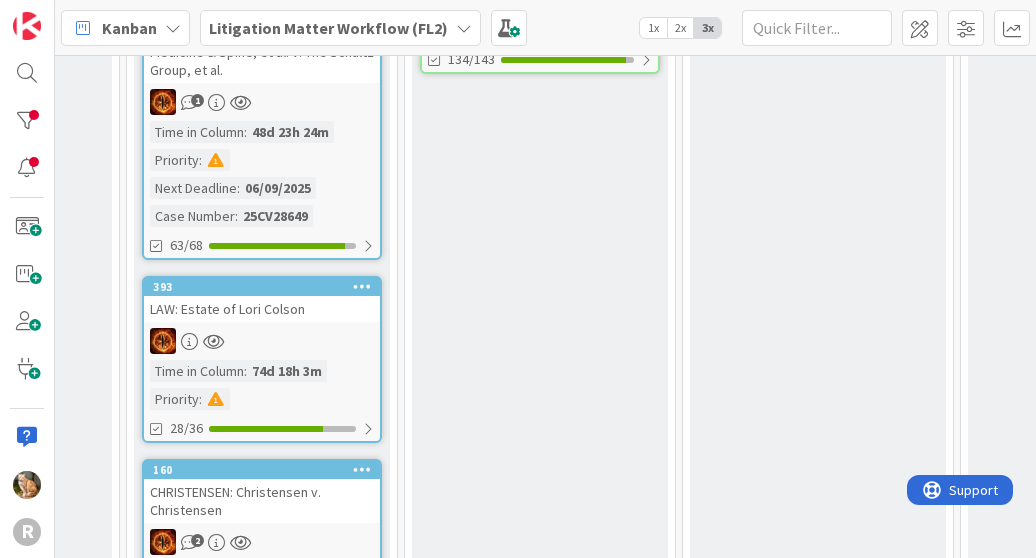 click on "LAW: Estate of Lori Colson" at bounding box center [262, 309] 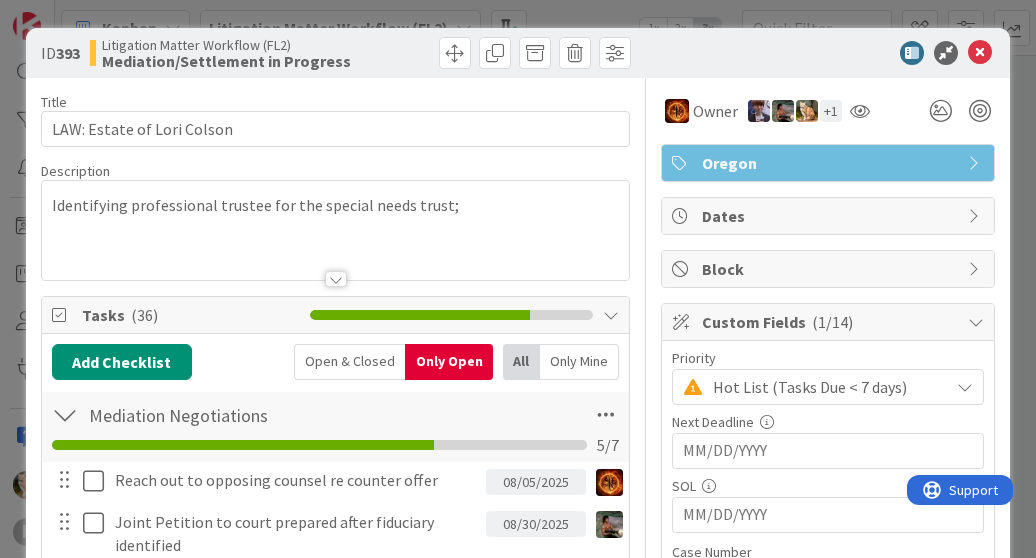 scroll, scrollTop: 0, scrollLeft: 0, axis: both 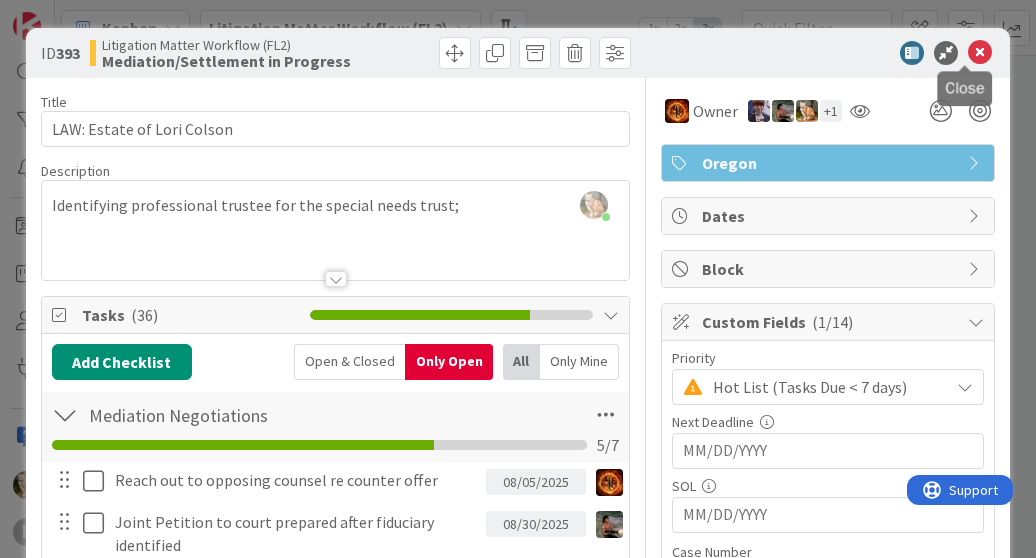click at bounding box center (980, 53) 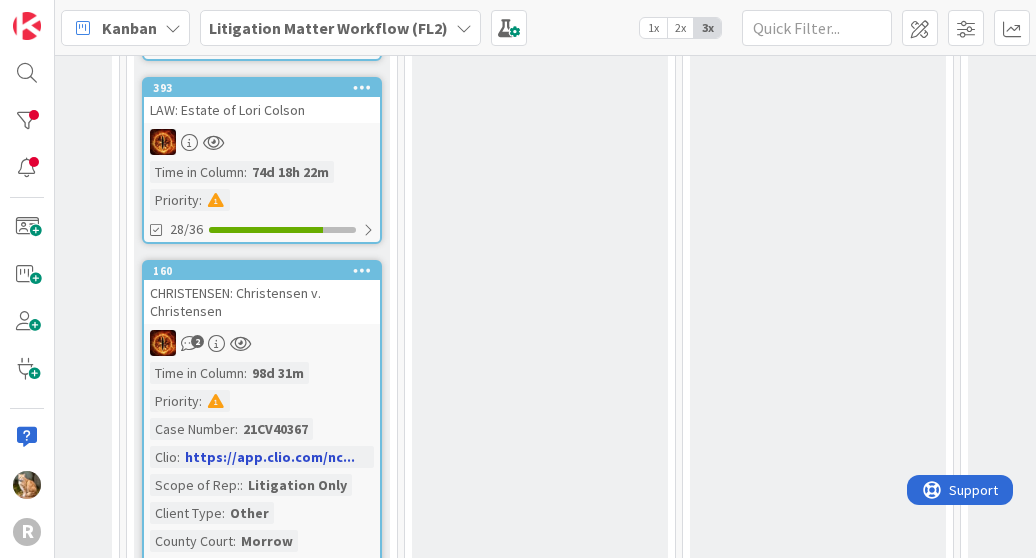 click on "CHRISTENSEN:  Christensen v. Christensen" at bounding box center (262, 302) 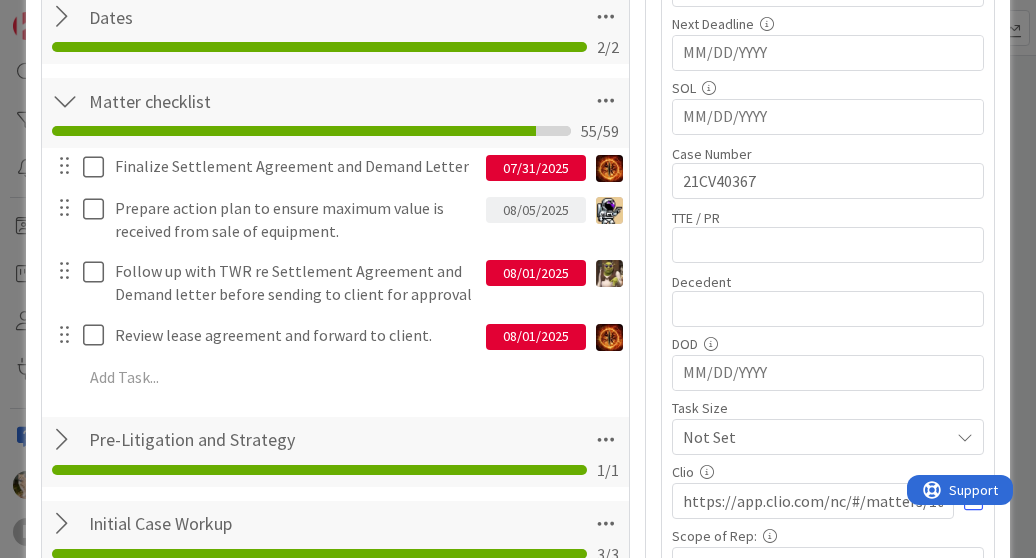 scroll, scrollTop: 399, scrollLeft: 0, axis: vertical 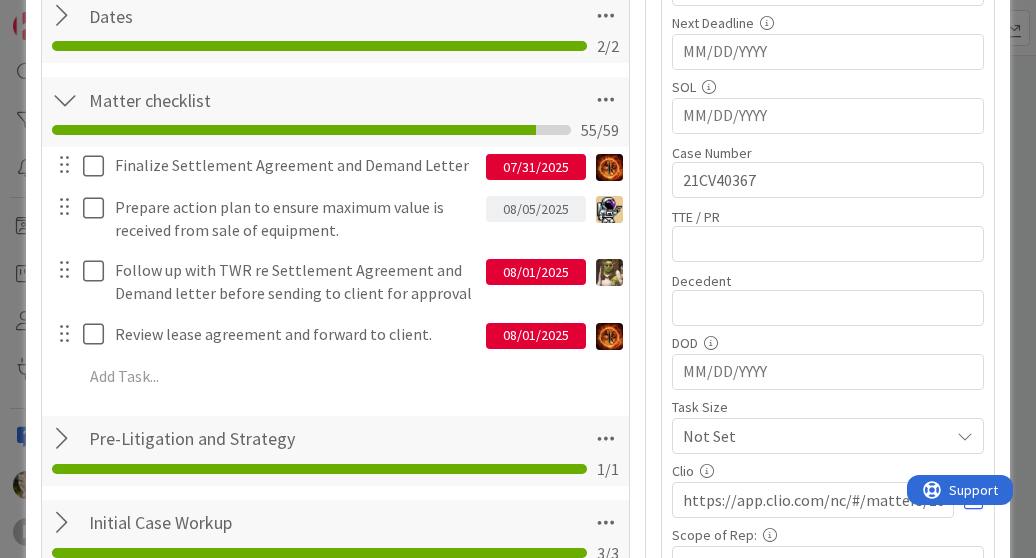 click on "07/31/2025" at bounding box center (536, 167) 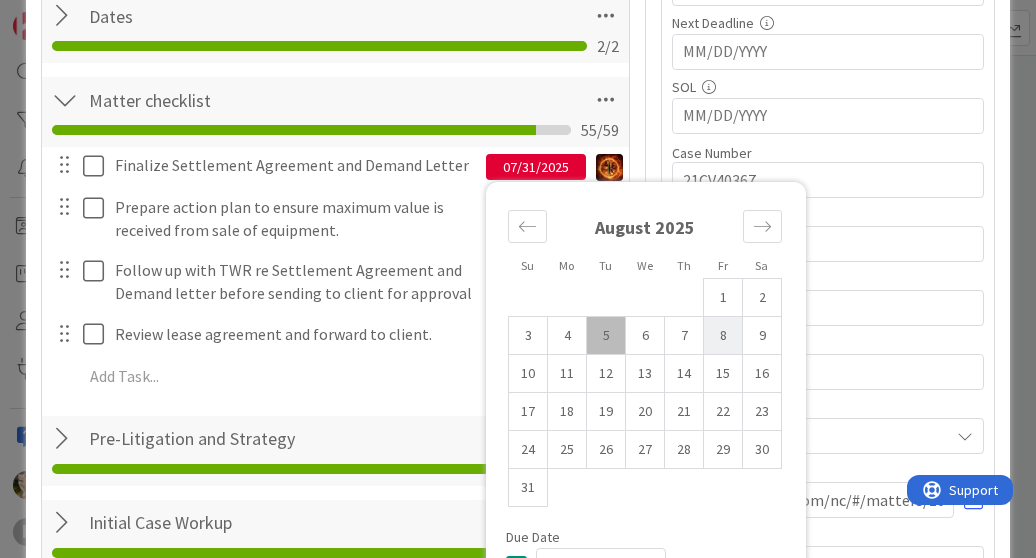 click on "8" at bounding box center (723, 336) 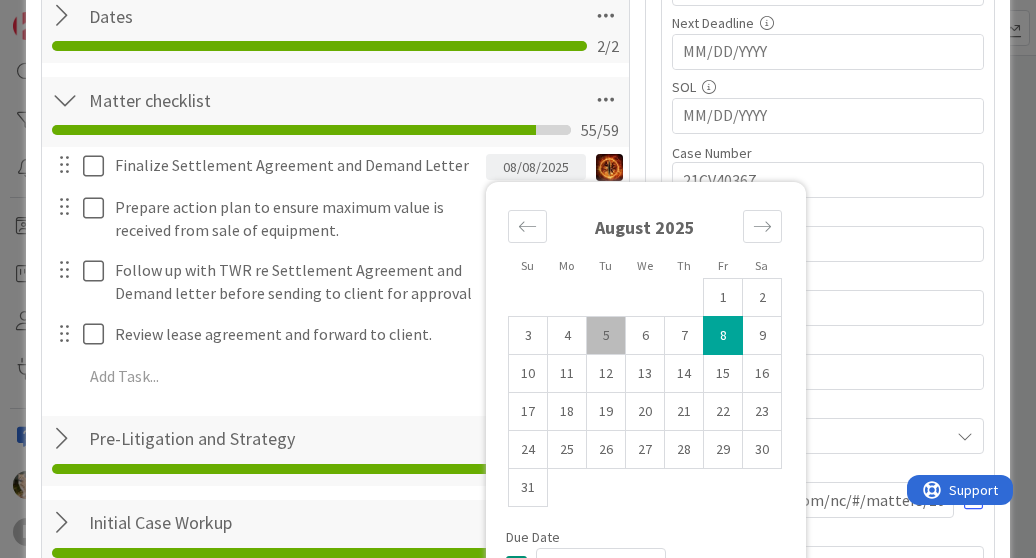 click on "Pre-Litigation and Strategy Checklist Name 27 / 64 Pre-Litigation and Strategy 1 / 1" at bounding box center (335, 451) 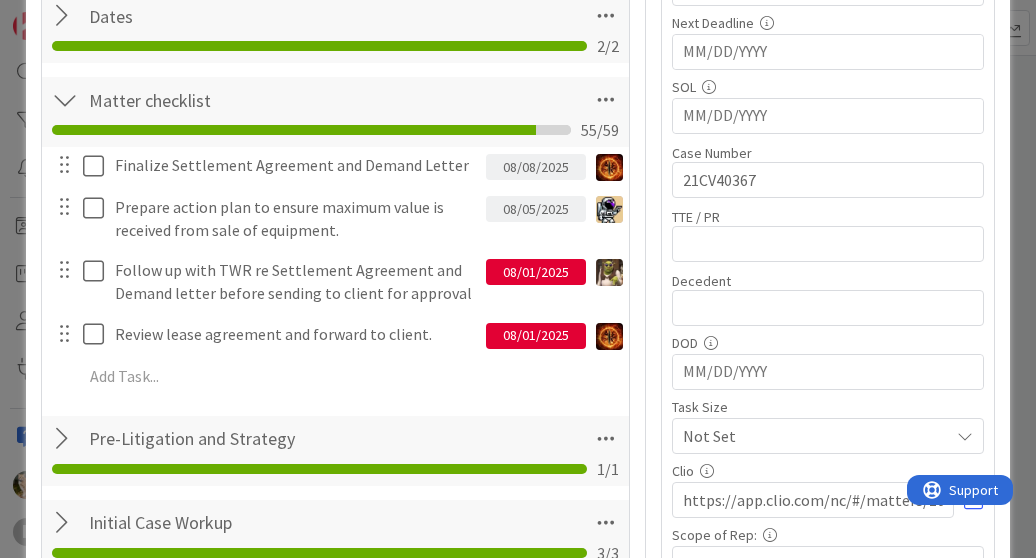 click on "08/01/2025" at bounding box center [536, 272] 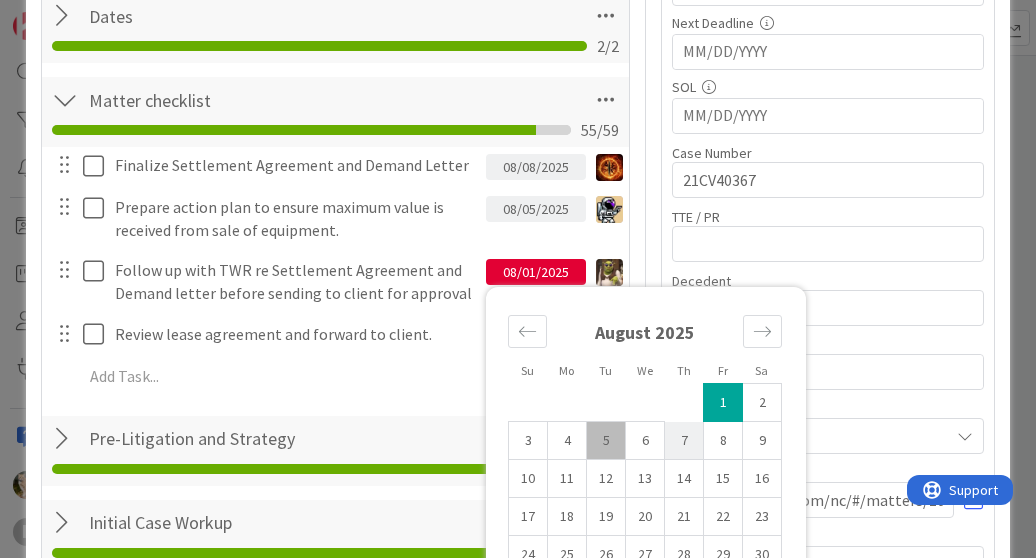 click on "7" at bounding box center [684, 441] 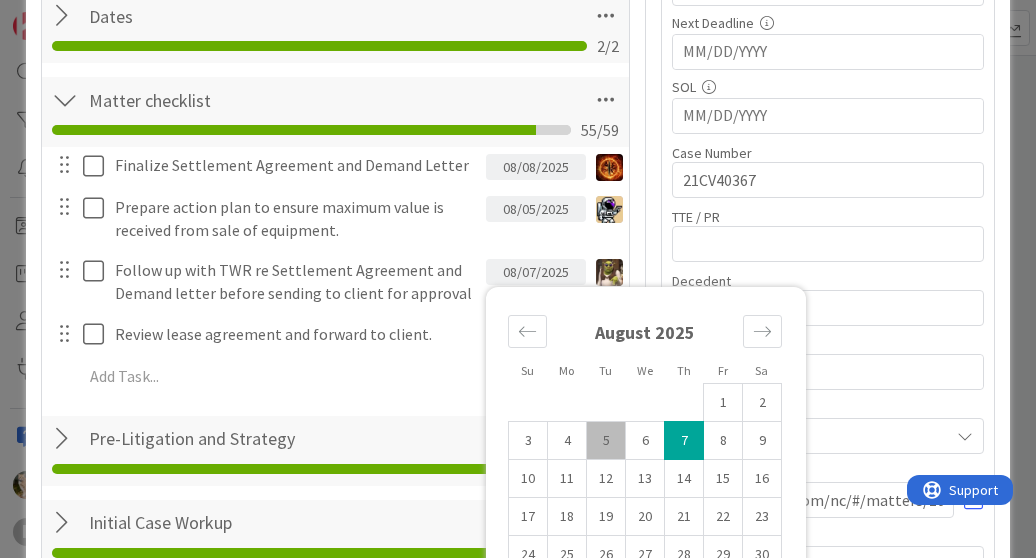 click on "Add Checklist Open & Closed Only Open All Only Mine Dates Checklist Name [NUMBER]/[NUMBER] Dates [NUMBER]/[NUMBER] Matter checklist Checklist Name [NUMBER]/[NUMBER] Matter checklist [NUMBER]/[NUMBER] Finalize Settlement Agreement and Demand Letter [DATE] Su Mo Tu We Th Fr Sa July [YEAR] 1 2 3 4 5 6 7 8 9 10 11 12 13 14 15 16 17 18 19 20 21 22 23 24 25 26 27 28 29 30 31 August [YEAR] 1 2 3 4 5 6 7 8 9 10 11 12 13 14 15 16 17 18 19 20 21 22 23 24 25 26 27 28 29 30 31 September [YEAR] 1 2 3 4 5 6 7 8 9 10 11 /" at bounding box center (335, 300) 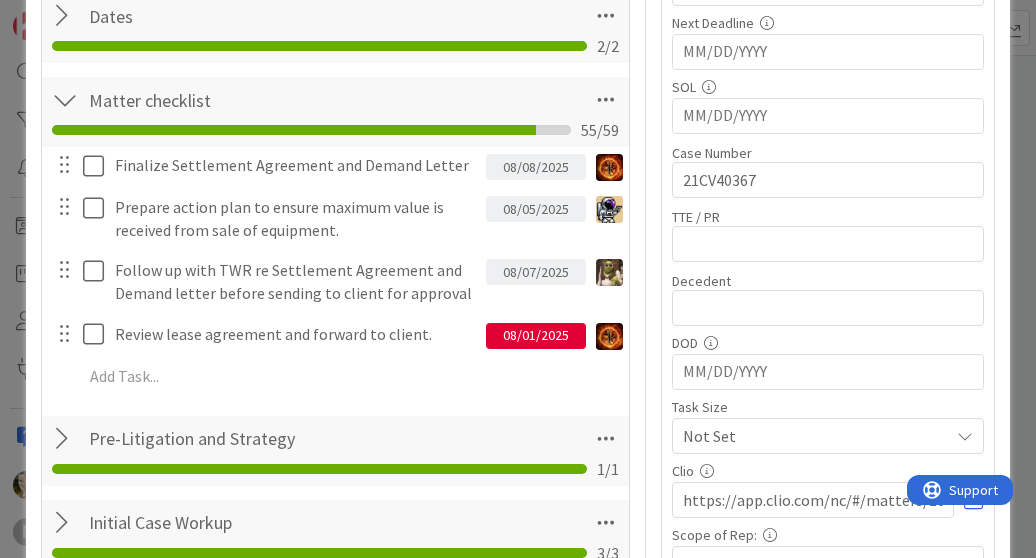 click on "08/01/2025" at bounding box center (536, 336) 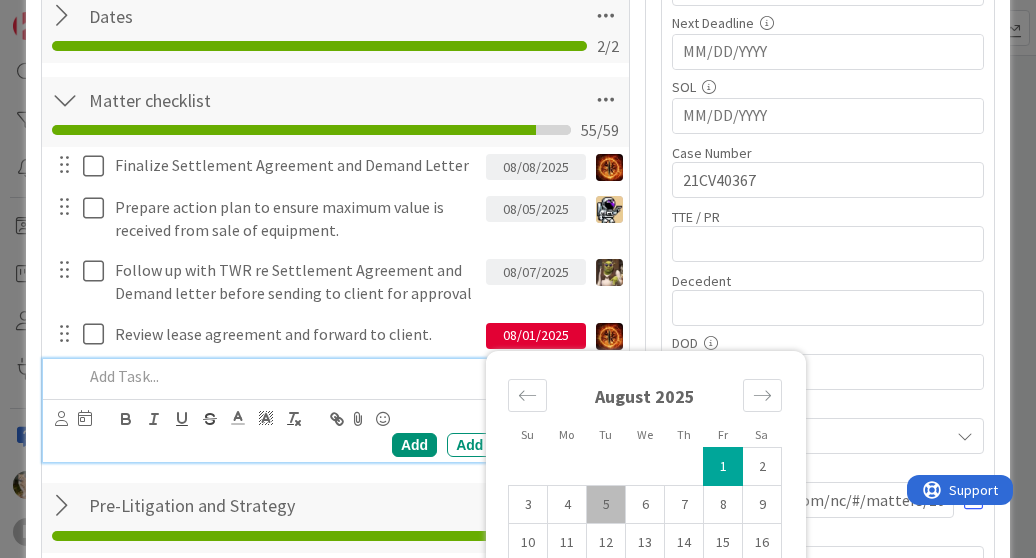 click at bounding box center [349, 376] 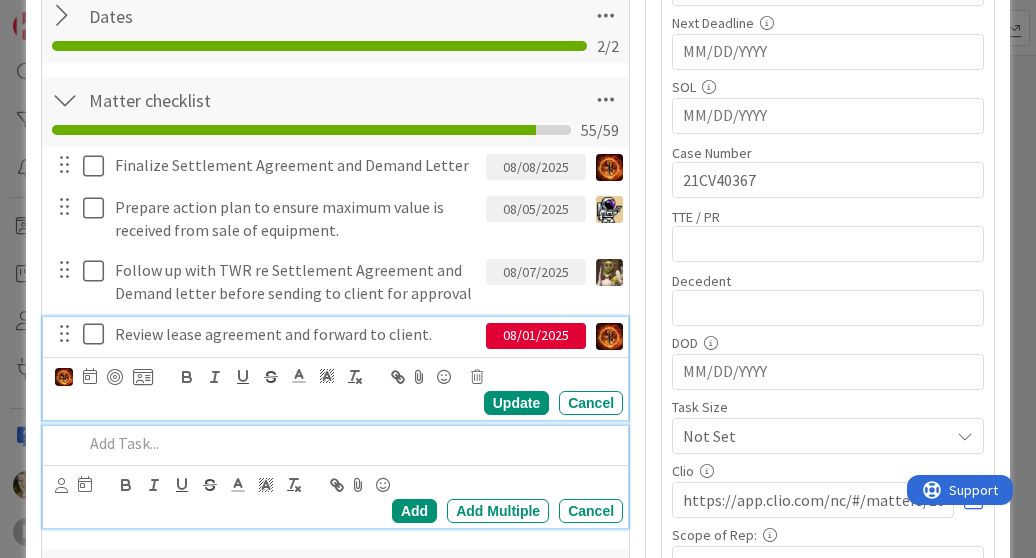 click on "Review lease agreement and forward to client. [DATE] Su Mo Tu We Th Fr Sa July [YEAR] 1 2 3 4 5 6 7 8 9 10 11 12 13 14 15 16 17 18 19 20 21 22 23 24 25 26 27 28 29 30 31 August [YEAR] 1 2 3 4 5 6 7 8 9 10 11 12 13 14 15 16 17 18 19 20 21 22 23 24 25 26 27 28 29 30 31 September [YEAR] 1 2 3 4 5 6 7 8 9 10 11 12 13 14 15 16 17 18 19 20 21 22 23 24 25 26 27 28 29 30 Due Date [DATE] Update Cancel" at bounding box center (335, 368) 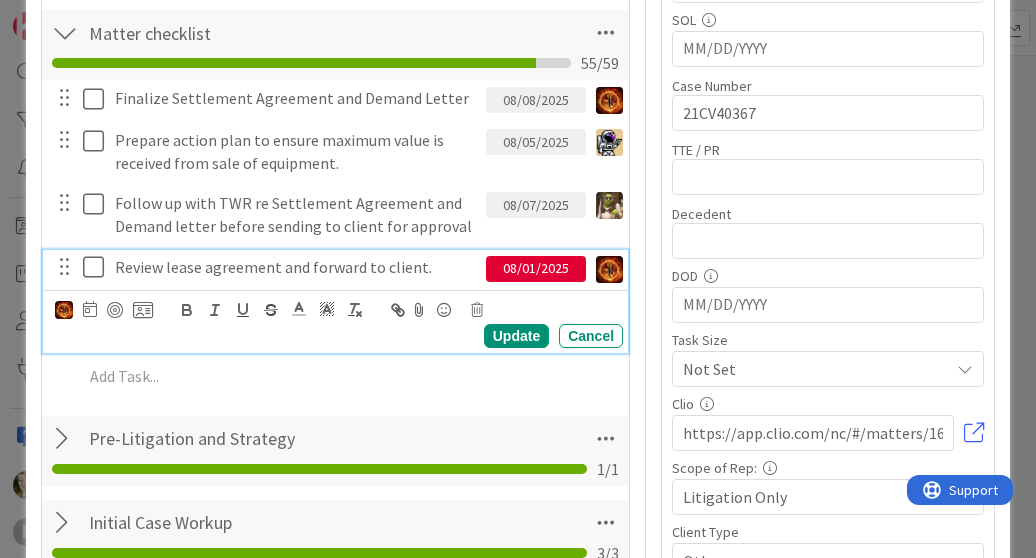 click at bounding box center (98, 267) 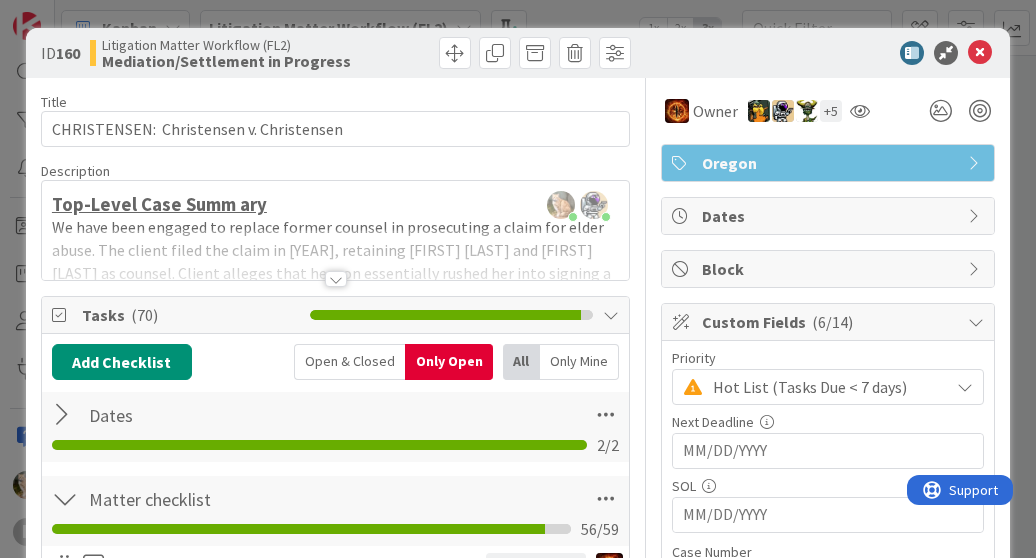 scroll, scrollTop: 0, scrollLeft: 0, axis: both 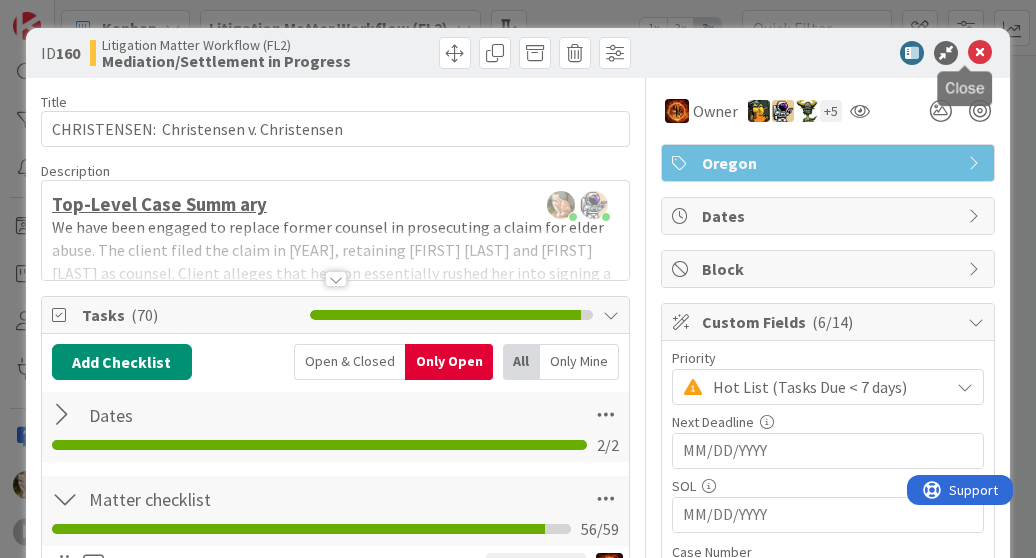 click at bounding box center [980, 53] 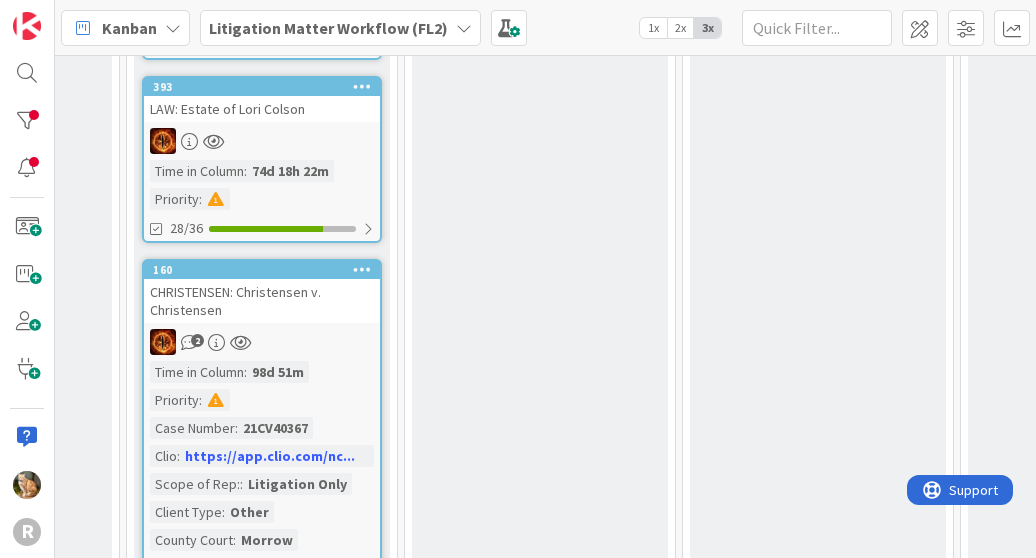 scroll, scrollTop: 1126, scrollLeft: 2128, axis: both 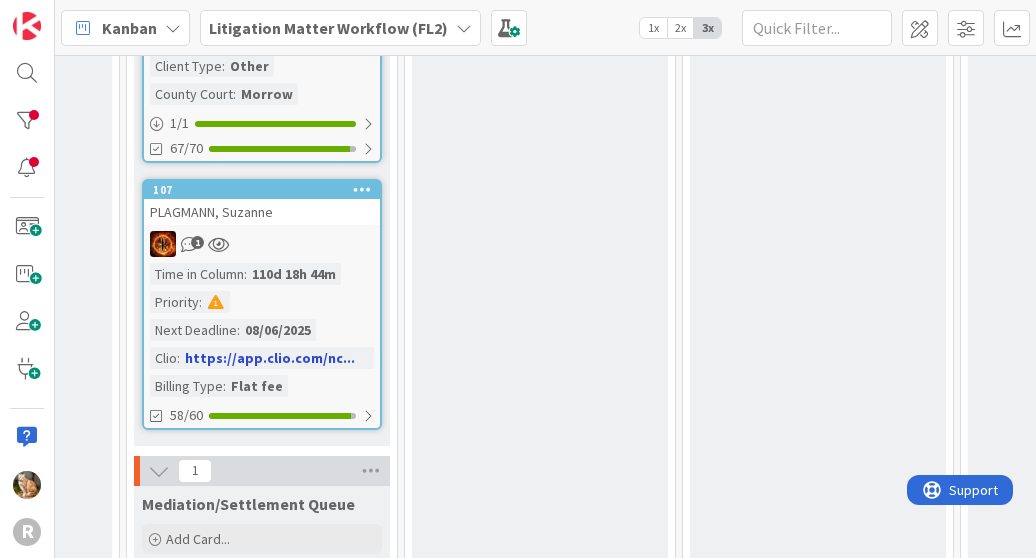 click on "PLAGMANN, Suzanne" at bounding box center (262, 212) 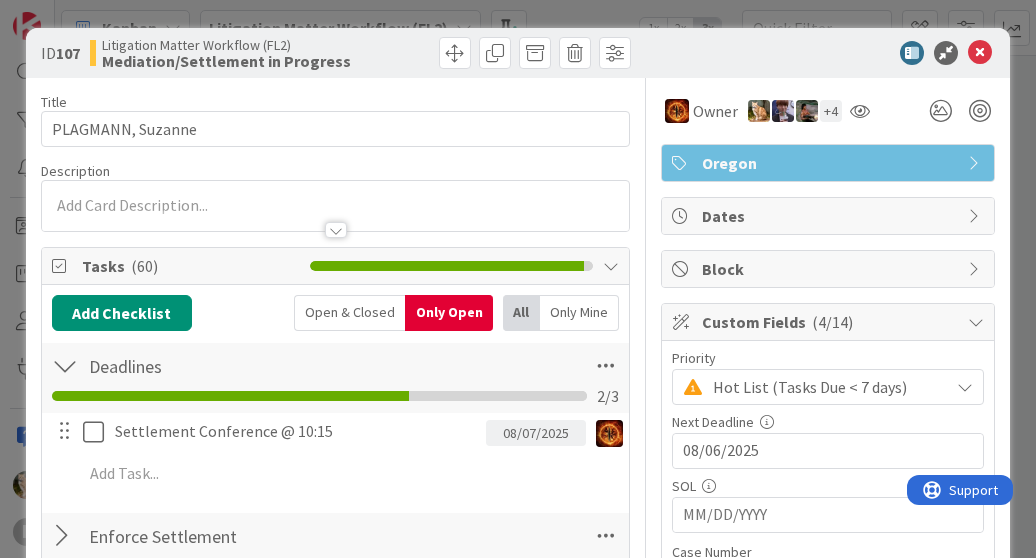 scroll, scrollTop: 0, scrollLeft: 0, axis: both 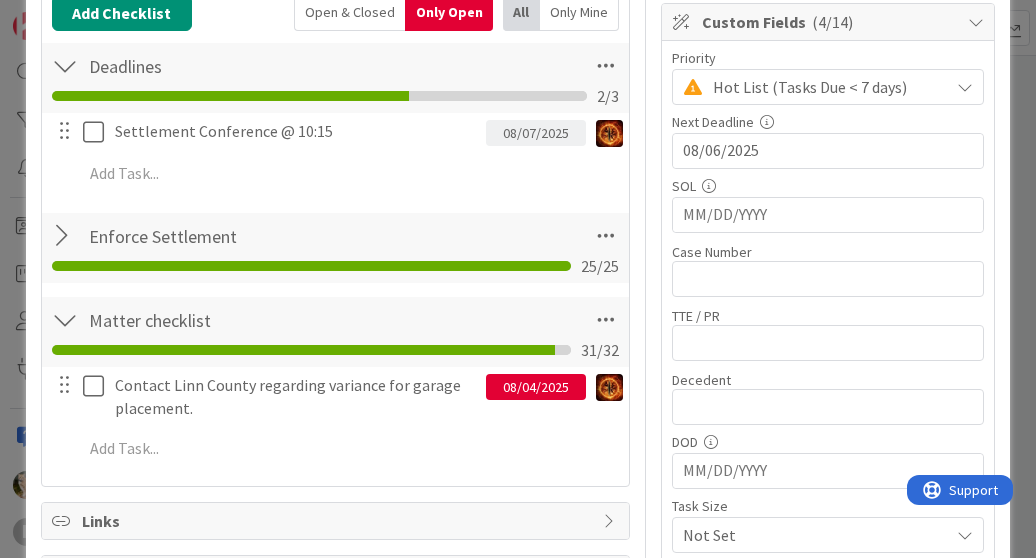 click on "08/04/2025" at bounding box center (536, 387) 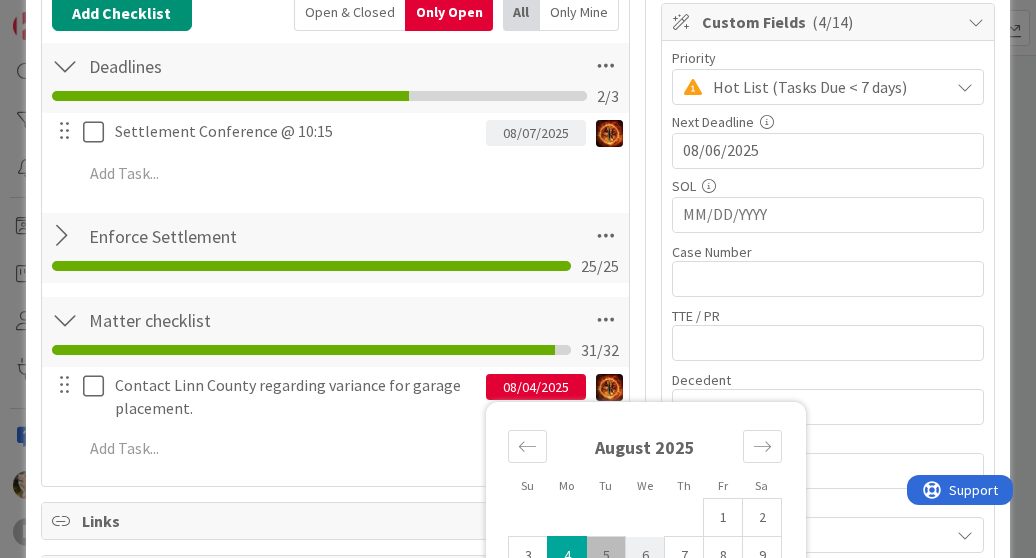 click on "6" at bounding box center (645, 556) 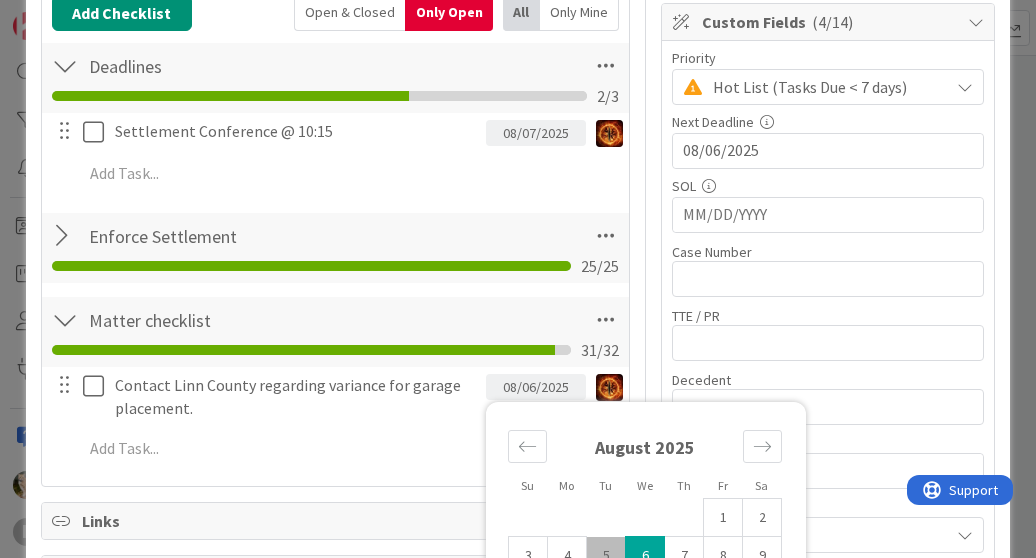 click on "5" at bounding box center [606, 556] 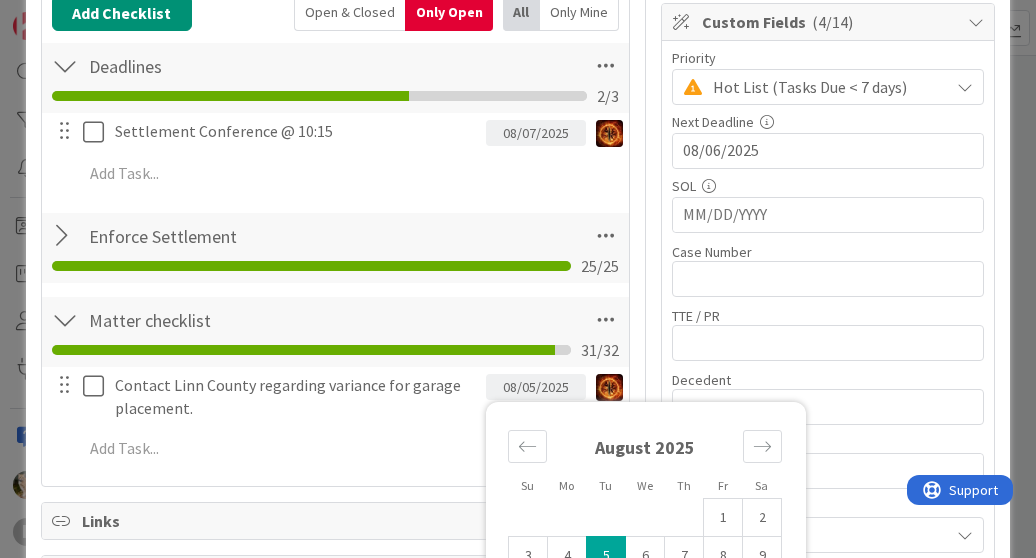 click on "Title 17 / 128 PLAGMANN, Suzanne Description Stacey Burzota just joined Owner + 4 Oregon Tasks ( 60 ) Add Checklist Open & Closed Only Open All Only Mine Deadlines Checklist Name 9 / 64 Deadlines 2 / 3 Settlement Conference @ 10:15 08/07/2025 Update Cancel Add Add Multiple Cancel Enforce Settlement Checklist Name 18 / 64 Enforce Settlement 25 / 25 Matter checklist Checklist Name 16 / 64 Matter checklist 31 / 32 Contact Linn County regarding variance for garage placement. 08/05/2025 Su Mo Tu We Th Fr Sa July 2025 1 2 3 4 5 6 7 8 9 10 11 12 13 14 15 16 17 18 19 20 21 22 23 24 25 26 27 28 29 30 31 August 2025 1 2 3 4 5 6 7 8 9 10 11 12 13 14 15 16 17 18 19 20 21 22 23 24 25 26 27 28 29 30 31 September 2025 1 2 3 4 5 6 7 8 9 10 11 12 13 14 15 16 17 18 19 20 21 22 23 24 25 26 27 28 29 30 Due Date 08/05/2025 Update Cancel Add Add Multiple Cancel Links Comments ( 1 ) History Exit Criteria" at bounding box center [335, 442] 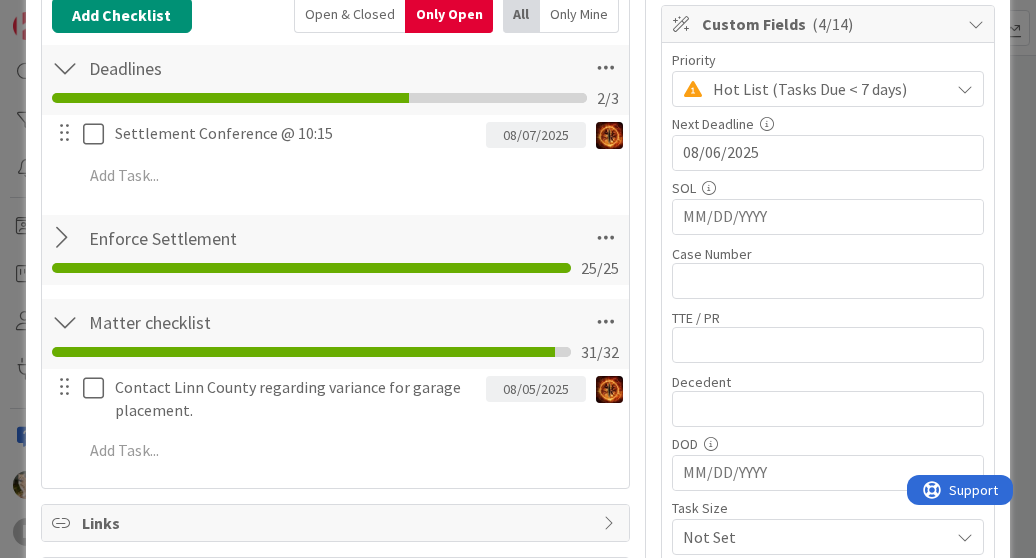 scroll, scrollTop: 299, scrollLeft: 0, axis: vertical 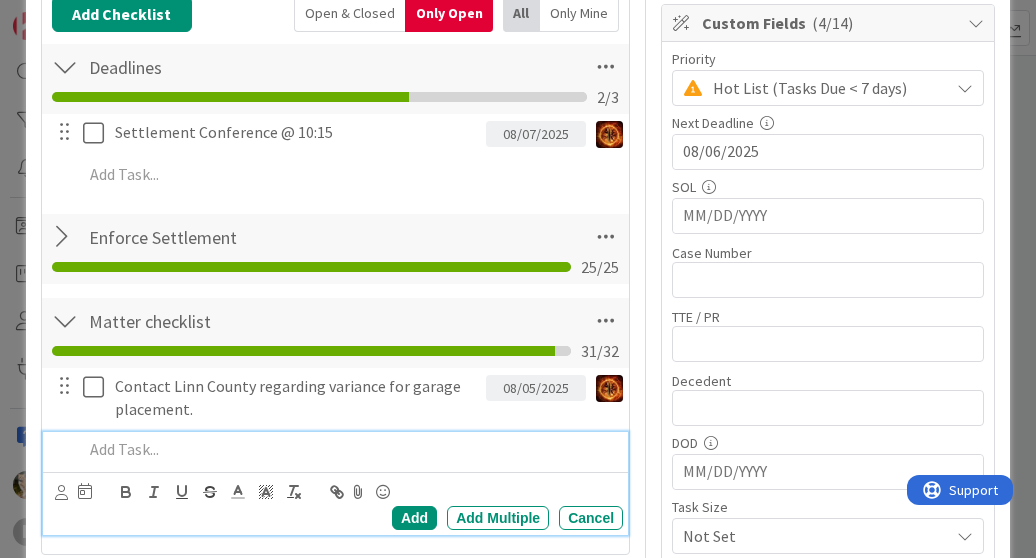 click at bounding box center (349, 449) 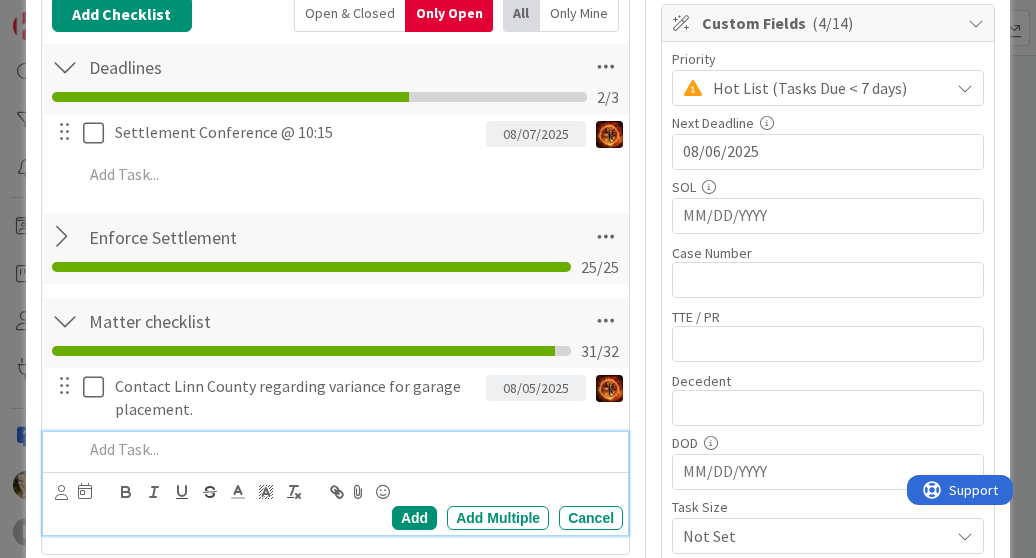 type 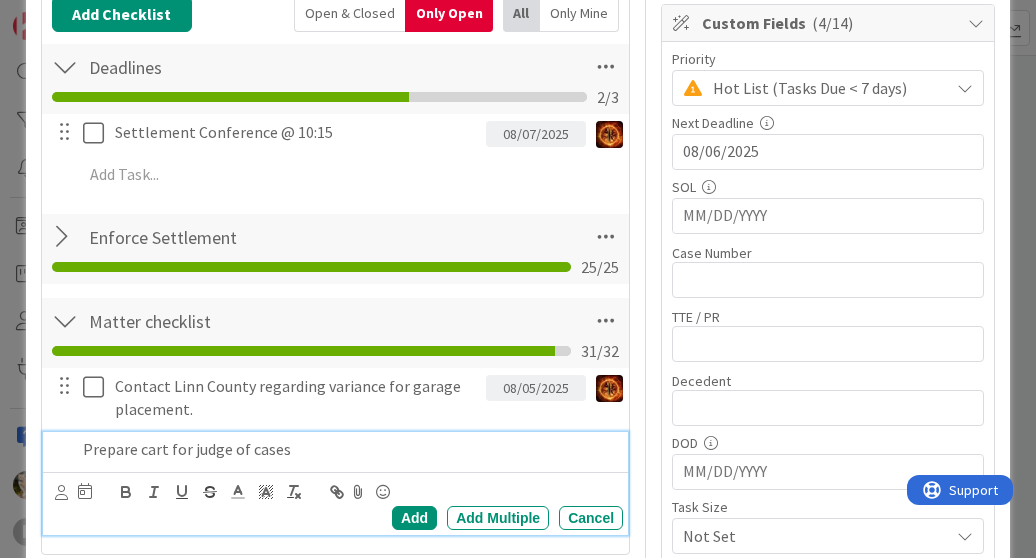 click at bounding box center [73, 492] 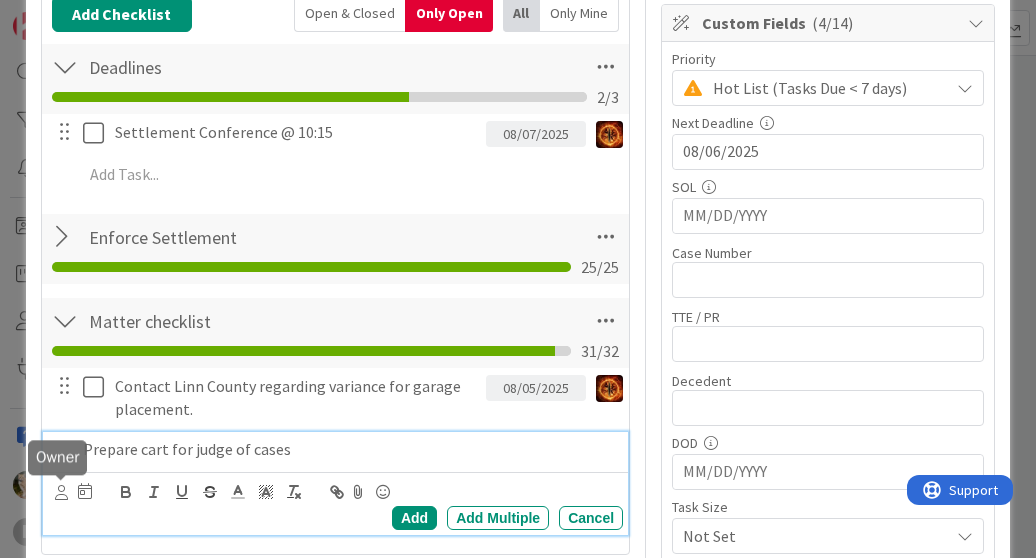 click at bounding box center (61, 492) 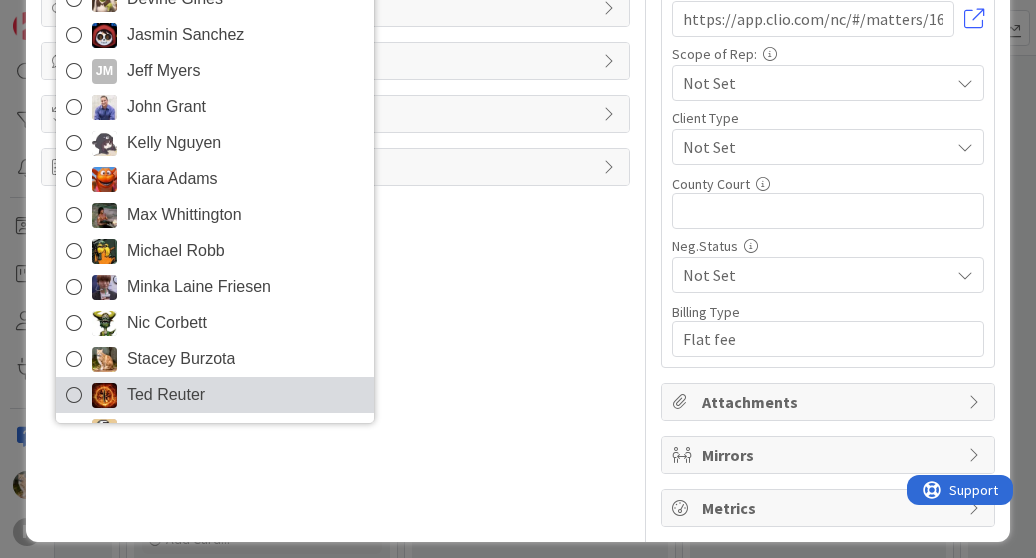 scroll, scrollTop: 881, scrollLeft: 0, axis: vertical 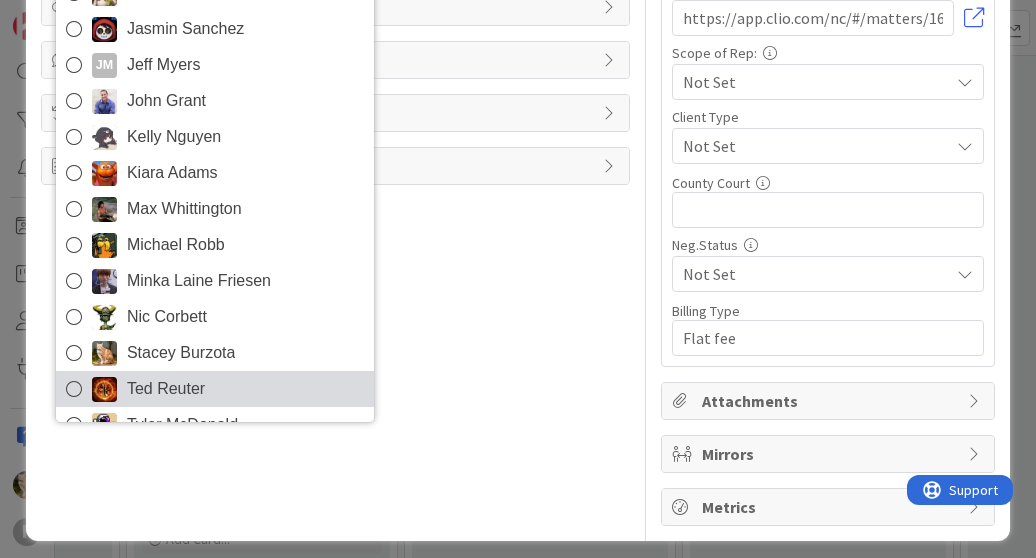 click on "Ted Reuter" at bounding box center [166, 389] 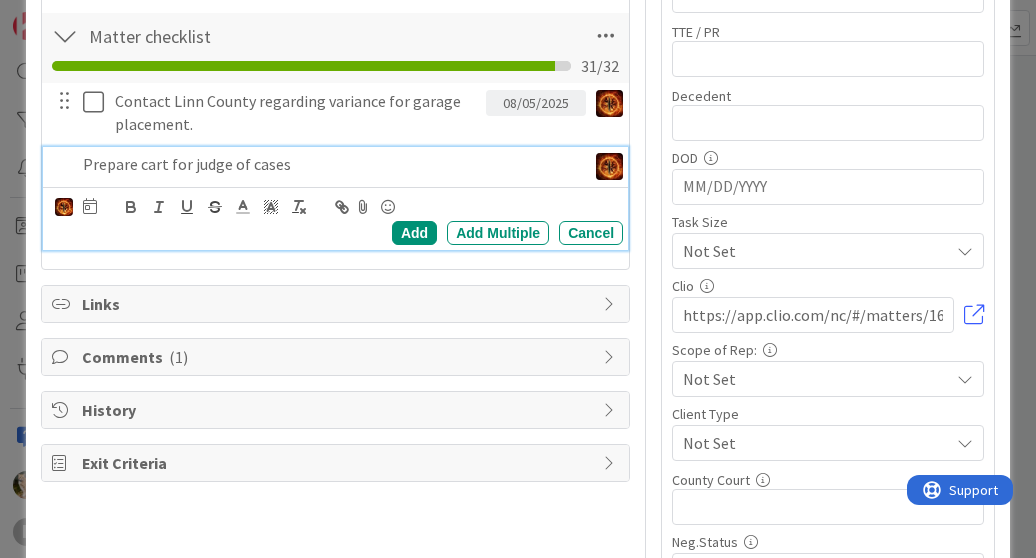 scroll, scrollTop: 583, scrollLeft: 0, axis: vertical 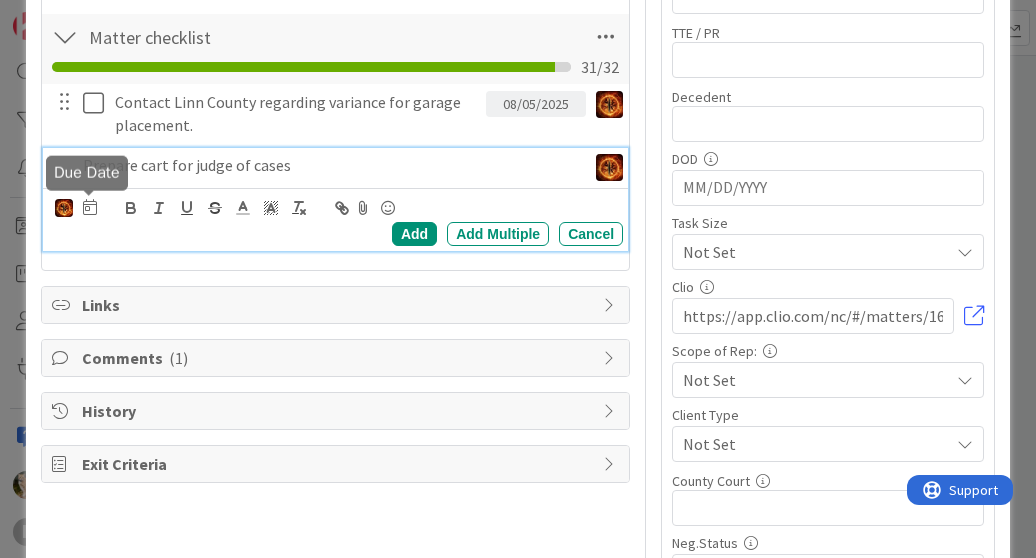 click at bounding box center (90, 207) 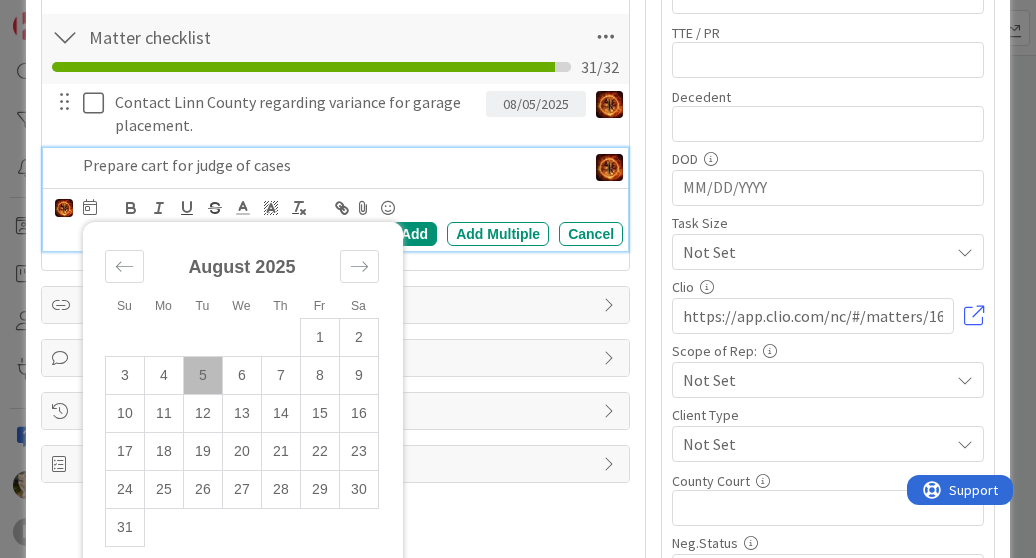 click on "Devine Gines Jasmin Sanchez JM Jeff Myers John Grant Kelly Nguyen Kiara Adams Max Whittington Michael Robb Minka Laine Friesen Nic Corbett Stacey Burzota Ted Reuter Tyler McDonald Su Mo Tu We Th Fr Sa July 2025 1 2 3 4 5 6 7 8 9 10 11 12 13 14 15 16 17 18 19 20 21 22 23 24 25 26 27 28 29 30 31 August 2025 1 2 3 4 5 6 7 8 9 10 11 12 13 14 15 16 17 18 19 20 21 22 23 24 25 26 27 28 29 30 31 September 2025 1 2 3 4 5 6 7 8 9 10 11 12 13 14 15 16 17 18 19 20 21 22 23 24 25 26 27 28 29 30 Due Date Add Add Multiple Cancel" at bounding box center [335, 219] 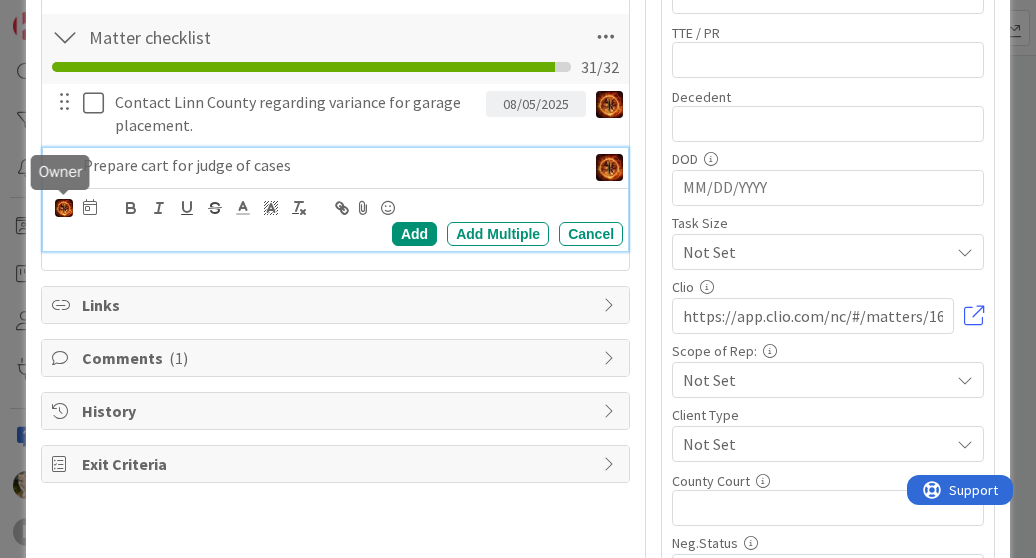 click at bounding box center [64, 208] 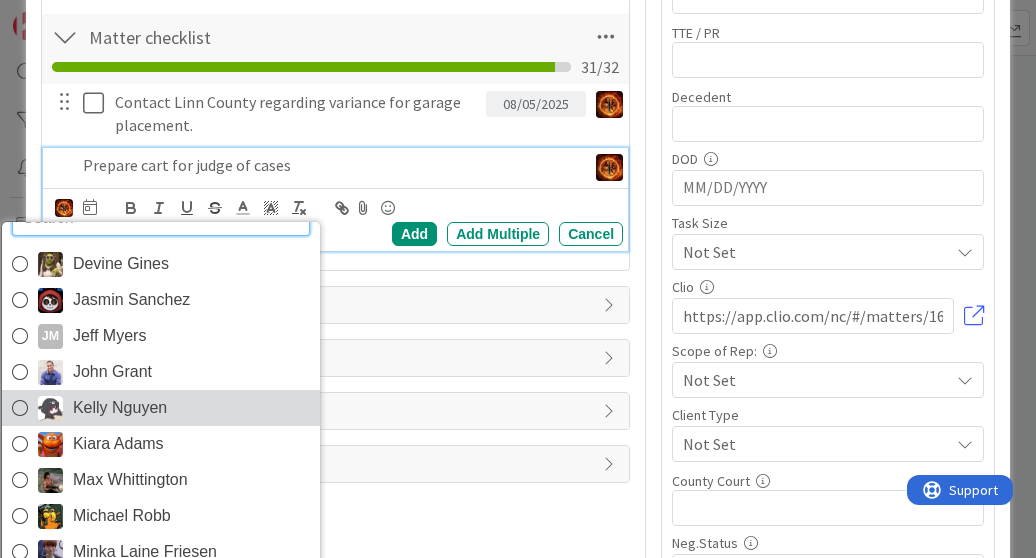 scroll, scrollTop: 32, scrollLeft: 0, axis: vertical 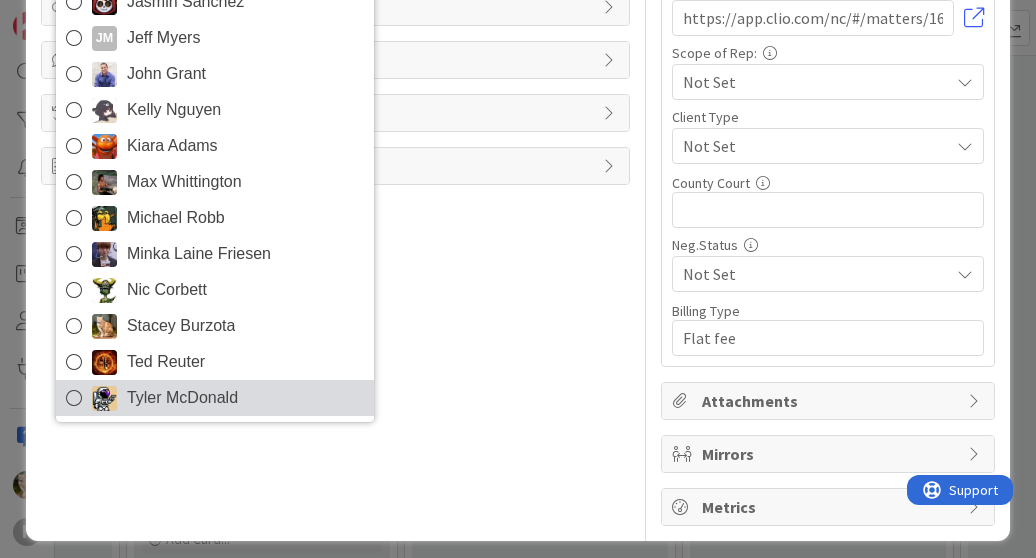 click on "Tyler McDonald" at bounding box center (182, 398) 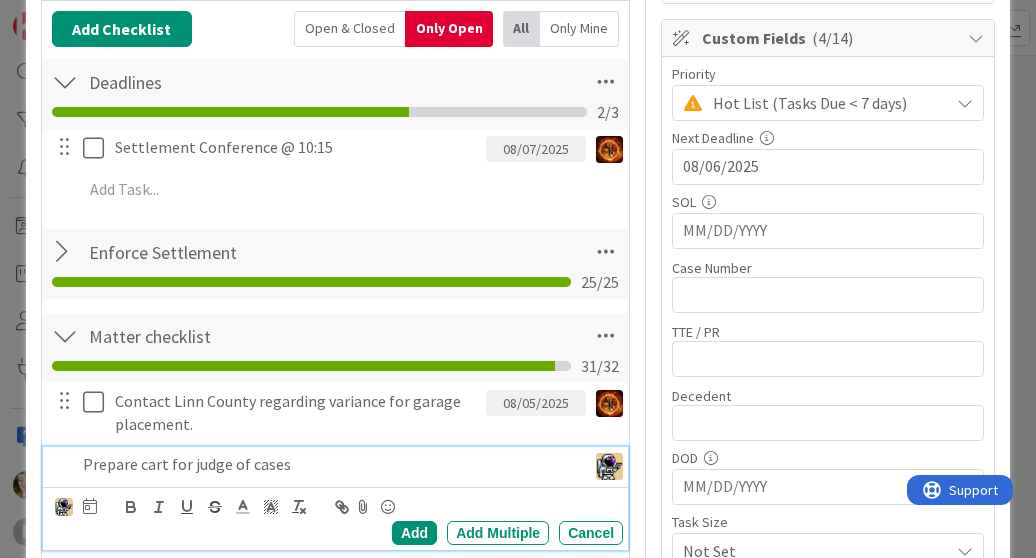 scroll, scrollTop: 283, scrollLeft: 0, axis: vertical 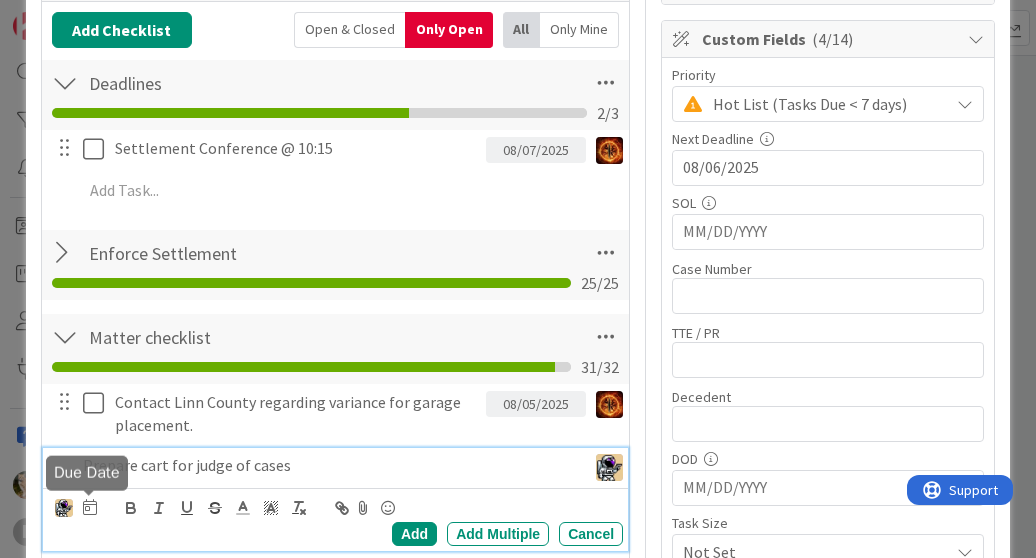 click at bounding box center [90, 507] 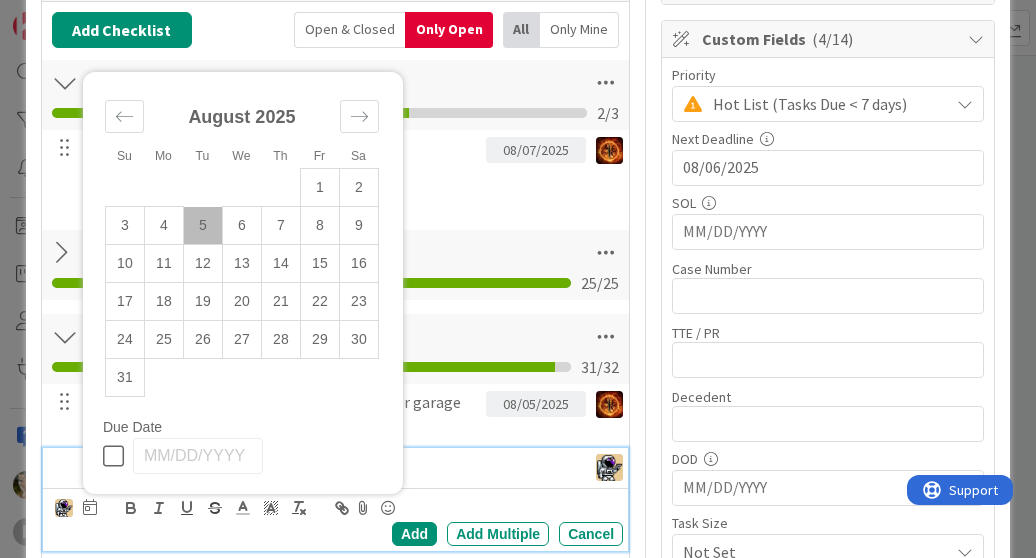 click on "5" at bounding box center (202, 226) 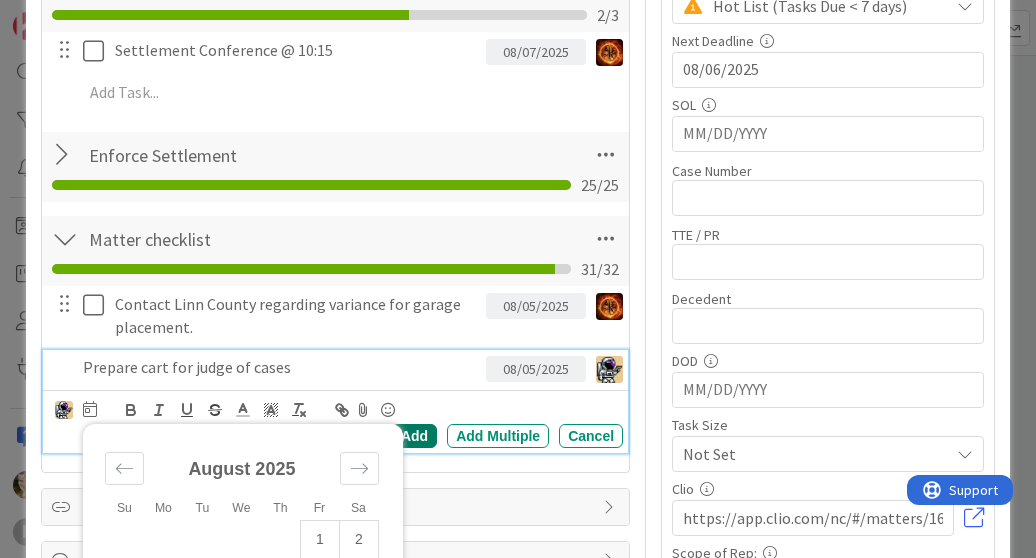 scroll, scrollTop: 382, scrollLeft: 0, axis: vertical 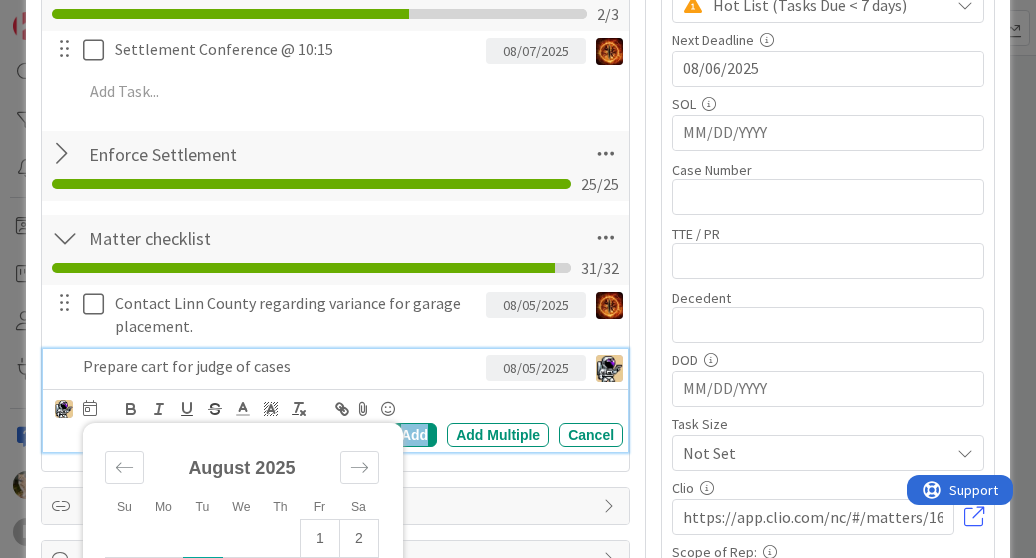 click on "Add" at bounding box center [414, 435] 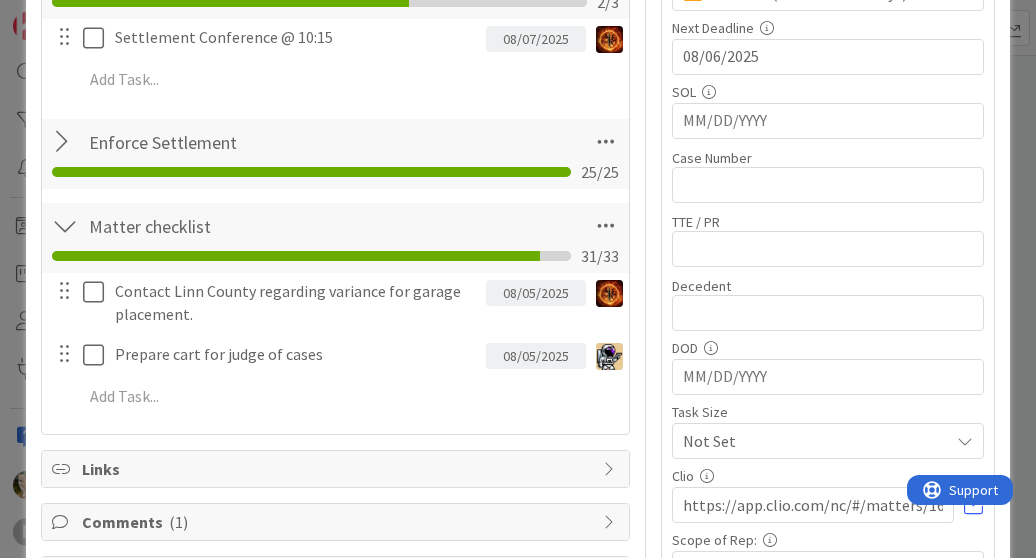 scroll, scrollTop: 395, scrollLeft: 0, axis: vertical 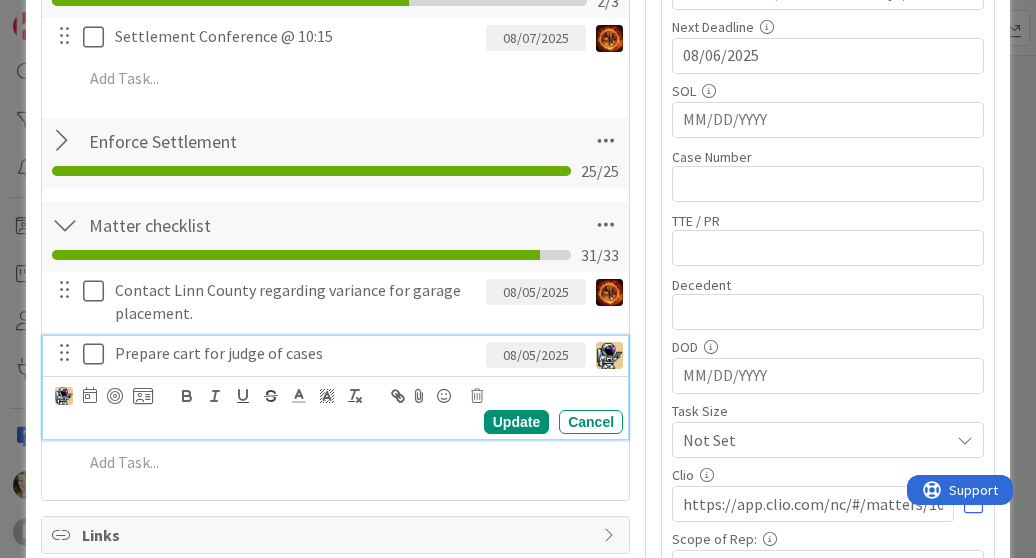 drag, startPoint x: 176, startPoint y: 349, endPoint x: 190, endPoint y: 344, distance: 14.866069 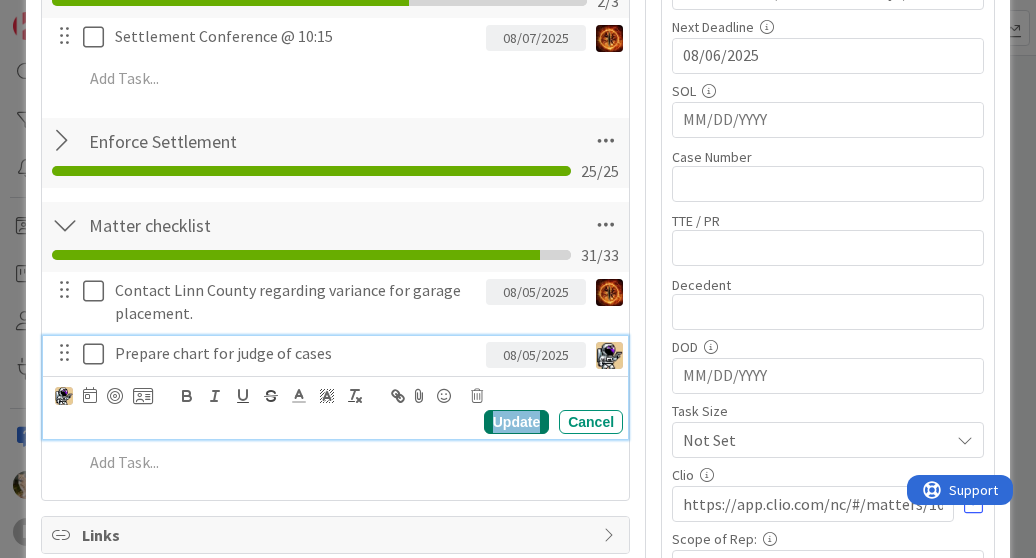 click on "Update" at bounding box center (516, 422) 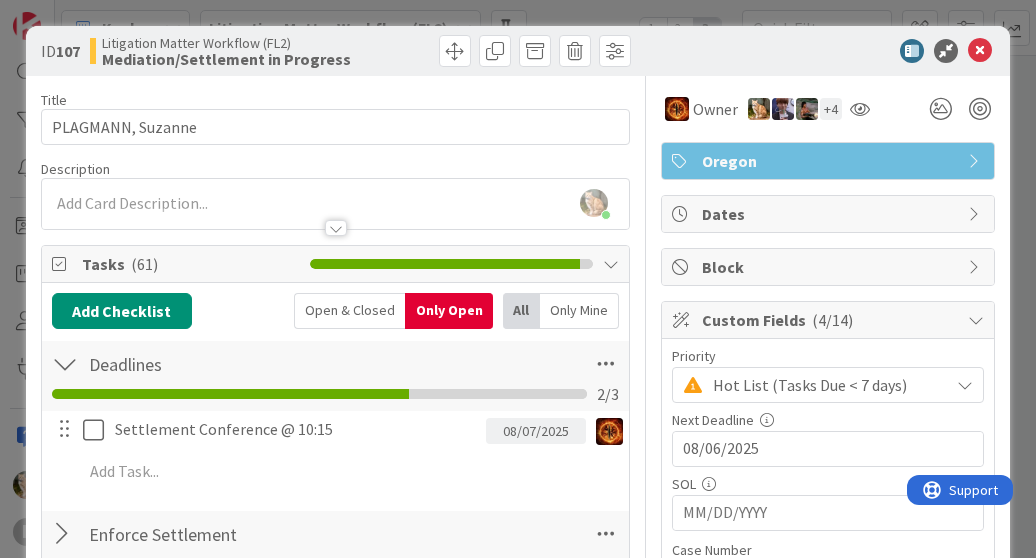 scroll, scrollTop: 0, scrollLeft: 0, axis: both 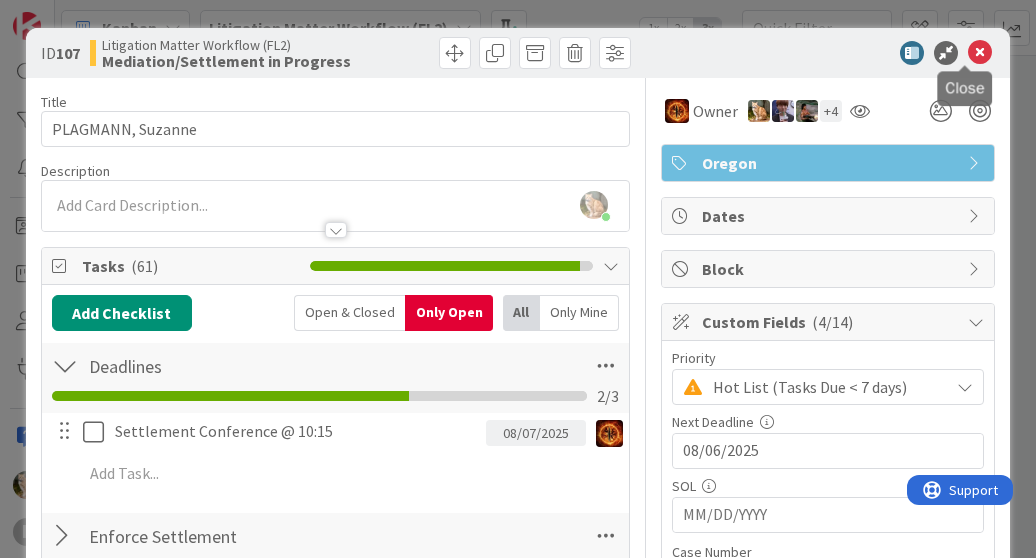 click at bounding box center (980, 53) 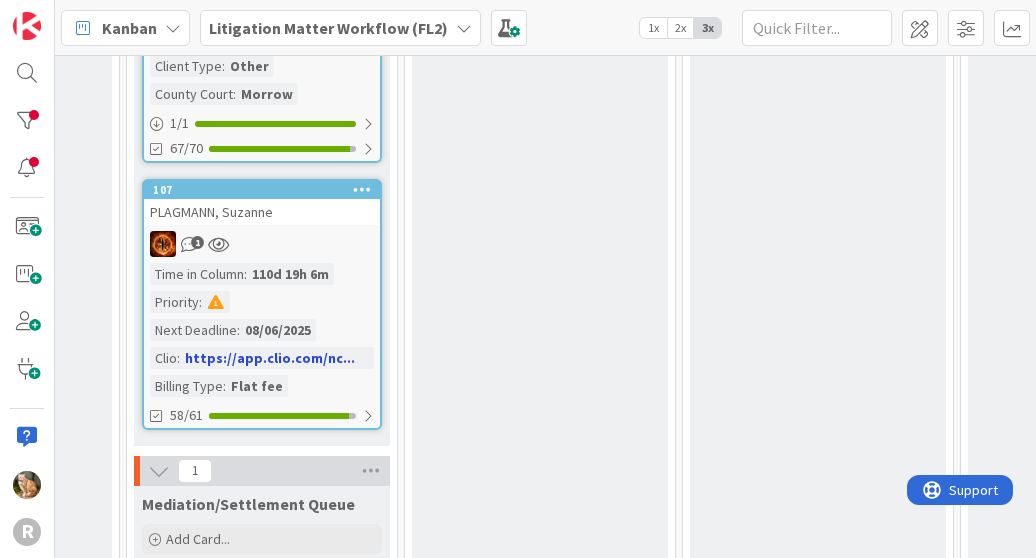 scroll, scrollTop: 0, scrollLeft: 0, axis: both 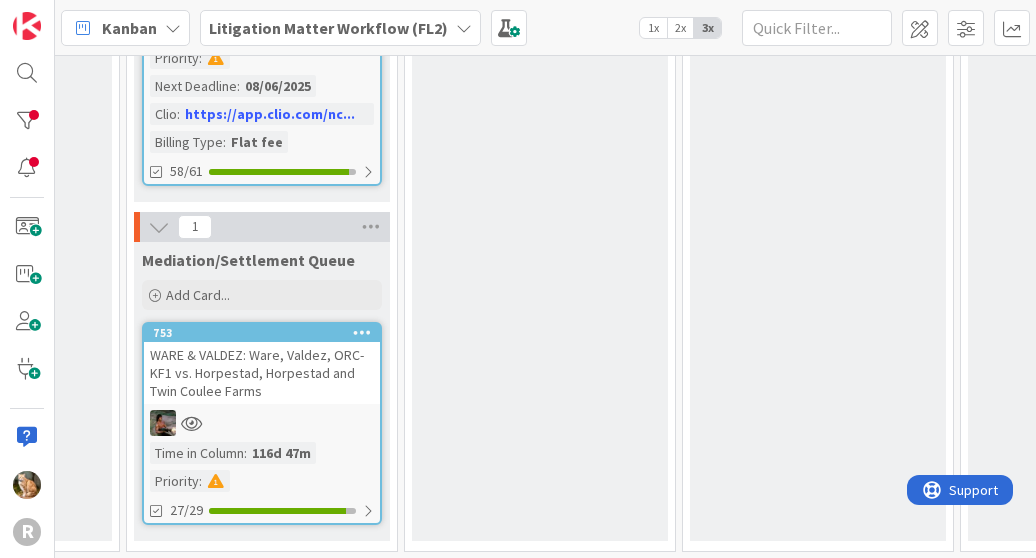 click on "WARE & VALDEZ: Ware, Valdez, ORC-KF1 vs. Horpestad, Horpestad and Twin Coulee Farms" at bounding box center [262, 373] 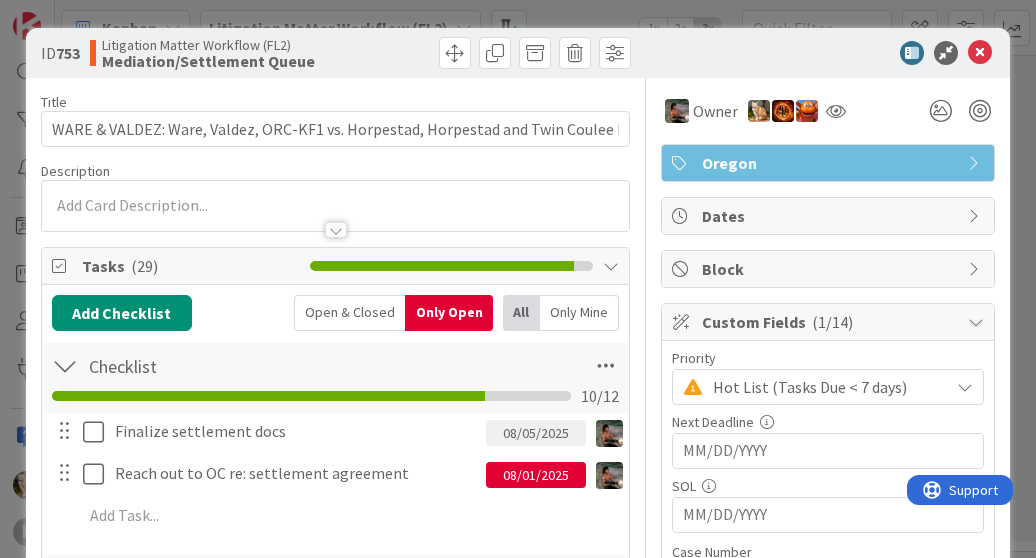 scroll, scrollTop: 0, scrollLeft: 0, axis: both 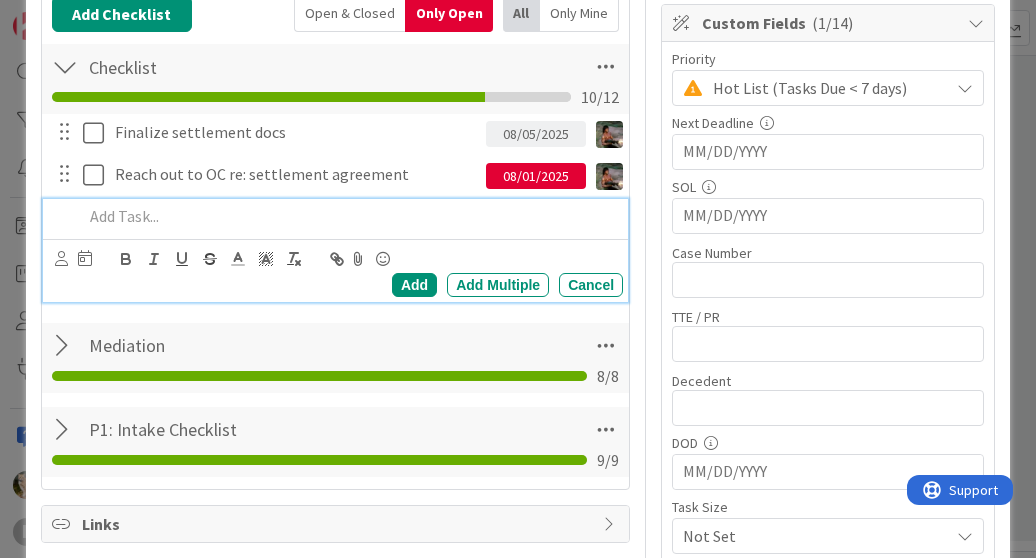 click at bounding box center [349, 216] 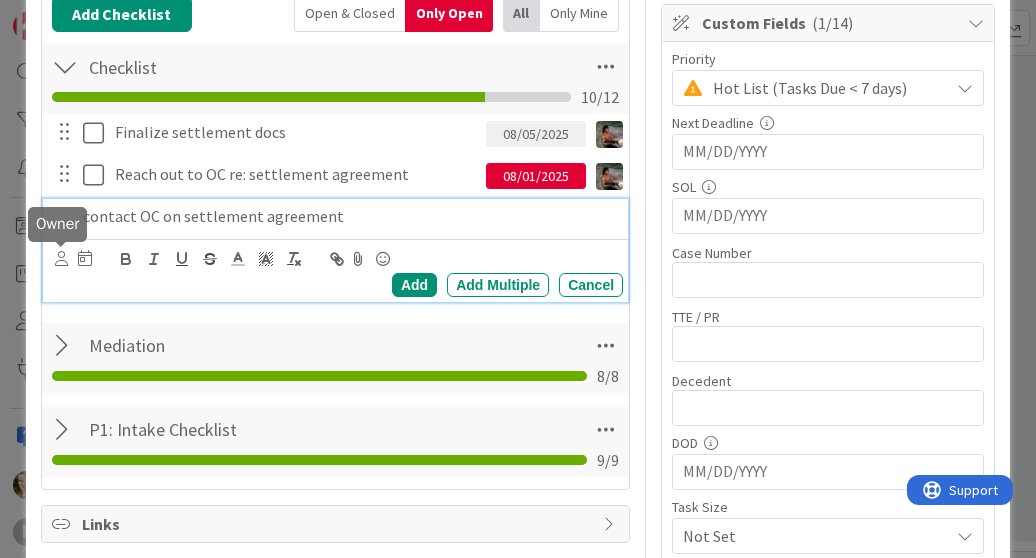 click at bounding box center [61, 258] 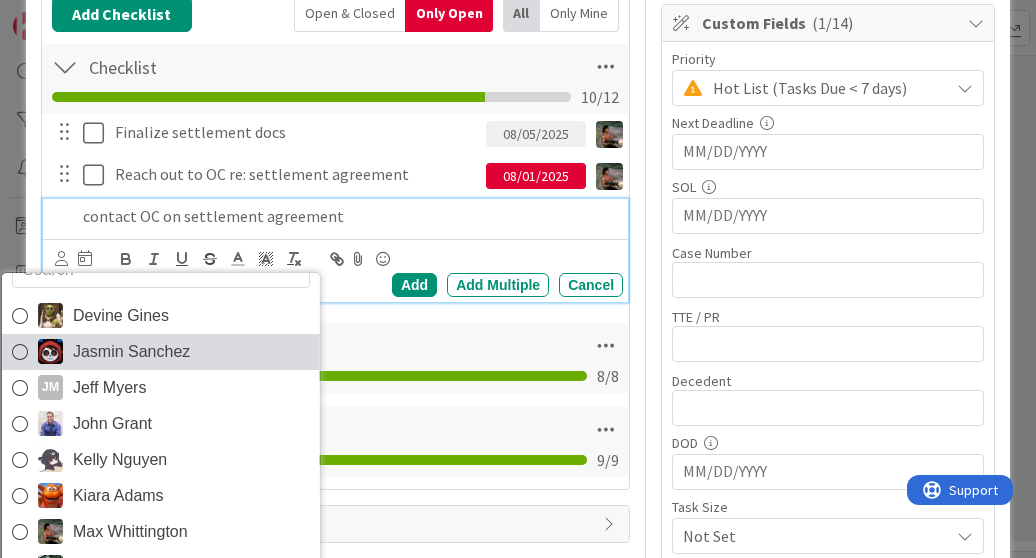 scroll, scrollTop: 32, scrollLeft: 0, axis: vertical 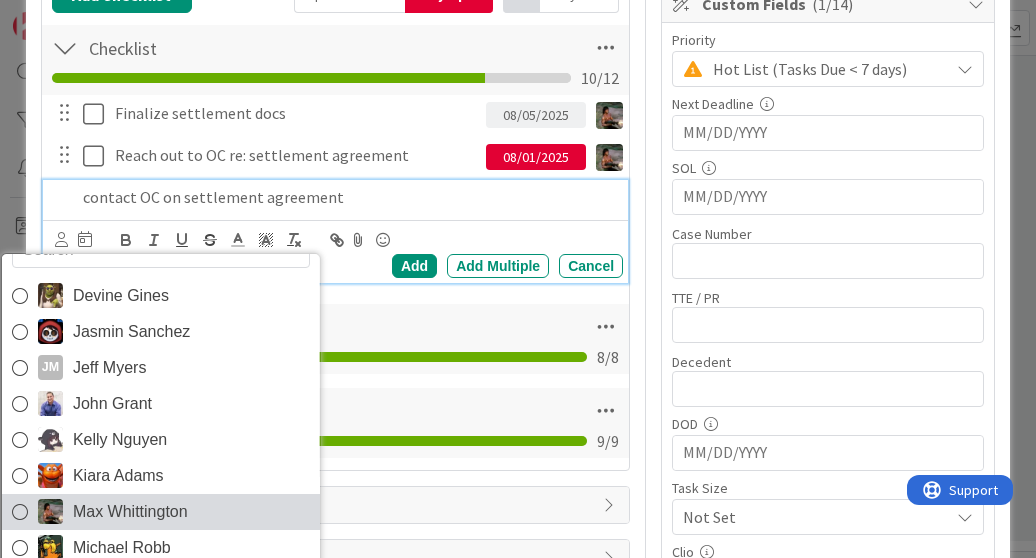click on "Max Whittington" at bounding box center (130, 512) 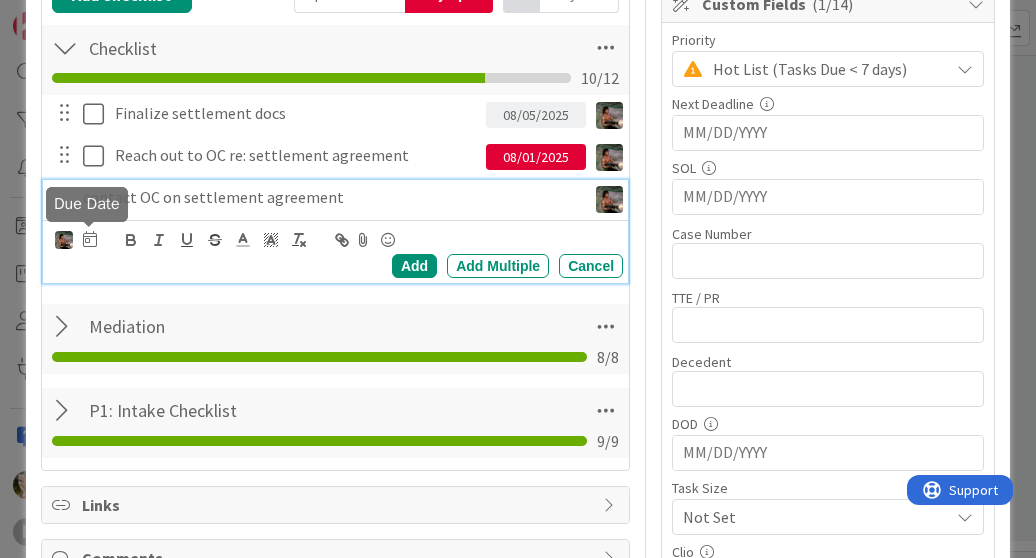 click at bounding box center [90, 239] 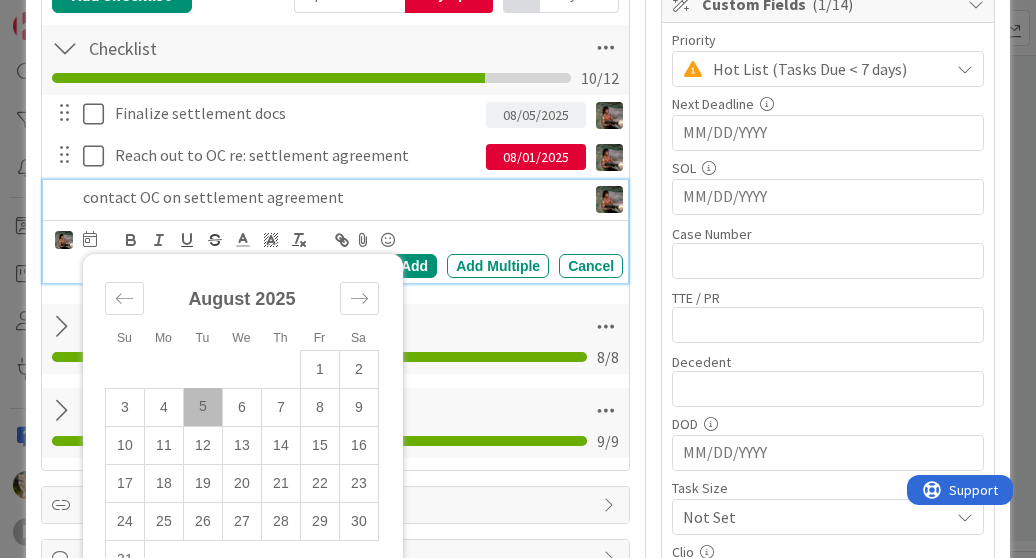 click on "5" at bounding box center (202, 407) 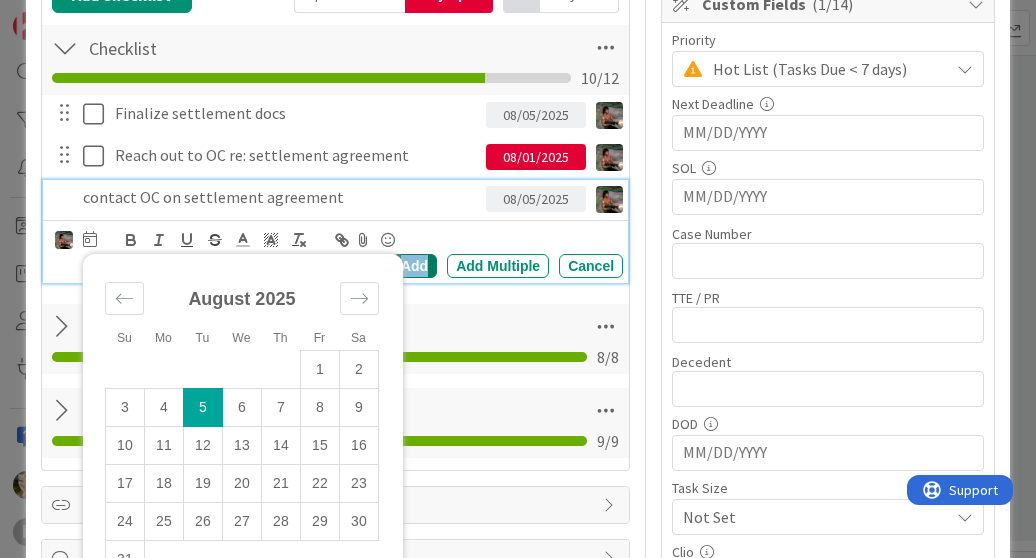 click on "Add" at bounding box center (414, 266) 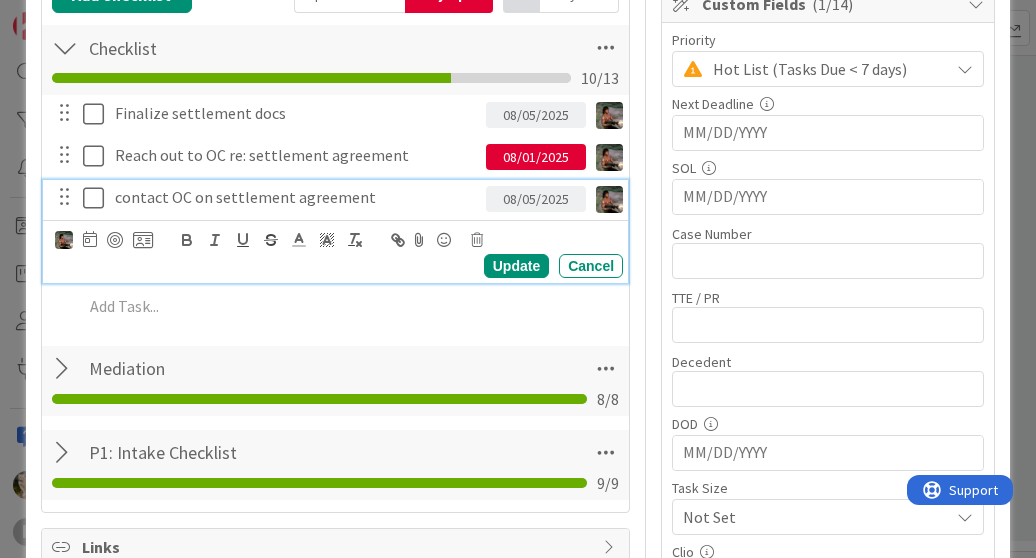 click on "contact OC on settlement agreement" at bounding box center [296, 197] 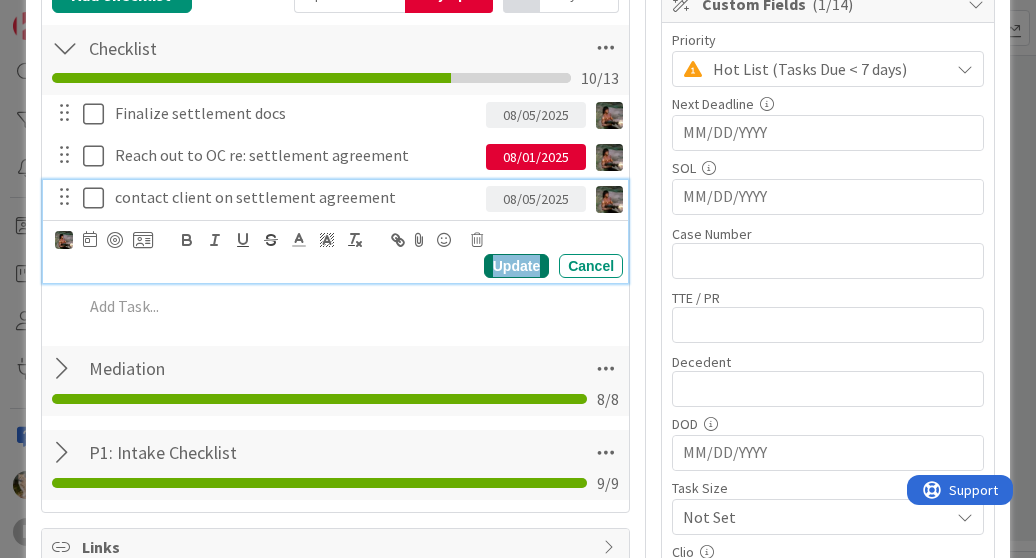 click on "Update" at bounding box center (516, 266) 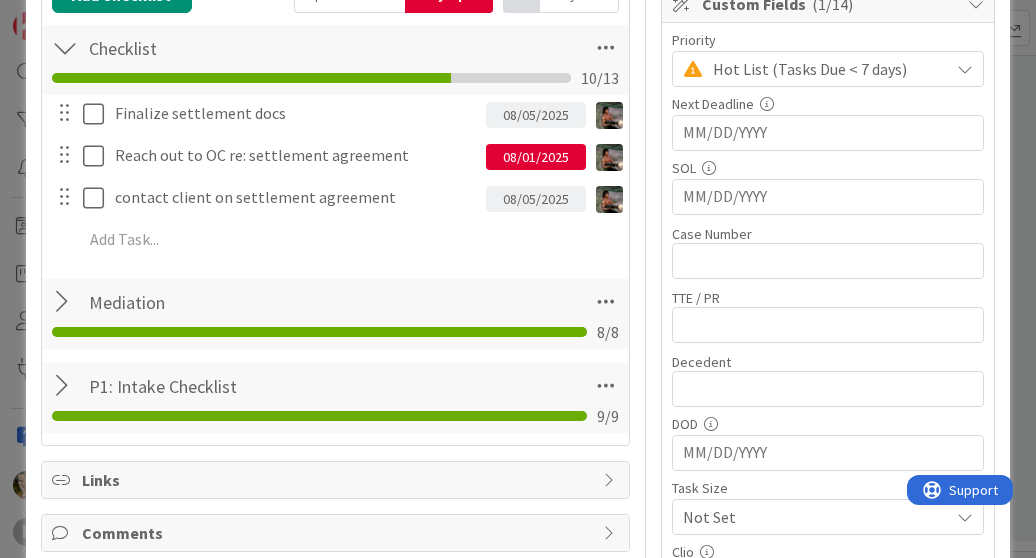 click on "08/01/2025" at bounding box center (536, 157) 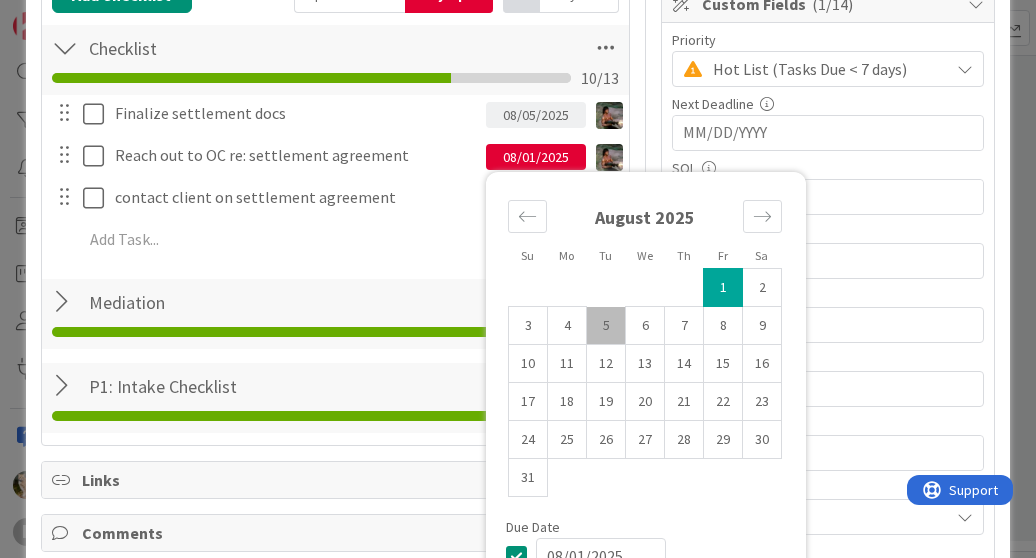 click on "5" at bounding box center [606, 326] 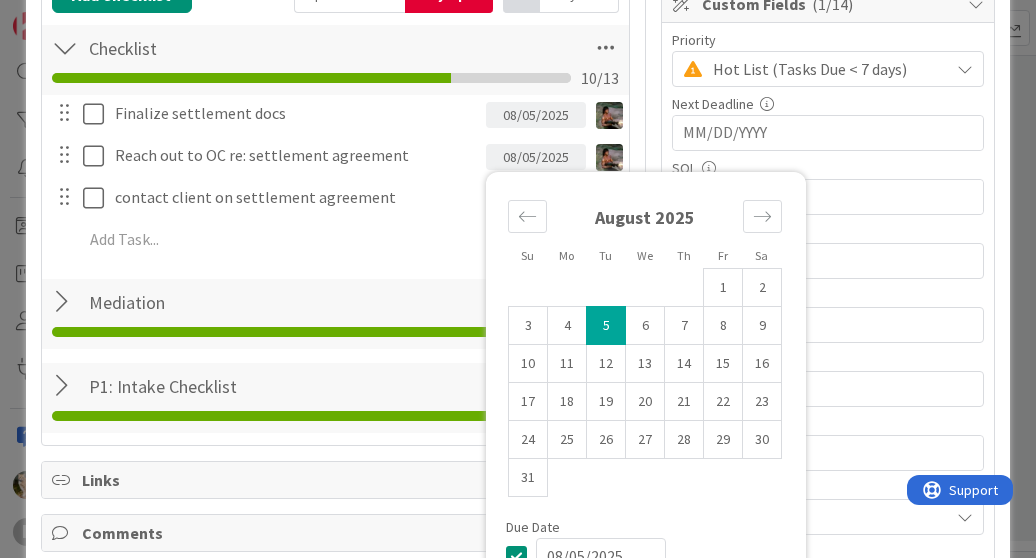 click on "Mediation Checklist Name 9 / 64 Mediation 8 / 8" at bounding box center (335, 314) 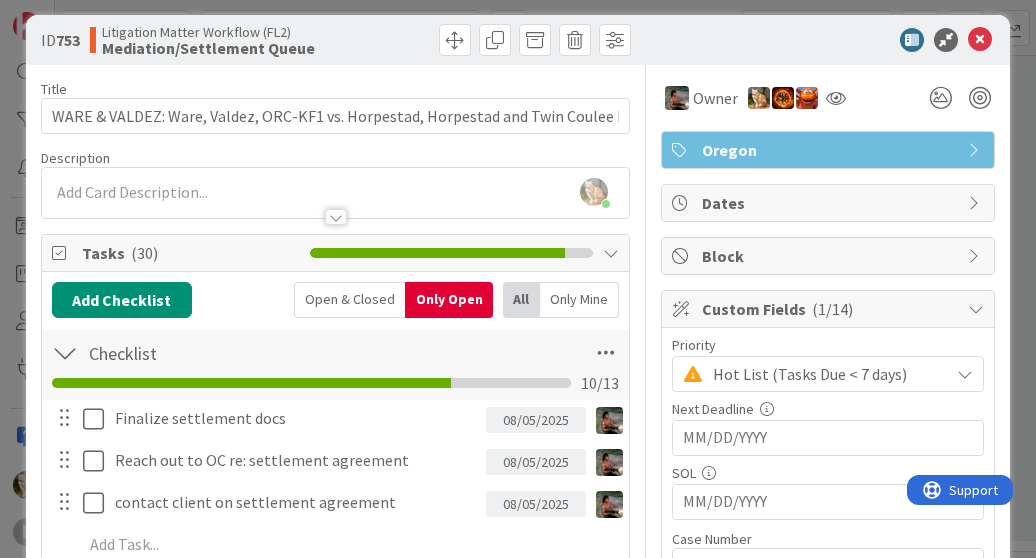 scroll, scrollTop: 0, scrollLeft: 0, axis: both 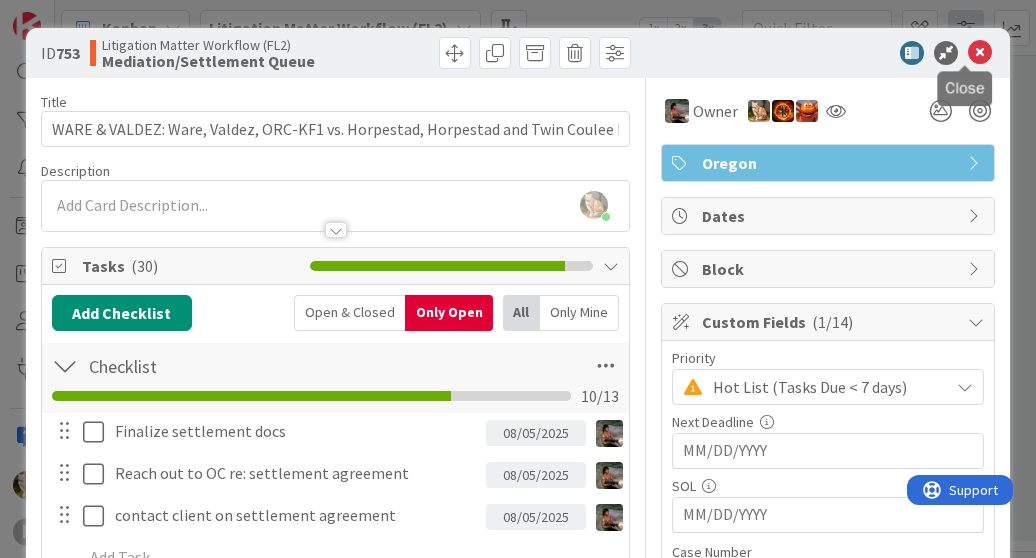 click at bounding box center (980, 53) 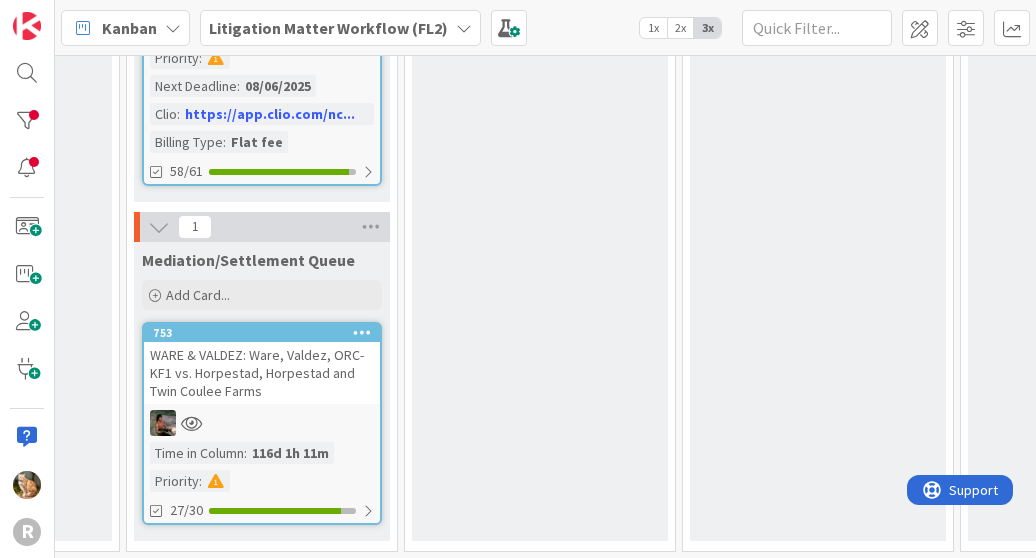 scroll, scrollTop: 0, scrollLeft: 0, axis: both 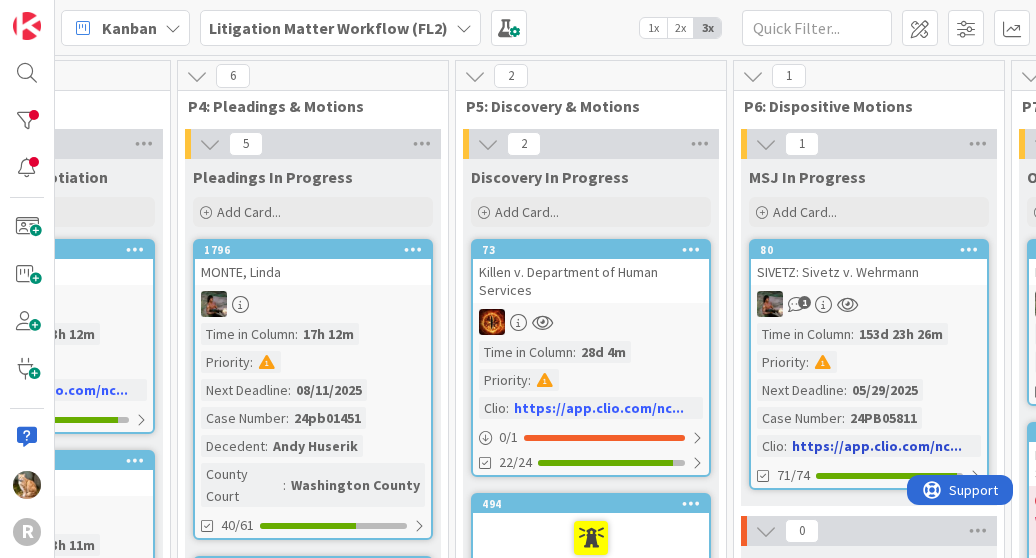 click on "SIVETZ: Sivetz v. Wehrmann" at bounding box center [869, 272] 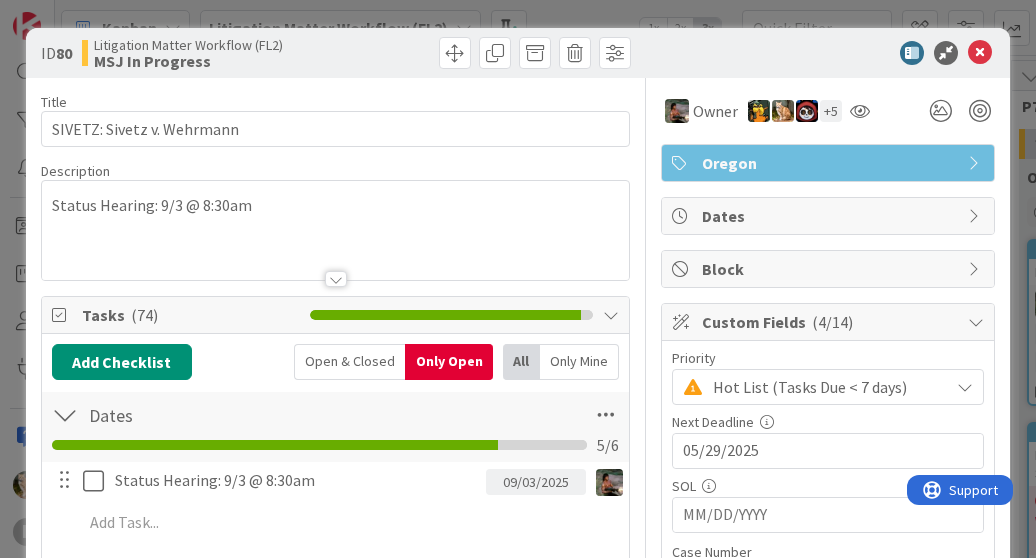 scroll, scrollTop: 0, scrollLeft: 0, axis: both 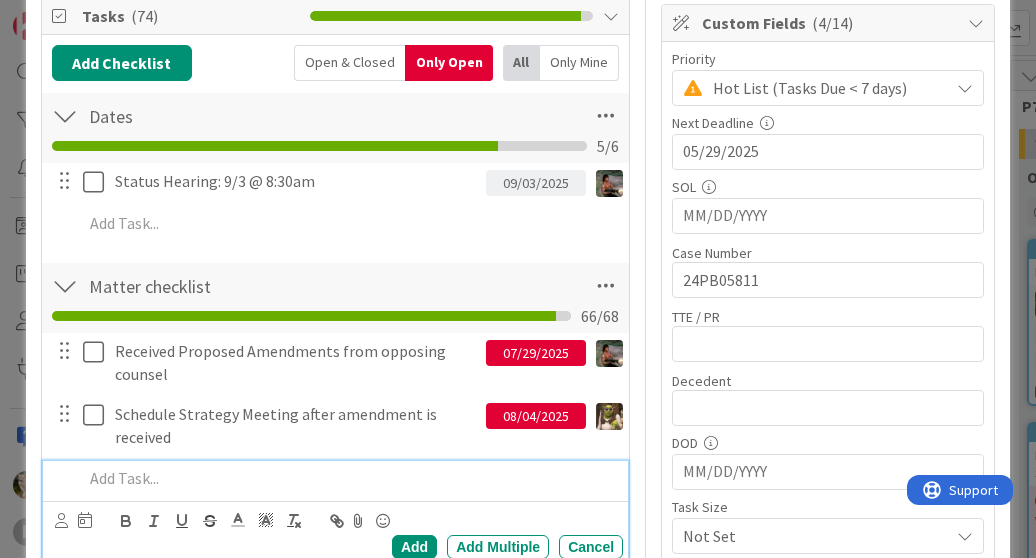 click at bounding box center (349, 478) 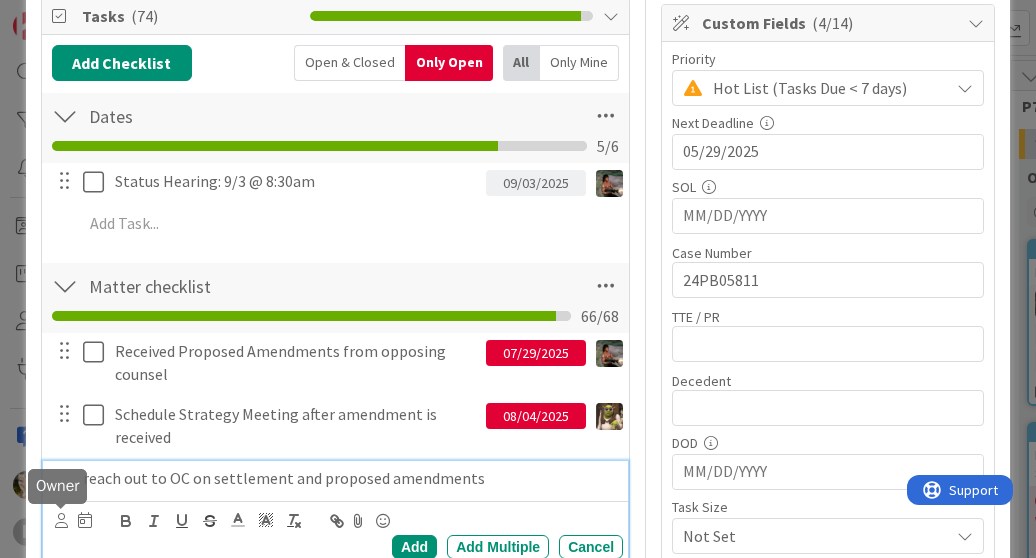 click at bounding box center [61, 520] 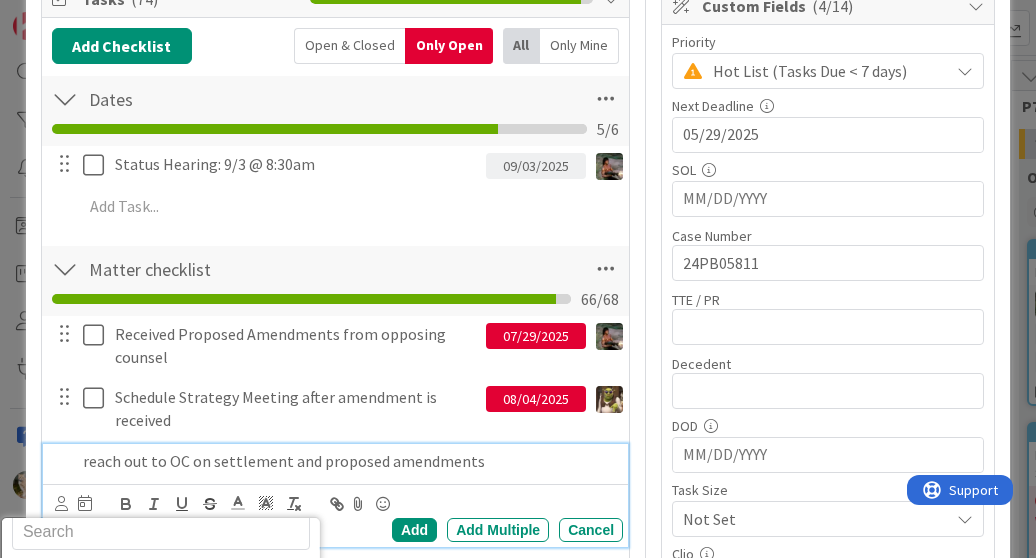 scroll, scrollTop: 32, scrollLeft: 0, axis: vertical 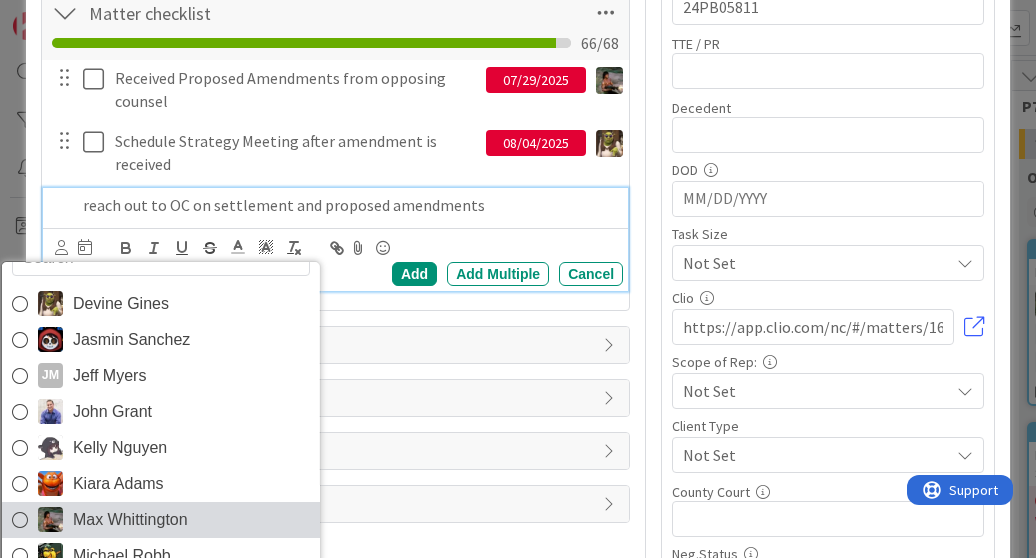 click on "Max Whittington" at bounding box center (130, 520) 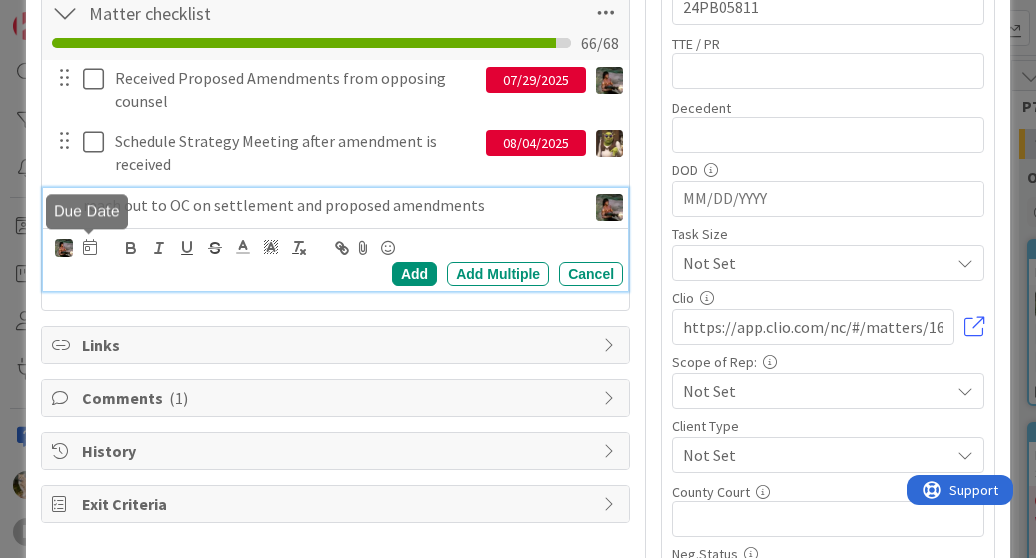 click at bounding box center (90, 247) 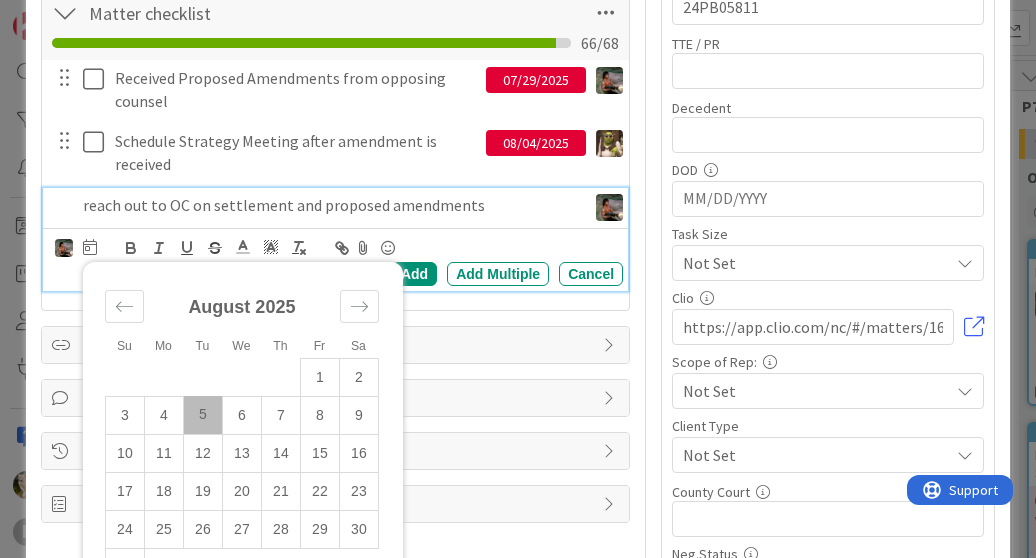 click on "5" at bounding box center (202, 415) 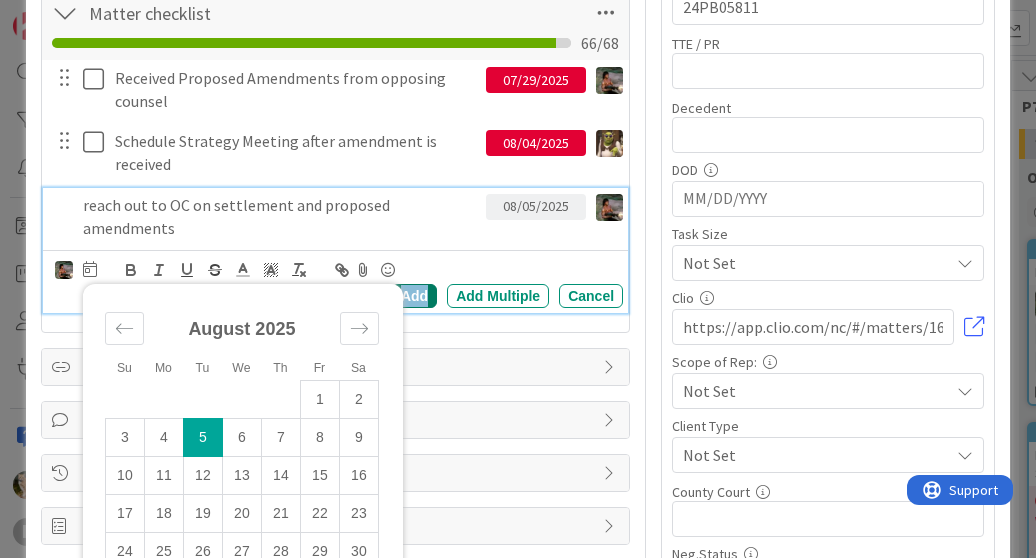 click on "Add" at bounding box center (414, 296) 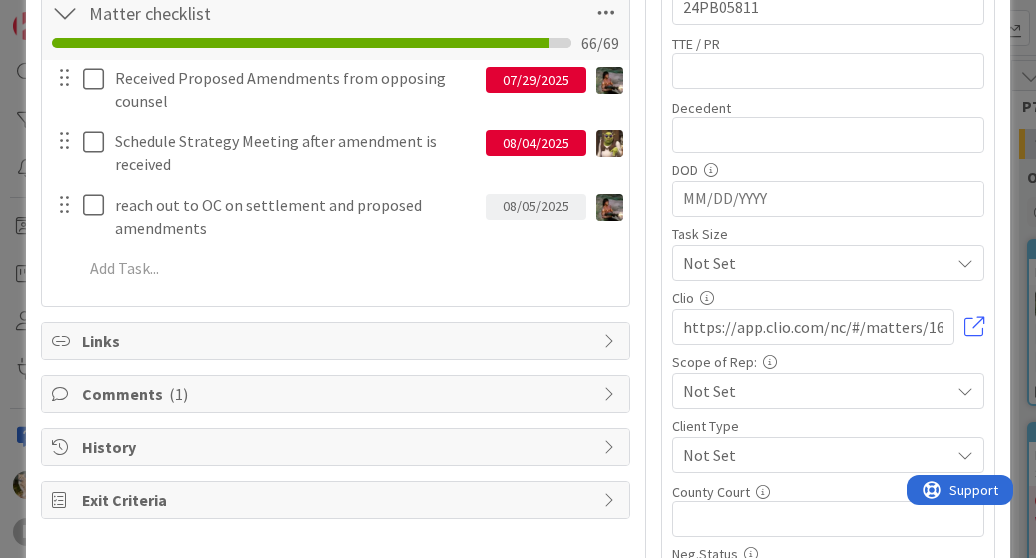 click on "07/29/2025" at bounding box center (536, 80) 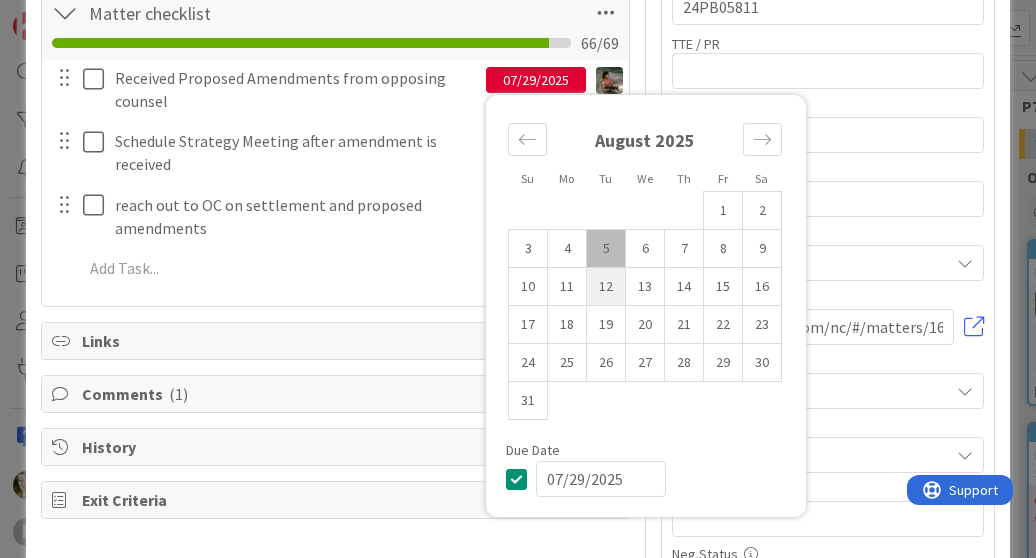 click on "12" at bounding box center (606, 287) 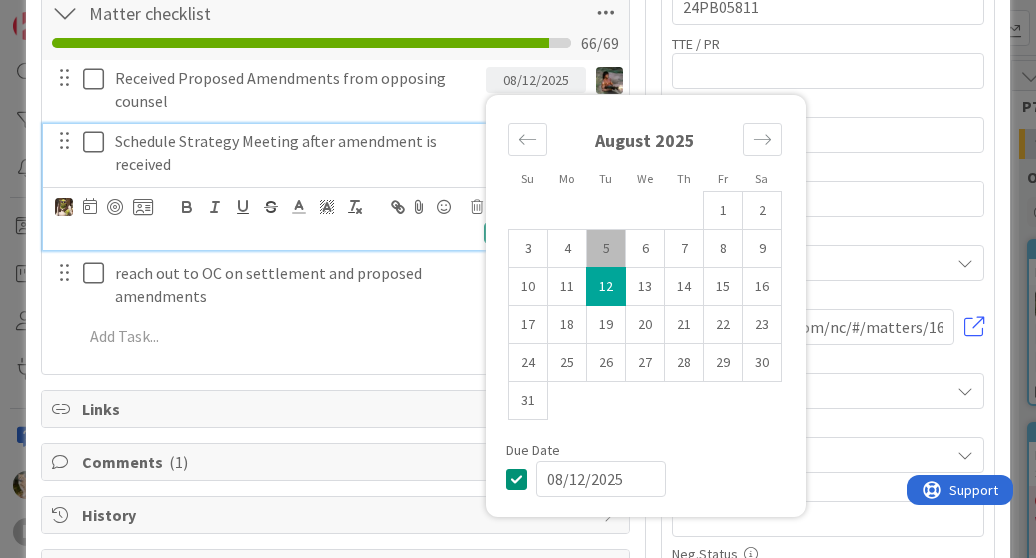 click on "Schedule Strategy Meeting after amendment is received" at bounding box center (296, 152) 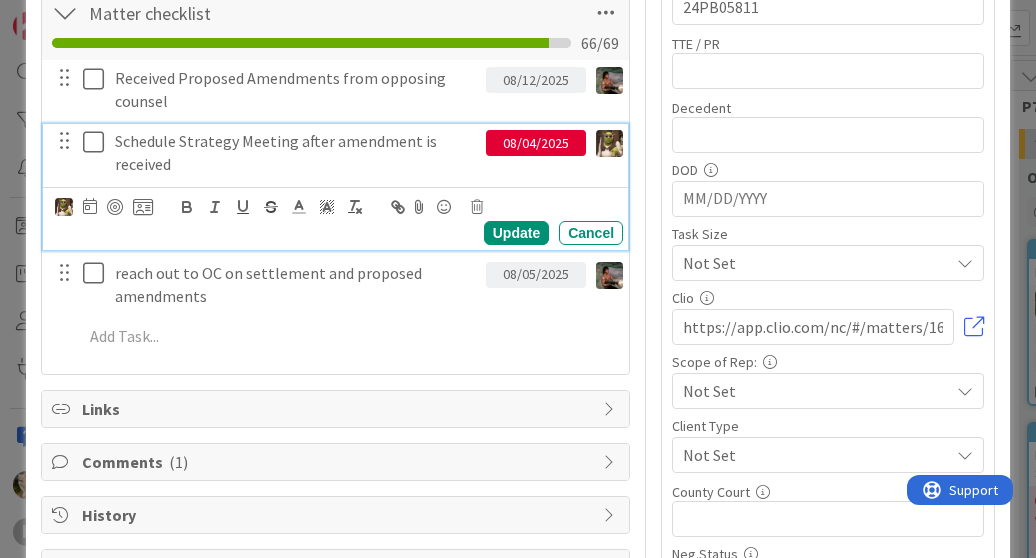 click on "08/04/2025" at bounding box center (536, 143) 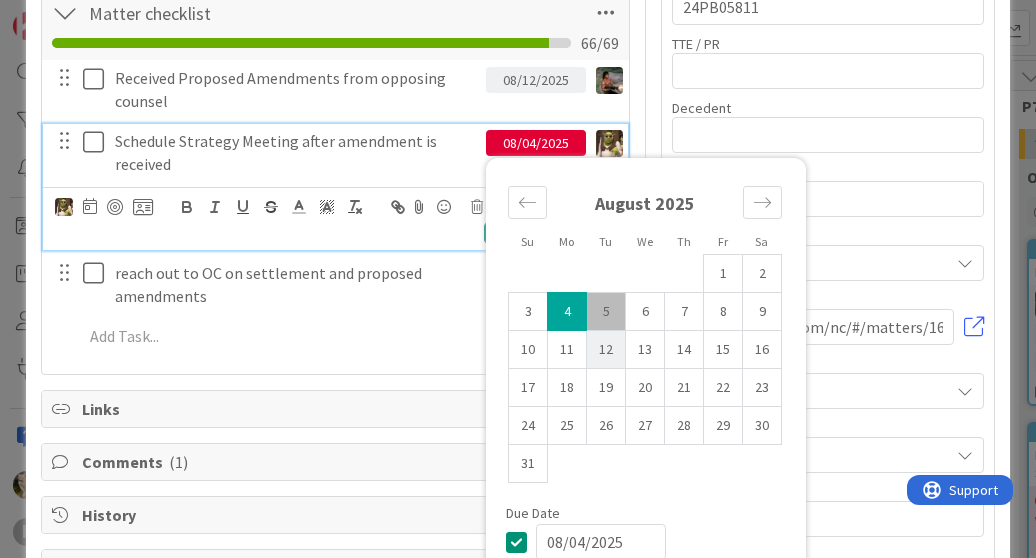 click on "12" at bounding box center (606, 350) 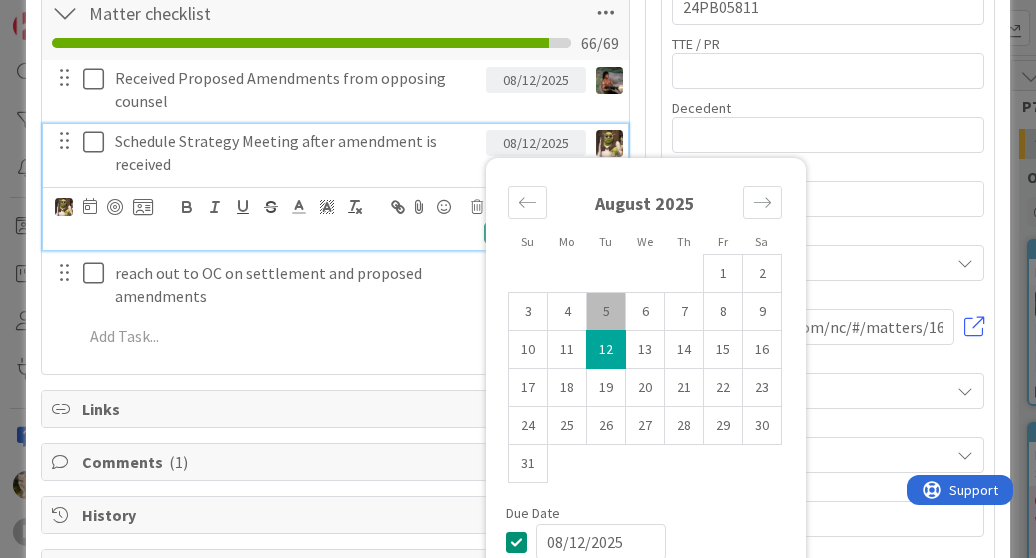 scroll, scrollTop: 572, scrollLeft: 0, axis: vertical 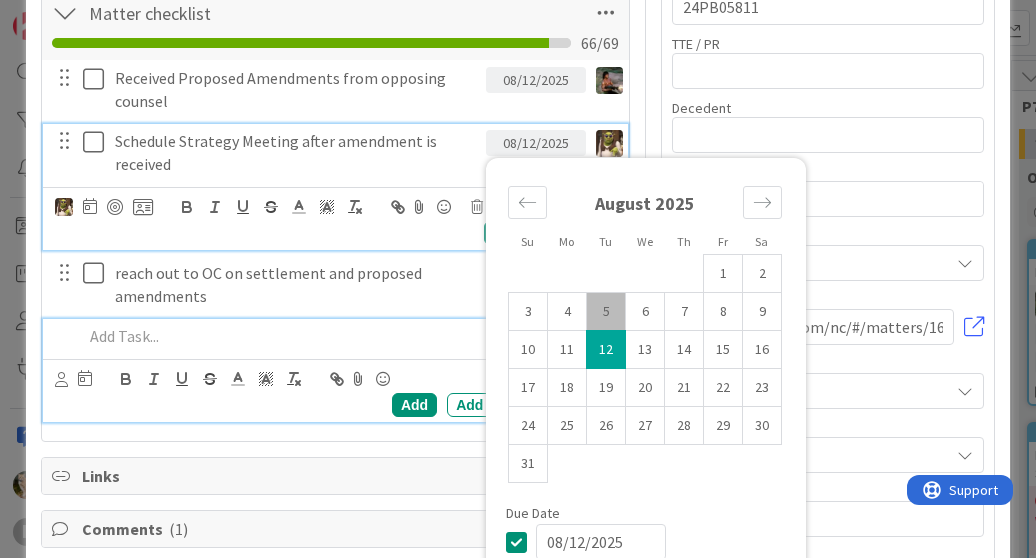 click at bounding box center [349, 336] 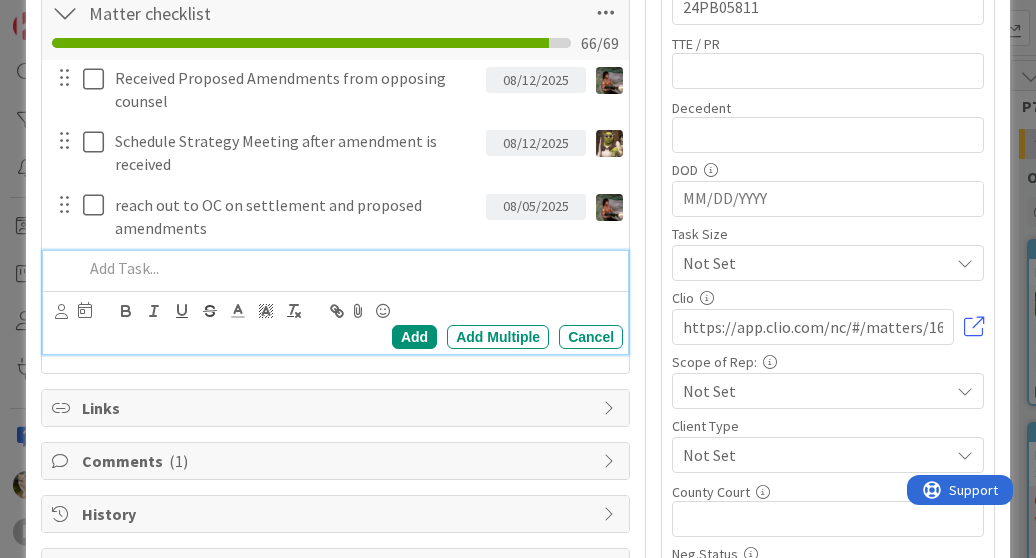 scroll, scrollTop: 504, scrollLeft: 0, axis: vertical 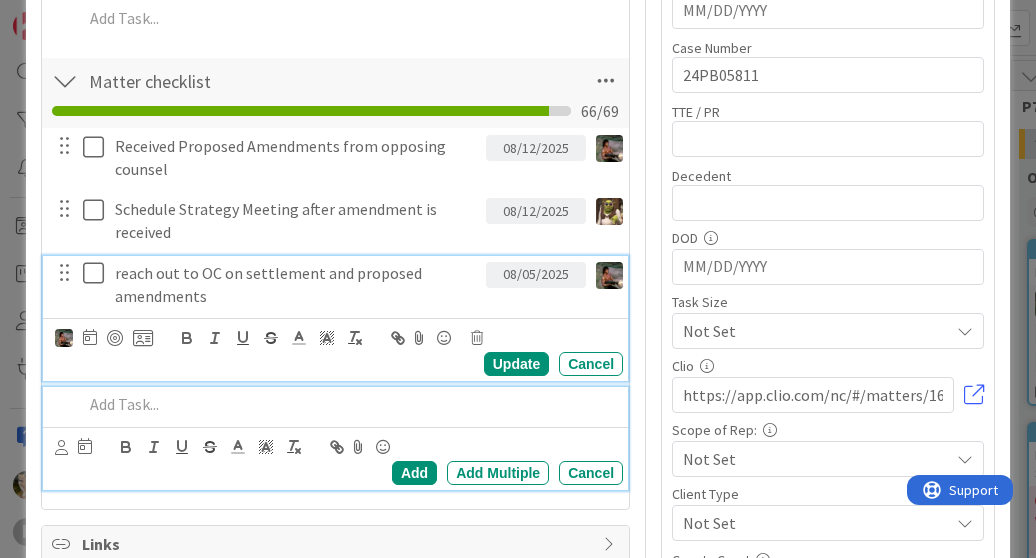 click on "reach out to OC on settlement and proposed amendments 08/05/2025 Update Cancel" at bounding box center (335, 318) 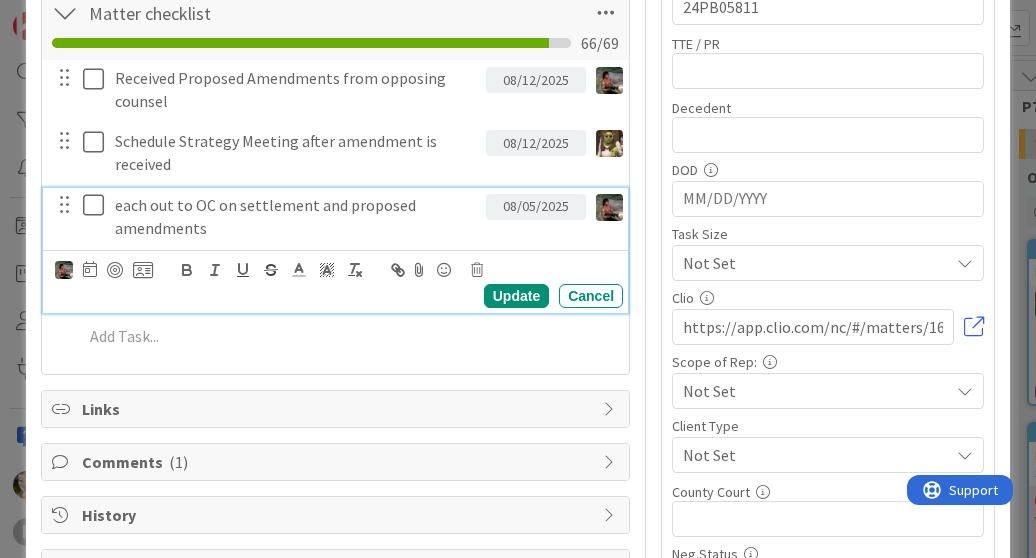 type 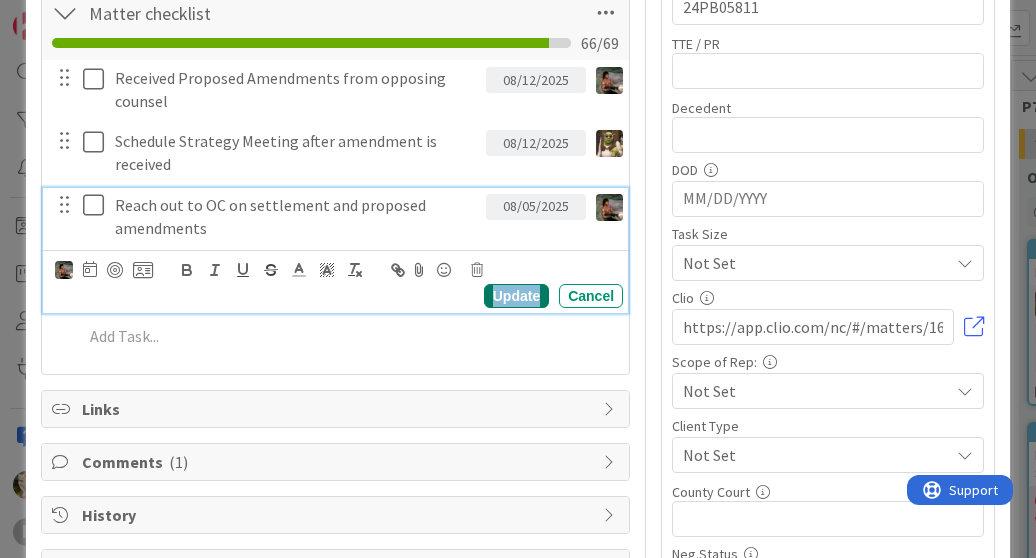 click on "Update" at bounding box center [516, 296] 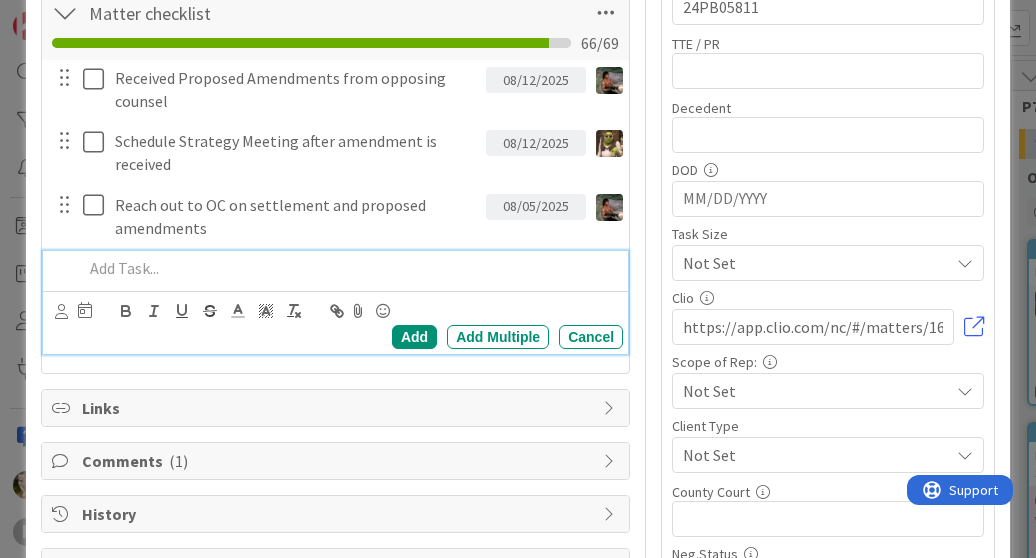 click at bounding box center [349, 268] 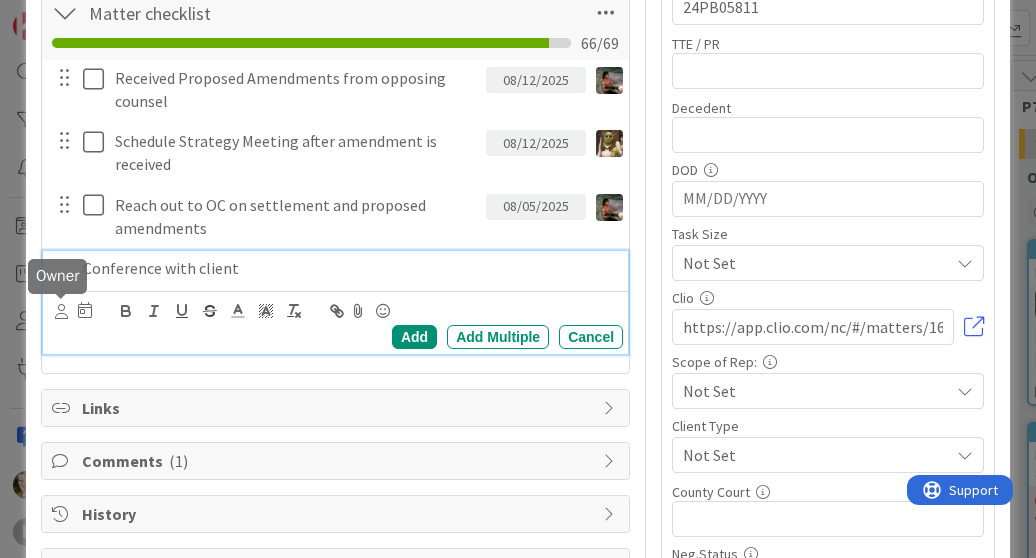 click at bounding box center [61, 311] 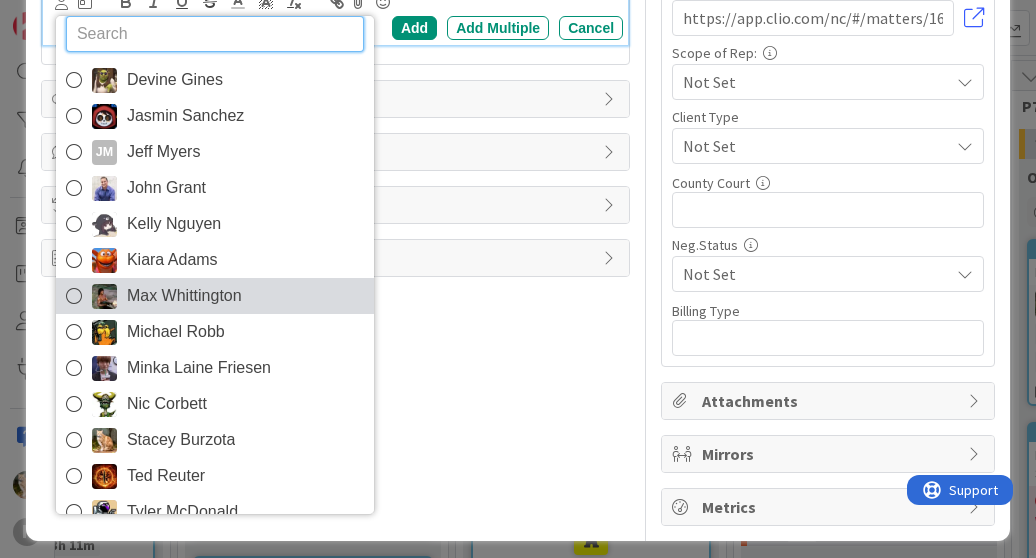 click on "Max Whittington" at bounding box center (184, 296) 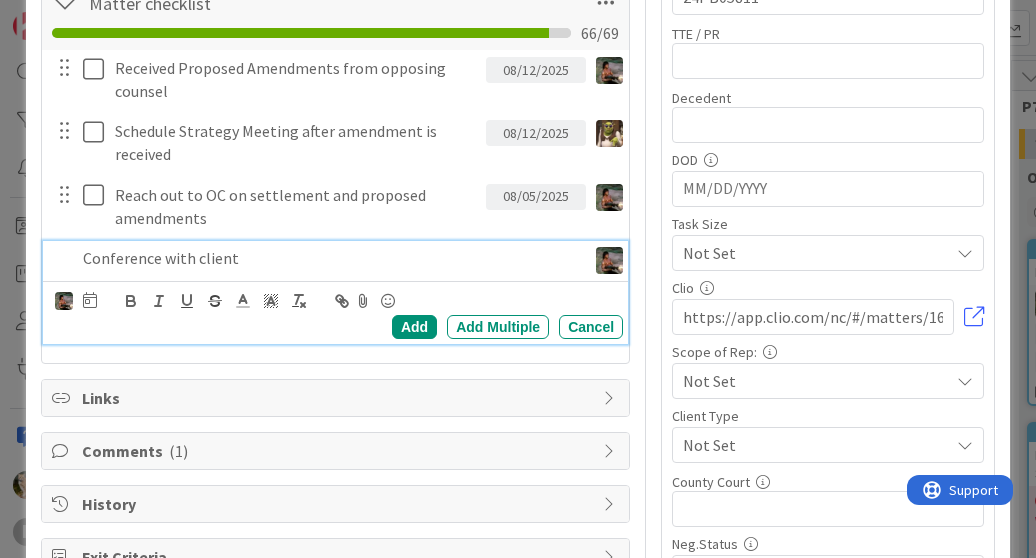scroll, scrollTop: 582, scrollLeft: 0, axis: vertical 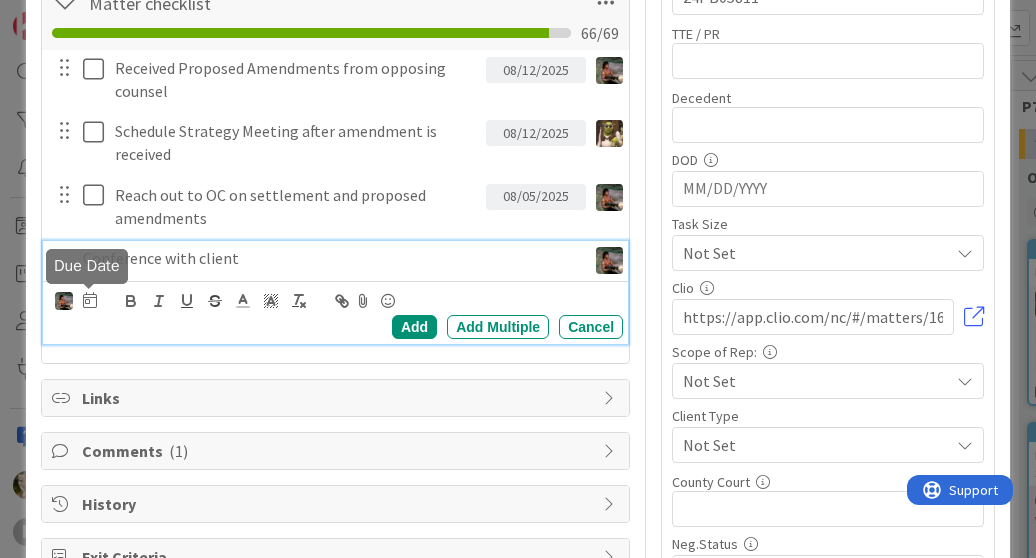 click at bounding box center [90, 300] 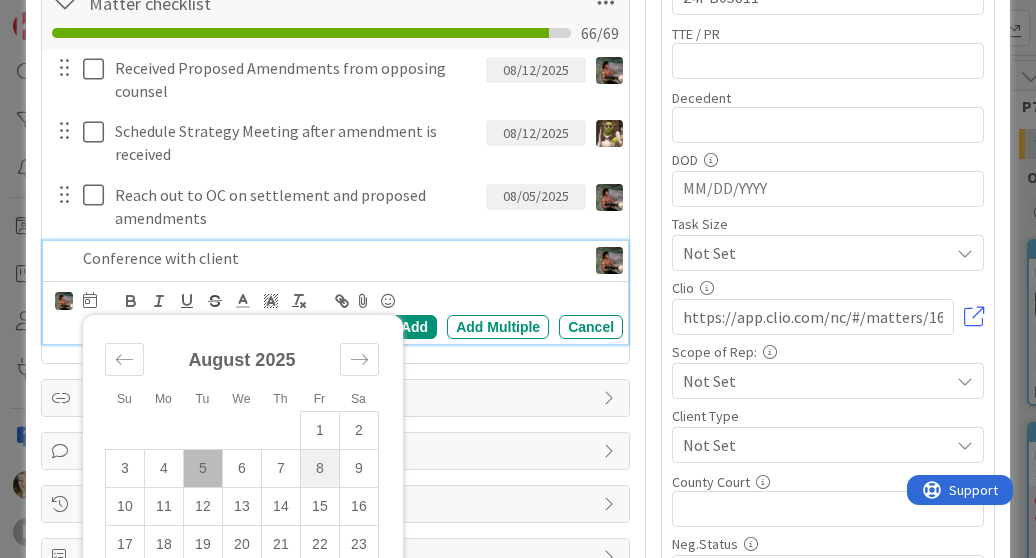 click on "8" at bounding box center [319, 469] 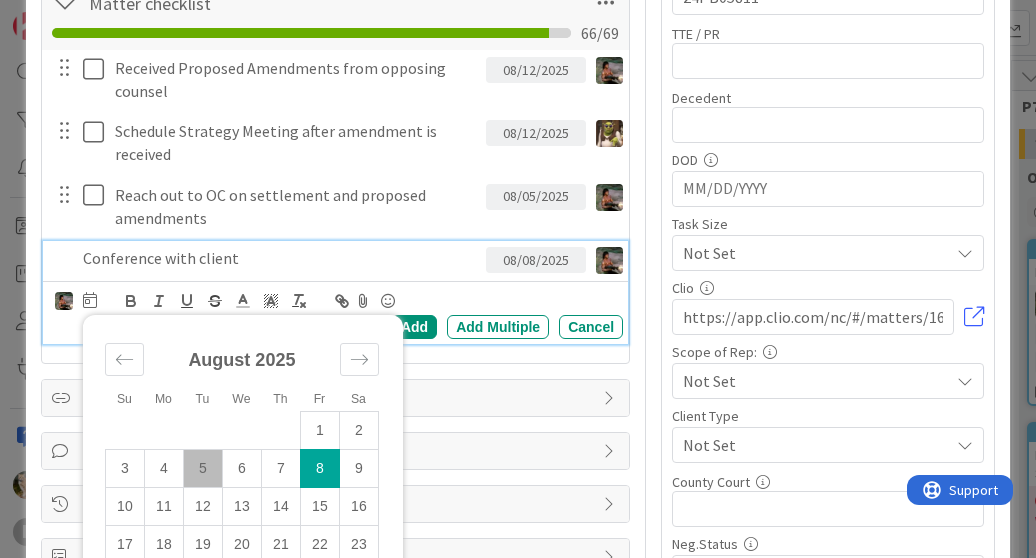 click on "Conference with client" at bounding box center [280, 258] 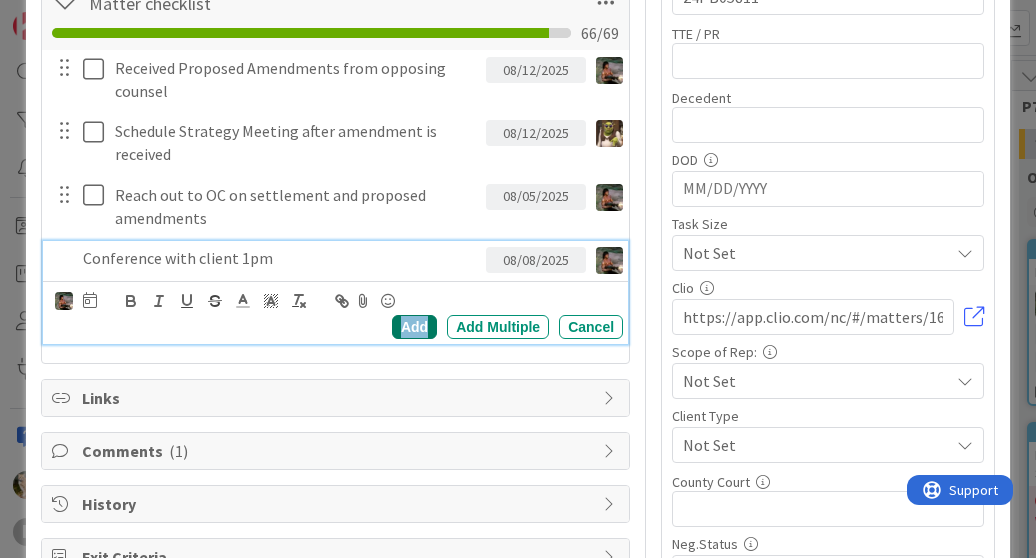 click on "Add" at bounding box center [414, 327] 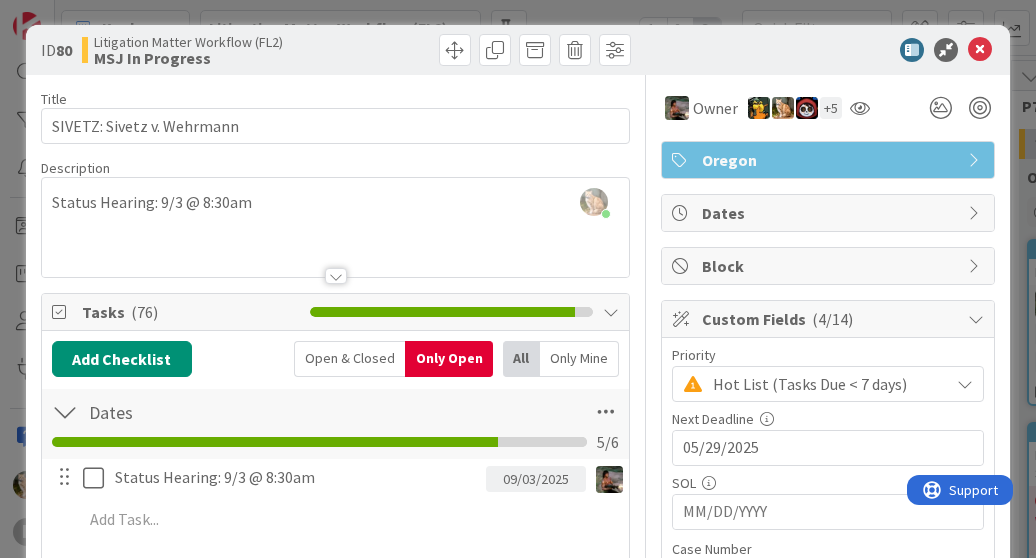 scroll, scrollTop: 0, scrollLeft: 0, axis: both 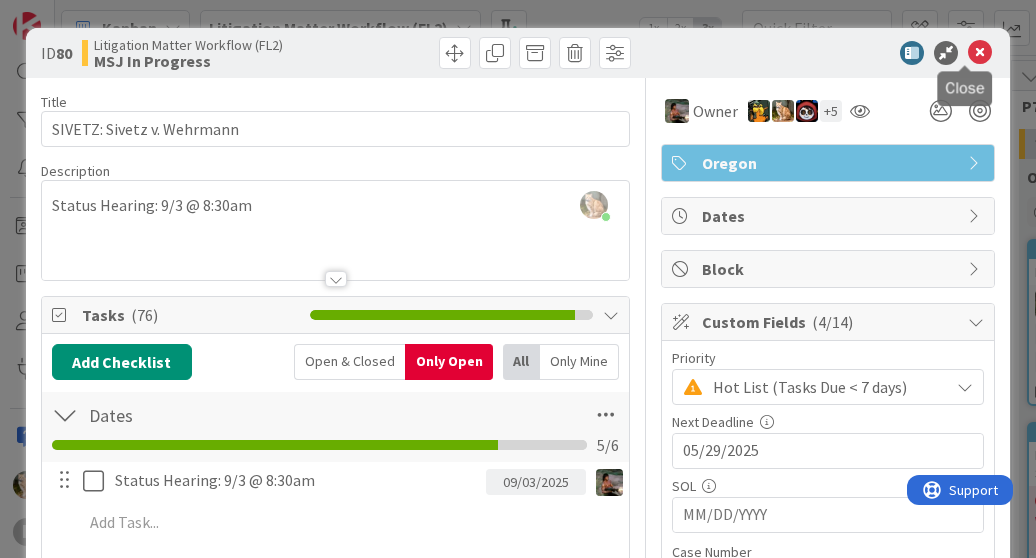 click at bounding box center (980, 53) 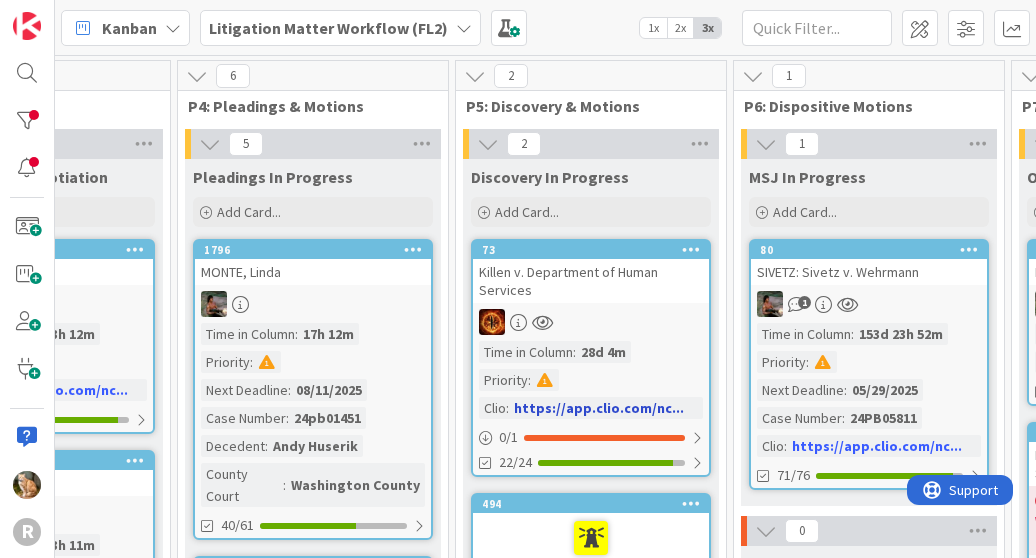 scroll, scrollTop: 0, scrollLeft: 0, axis: both 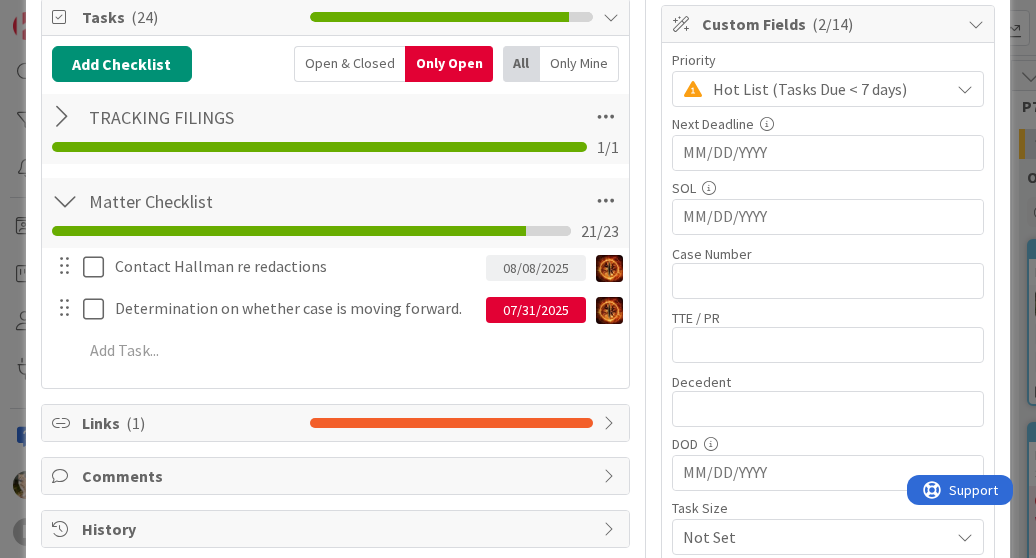 click on "07/31/2025" at bounding box center (536, 310) 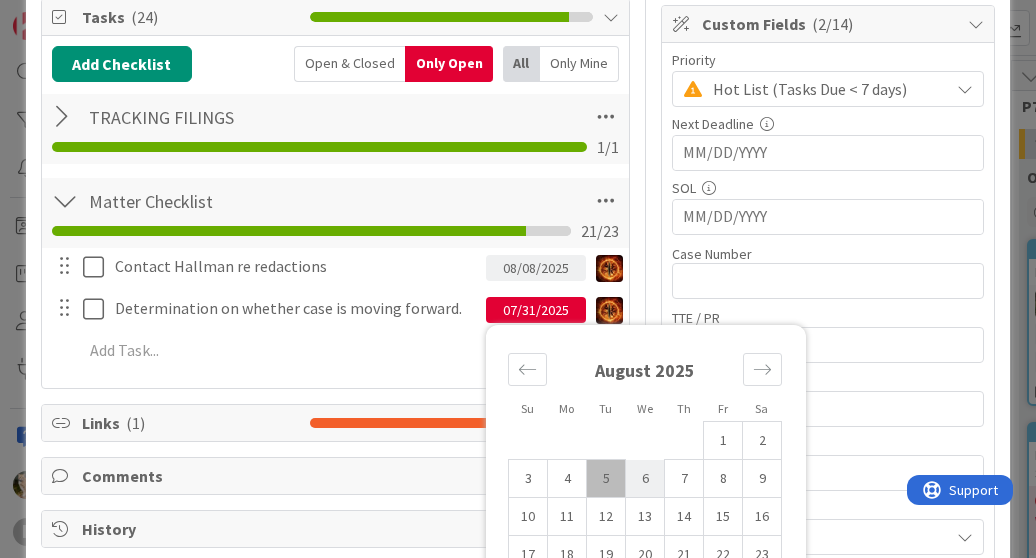 click on "6" at bounding box center (645, 479) 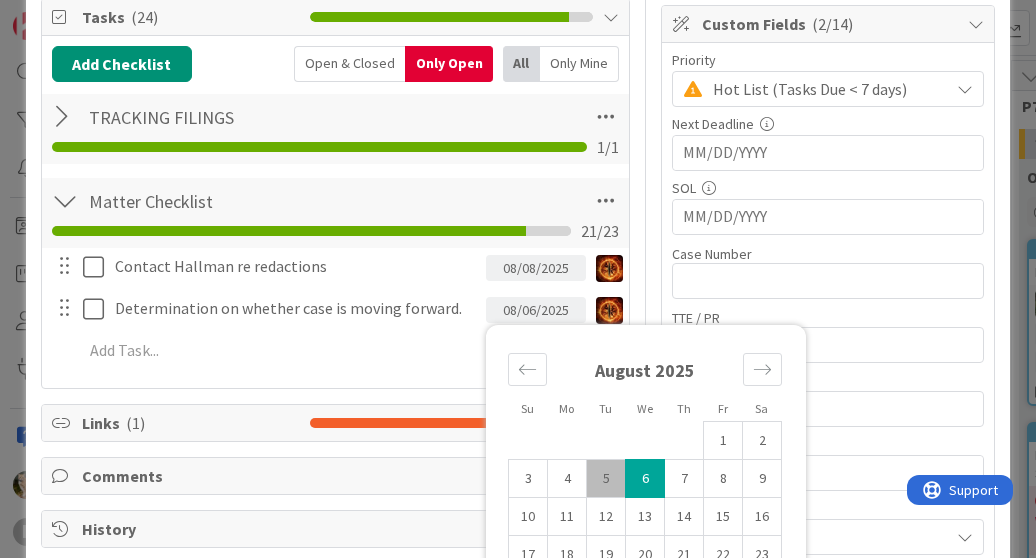 click on "Contact Hallman re redactions [DATE] Update Cancel Determination on whether case is moving forward. [DATE] Su Mo Tu We Th Fr Sa July [YEAR] 1 2 3 4 5 6 7 8 9 10 11 12 13 14 15 16 17 18 19 20 21 22 23 24 25 26 27 28 29 30 31 August [YEAR] 1 2 3 4 5 6 7 8 9 10 11 12 13 14 15 16 17 18 19 20 21 22 23 24 25 26 27 28 29 30 31 September [YEAR] 1 2 3 4 5 6 7 8 9 10 11 12 13 14 15 16 17 18 19 20 21 22 23 24 25 26 27 28 29 30 Due Date [DATE] Update Cancel Add Add Multiple Cancel" at bounding box center [335, 312] 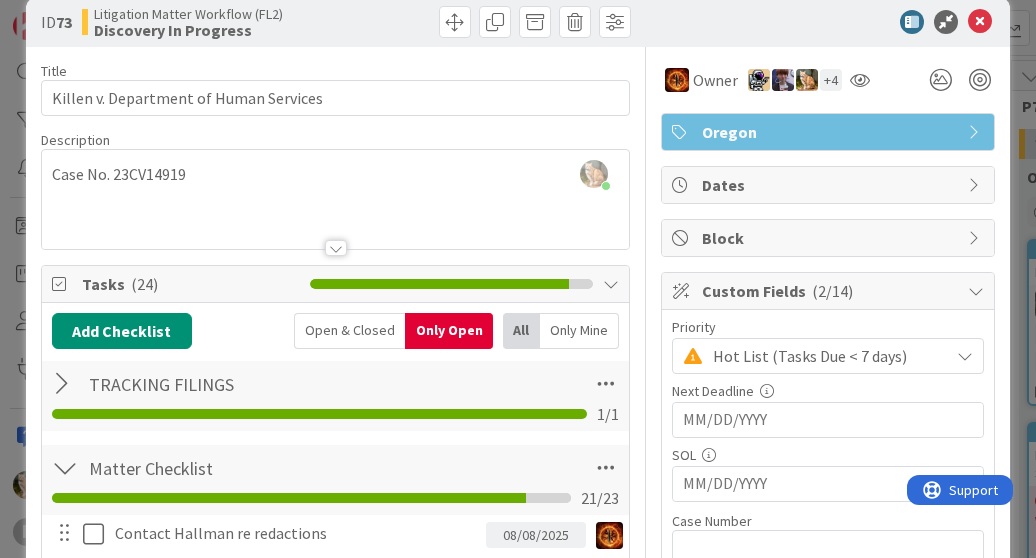 scroll, scrollTop: 0, scrollLeft: 0, axis: both 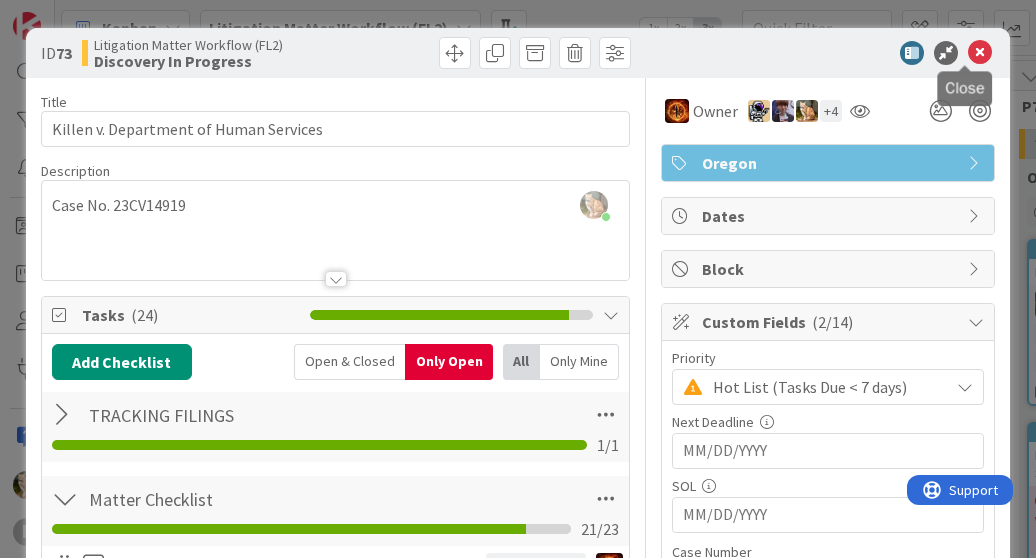 click at bounding box center (980, 53) 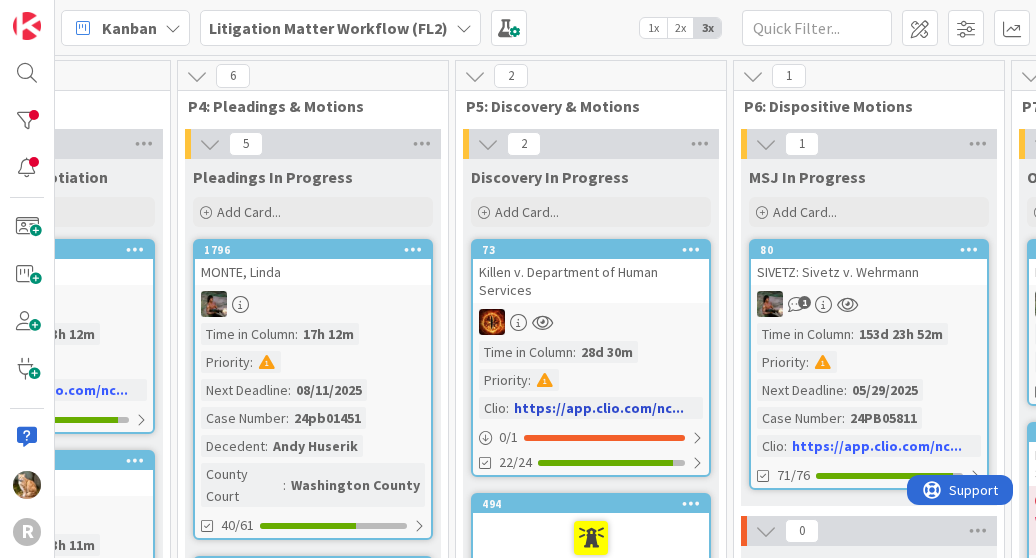 scroll, scrollTop: 0, scrollLeft: 0, axis: both 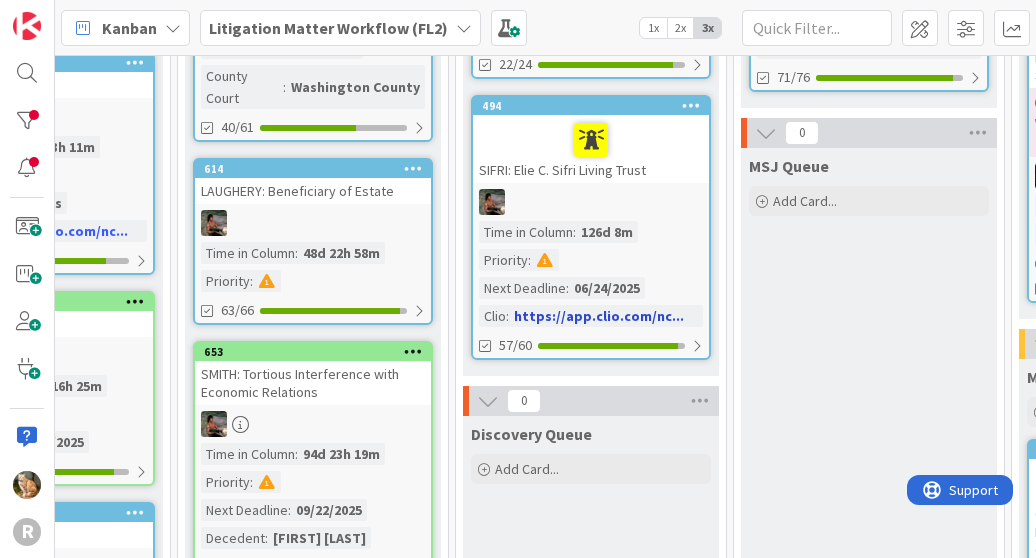 click on "SIFRI: Elie C. Sifri Living Trust" at bounding box center [591, 149] 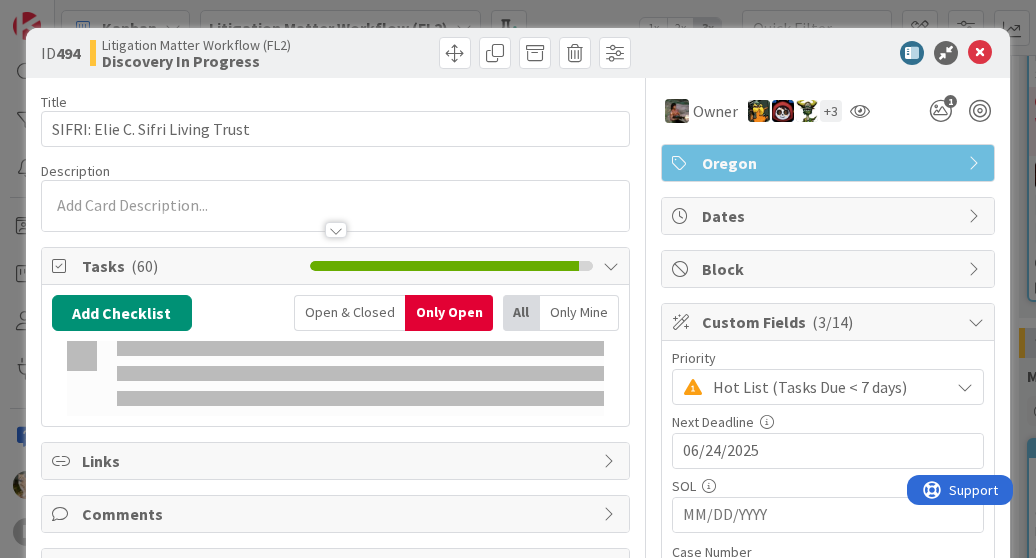 scroll, scrollTop: 0, scrollLeft: 0, axis: both 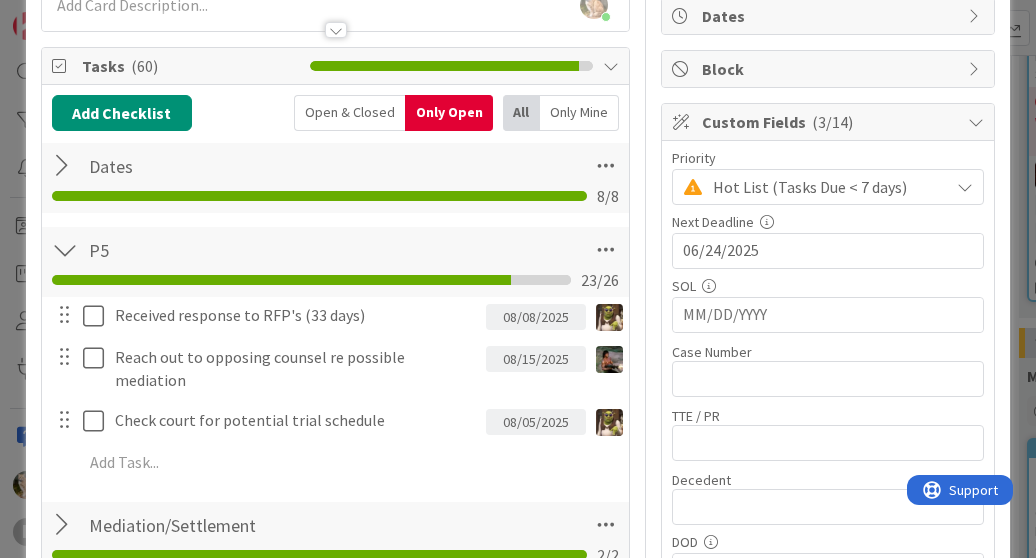 click at bounding box center (65, 166) 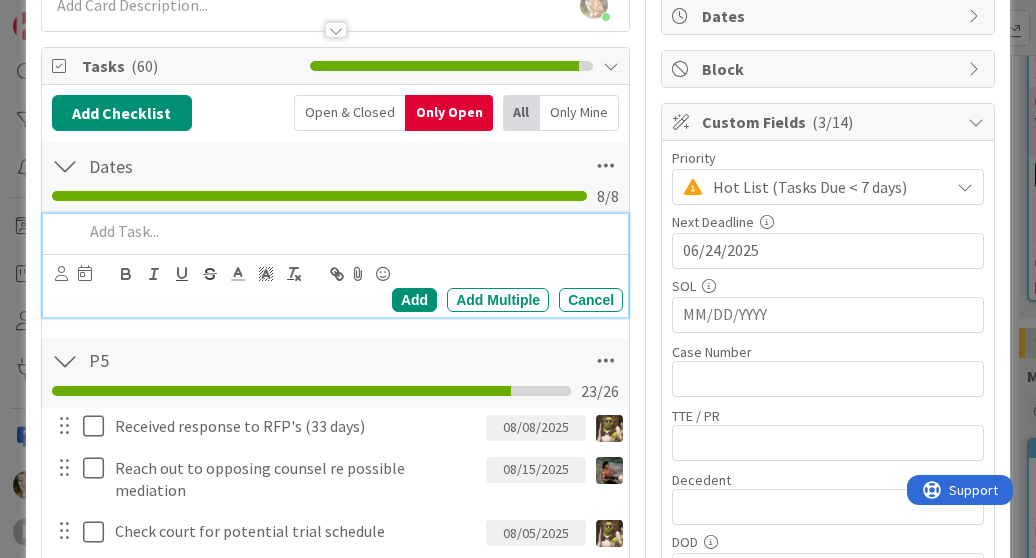 click at bounding box center [349, 231] 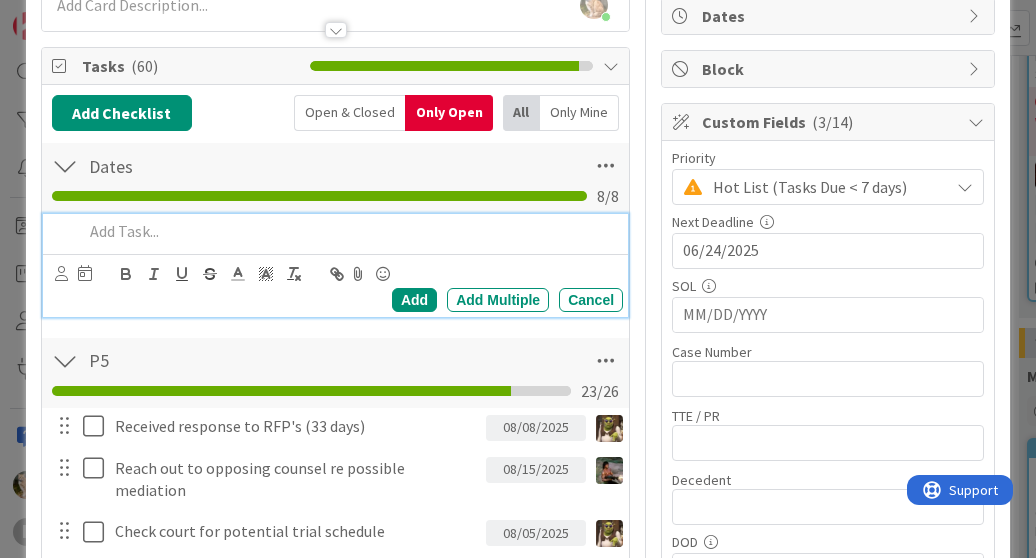 type 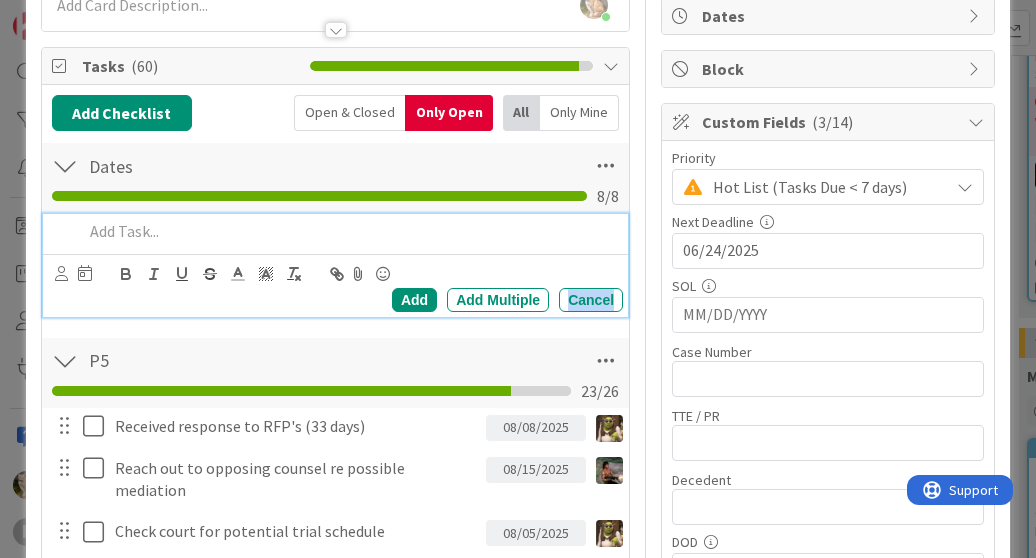 click on "Cancel" at bounding box center (591, 300) 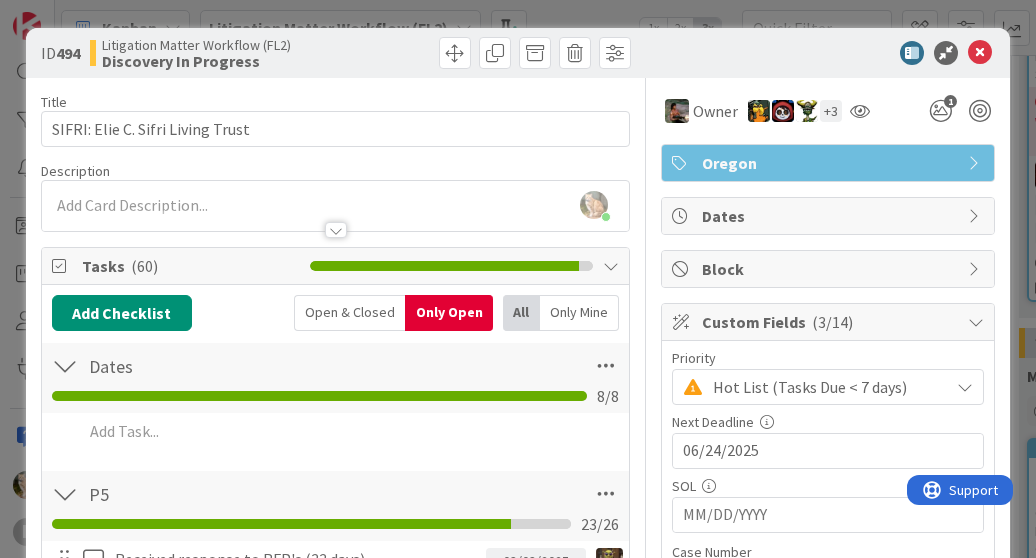 scroll, scrollTop: 0, scrollLeft: 0, axis: both 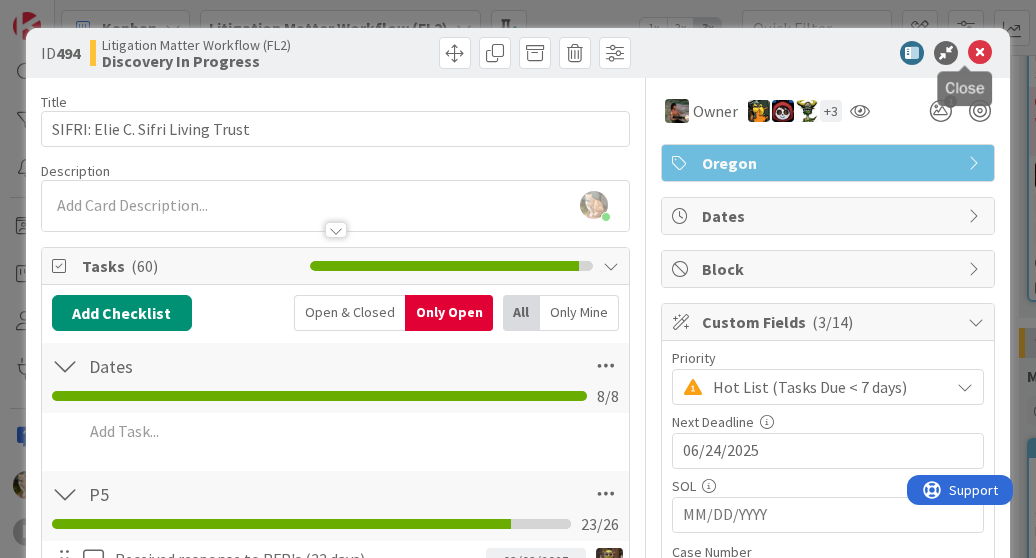 click at bounding box center [980, 53] 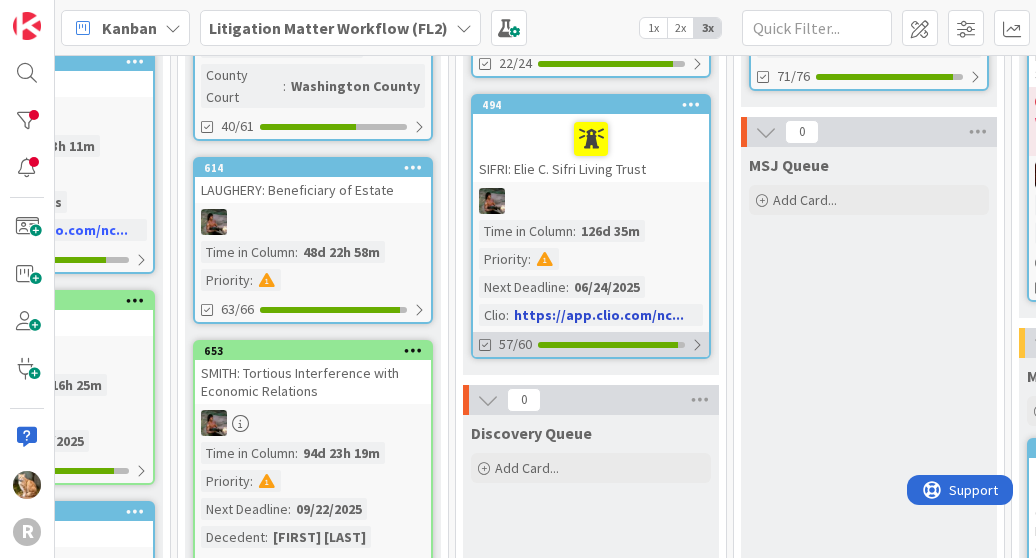 scroll, scrollTop: 462, scrollLeft: 1243, axis: both 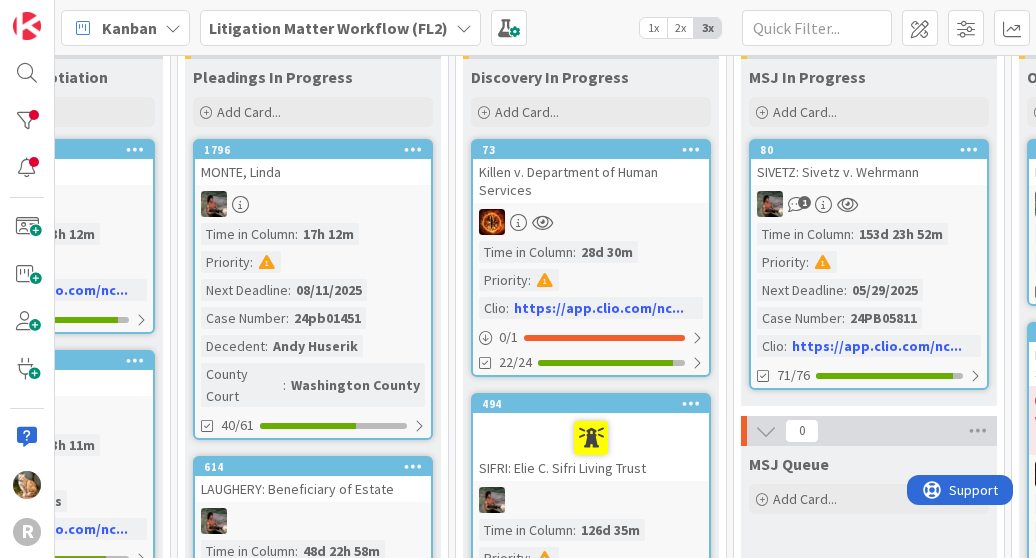 click on "MONTE, Linda" at bounding box center (313, 172) 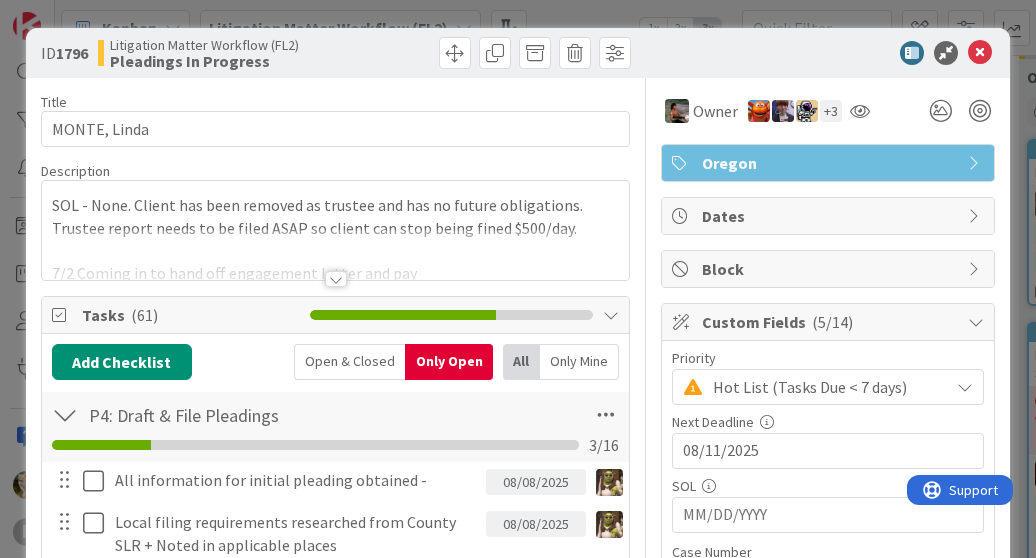 scroll, scrollTop: 0, scrollLeft: 0, axis: both 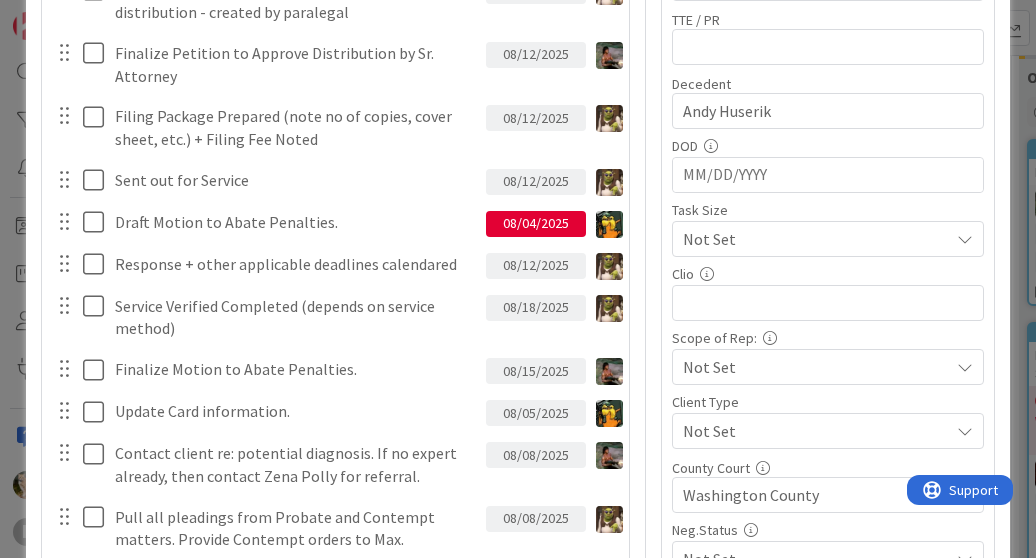 click on "08/04/2025" at bounding box center [536, 224] 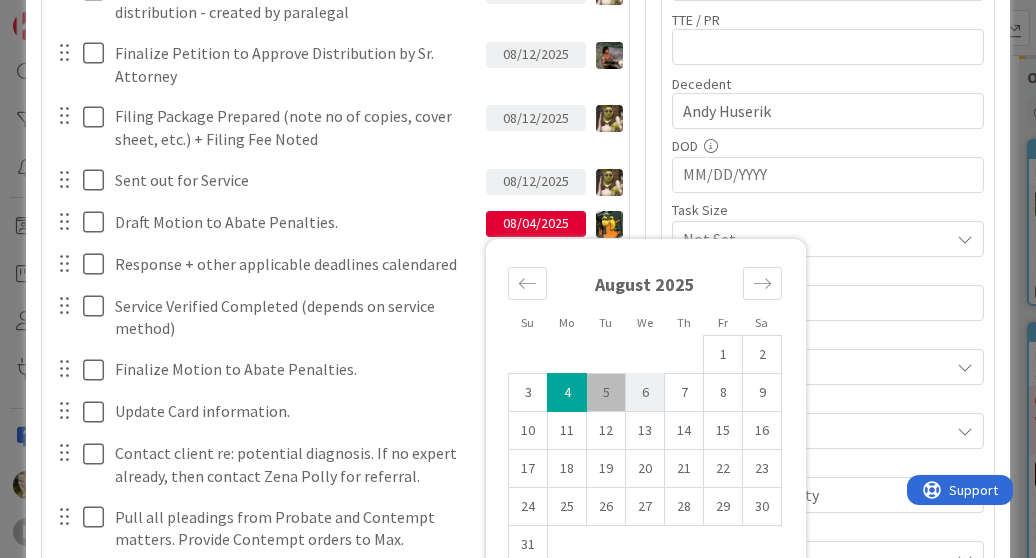 click on "6" at bounding box center (645, 392) 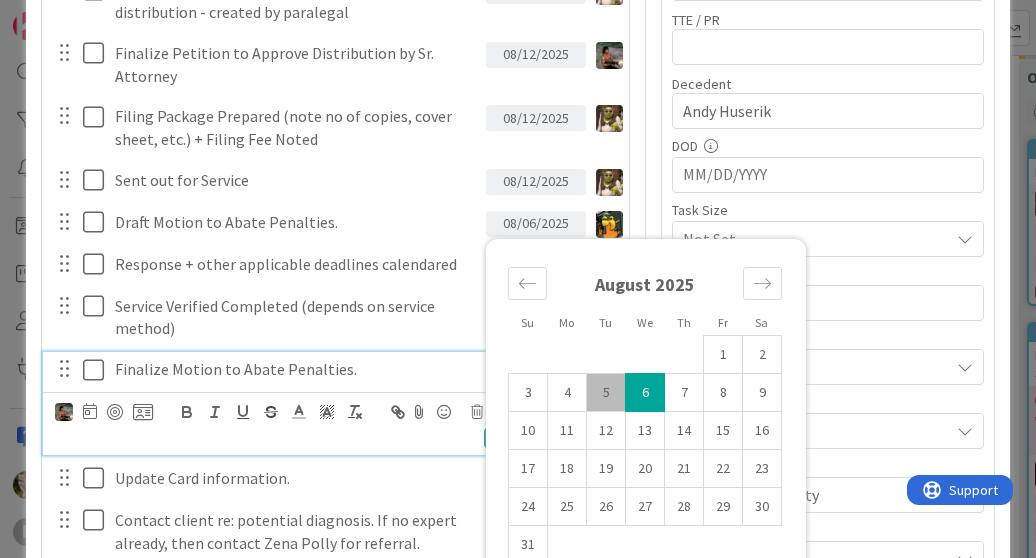 click on "Finalize Motion to Abate Penalties." at bounding box center [296, 369] 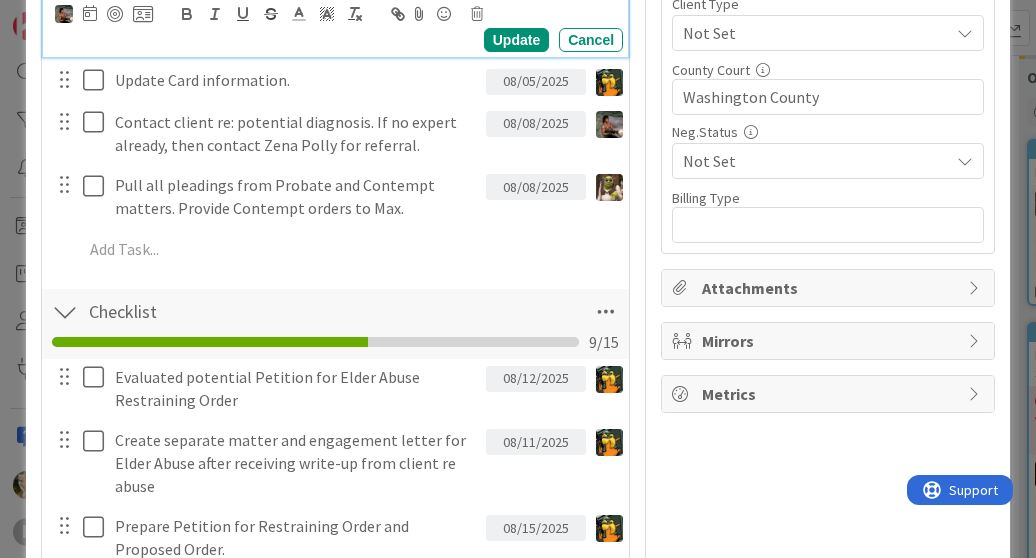 scroll, scrollTop: 996, scrollLeft: 0, axis: vertical 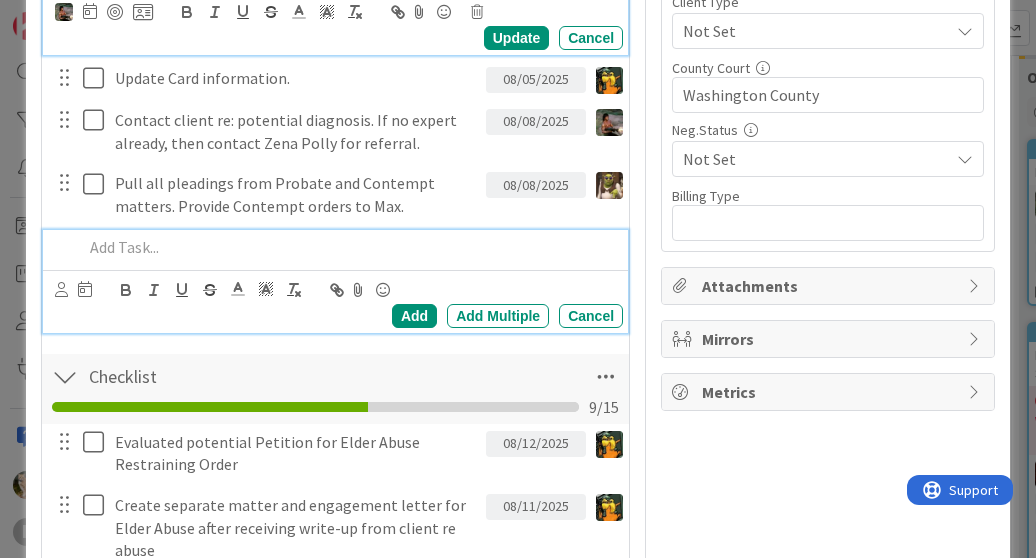 click at bounding box center [349, 247] 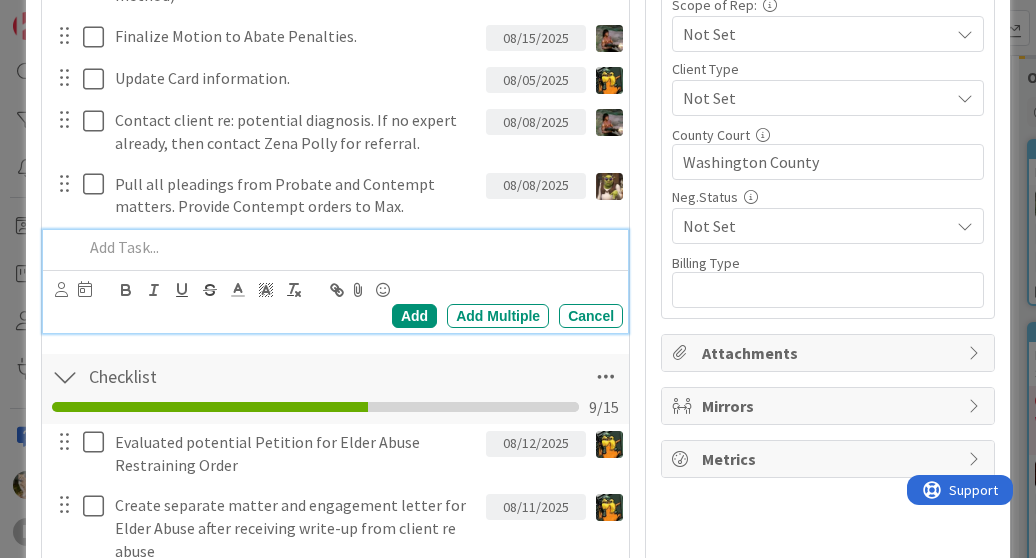 click at bounding box center (349, 247) 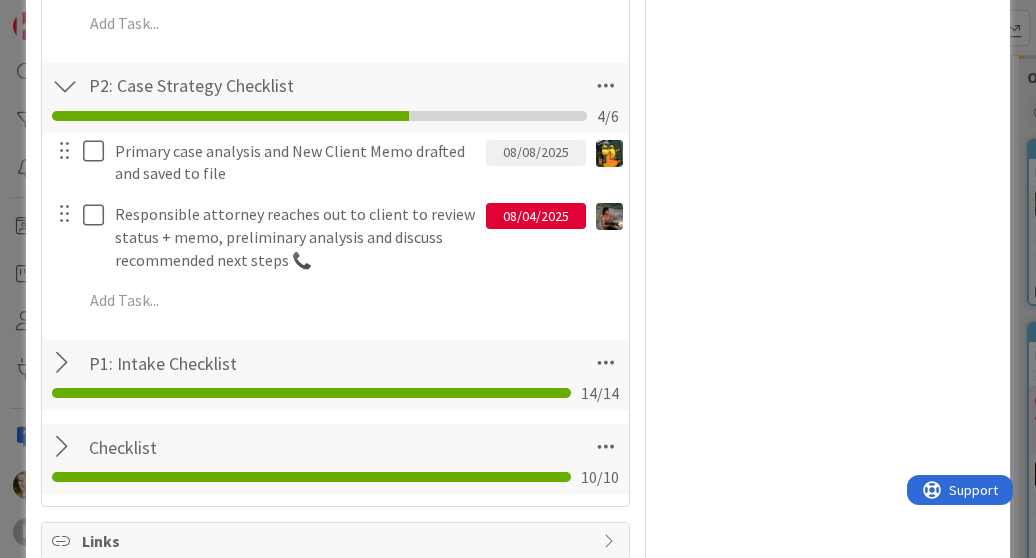 scroll, scrollTop: 1730, scrollLeft: 0, axis: vertical 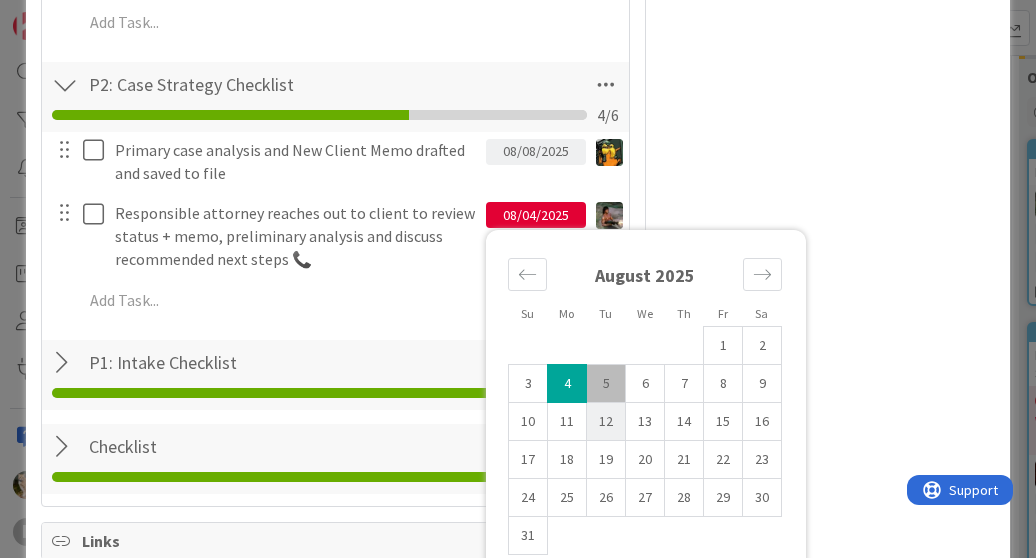 click on "12" at bounding box center (606, 422) 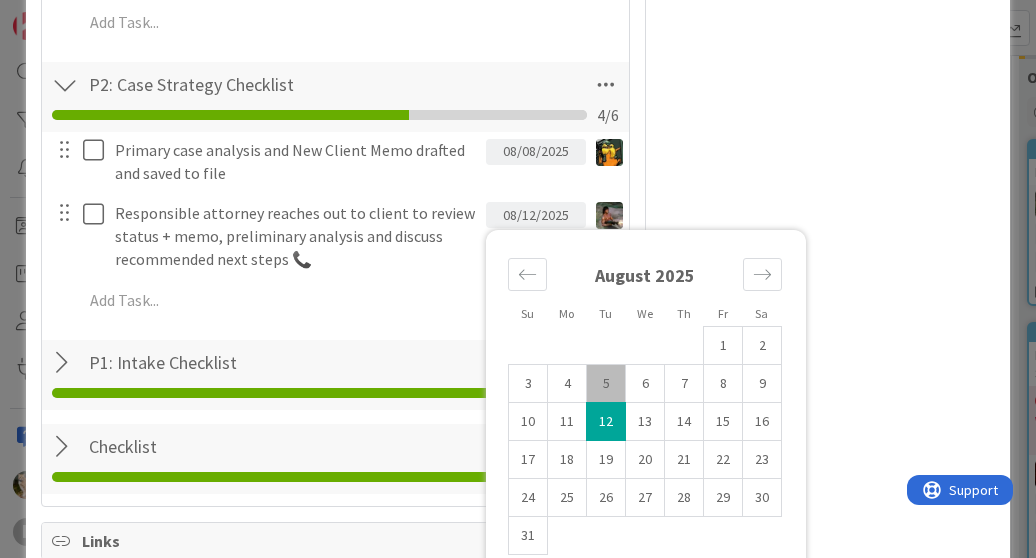 click on "Owner + 3 Oregon Dates Block Custom Fields ( 5/14 ) Priority Hot List (Tasks Due < 7 days) Next Deadline [DATE] Navigate forward to interact with the calendar and select a date. Press the question mark key to get the keyboard shortcuts for changing dates. SOL Navigate forward to interact with the calendar and select a date. Press the question mark key to get the keyboard shortcuts for changing dates. Case Number 9 / 32 24pb01451 TTE / PR  0 / 32 Decedent 12 / 32 Andy Huserik DOD Navigate forward to interact with the calendar and select a date. Press the question mark key to get the keyboard shortcuts for changing dates. Task Size Not Set Clio Scope of Rep: Not Set Client Type Not Set County Court 17 / 32 Washington County Neg.Status Not Set Billing Type 0 / 32 Attachments Mirrors Metrics" at bounding box center [828, -434] 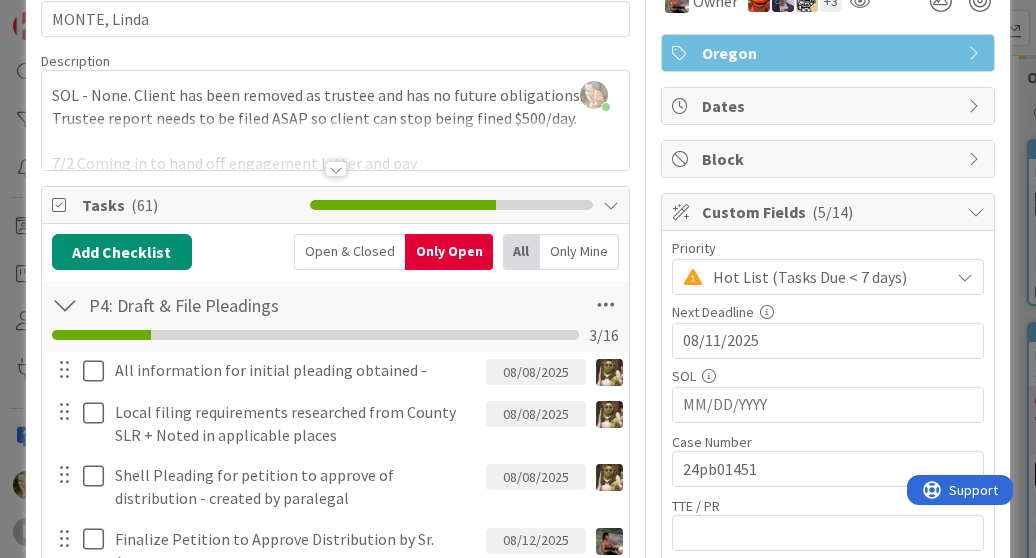 scroll, scrollTop: 0, scrollLeft: 0, axis: both 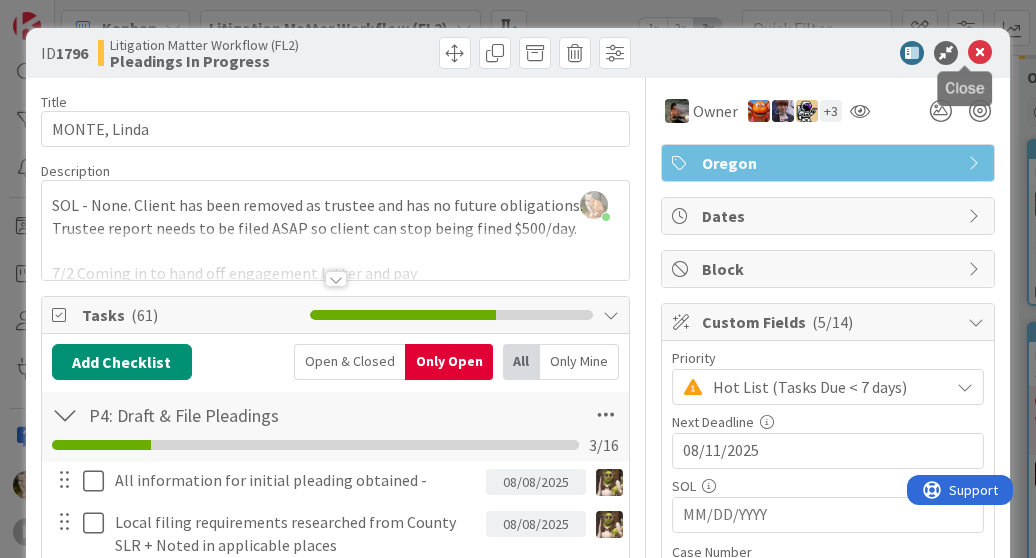click at bounding box center [980, 53] 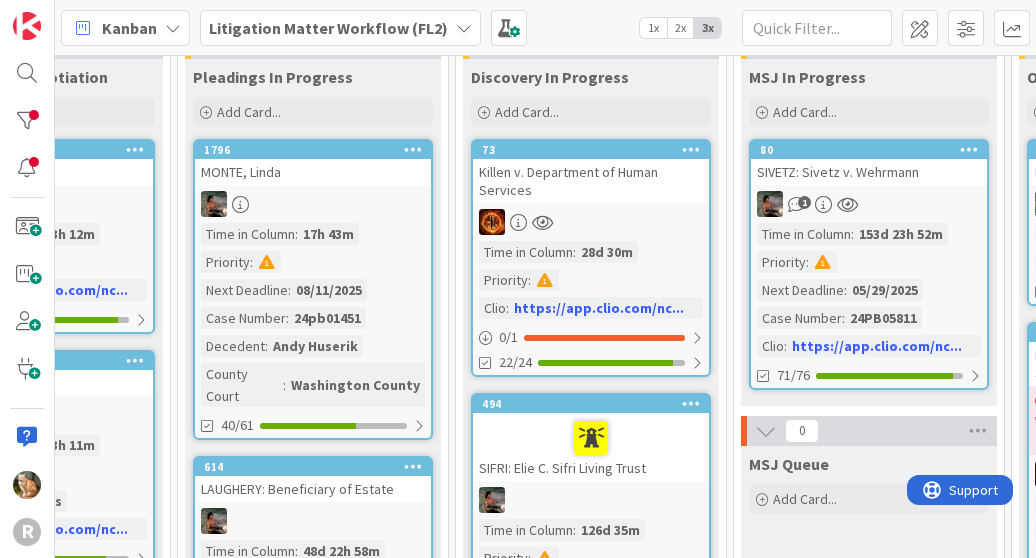 scroll, scrollTop: 0, scrollLeft: 0, axis: both 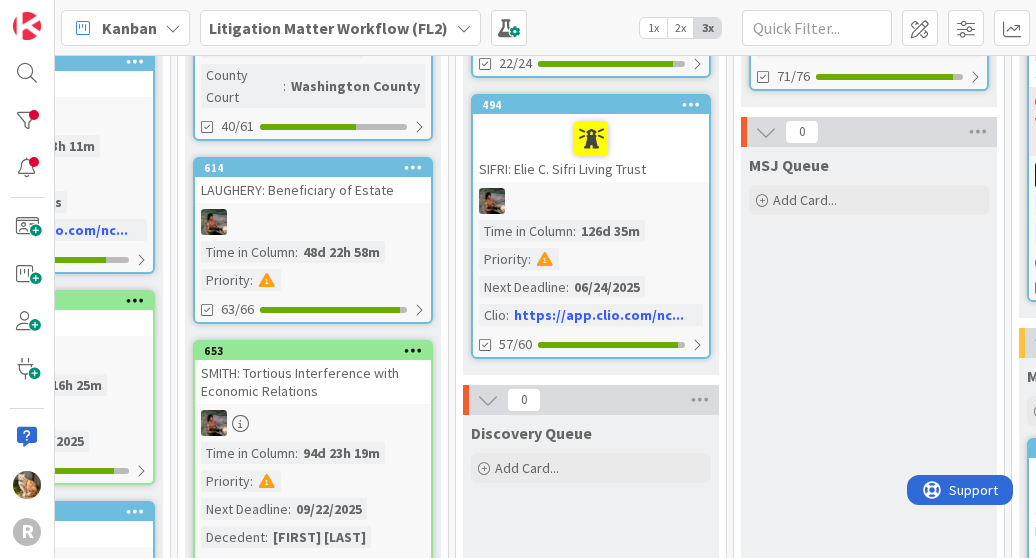 click on "LAUGHERY: Beneficiary of Estate" at bounding box center (313, 190) 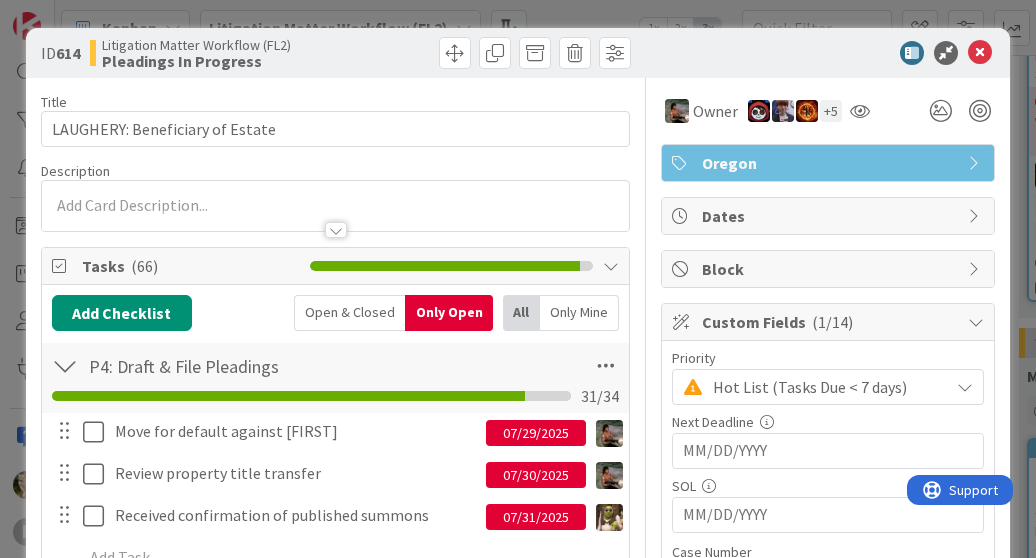 scroll, scrollTop: 0, scrollLeft: 0, axis: both 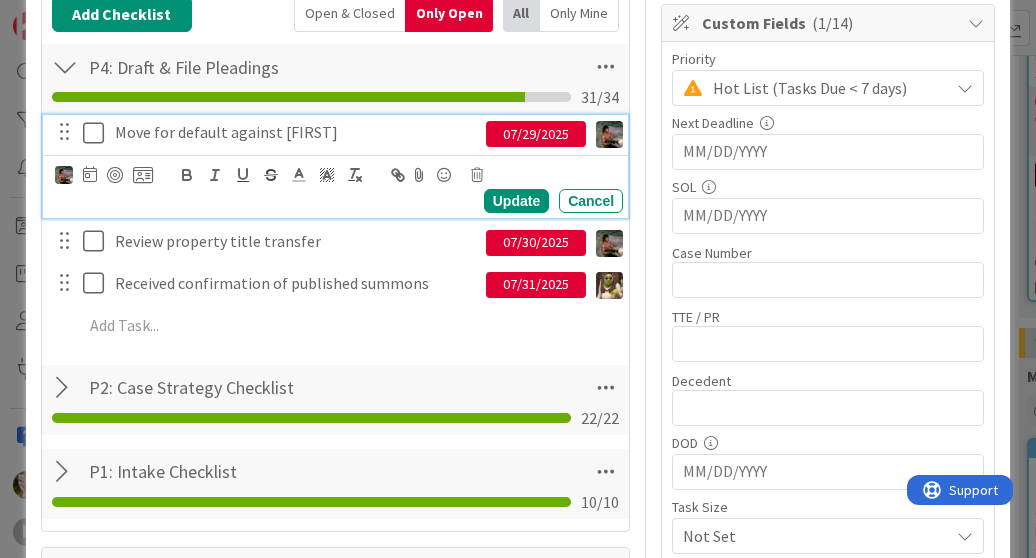 click at bounding box center (98, 133) 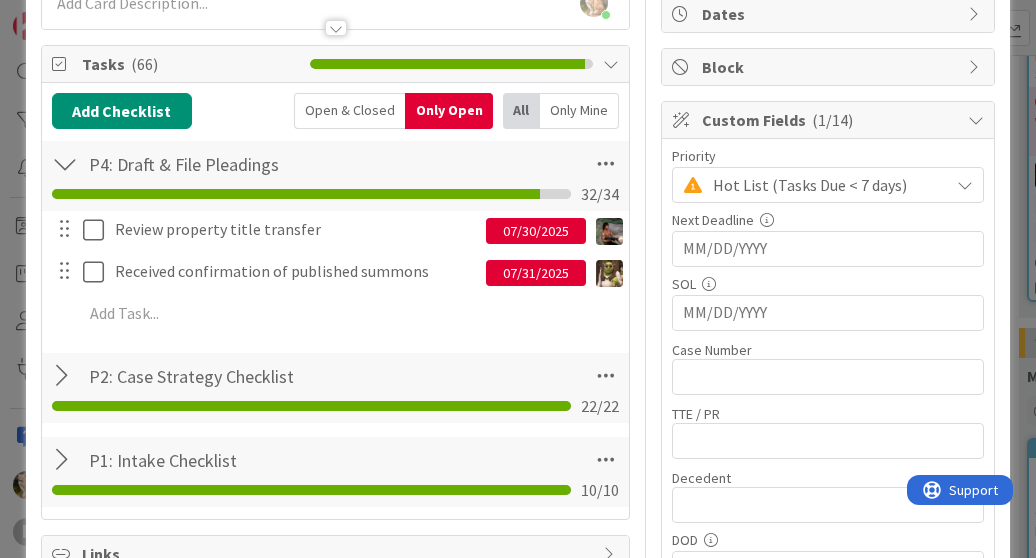 scroll, scrollTop: 200, scrollLeft: 0, axis: vertical 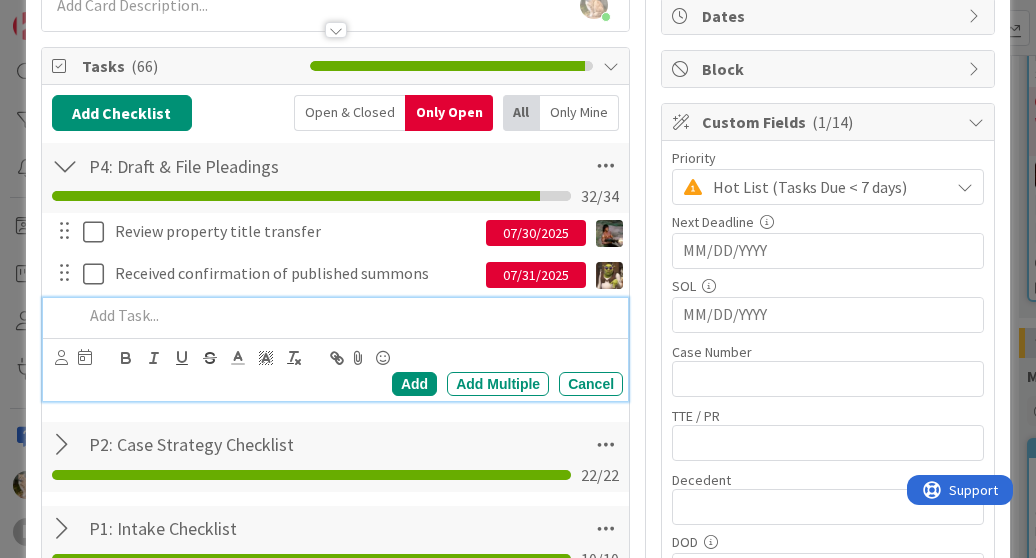 click at bounding box center (349, 315) 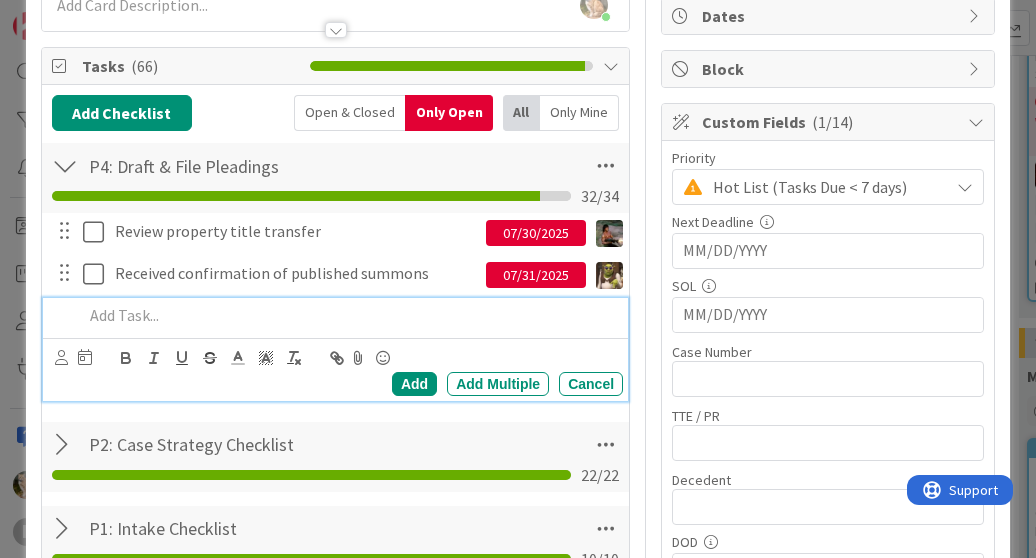 type 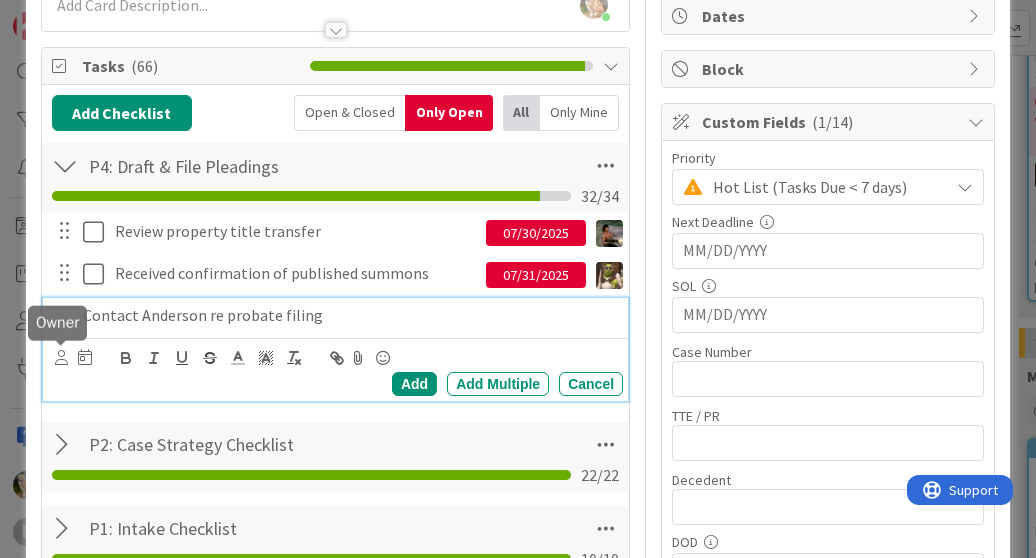 click at bounding box center [61, 357] 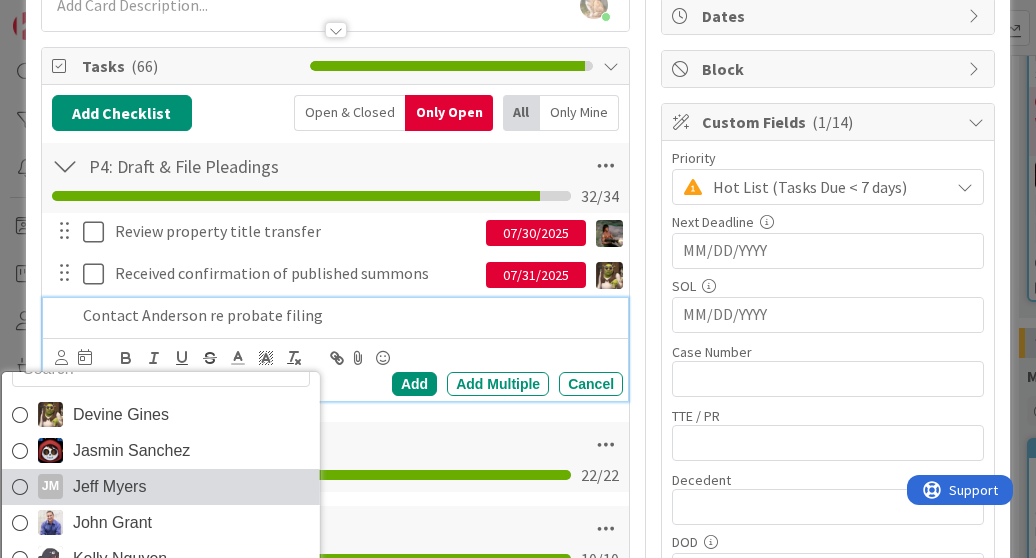 scroll, scrollTop: 32, scrollLeft: 0, axis: vertical 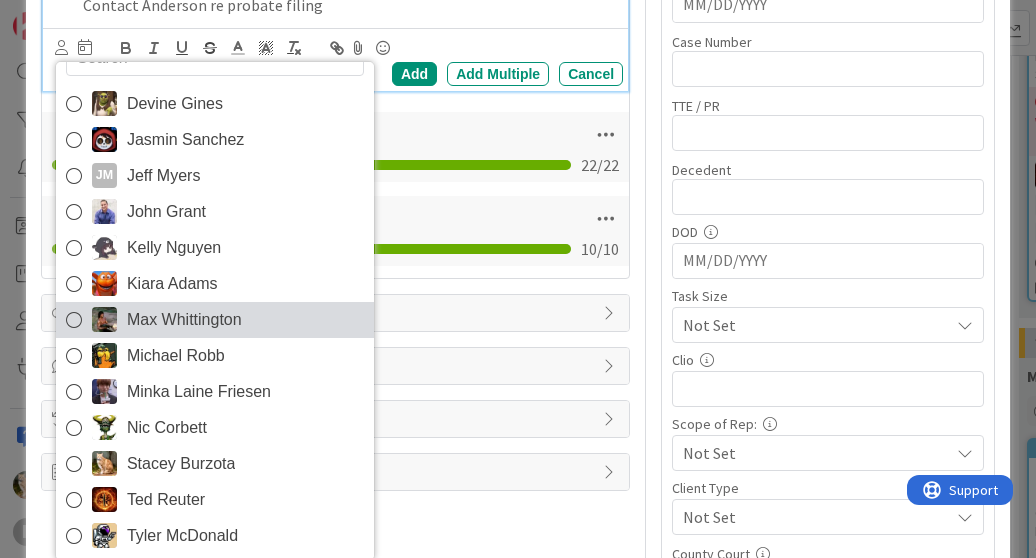 click at bounding box center (104, 319) 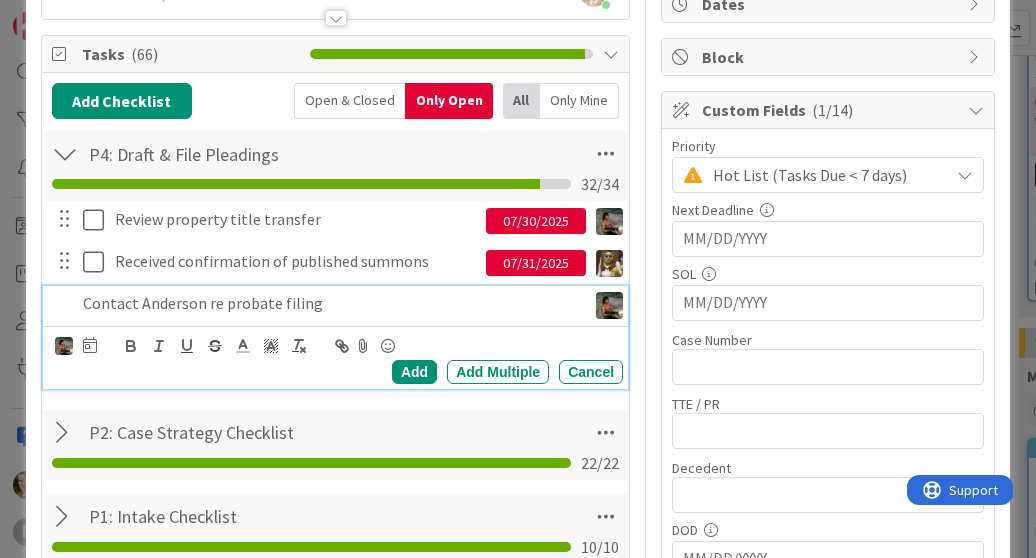 scroll, scrollTop: 212, scrollLeft: 0, axis: vertical 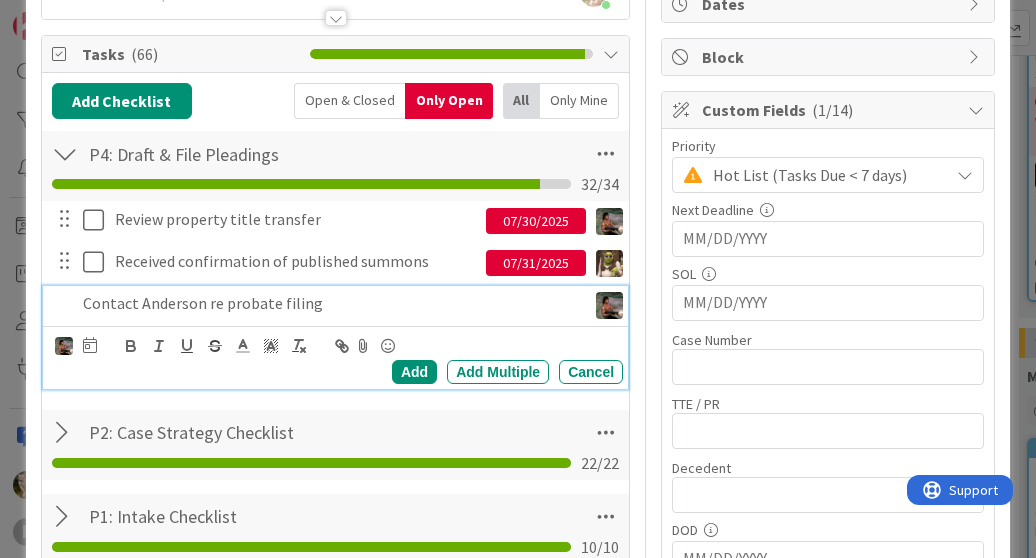 click on "Devine Gines Jasmin Sanchez JM Jeff Myers John Grant Kelly Nguyen Kiara Adams Max Whittington Michael Robb Minka Laine Friesen Nic Corbett Stacey Burzota Ted Reuter Tyler McDonald Add Add Multiple Cancel" at bounding box center (339, 358) 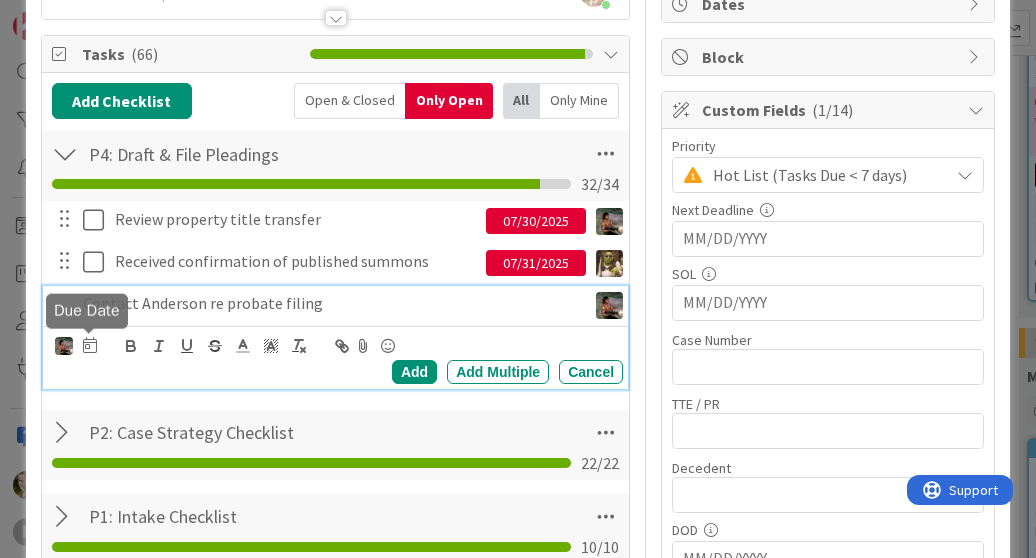 click at bounding box center [90, 345] 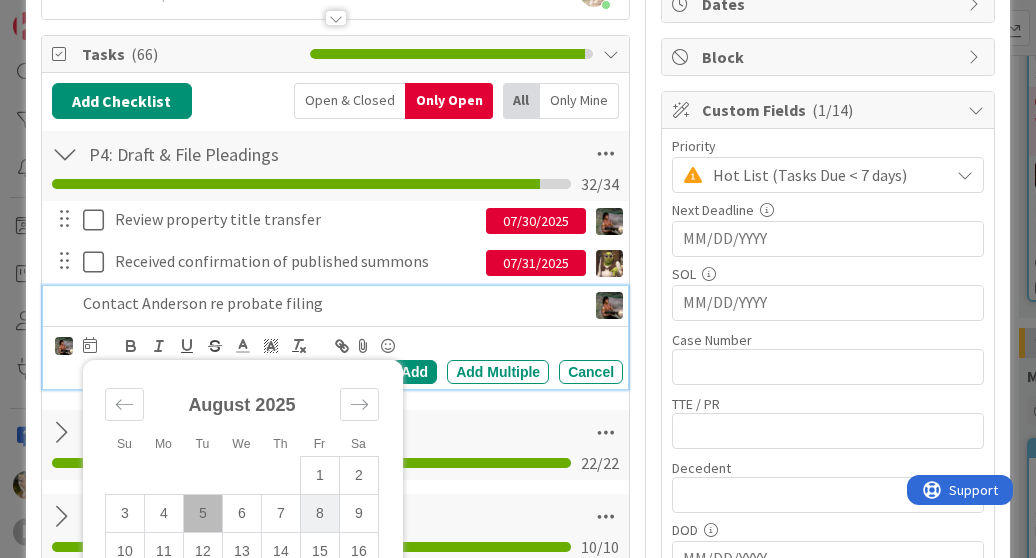 click on "8" at bounding box center [319, 513] 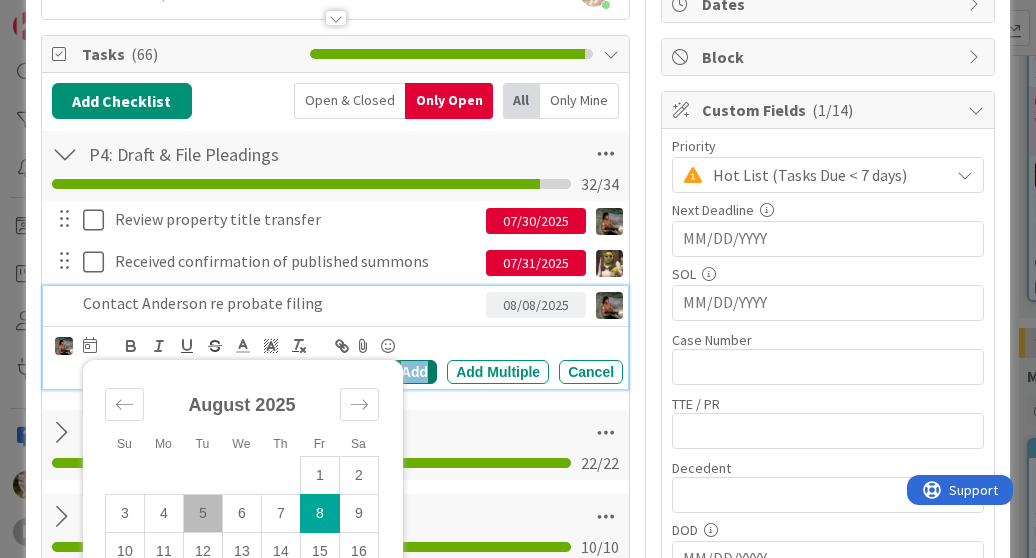 click on "Add" at bounding box center [414, 372] 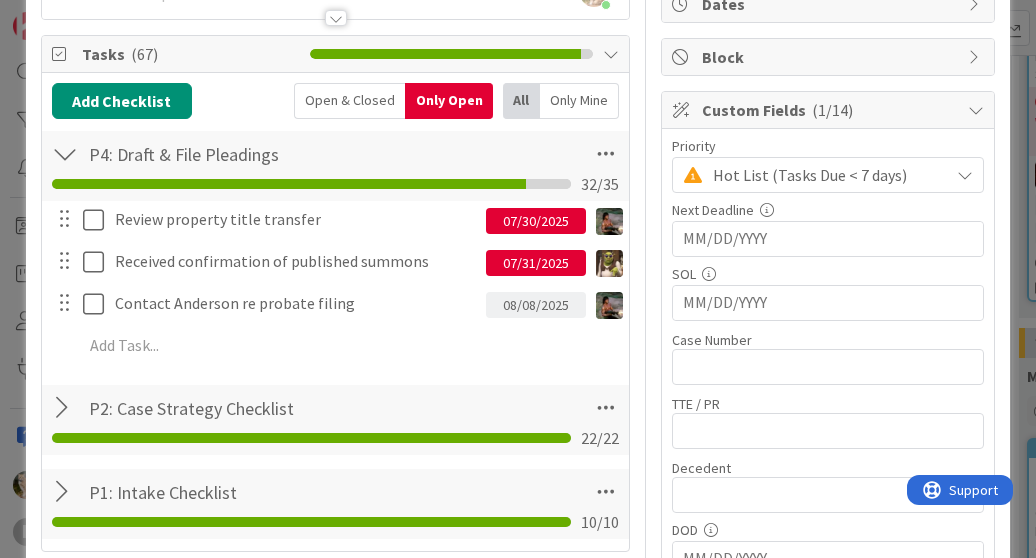 click on "07/31/2025" at bounding box center [536, 263] 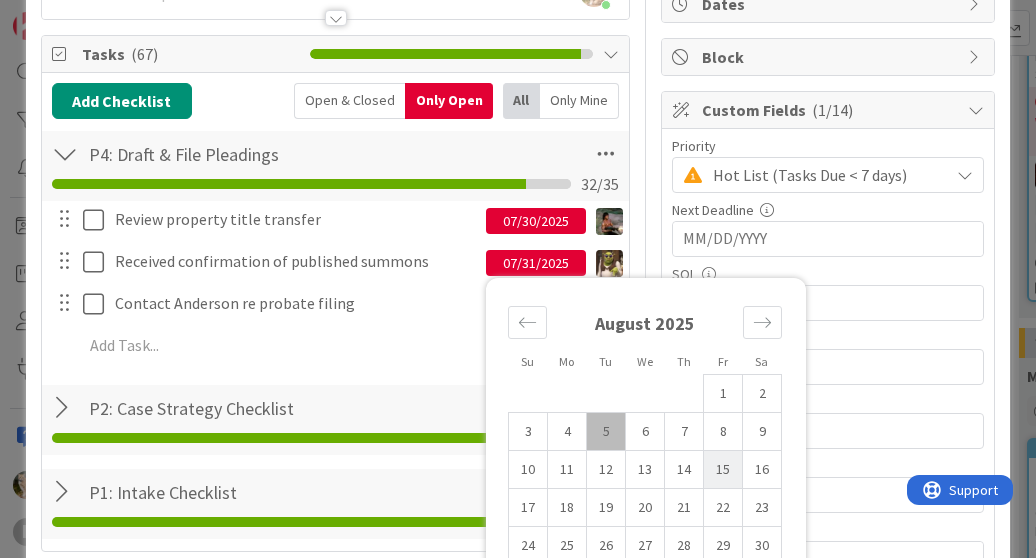 click on "15" at bounding box center (723, 470) 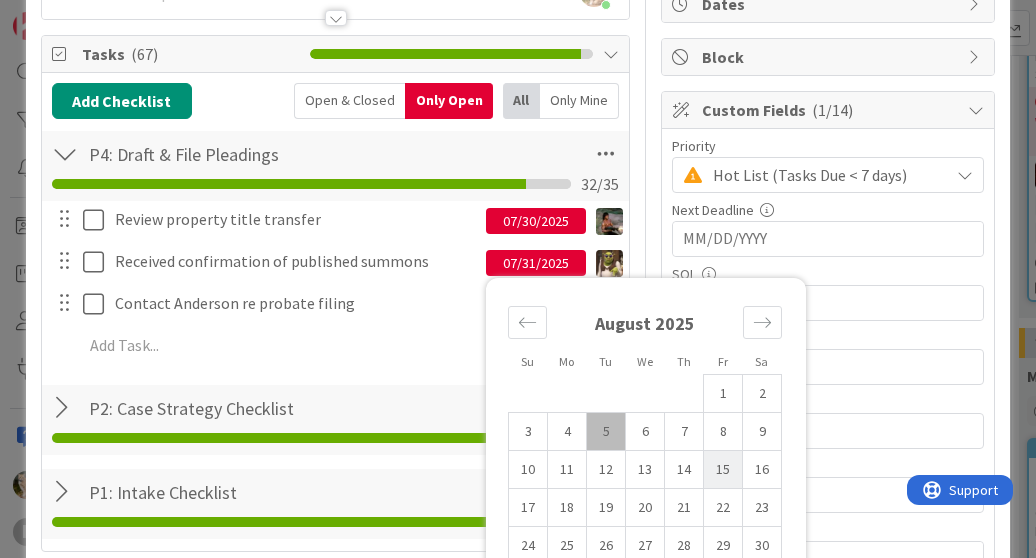 type on "08/15/2025" 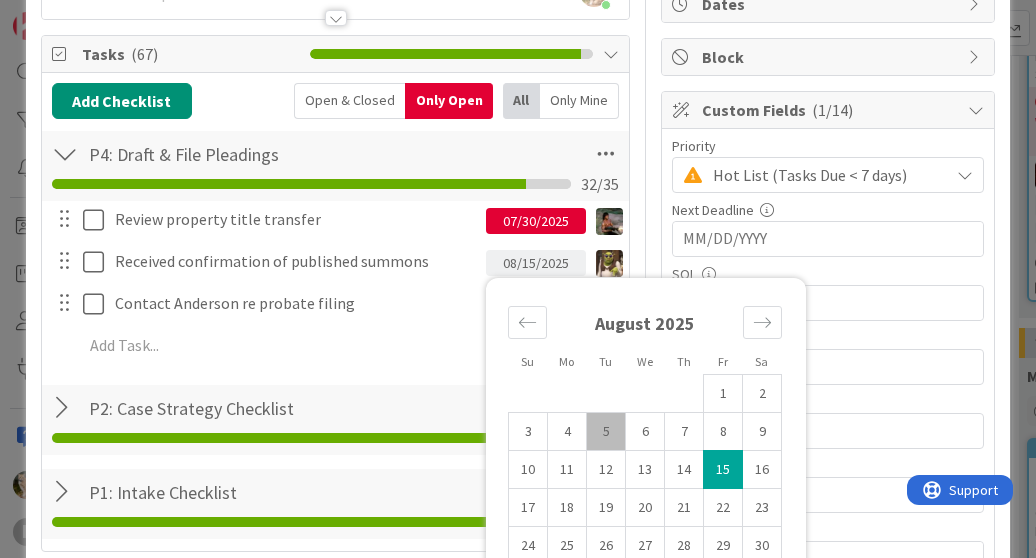 click on "07/30/2025" at bounding box center [536, 221] 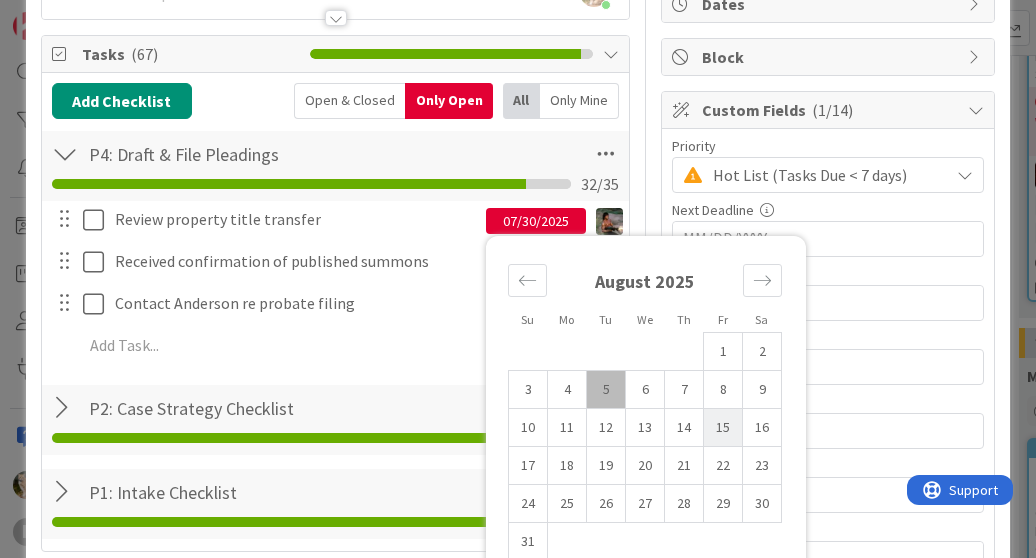 click on "15" at bounding box center [723, 428] 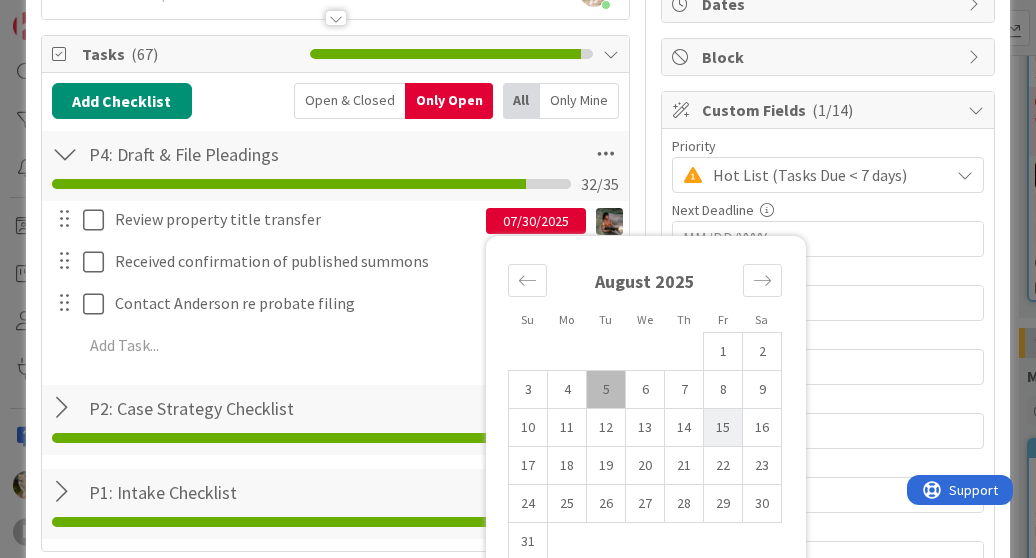 type on "08/15/2025" 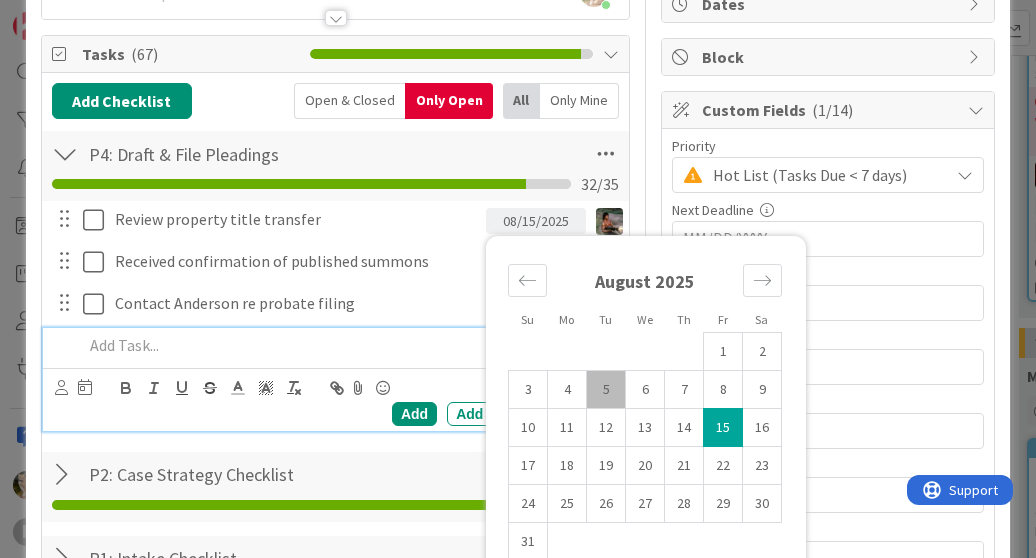 click at bounding box center [349, 345] 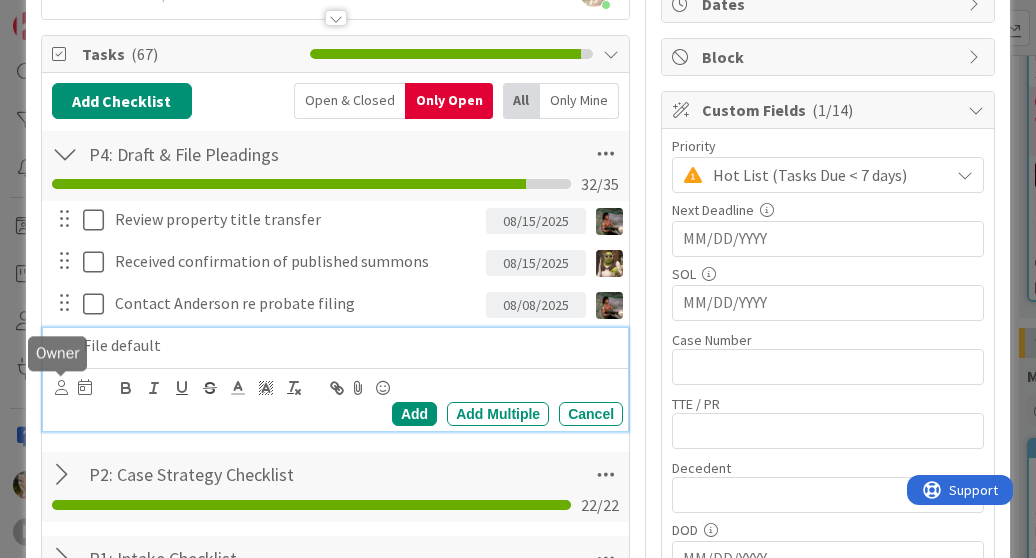 click at bounding box center (61, 387) 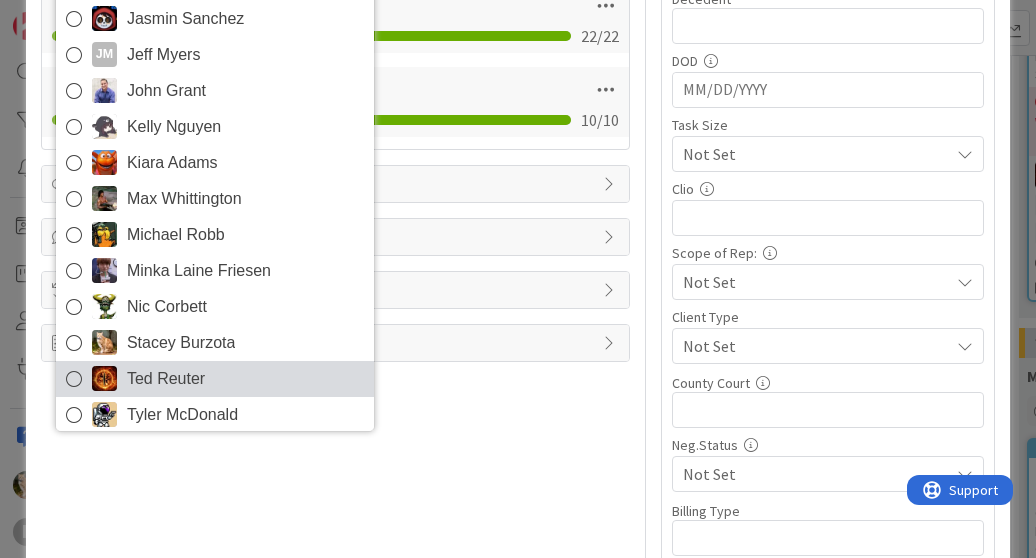 scroll, scrollTop: 32, scrollLeft: 0, axis: vertical 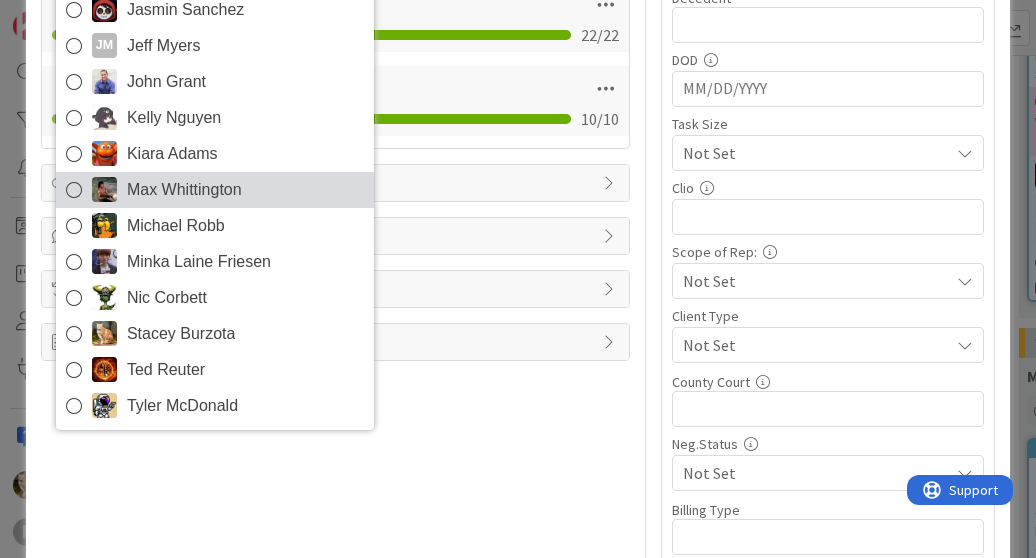 click on "Max Whittington" at bounding box center (184, 190) 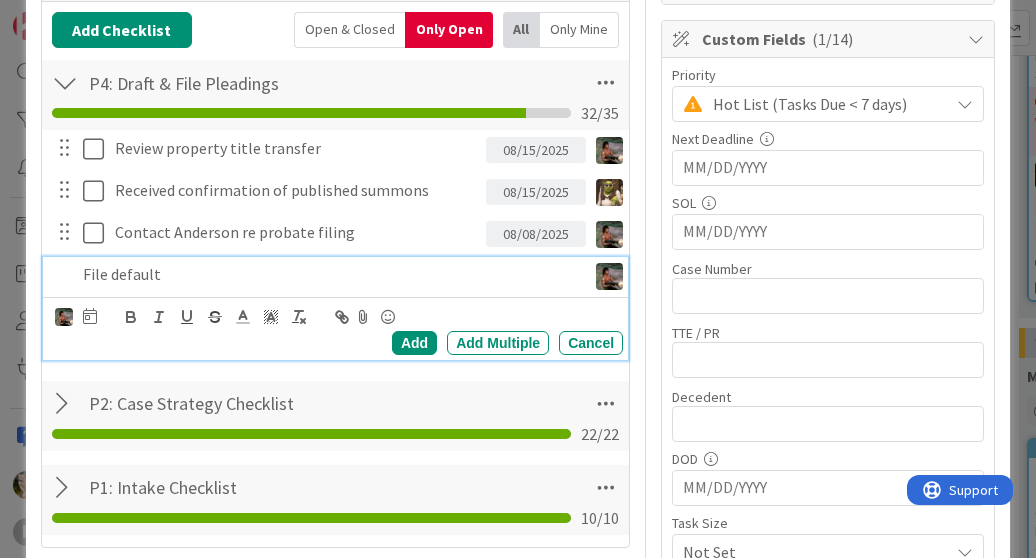 scroll, scrollTop: 282, scrollLeft: 0, axis: vertical 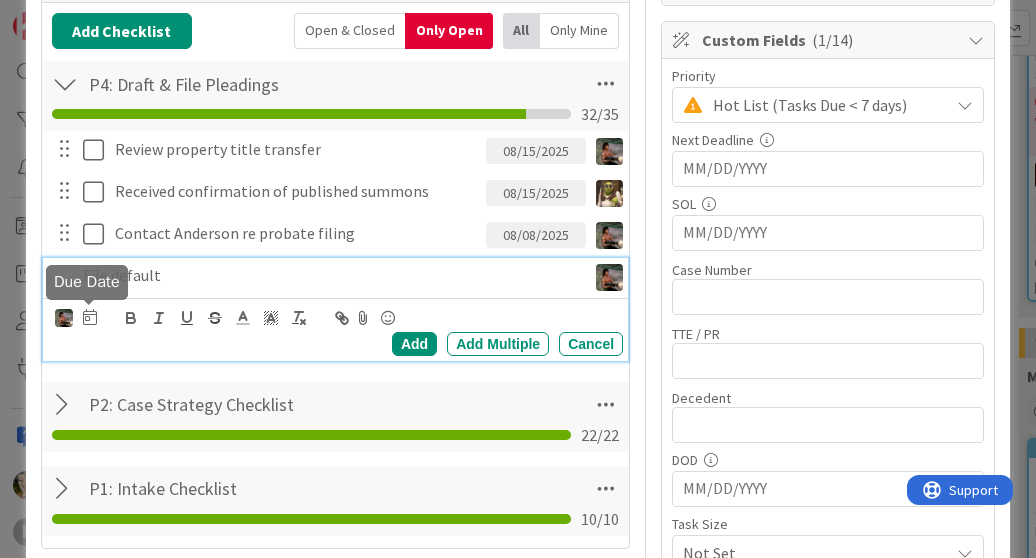 click at bounding box center (90, 317) 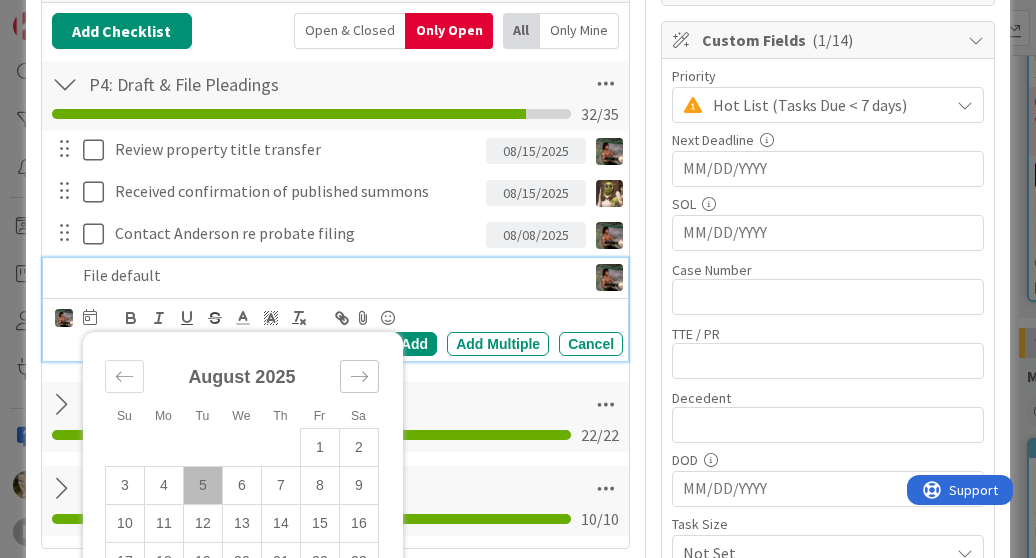 click 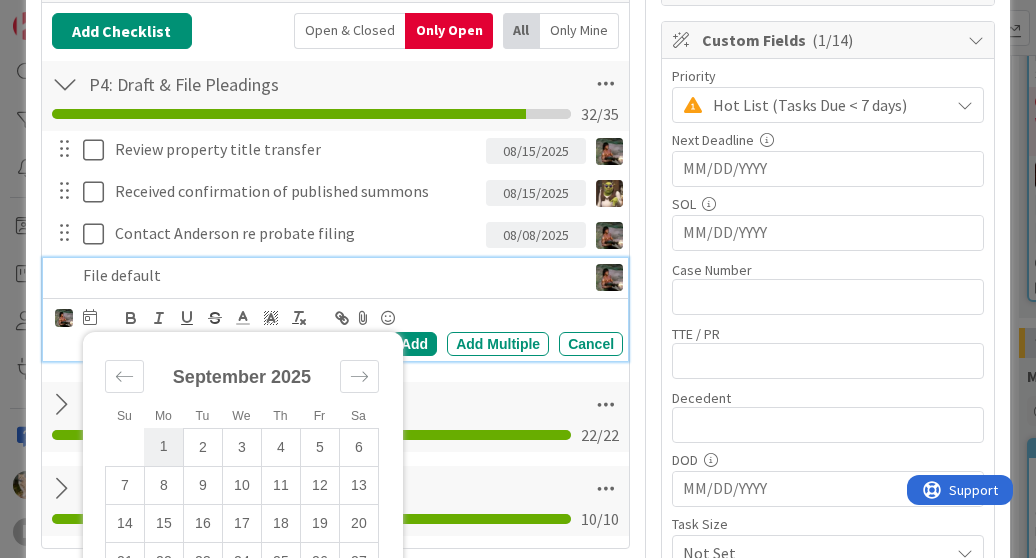 click on "1" at bounding box center (163, 447) 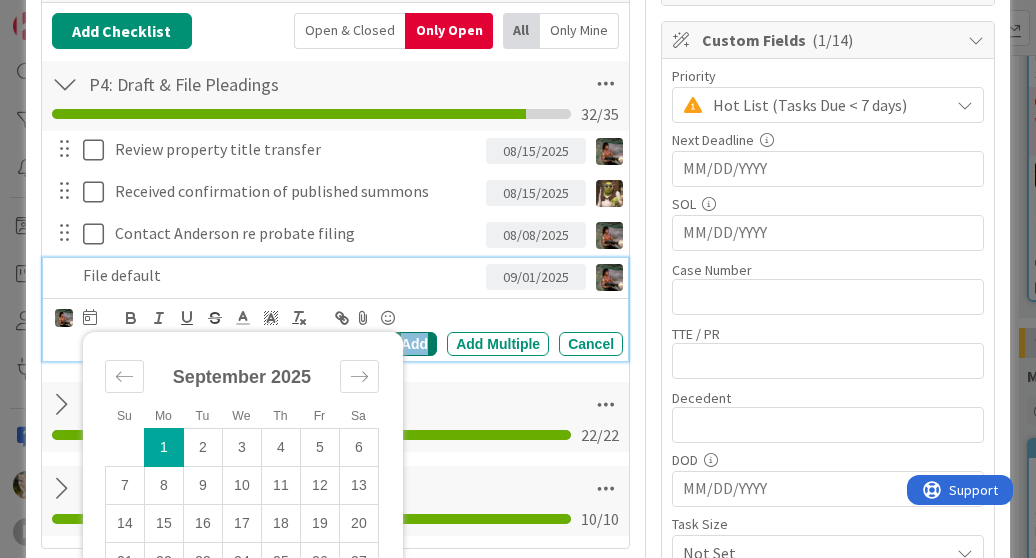 click on "Add" at bounding box center (414, 344) 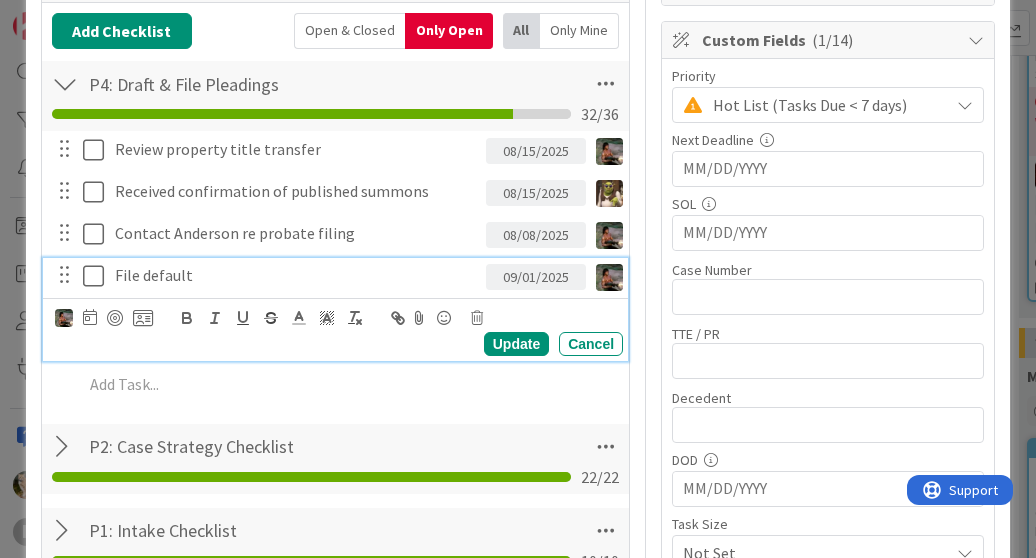 click on "File default" at bounding box center (296, 275) 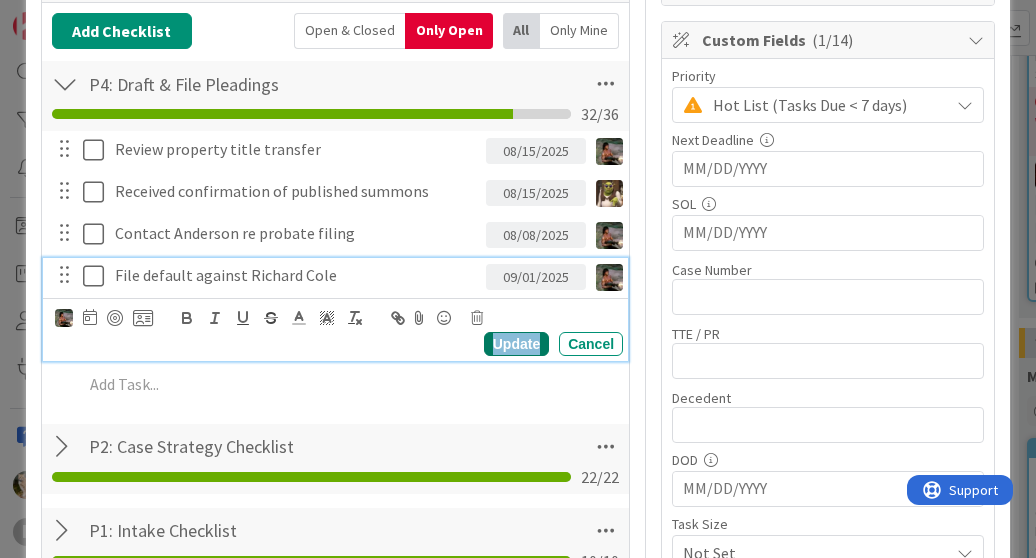click on "Update" at bounding box center [516, 344] 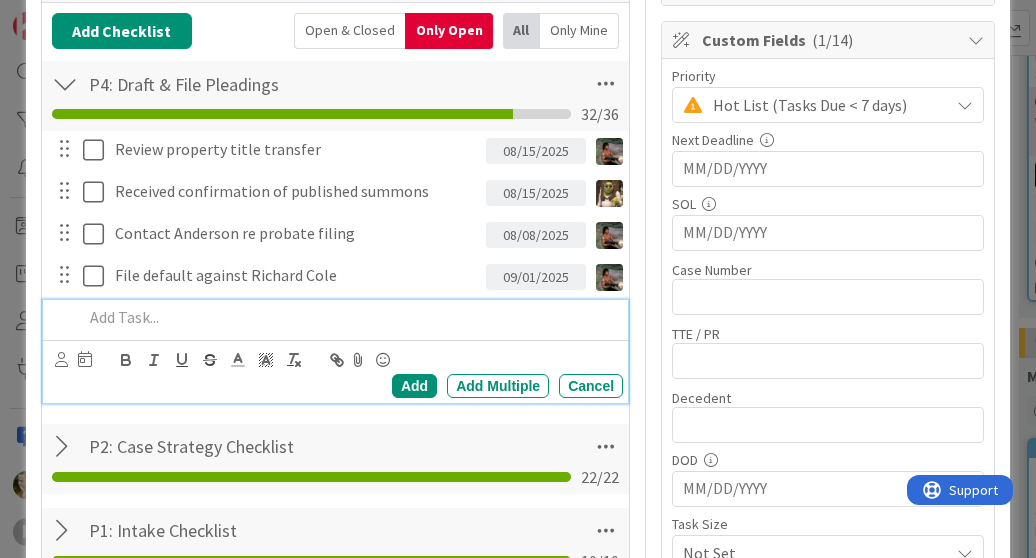 click at bounding box center (349, 317) 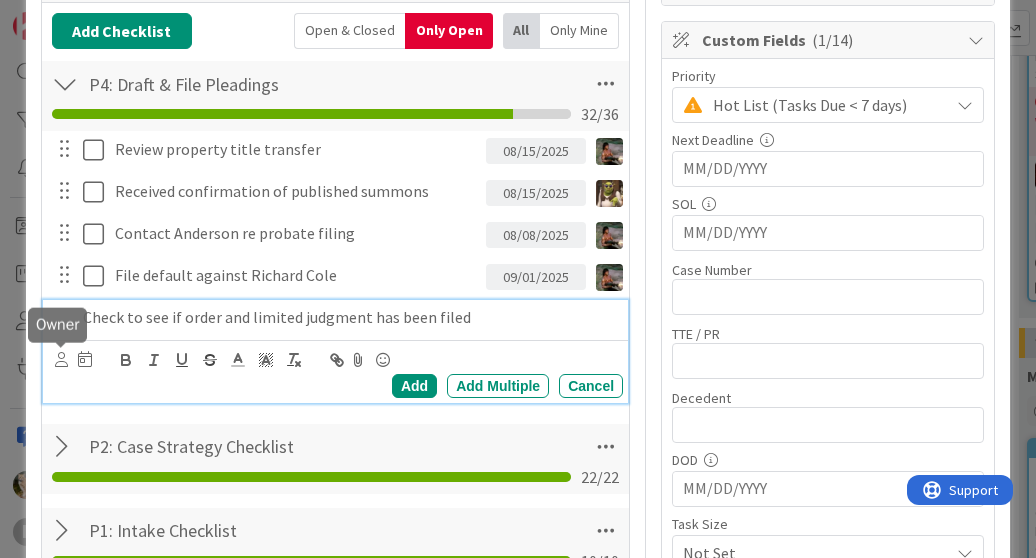click at bounding box center (61, 359) 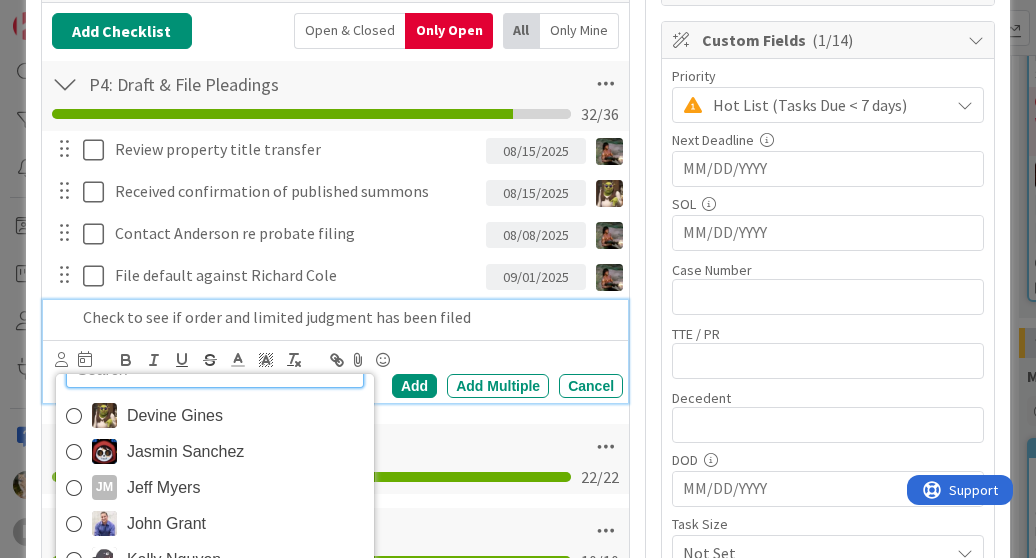 scroll, scrollTop: 10, scrollLeft: 0, axis: vertical 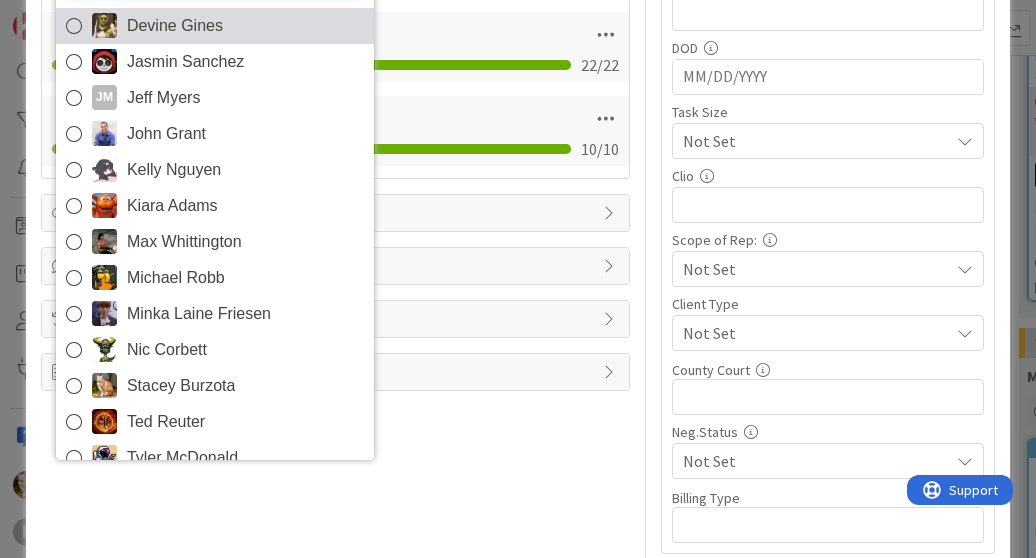 click on "Devine Gines" at bounding box center [175, 26] 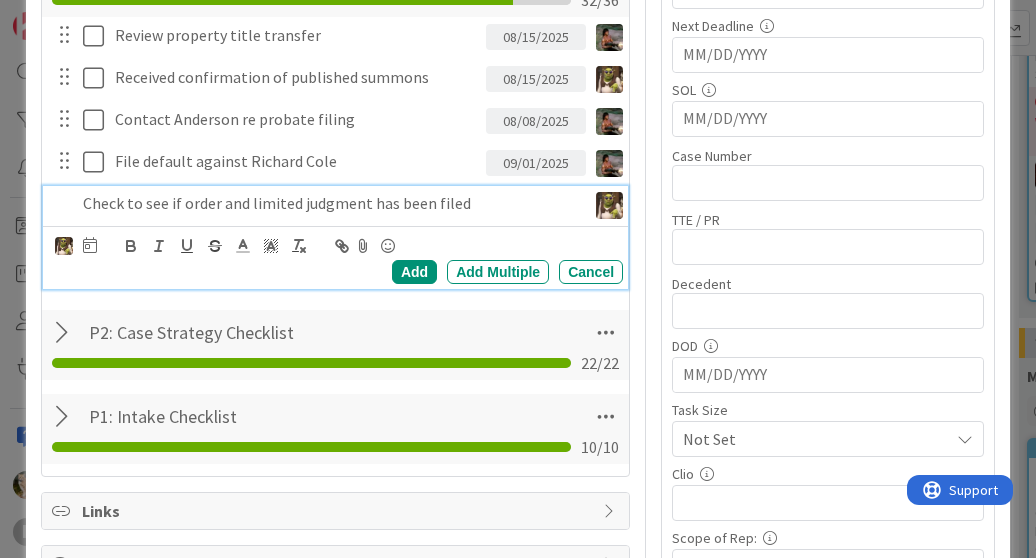 scroll, scrollTop: 395, scrollLeft: 0, axis: vertical 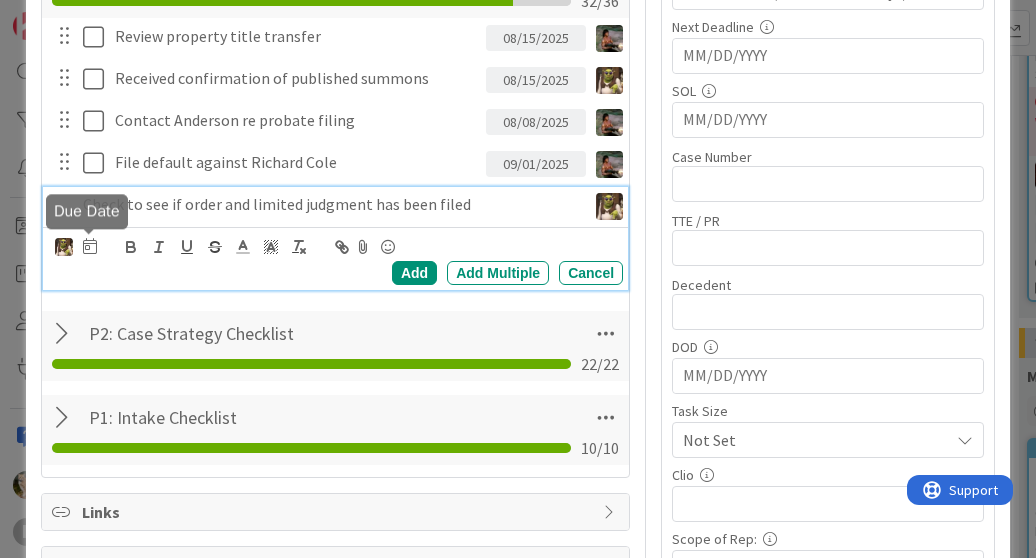 click at bounding box center [90, 246] 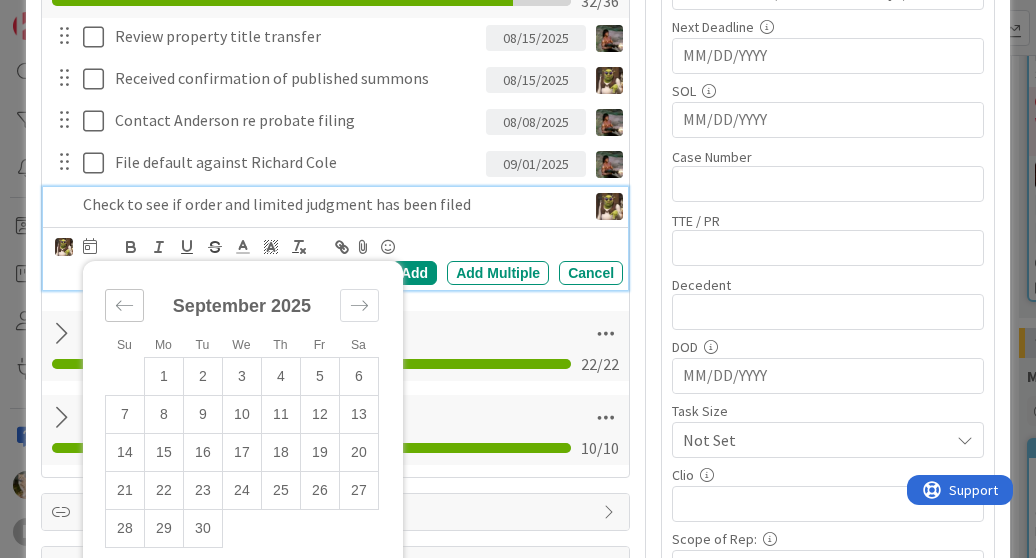 click 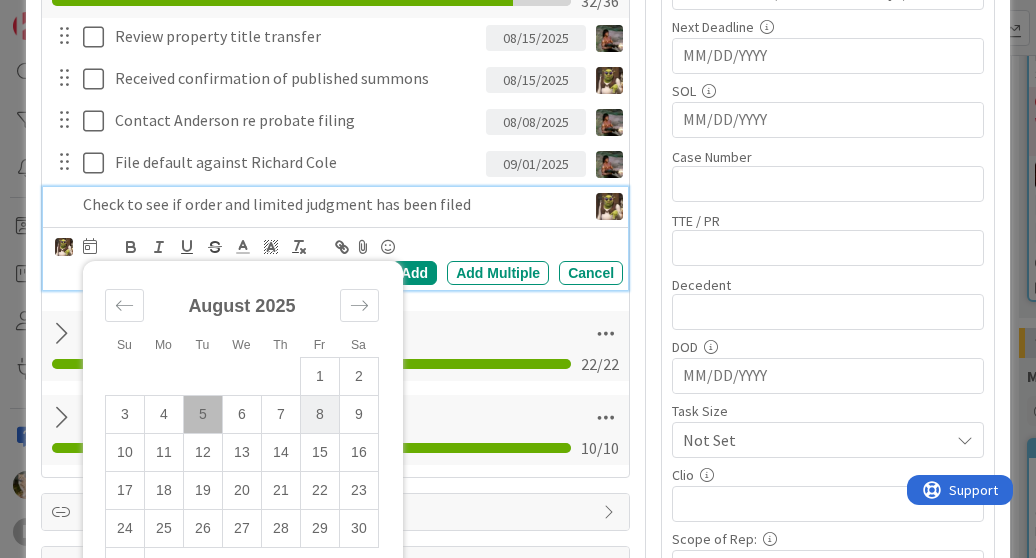 click on "8" at bounding box center (319, 414) 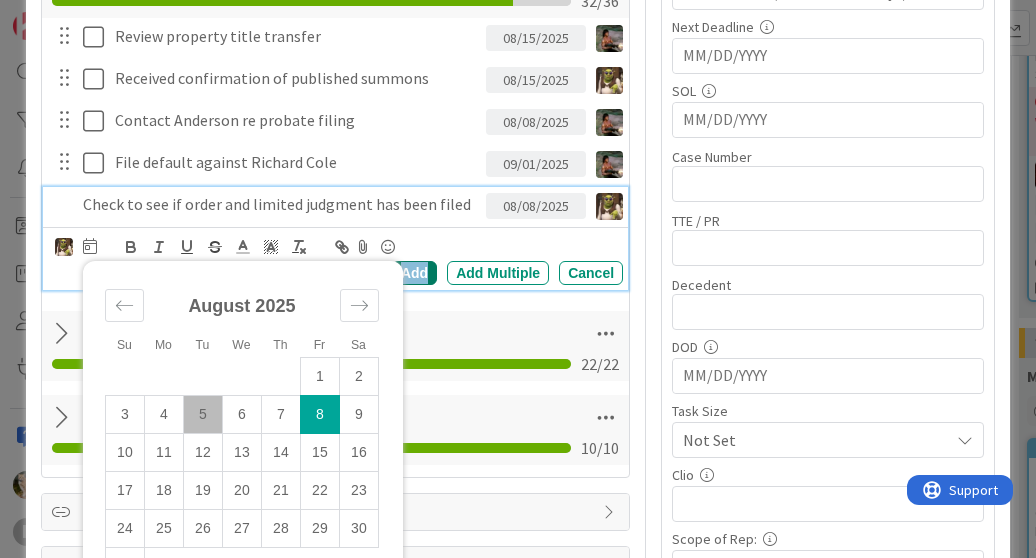 click on "Add" at bounding box center [414, 273] 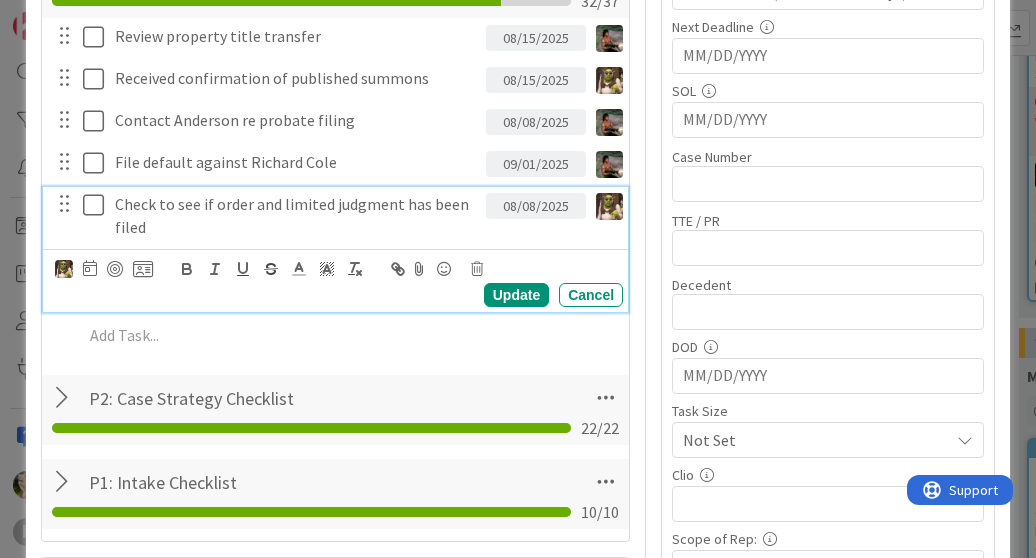 click on "Check to see if order and limited judgment has been filed" at bounding box center [296, 215] 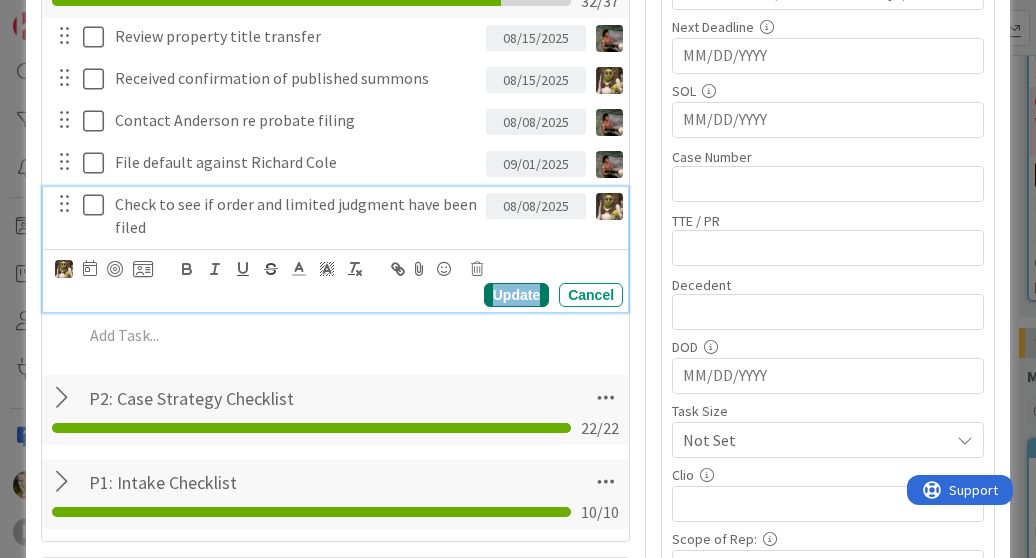click on "Update" at bounding box center (516, 295) 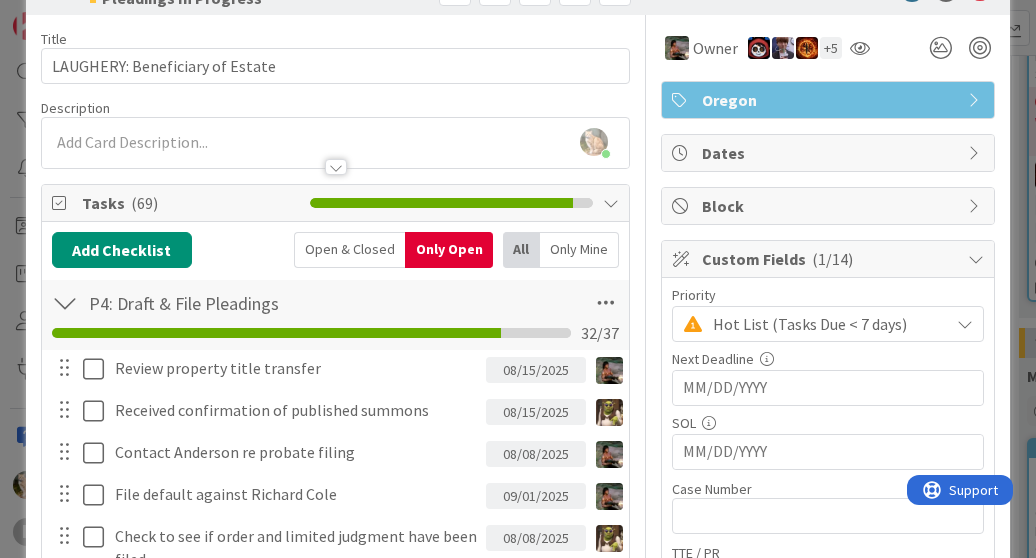 scroll, scrollTop: 0, scrollLeft: 0, axis: both 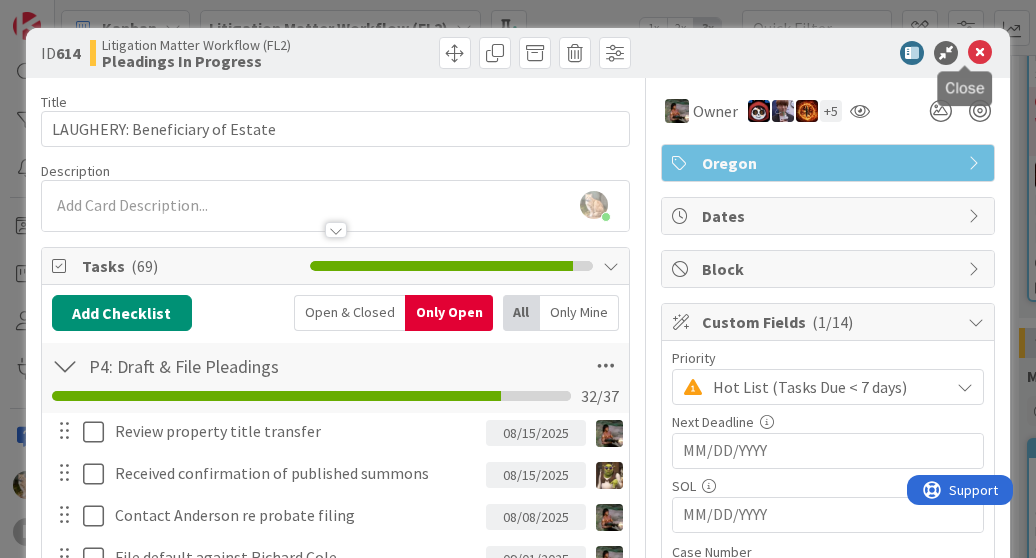 click at bounding box center (980, 53) 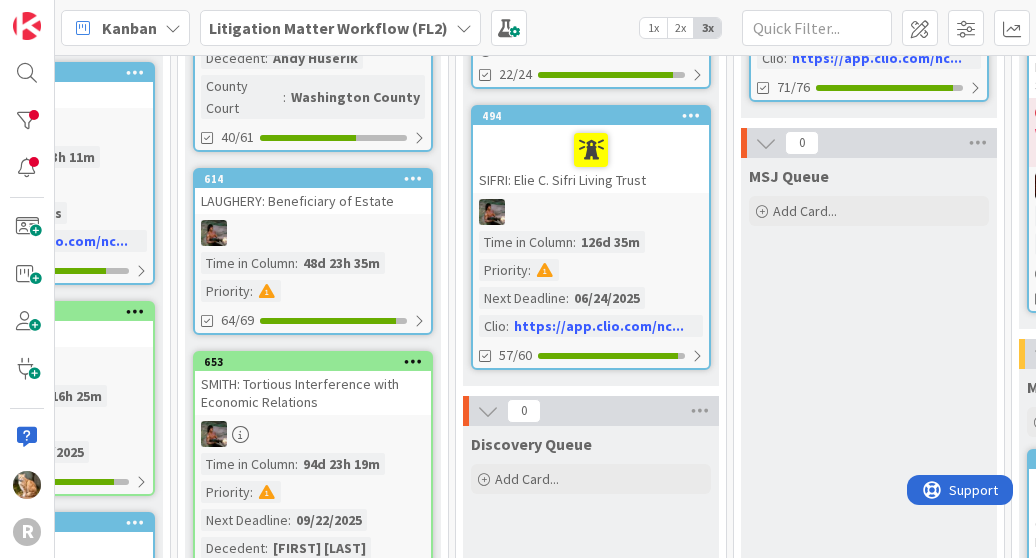 scroll, scrollTop: 0, scrollLeft: 0, axis: both 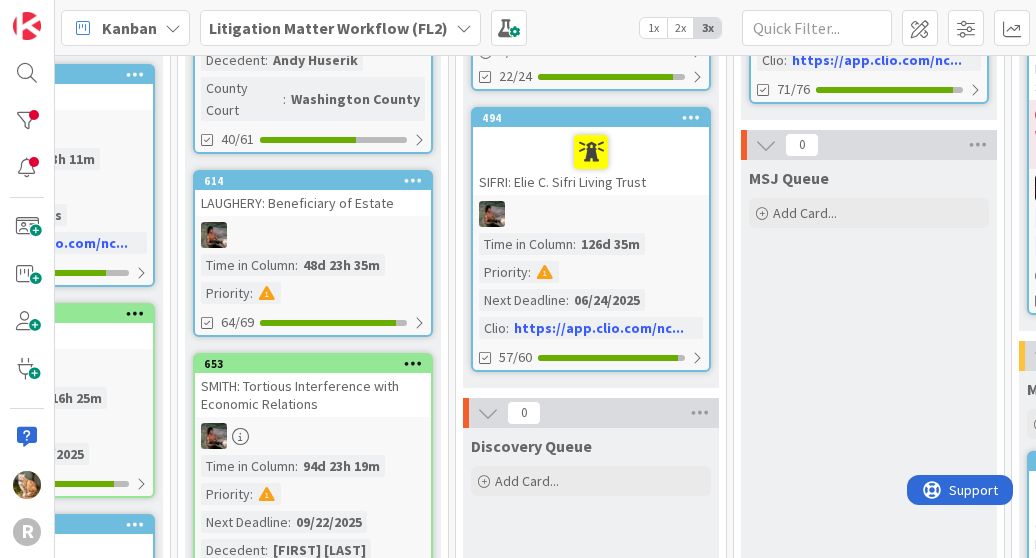 click on "SMITH: Tortious Interference with Economic Relations" at bounding box center (313, 395) 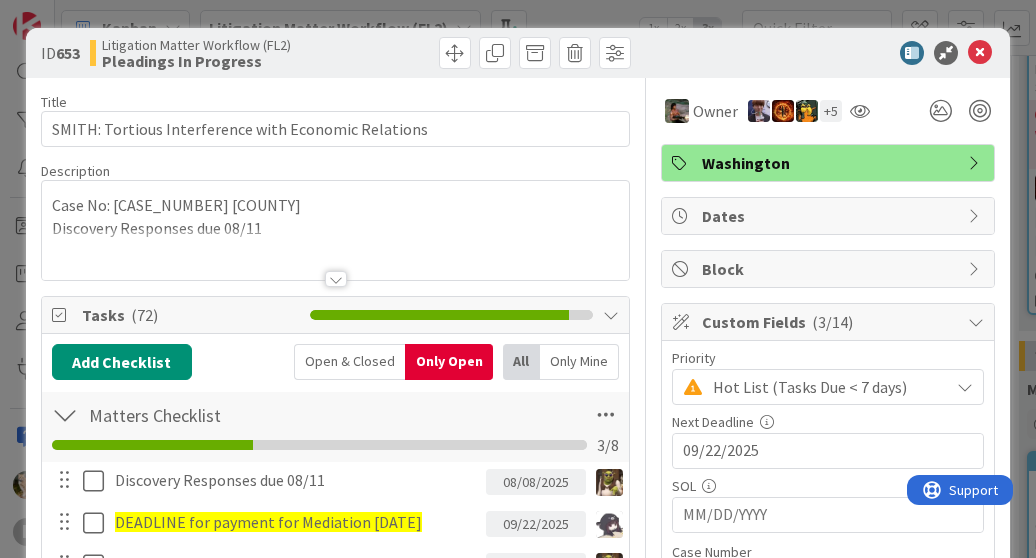 scroll, scrollTop: 0, scrollLeft: 0, axis: both 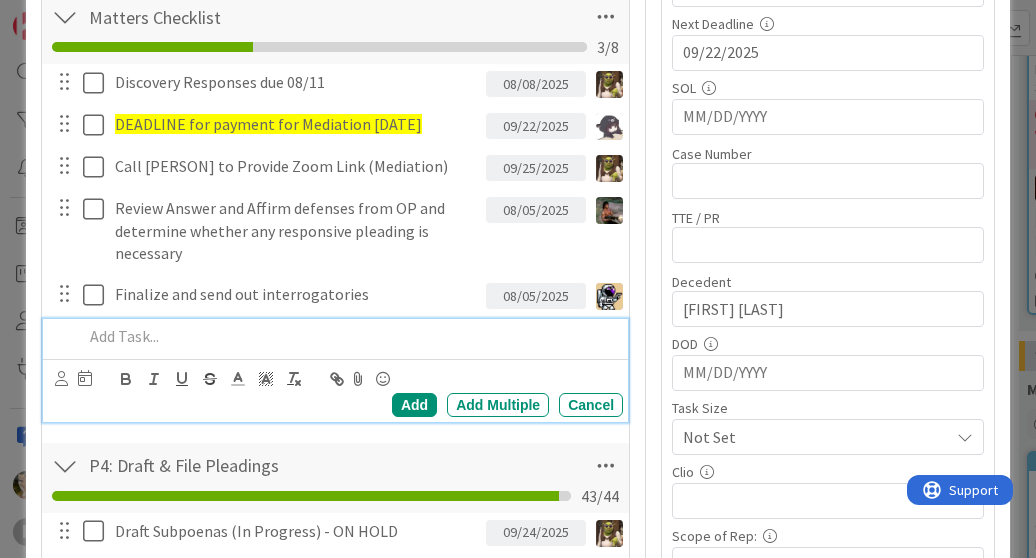 click at bounding box center (349, 336) 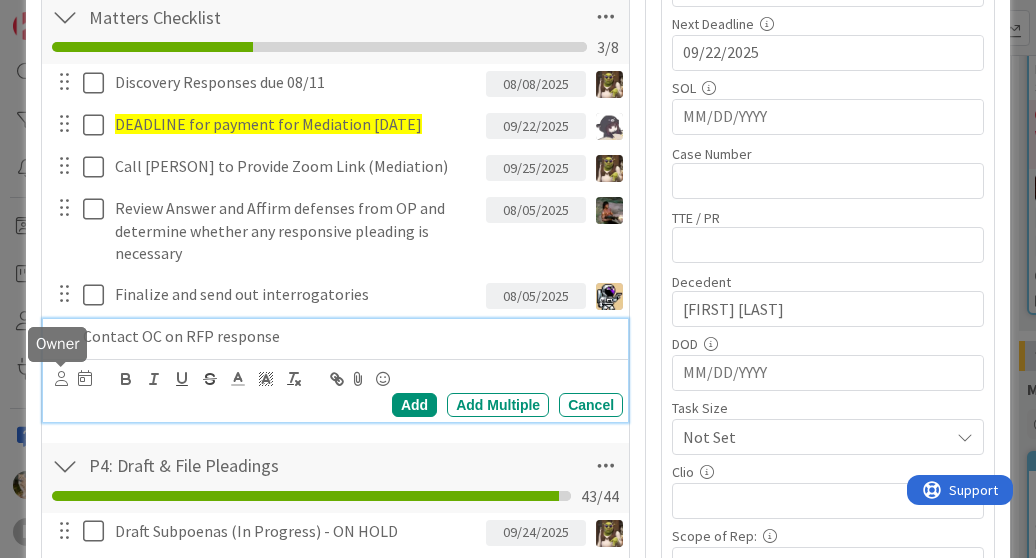 click at bounding box center [61, 378] 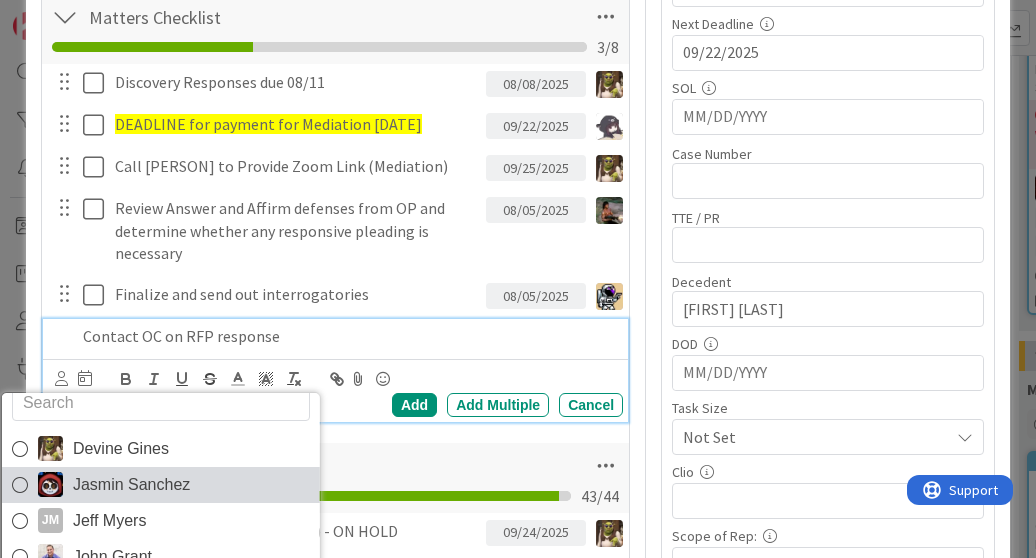 scroll, scrollTop: 32, scrollLeft: 0, axis: vertical 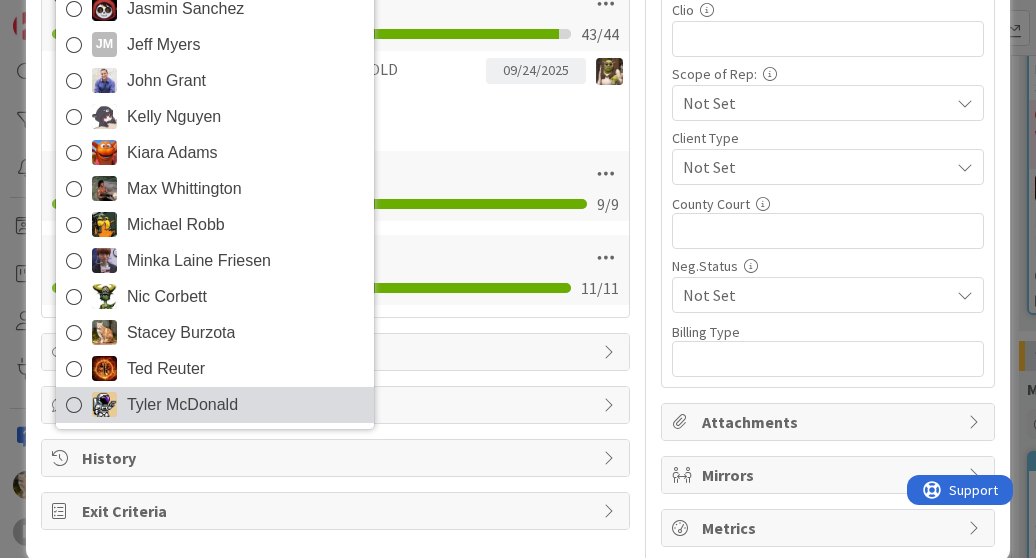 click on "Tyler McDonald" at bounding box center (215, 405) 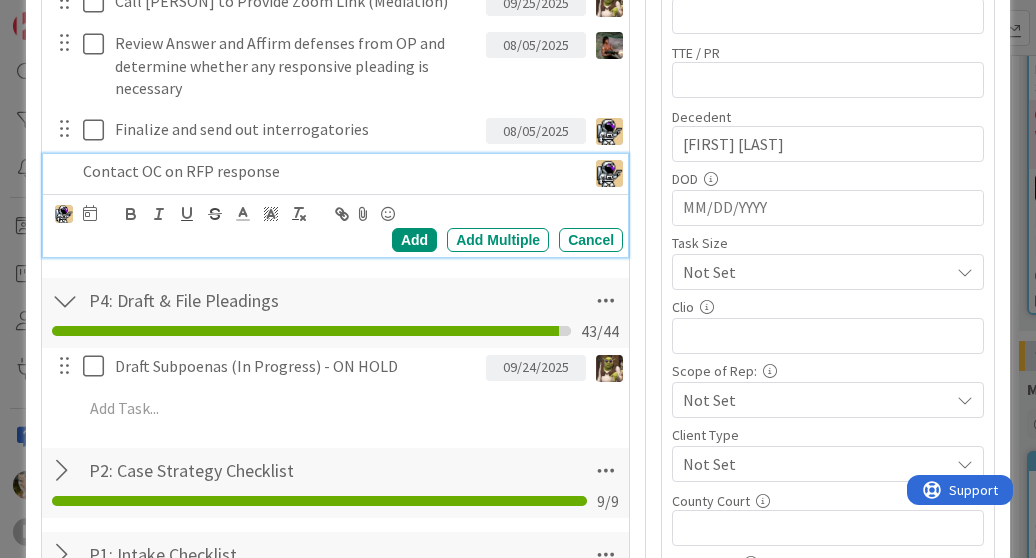 scroll, scrollTop: 562, scrollLeft: 0, axis: vertical 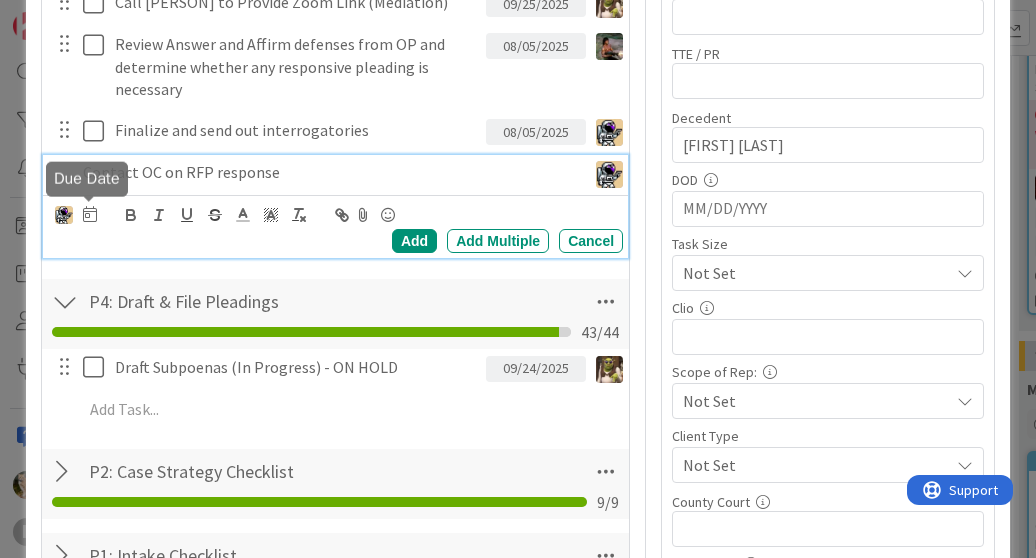 click at bounding box center (90, 214) 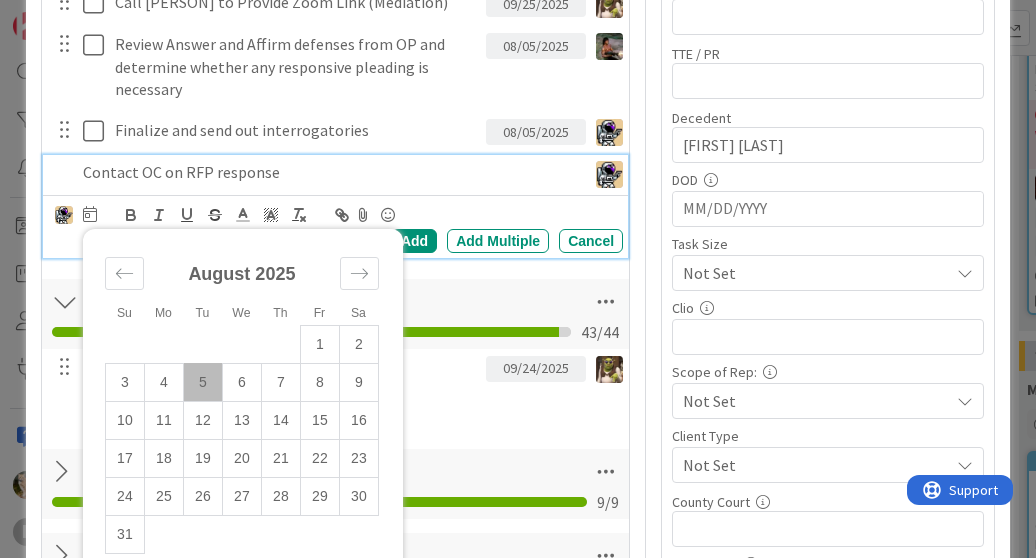 click on "5" at bounding box center (202, 382) 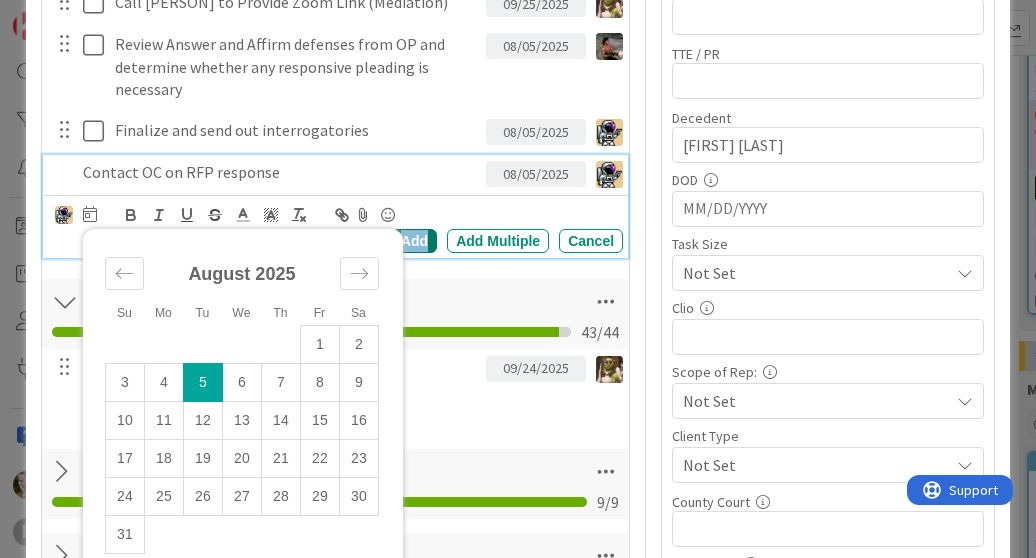click on "Add" at bounding box center [414, 241] 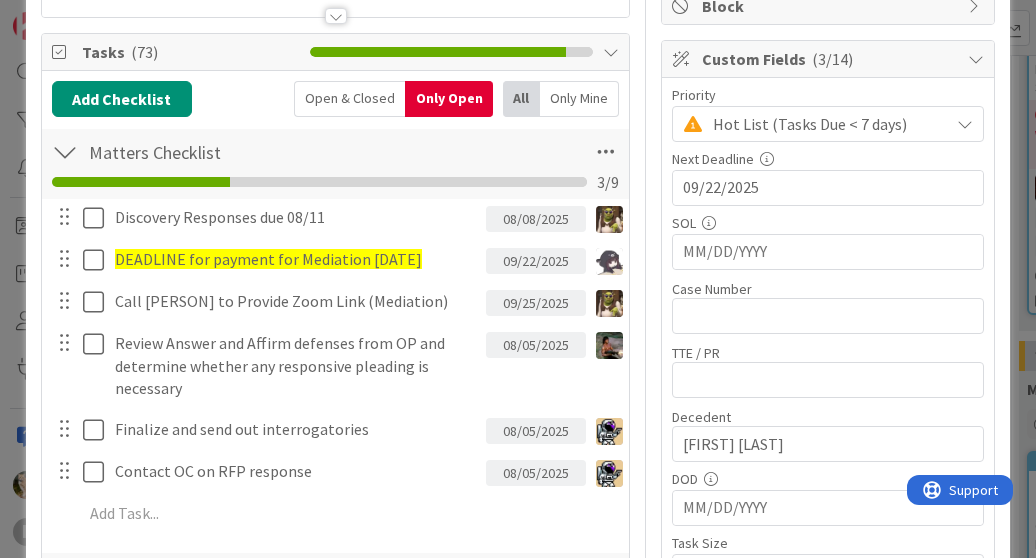 scroll, scrollTop: 262, scrollLeft: 0, axis: vertical 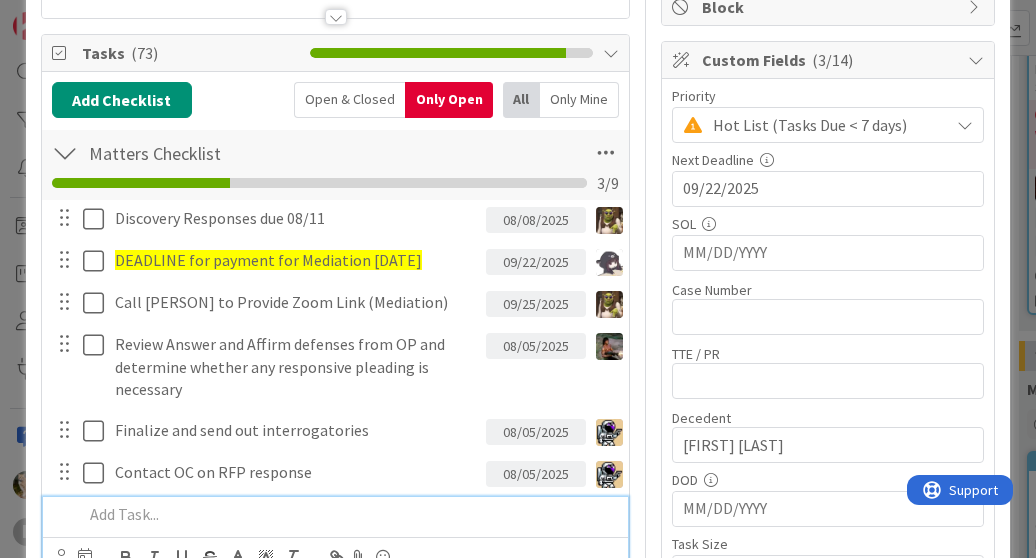 click at bounding box center [349, 514] 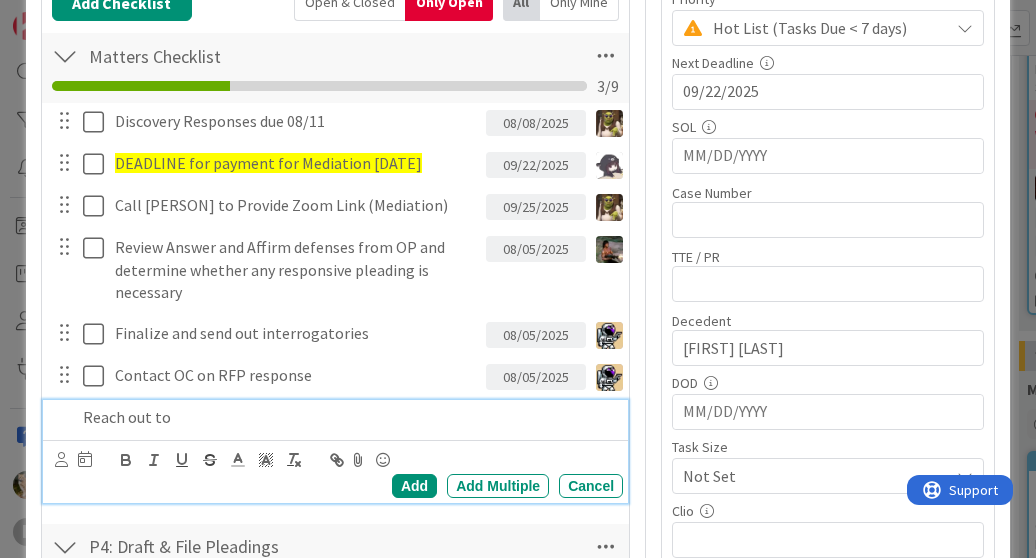 scroll, scrollTop: 360, scrollLeft: 0, axis: vertical 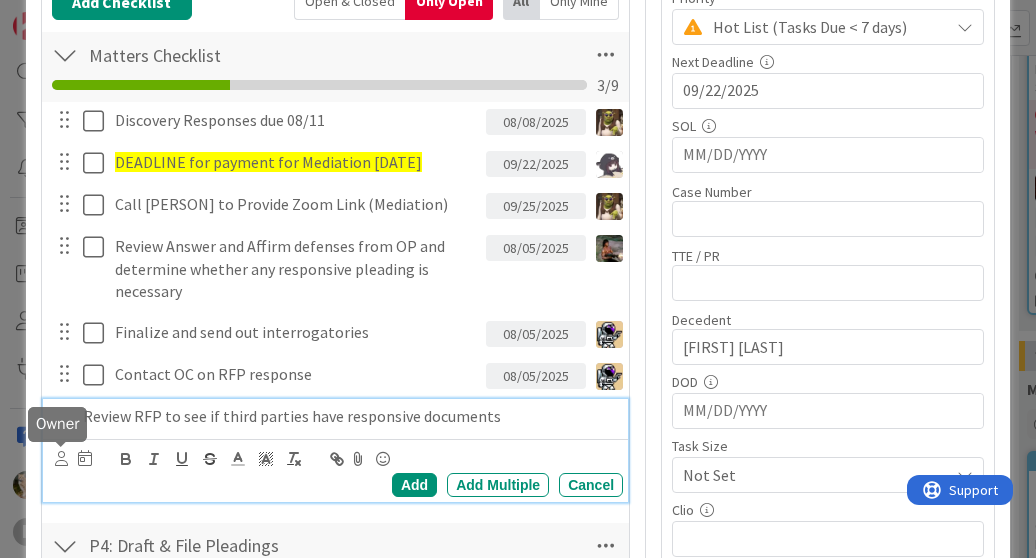 click at bounding box center [61, 458] 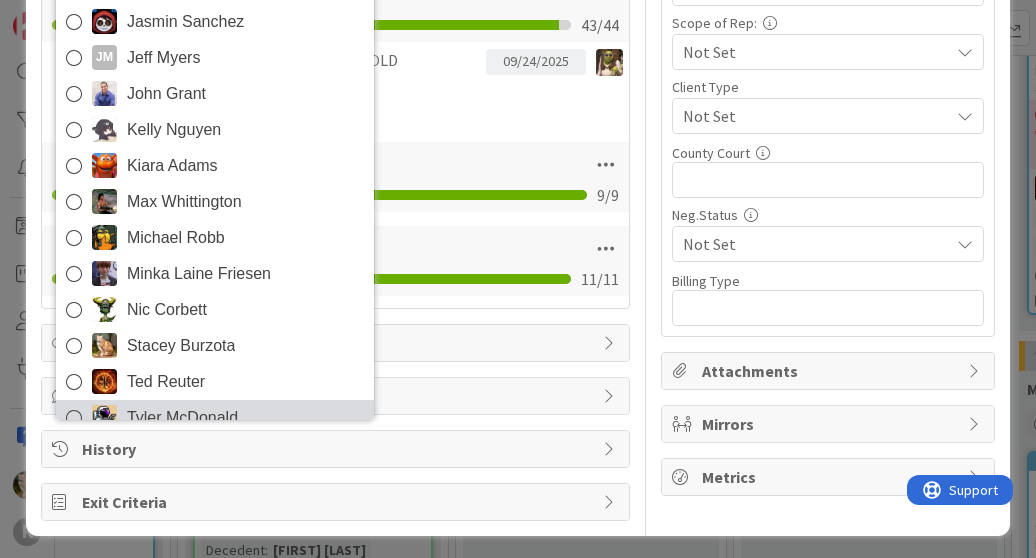 click on "Tyler McDonald" at bounding box center [182, 418] 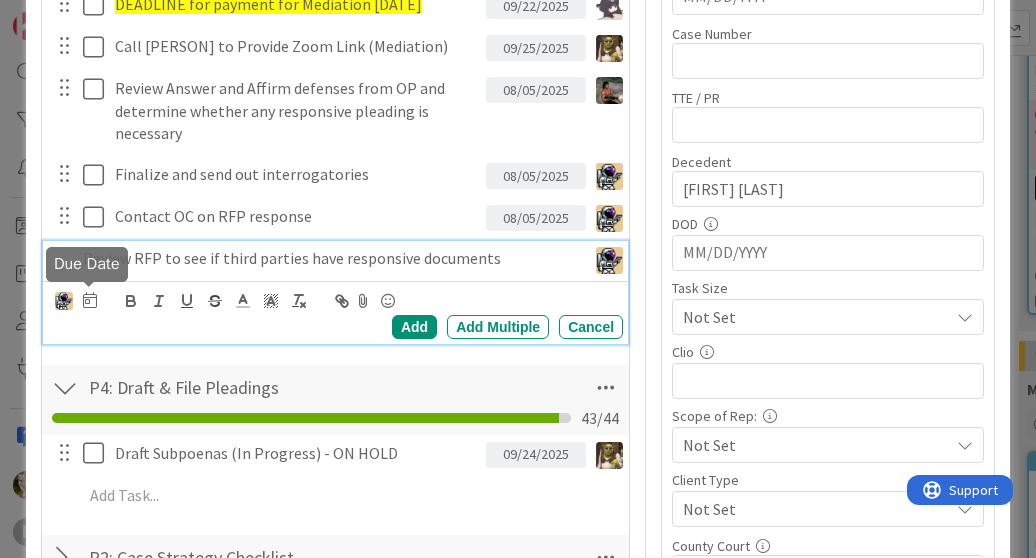 click at bounding box center [90, 300] 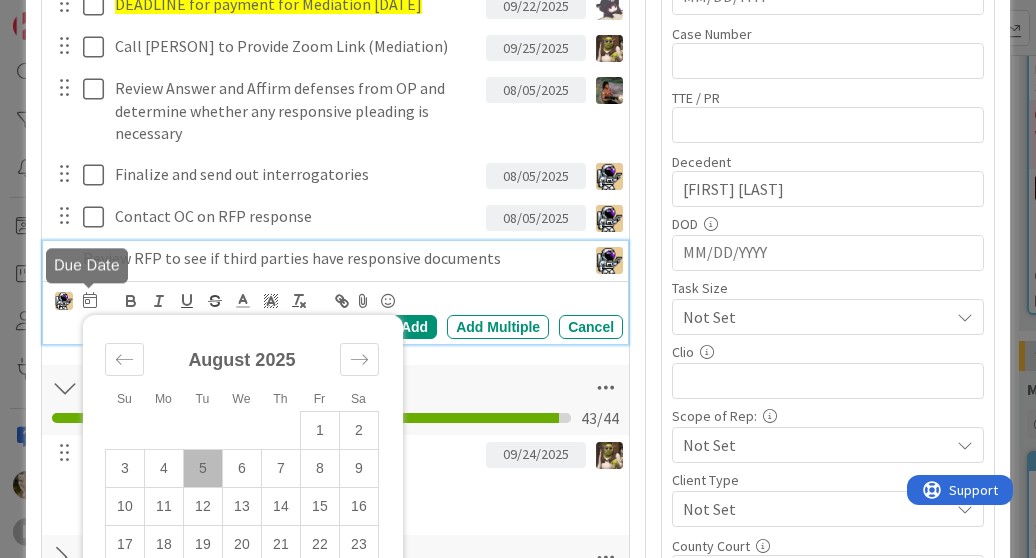 scroll, scrollTop: 518, scrollLeft: 0, axis: vertical 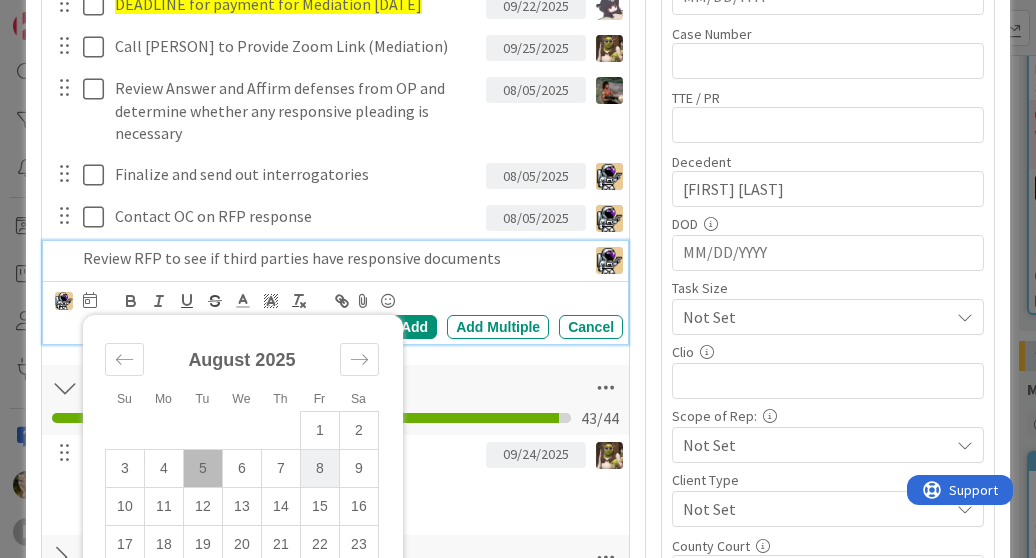 click on "8" at bounding box center [319, 468] 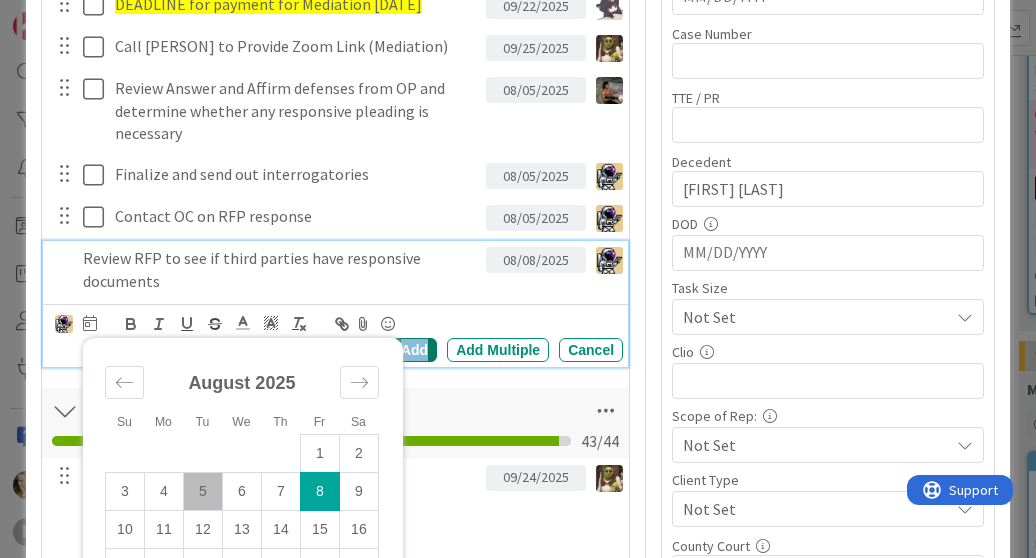click on "Add" at bounding box center [414, 350] 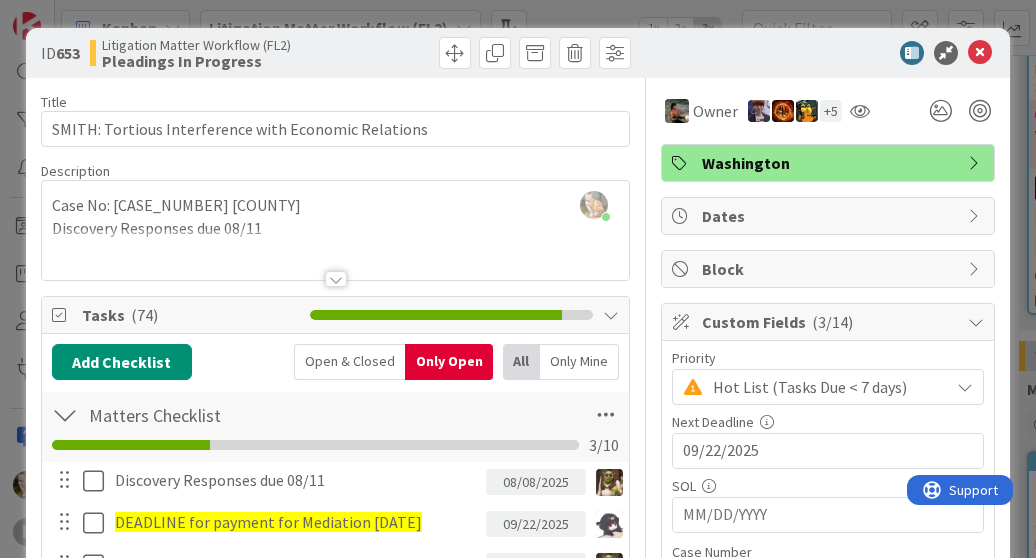 scroll, scrollTop: 0, scrollLeft: 0, axis: both 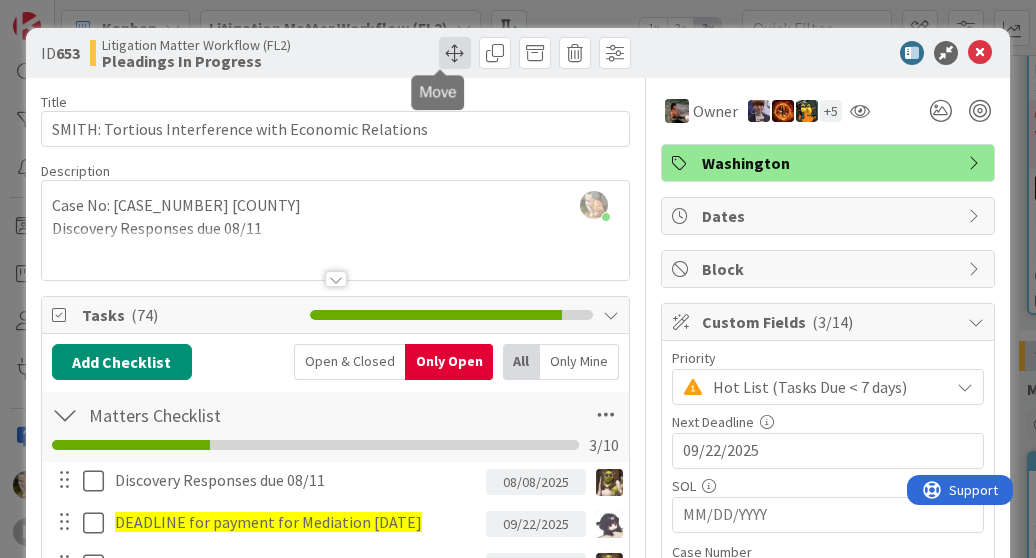 click at bounding box center (455, 53) 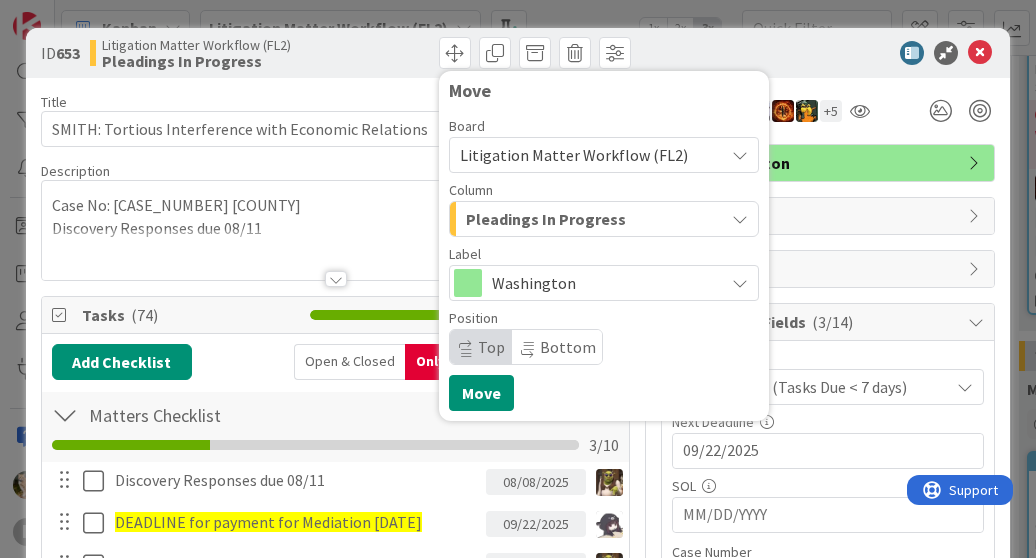 click at bounding box center (740, 219) 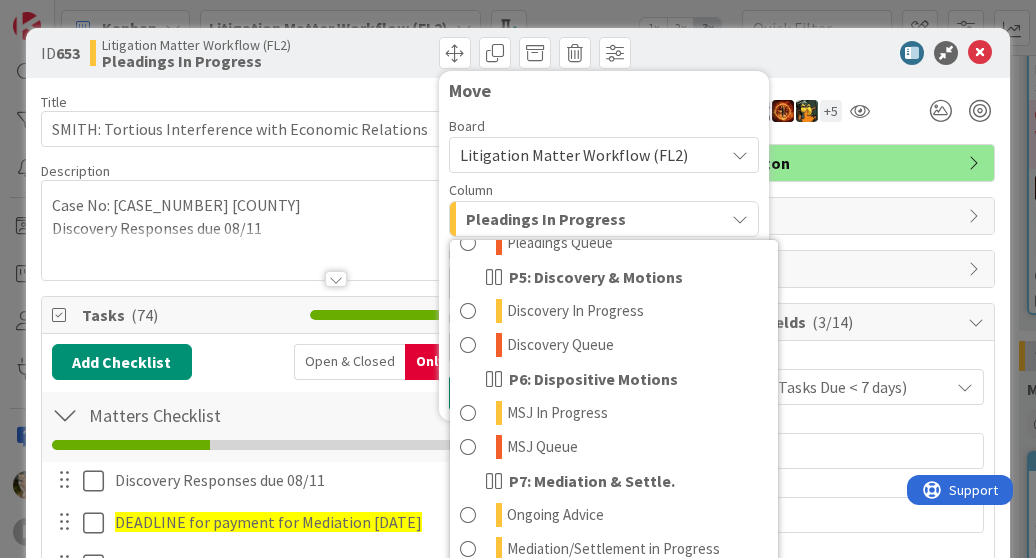 scroll, scrollTop: 498, scrollLeft: 0, axis: vertical 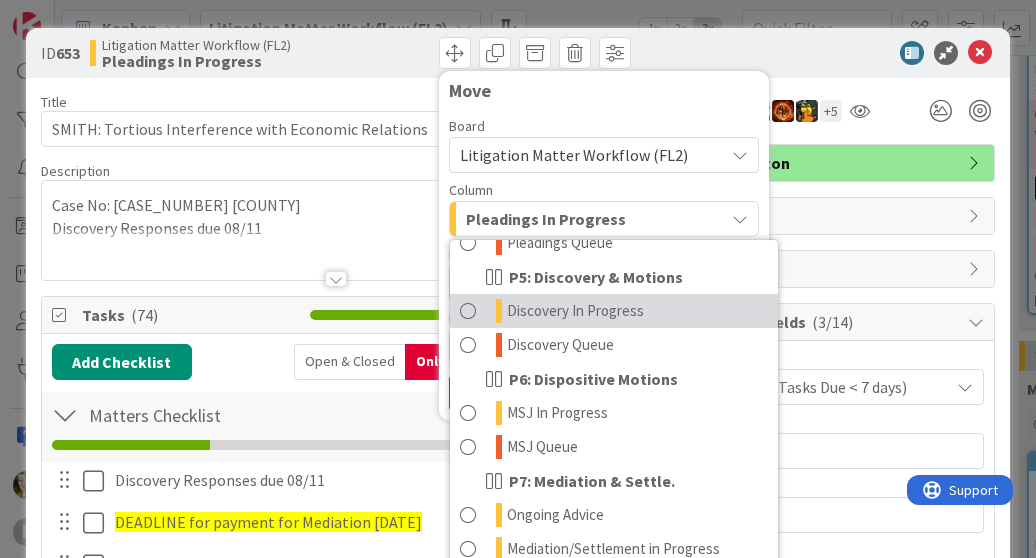 click on "Discovery In Progress" at bounding box center [575, 311] 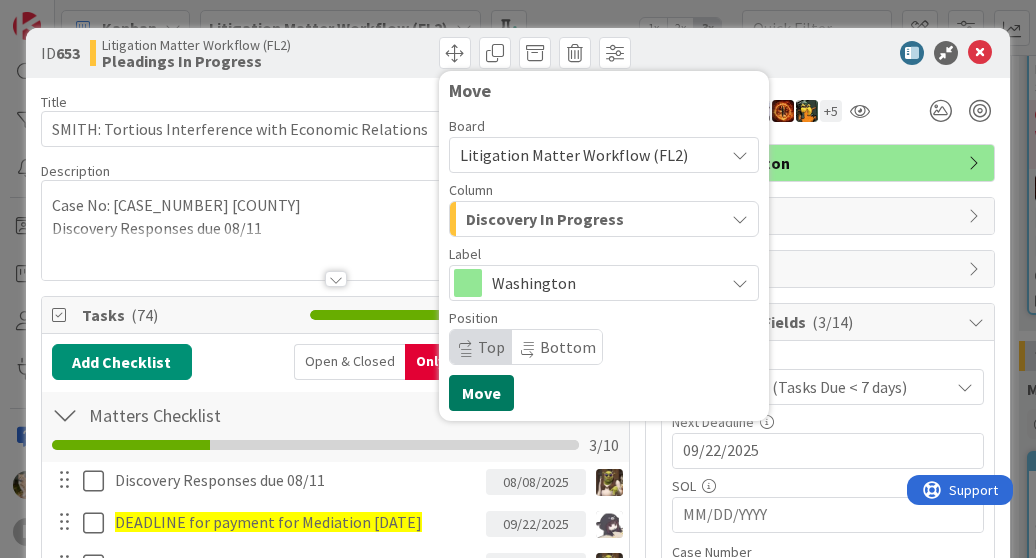 click on "Move" at bounding box center [481, 393] 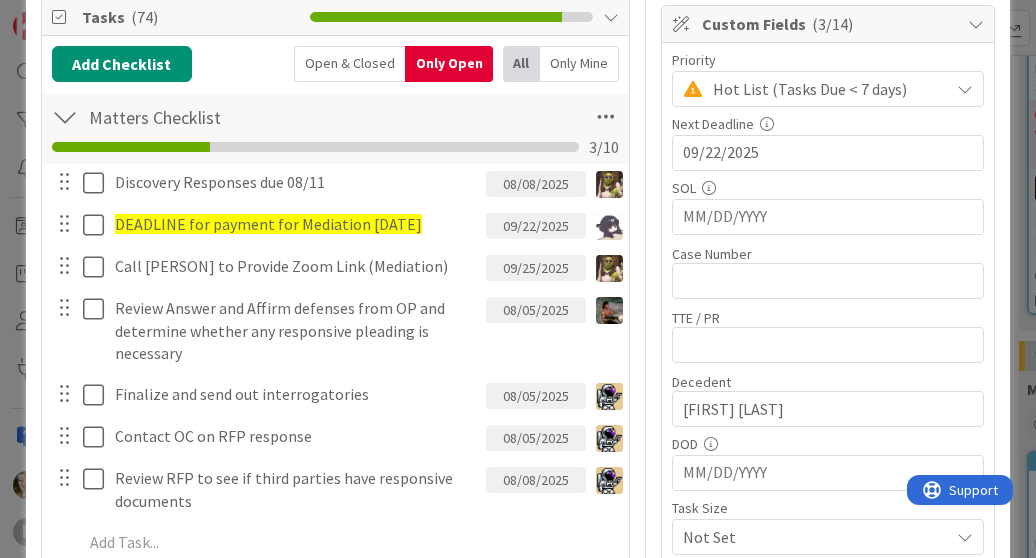 scroll, scrollTop: 298, scrollLeft: 0, axis: vertical 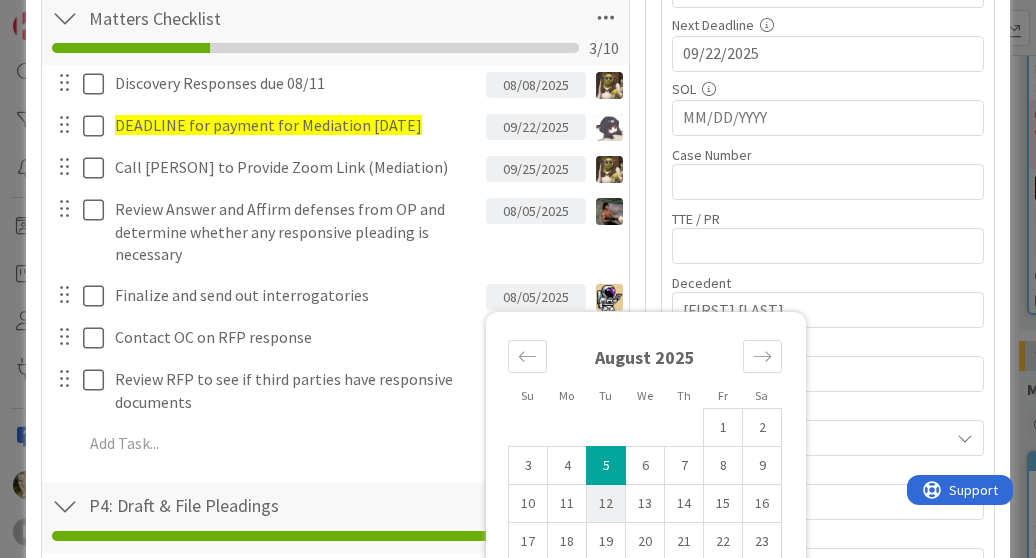 click on "12" at bounding box center (606, 504) 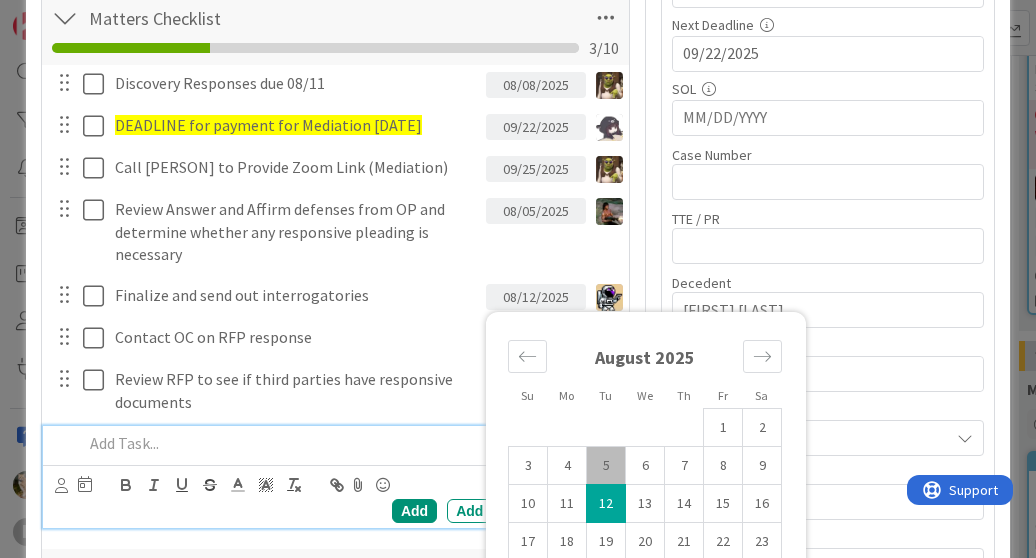 click at bounding box center [349, 443] 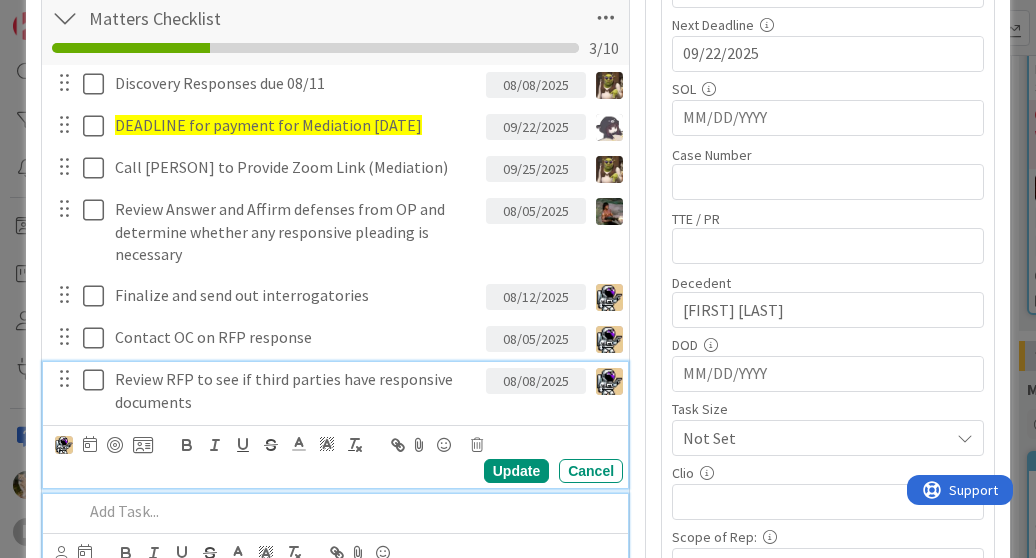 scroll, scrollTop: 465, scrollLeft: 0, axis: vertical 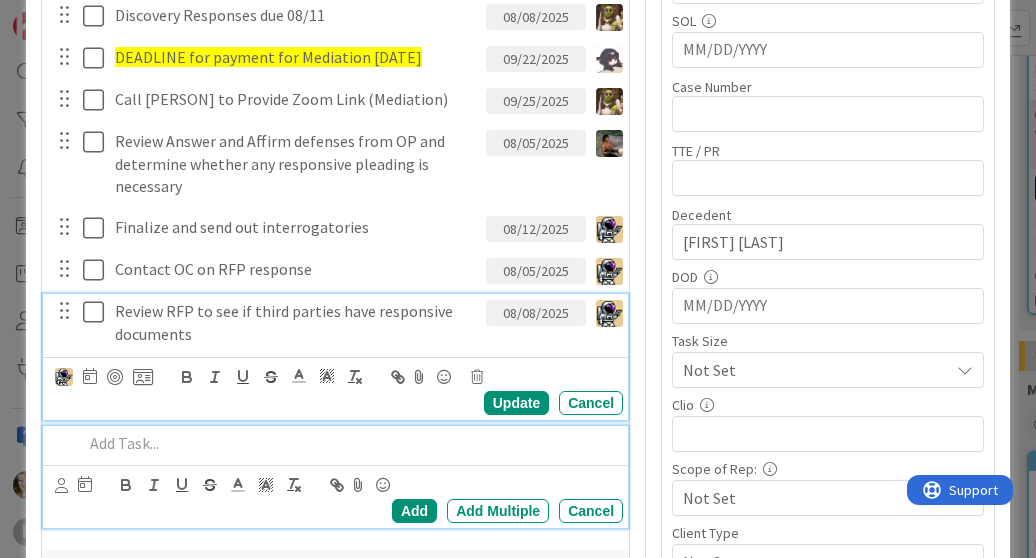 click on "Review RFP to see if third parties have responsive documents [DATE] Update Cancel" at bounding box center (335, 356) 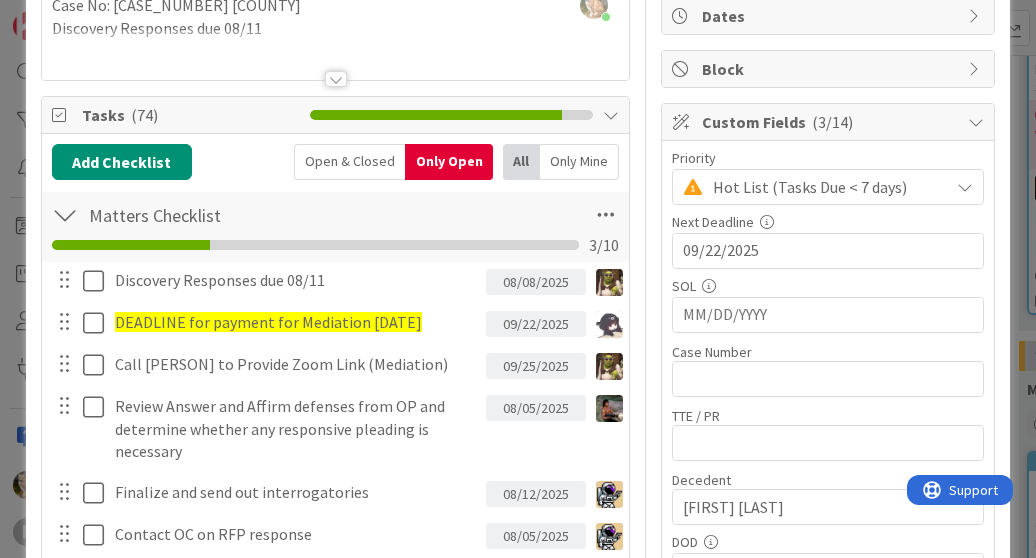 scroll, scrollTop: 0, scrollLeft: 0, axis: both 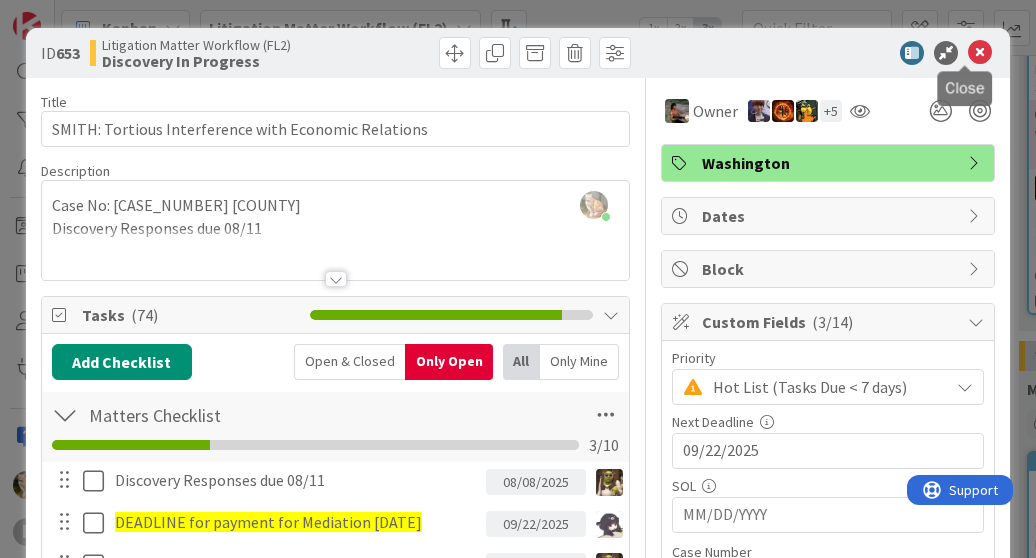click at bounding box center [980, 53] 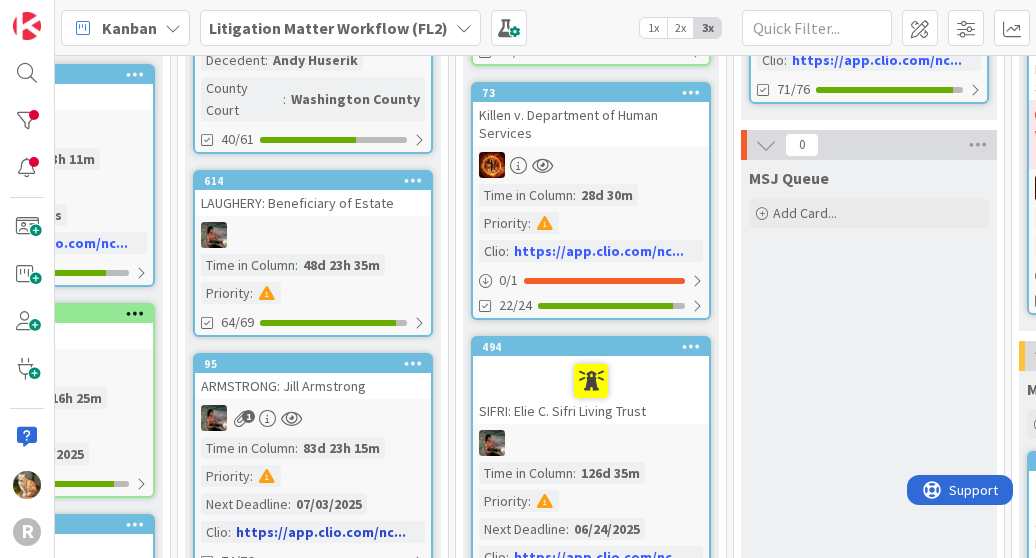 scroll, scrollTop: 0, scrollLeft: 0, axis: both 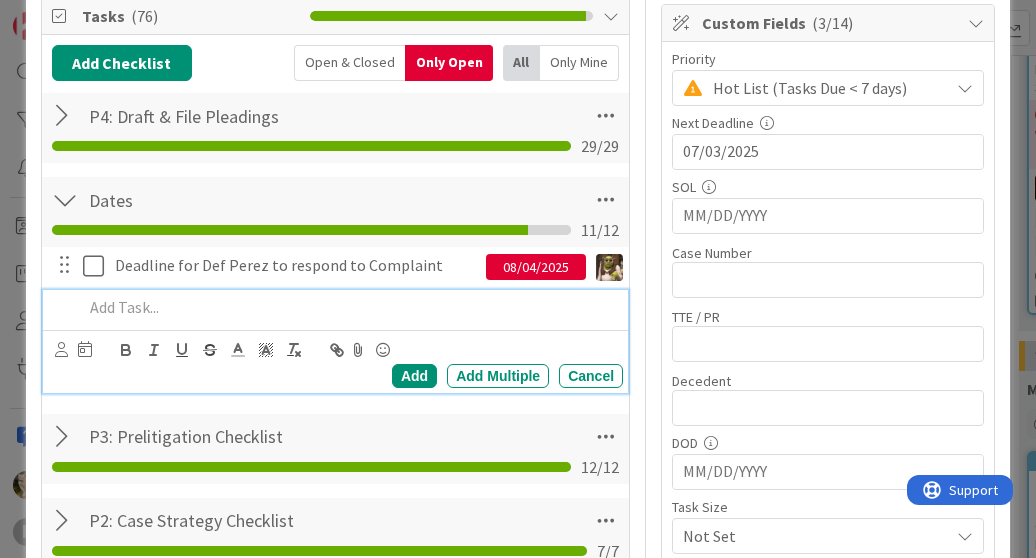click at bounding box center [349, 307] 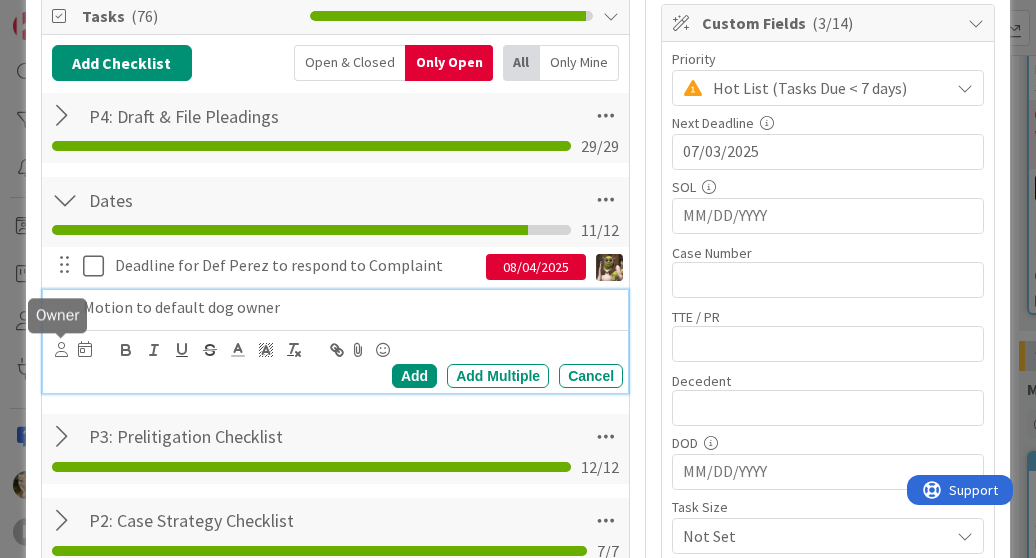 click at bounding box center [61, 349] 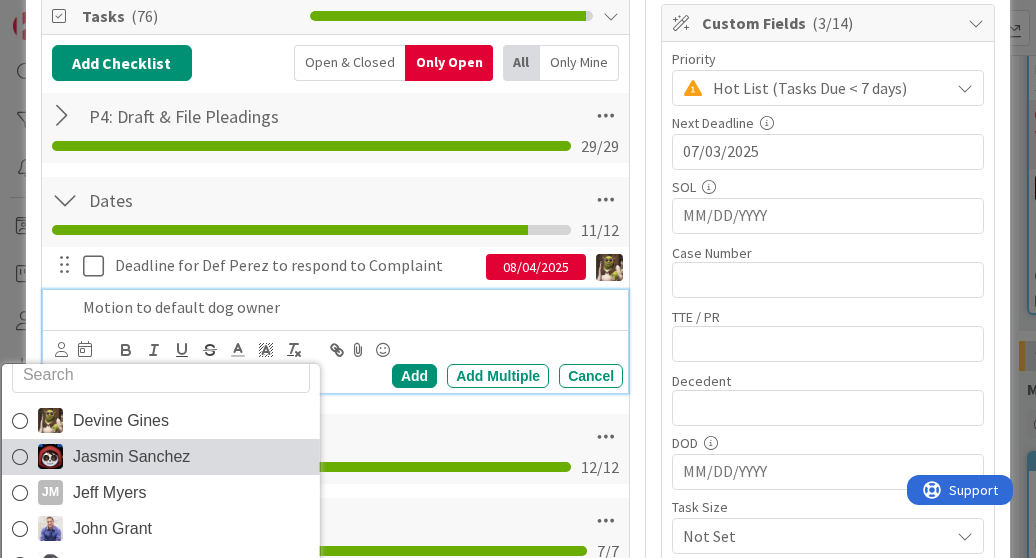 scroll, scrollTop: 32, scrollLeft: 0, axis: vertical 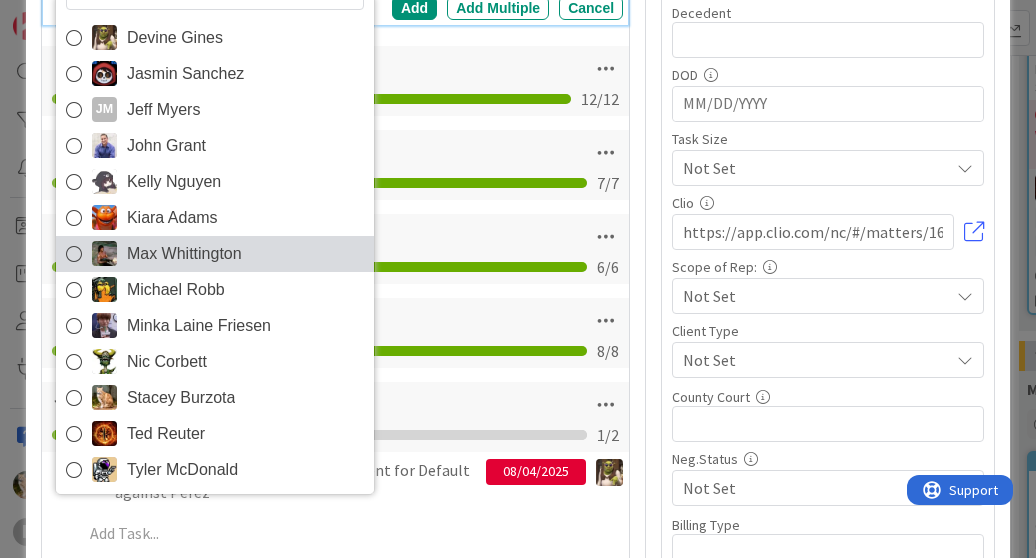 click on "Max Whittington" at bounding box center (184, 254) 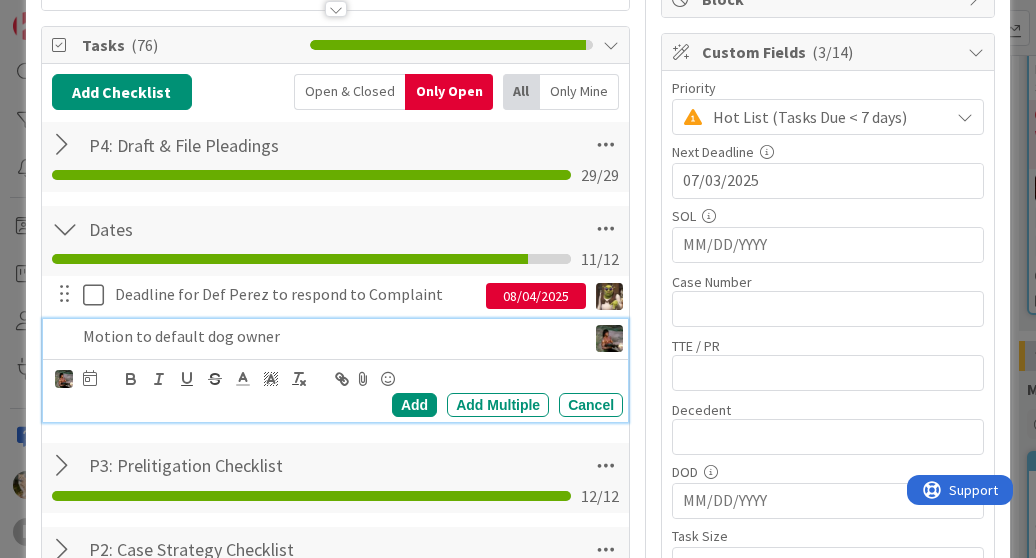 scroll, scrollTop: 268, scrollLeft: 0, axis: vertical 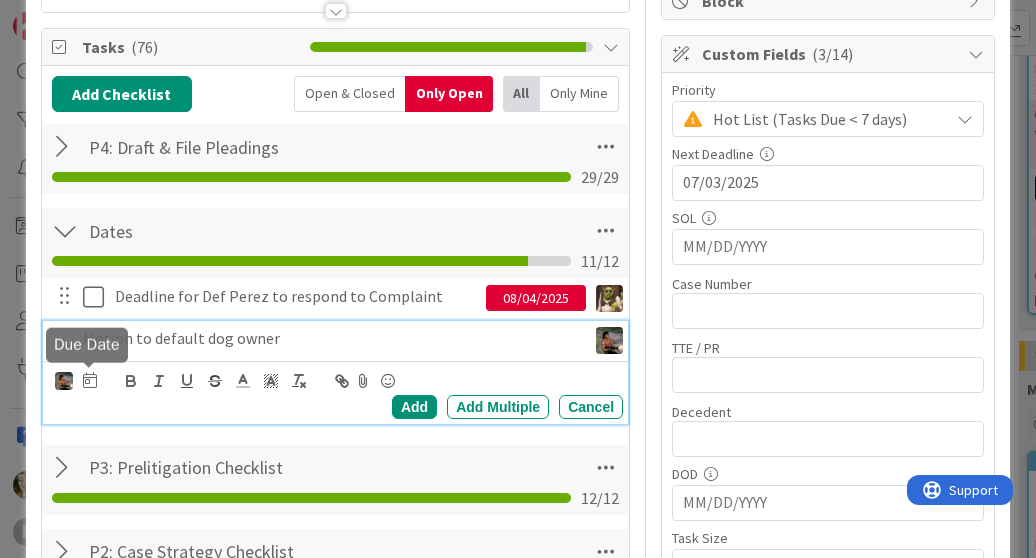 click at bounding box center (90, 380) 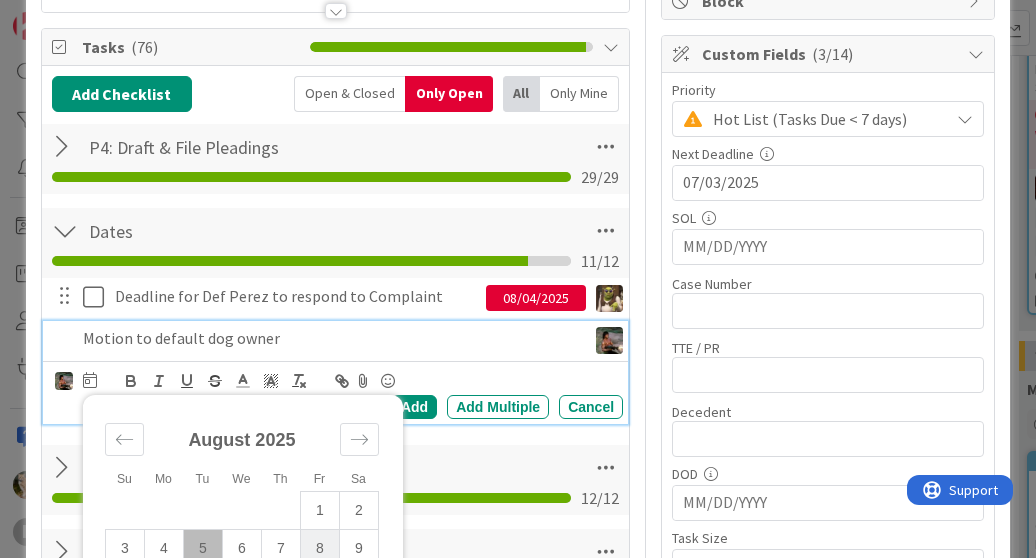 click on "8" at bounding box center [319, 548] 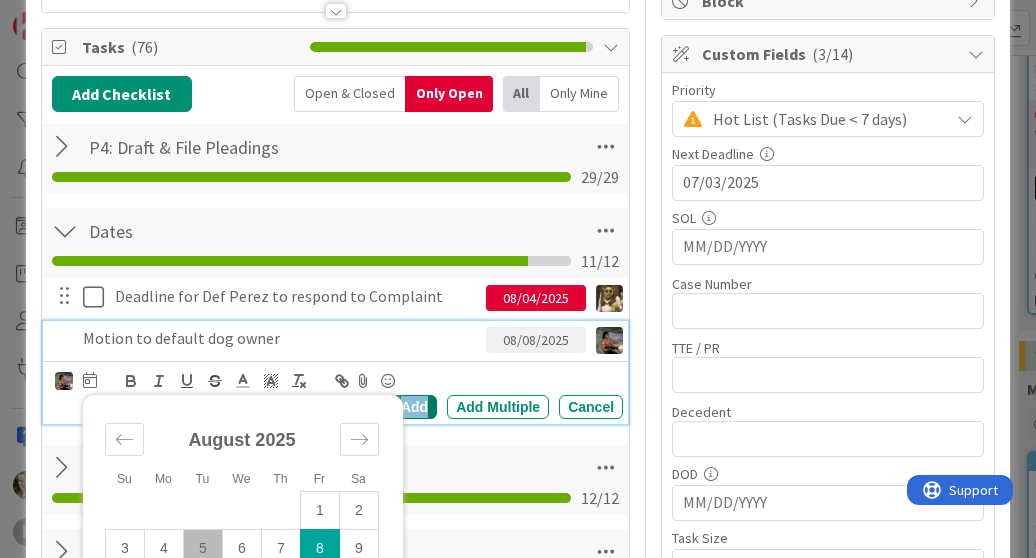 click on "Add" at bounding box center (414, 407) 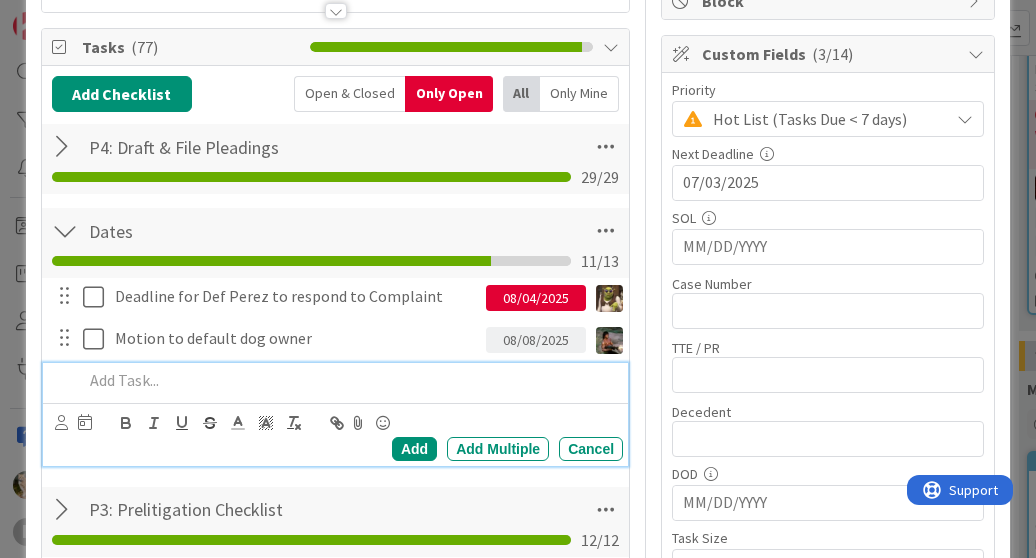 click at bounding box center (349, 380) 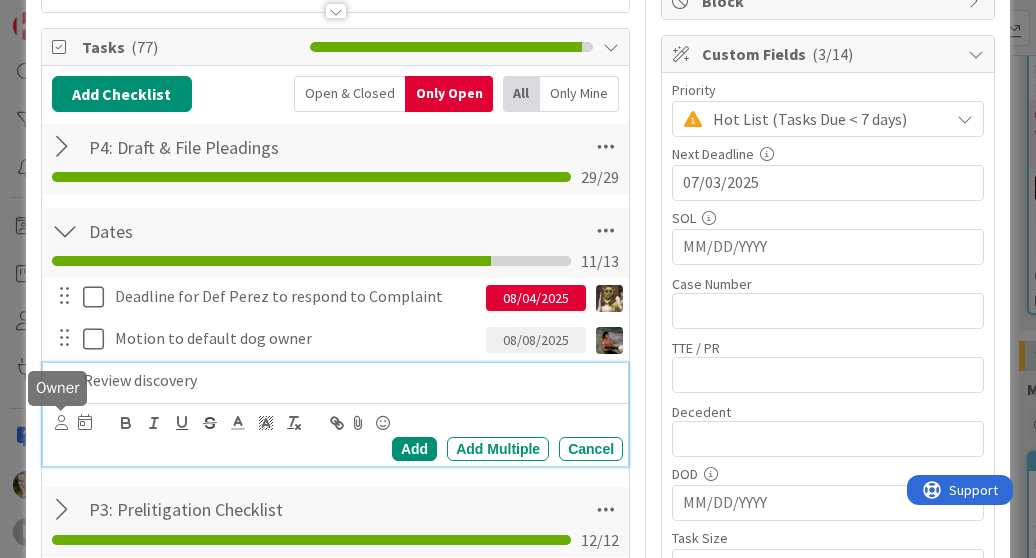 click at bounding box center [61, 422] 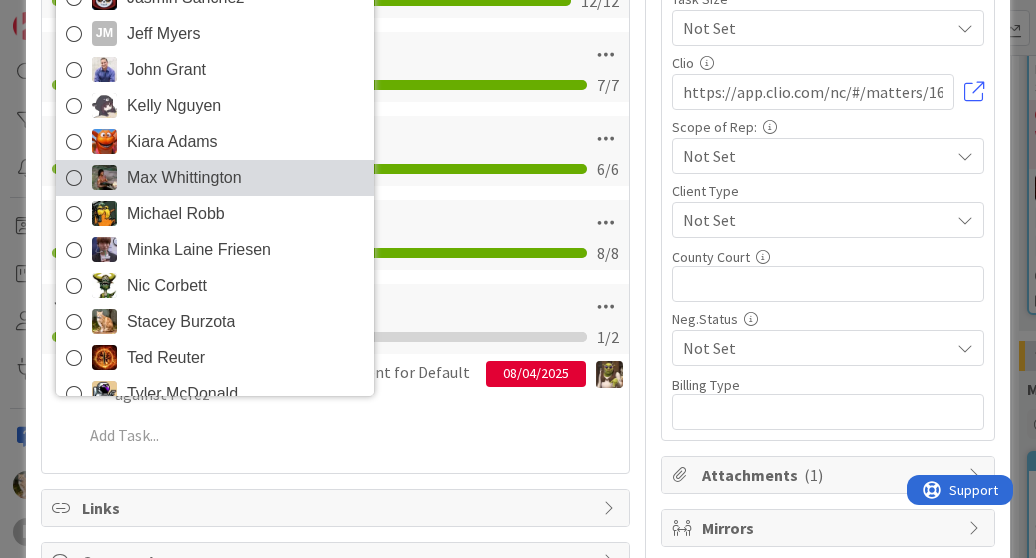 click on "Max Whittington" at bounding box center [184, 178] 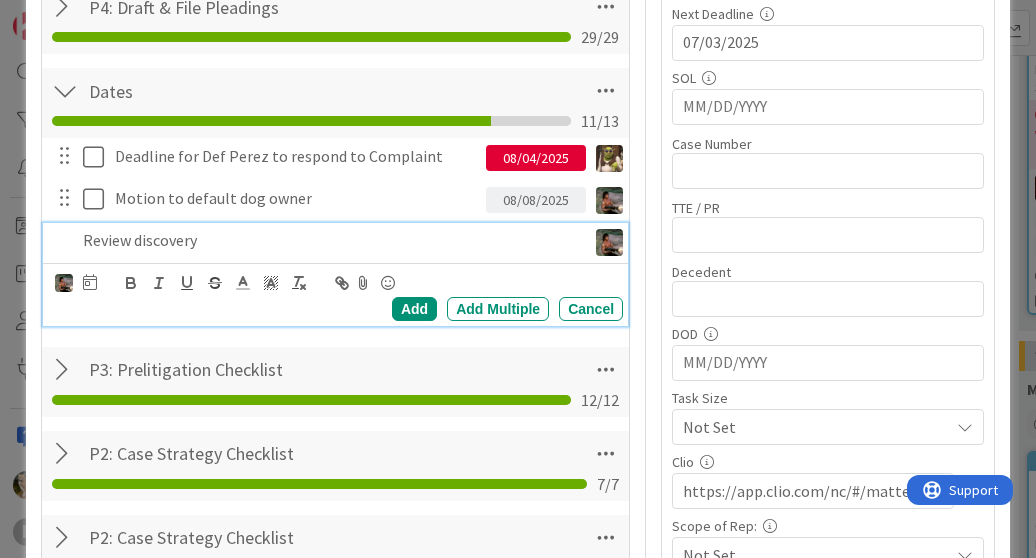 scroll, scrollTop: 407, scrollLeft: 0, axis: vertical 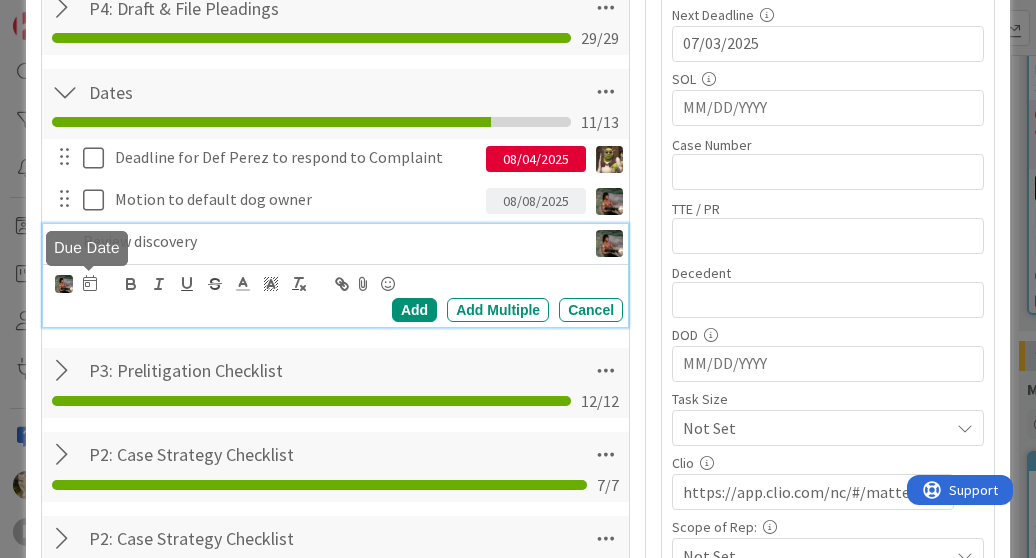 click at bounding box center (90, 283) 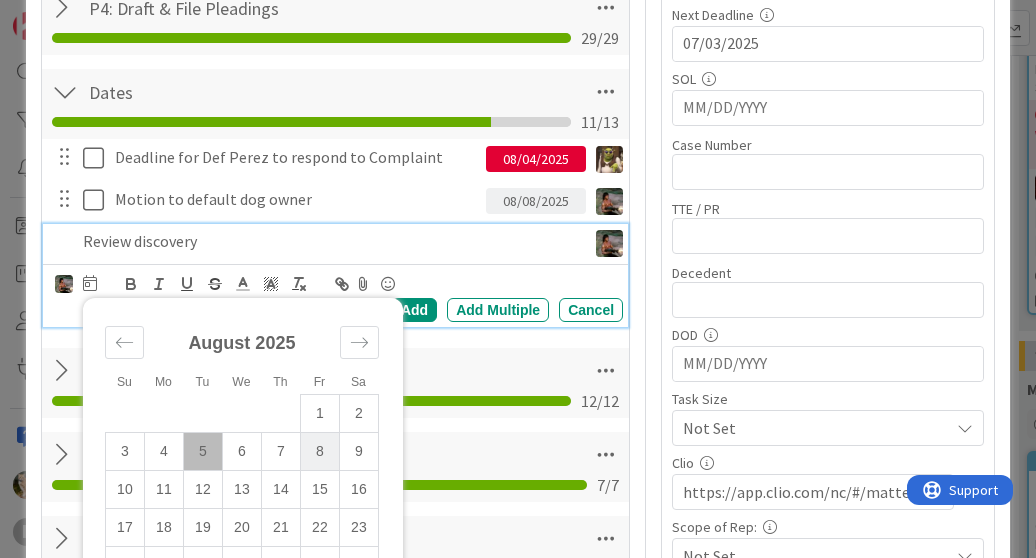 click on "8" at bounding box center (319, 451) 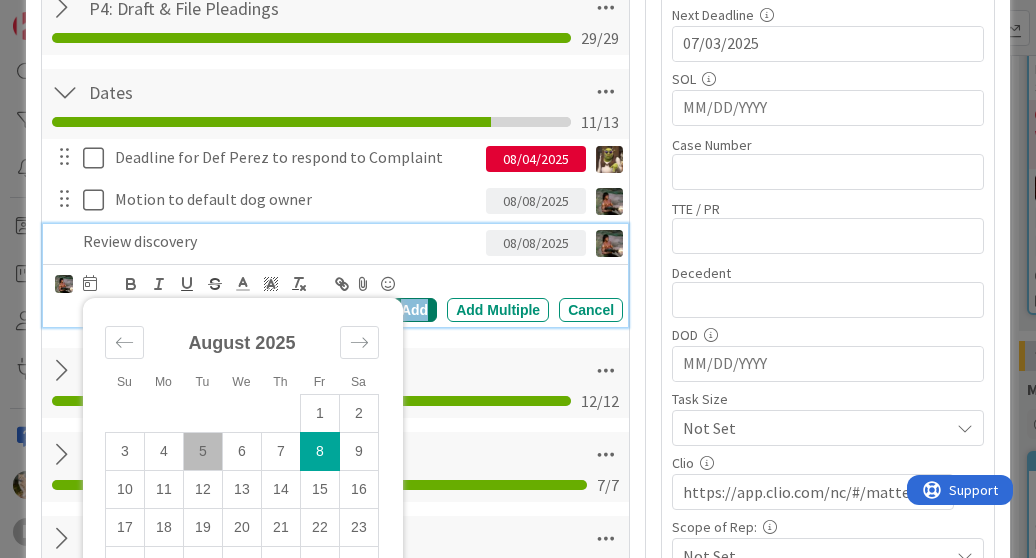 click on "Add" at bounding box center (414, 310) 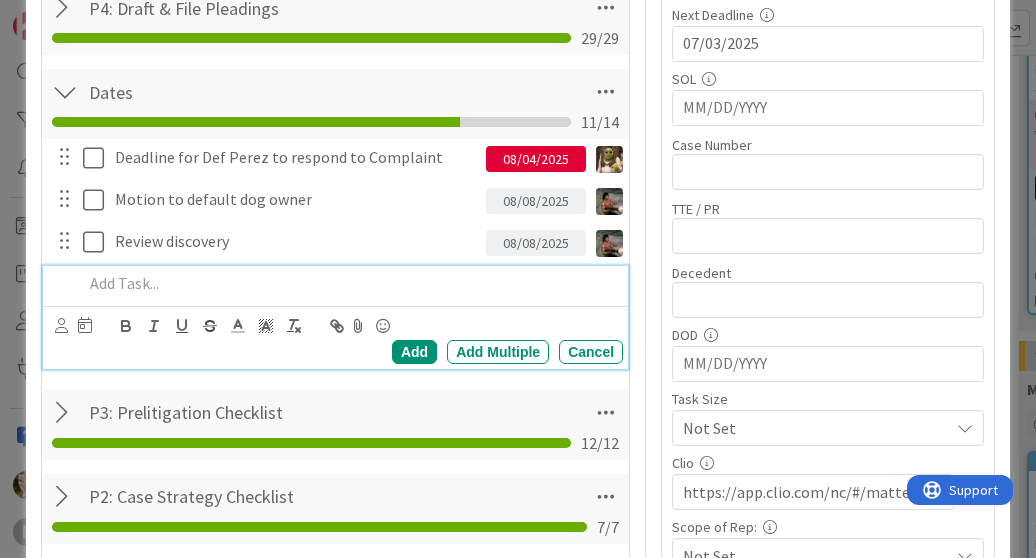 click at bounding box center (349, 283) 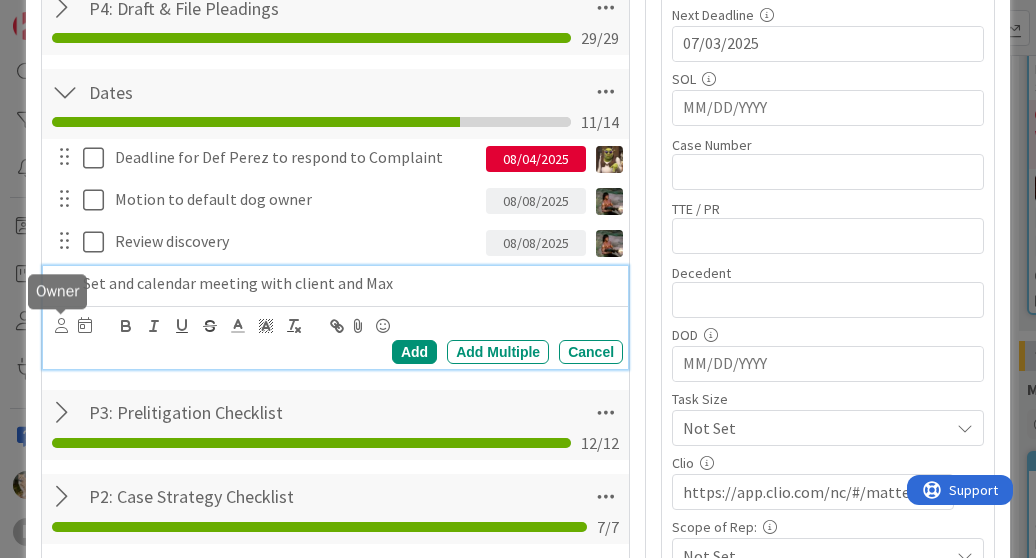 click at bounding box center [61, 325] 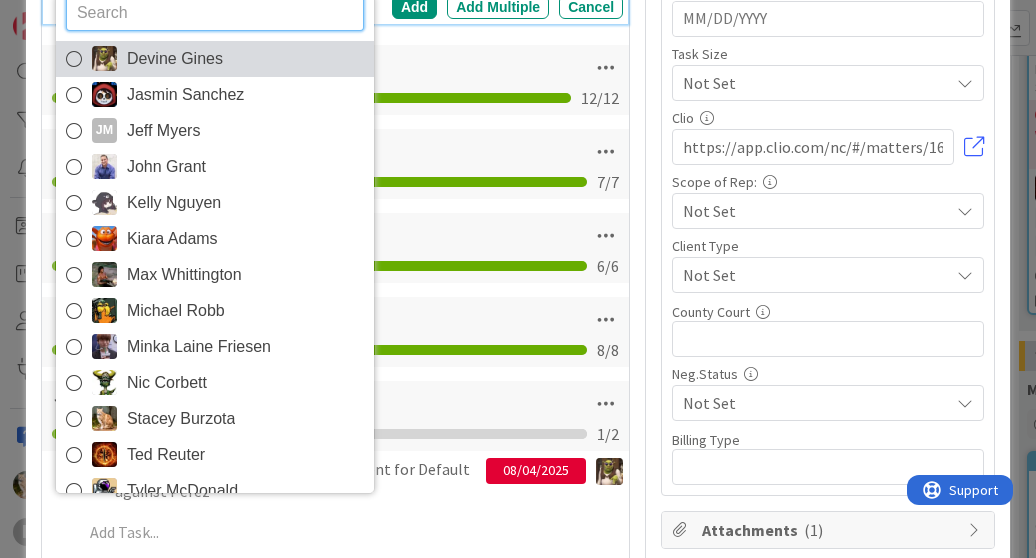 click on "Devine Gines" at bounding box center (175, 59) 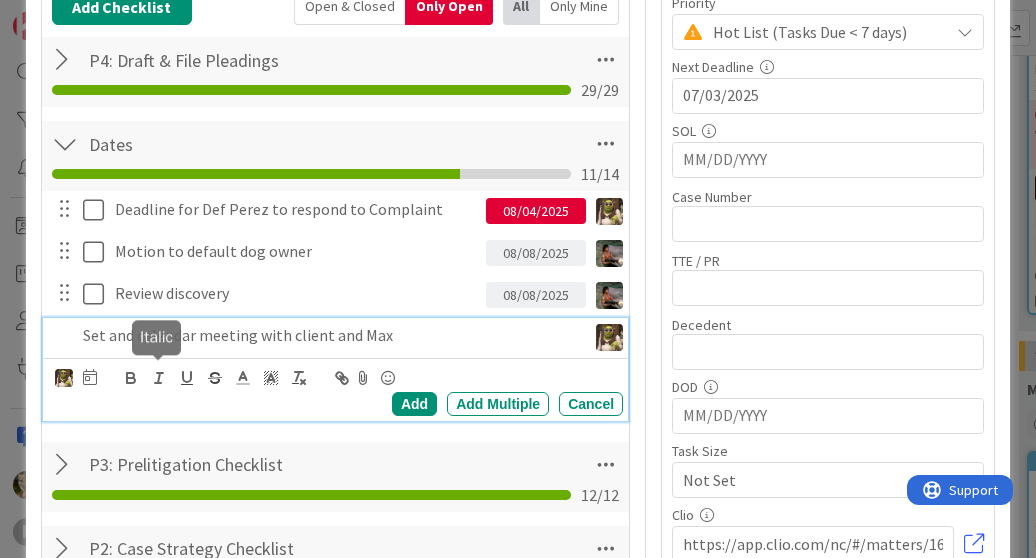 scroll, scrollTop: 353, scrollLeft: 0, axis: vertical 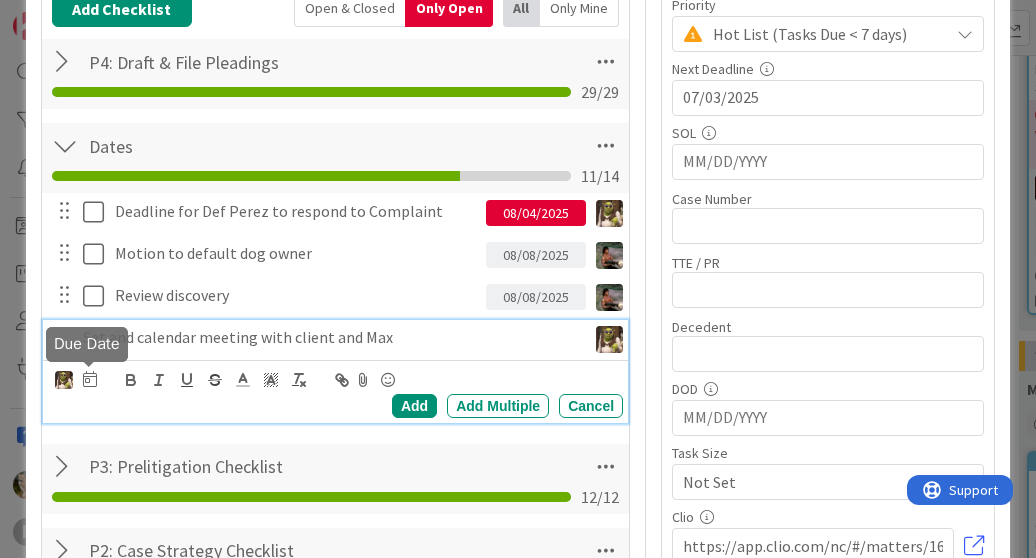 click at bounding box center (90, 379) 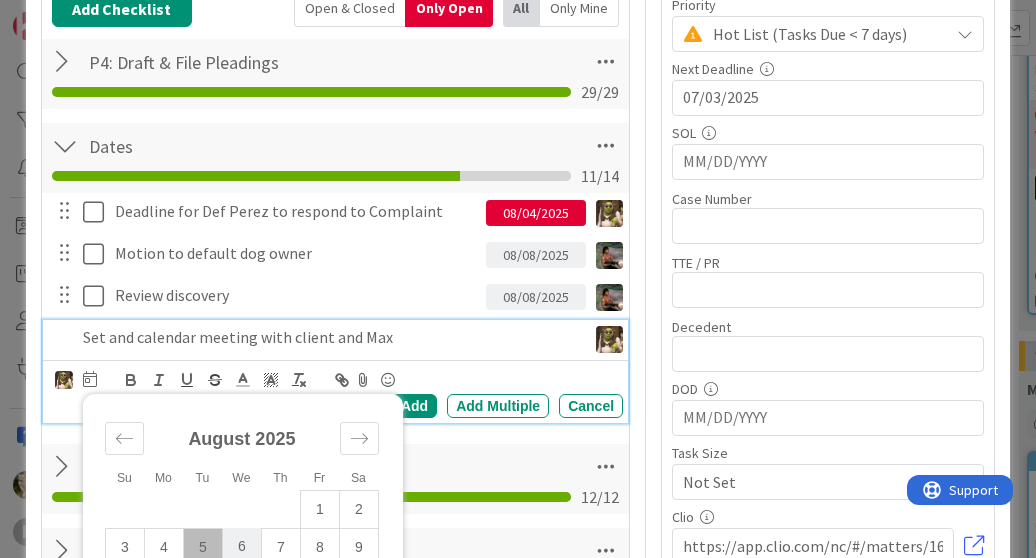 click on "6" at bounding box center [241, 547] 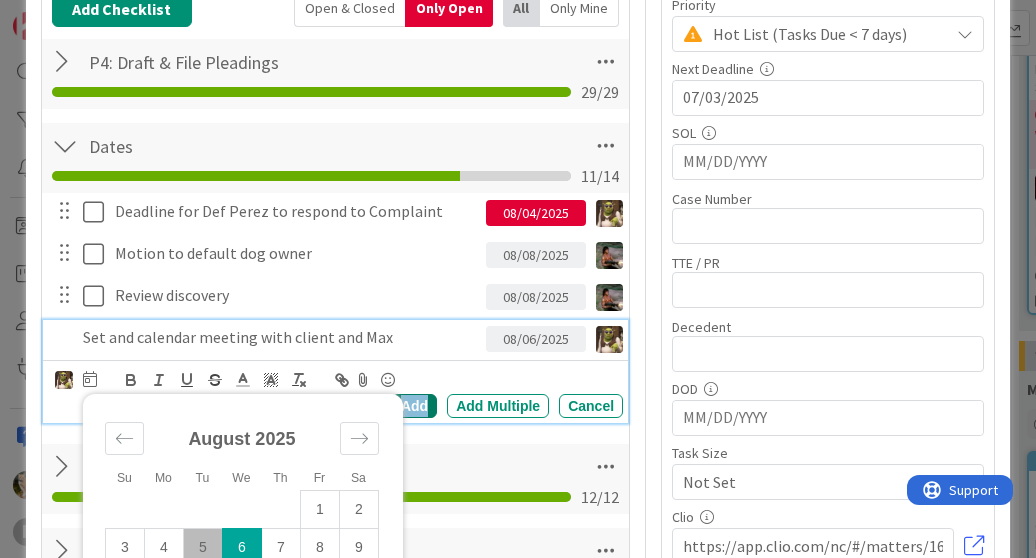 click on "Add" at bounding box center (414, 406) 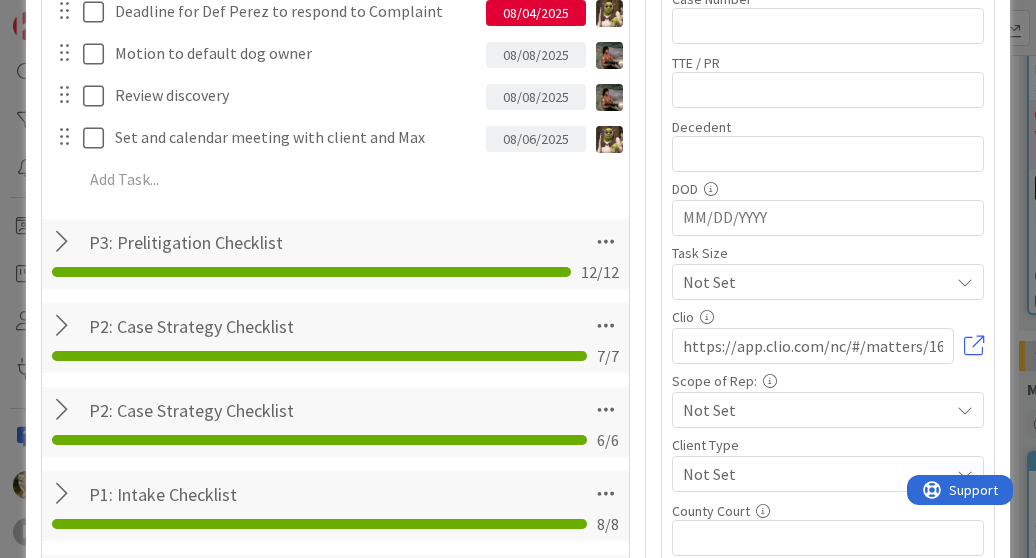 scroll, scrollTop: 552, scrollLeft: 0, axis: vertical 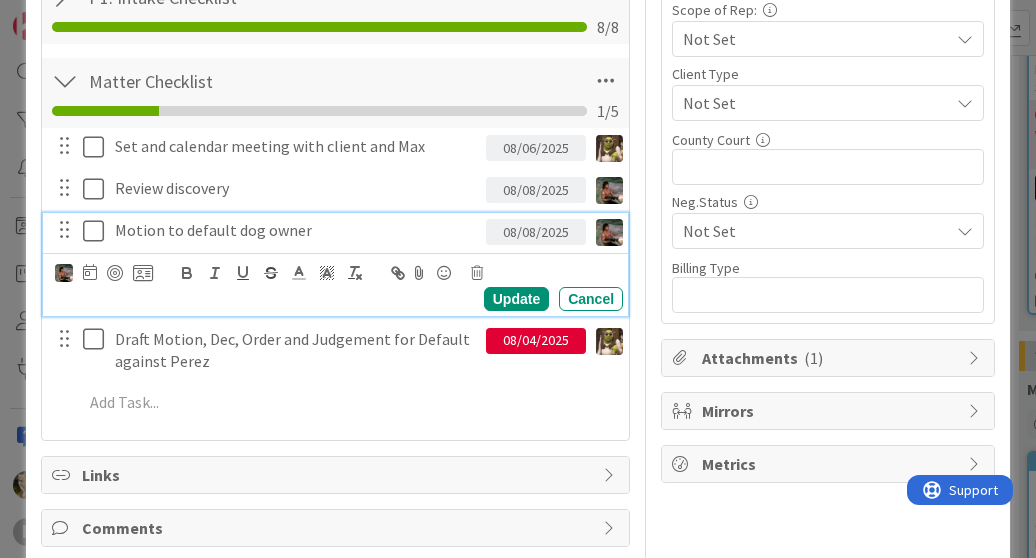 click on "Motion to default dog owner" at bounding box center (296, 230) 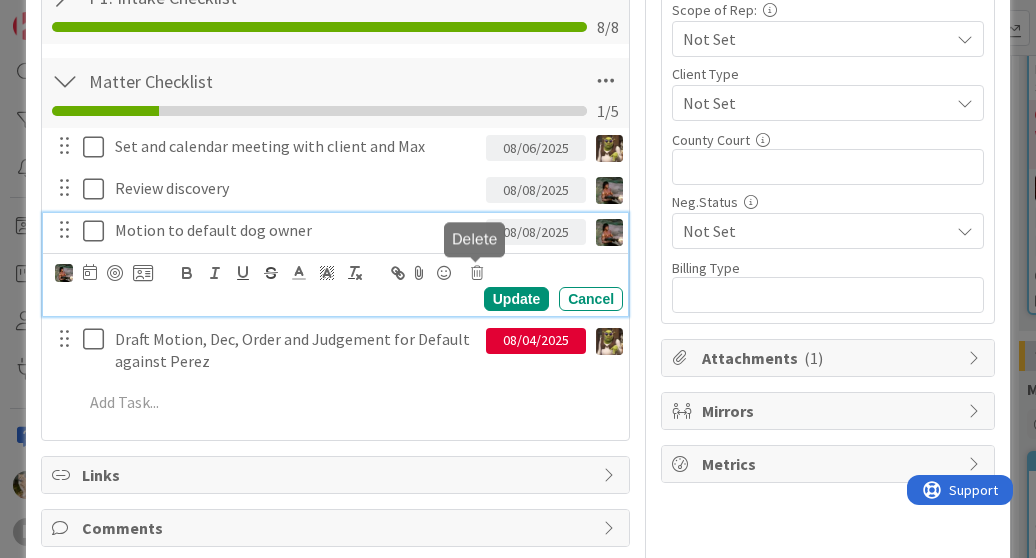 click at bounding box center [477, 273] 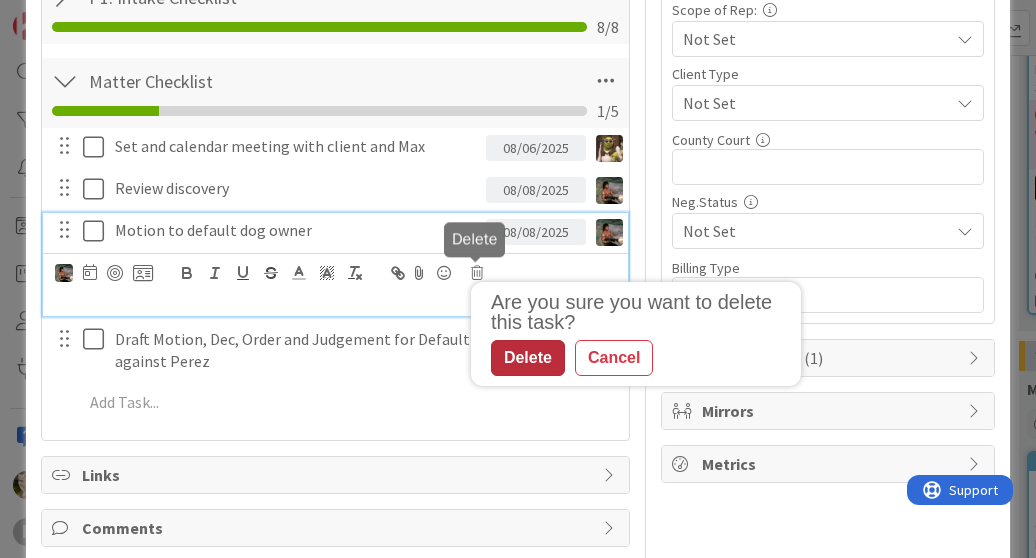 click on "Delete" at bounding box center [528, 358] 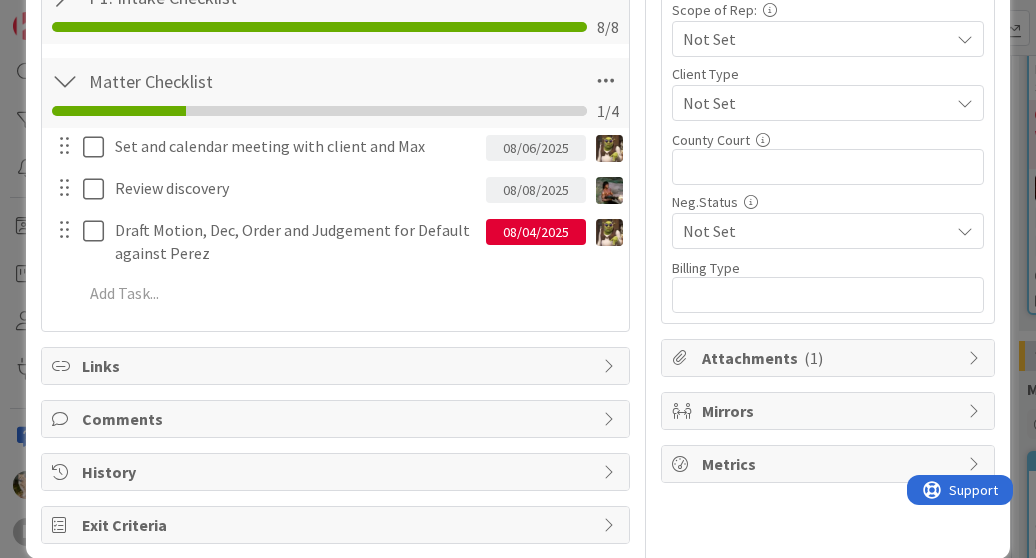 click on "08/04/2025" at bounding box center [536, 232] 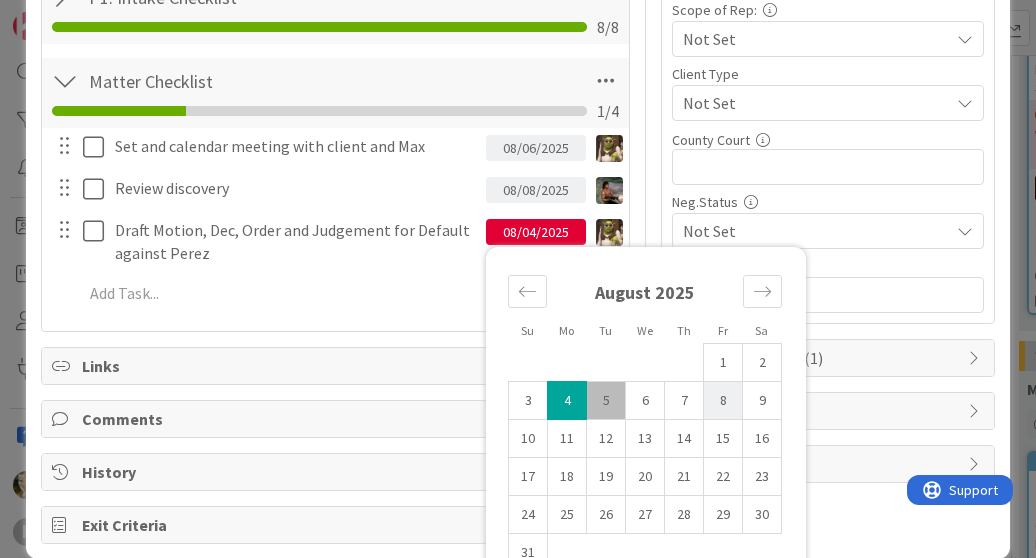 click on "8" at bounding box center (723, 401) 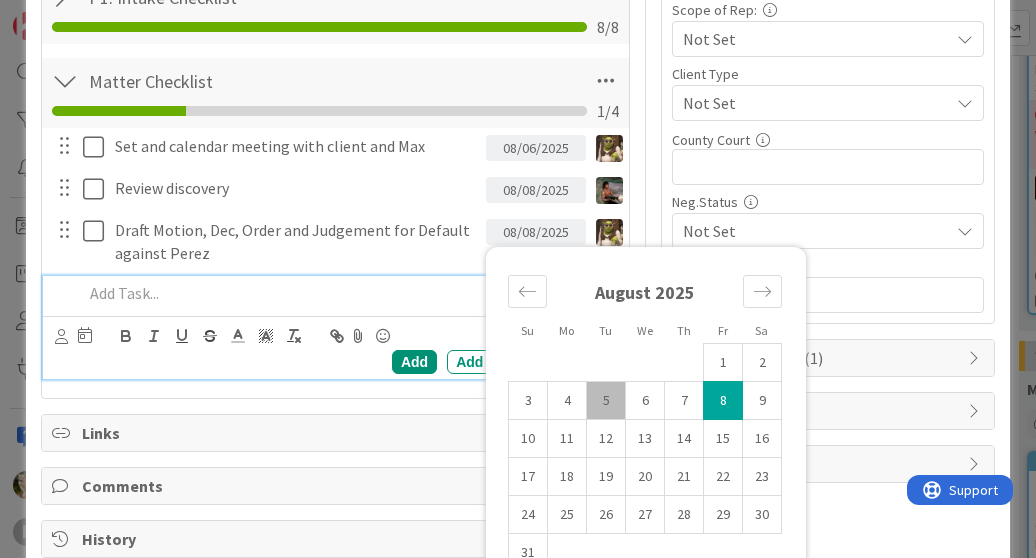click at bounding box center (349, 293) 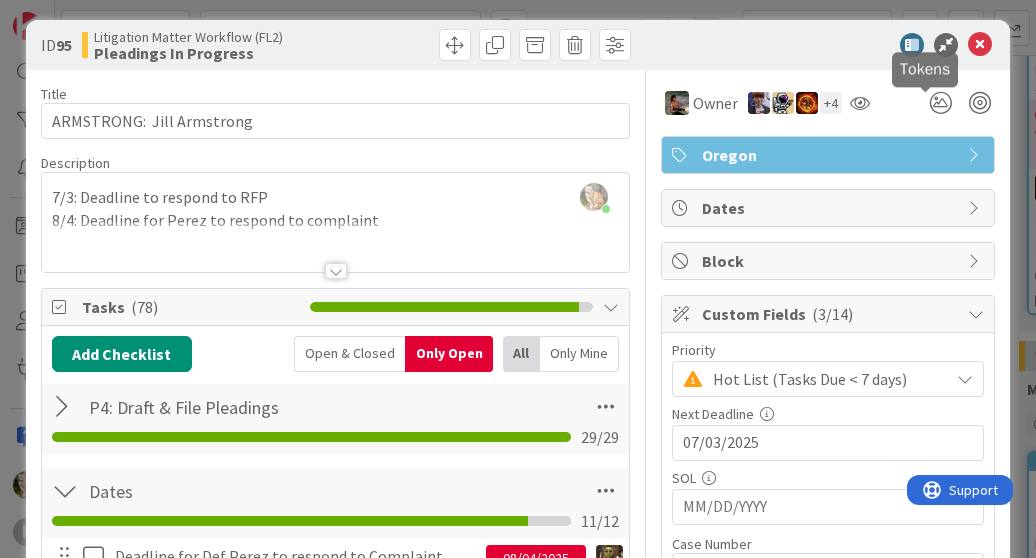 scroll, scrollTop: 0, scrollLeft: 0, axis: both 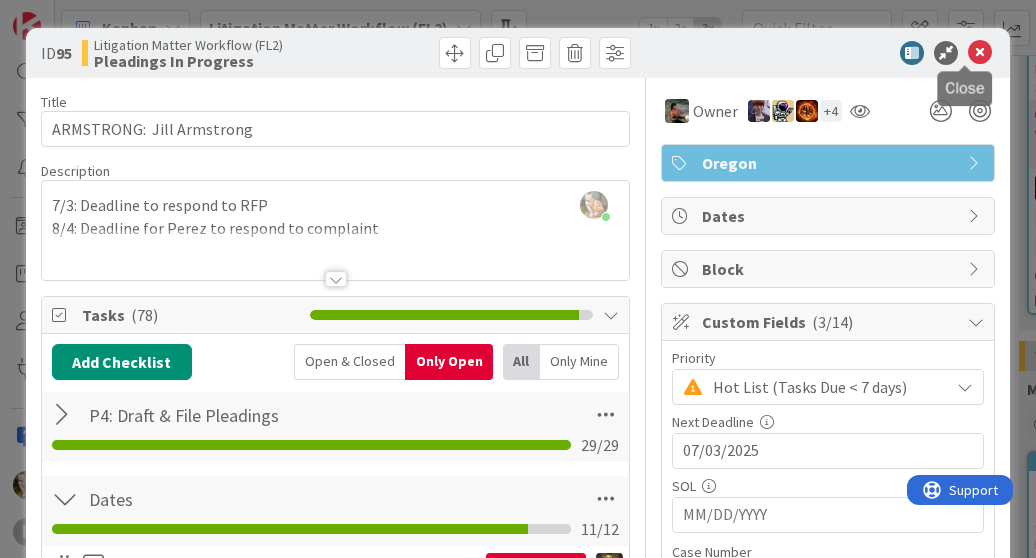 click at bounding box center [980, 53] 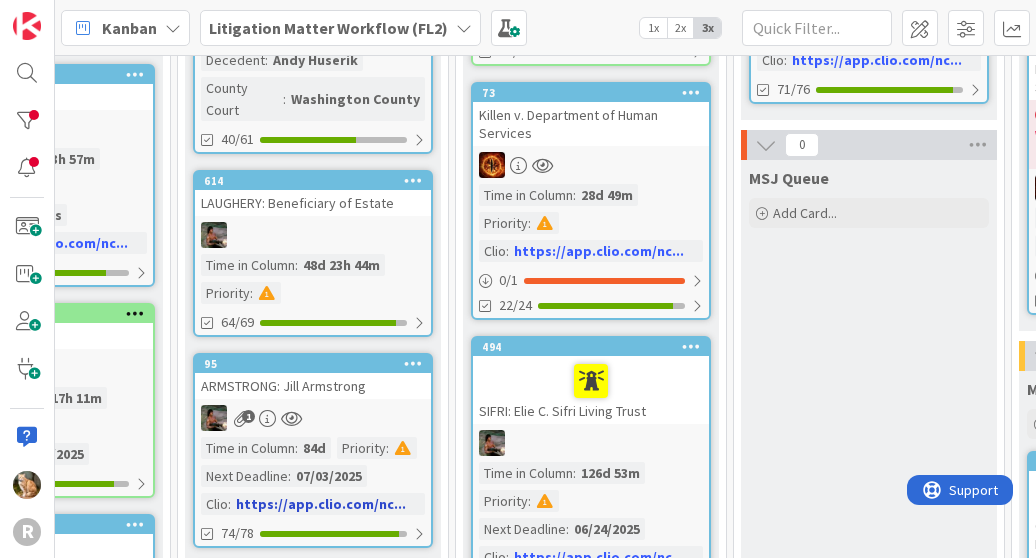 scroll, scrollTop: 0, scrollLeft: 0, axis: both 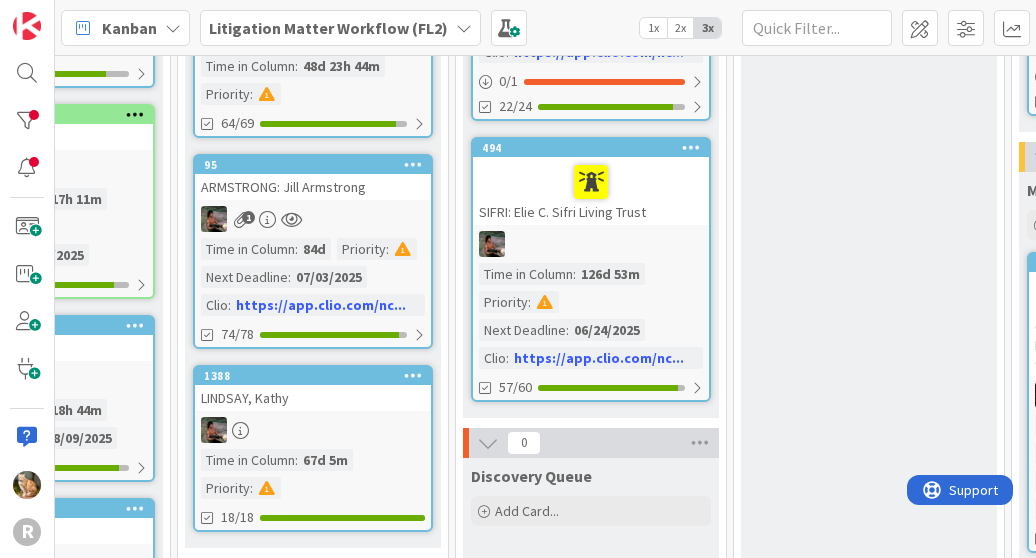 click on "LINDSAY, Kathy" at bounding box center (313, 398) 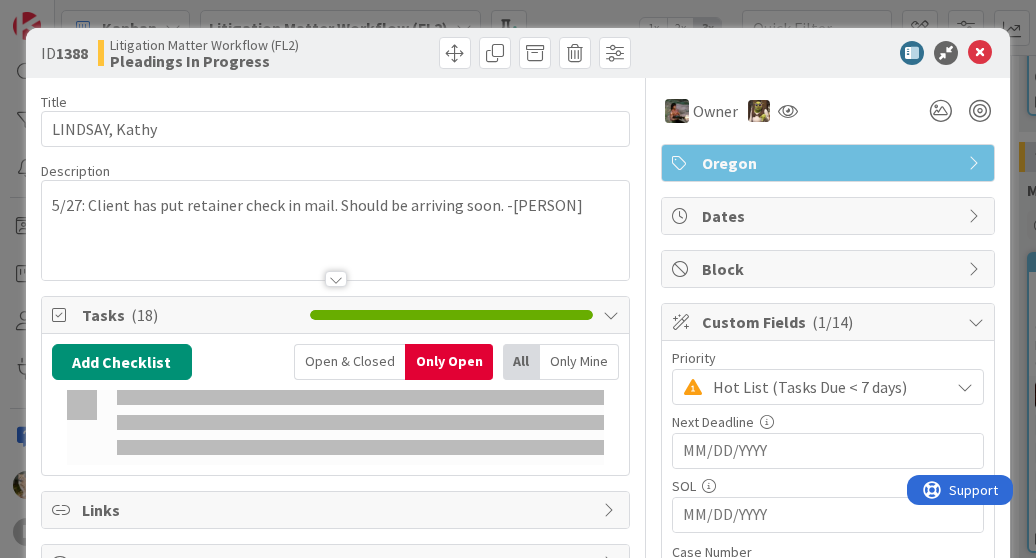 scroll, scrollTop: 0, scrollLeft: 0, axis: both 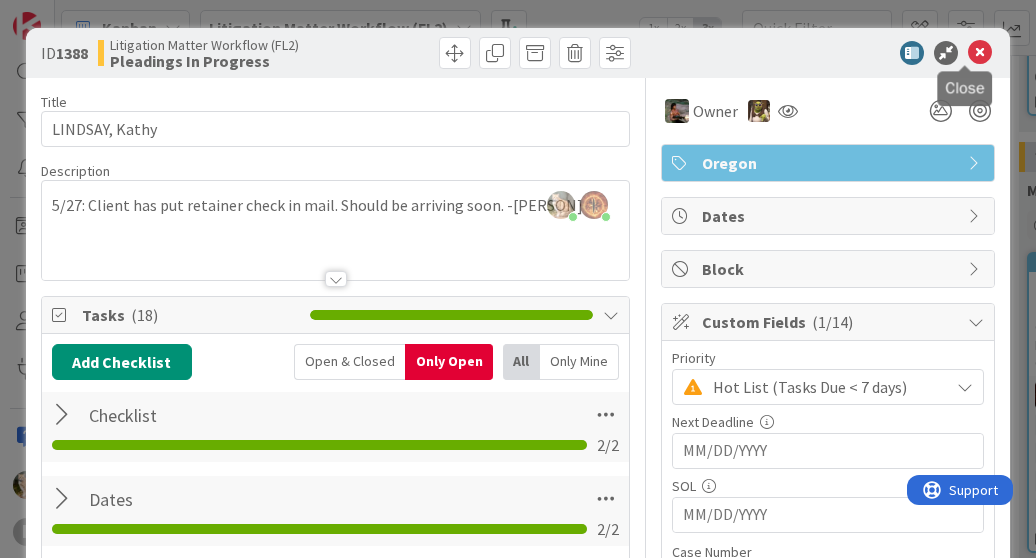 click at bounding box center [980, 53] 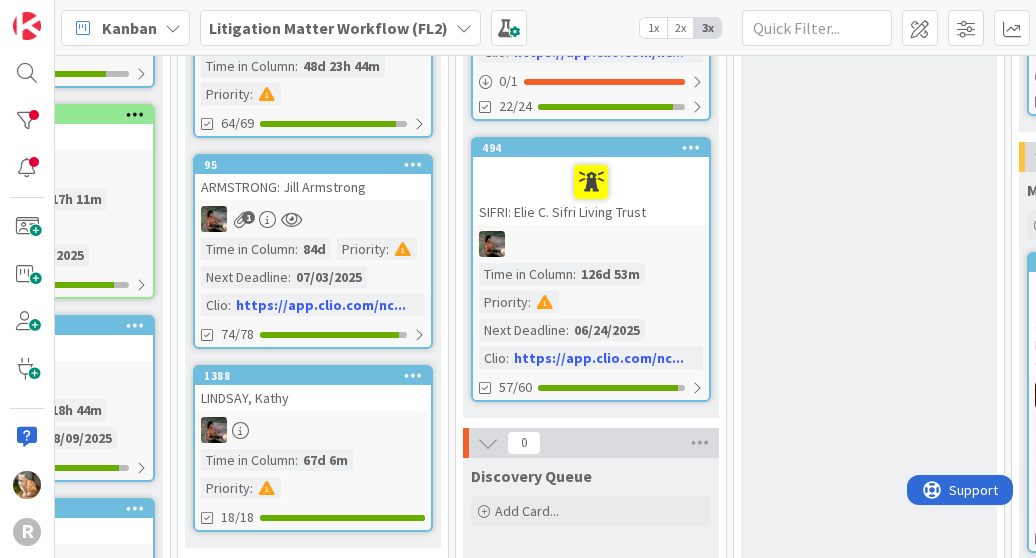 scroll, scrollTop: 0, scrollLeft: 0, axis: both 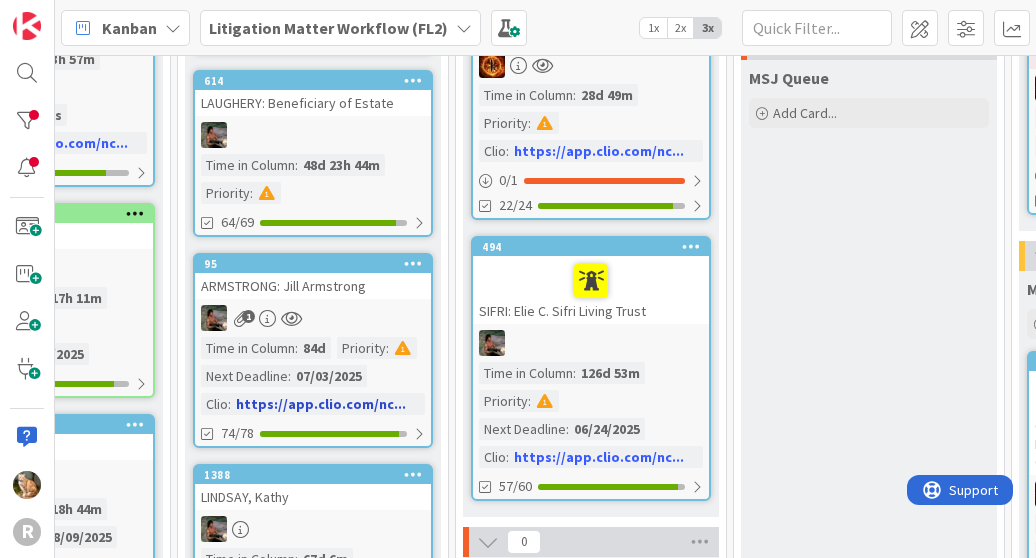 click on "ARMSTRONG:  Jill Armstrong" at bounding box center [313, 286] 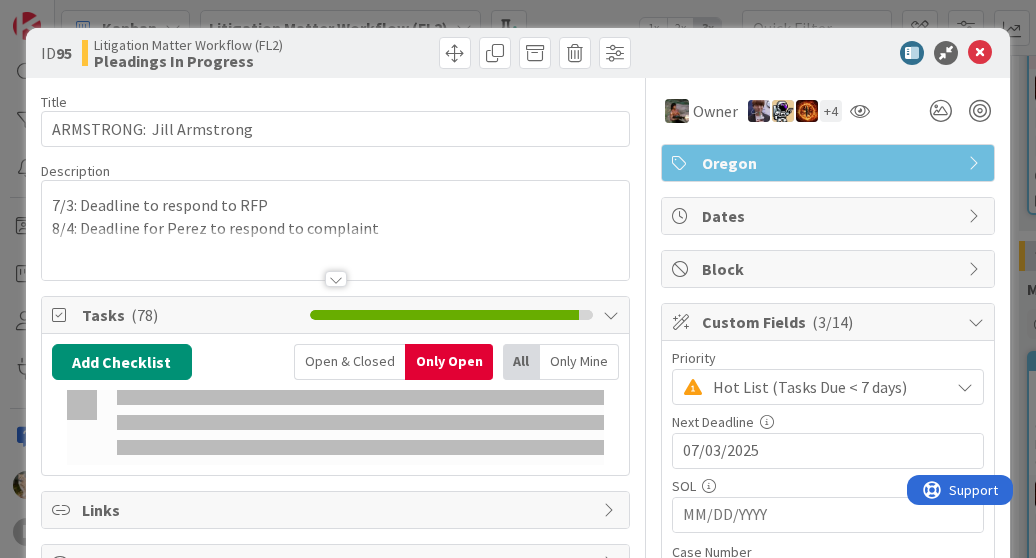 scroll, scrollTop: 0, scrollLeft: 0, axis: both 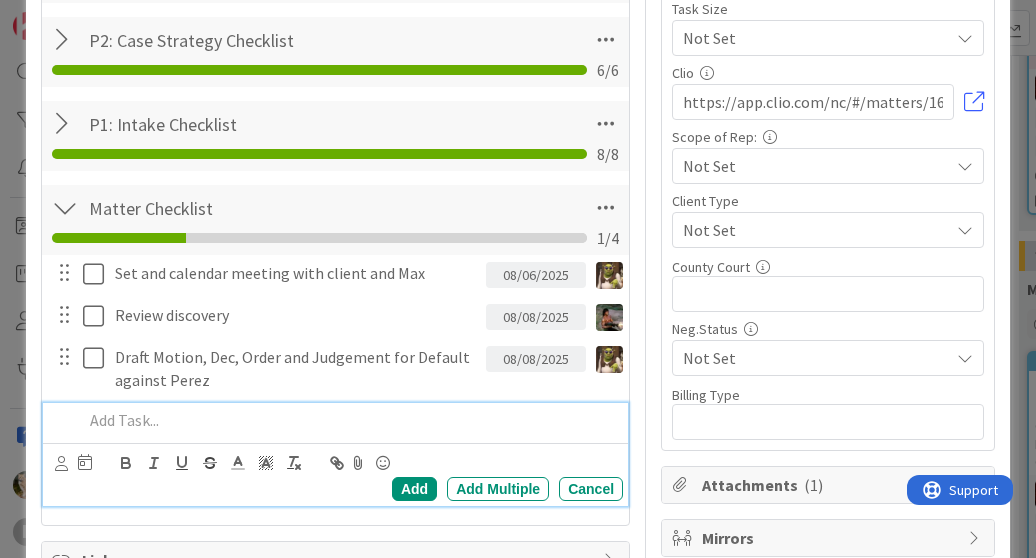 click at bounding box center (349, 420) 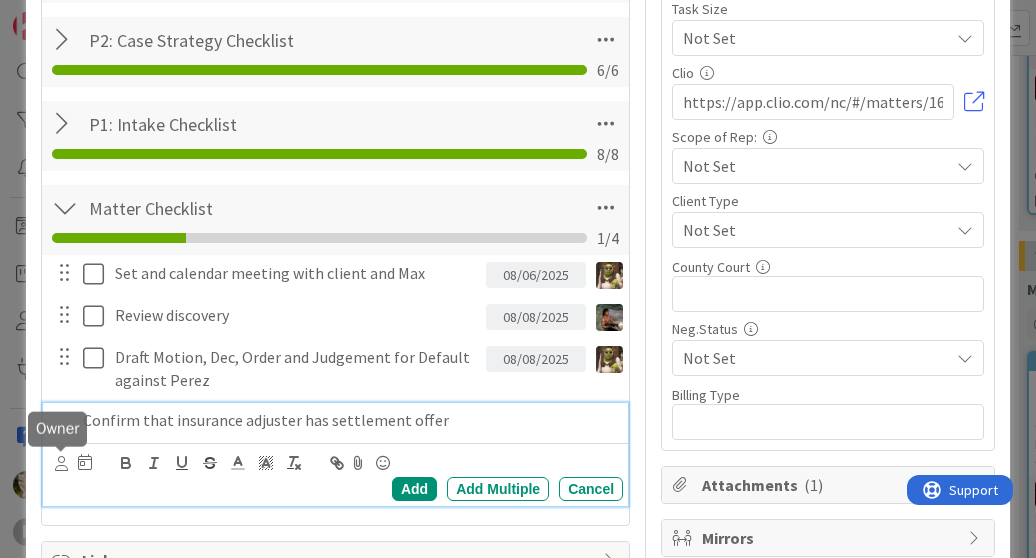 click at bounding box center (61, 463) 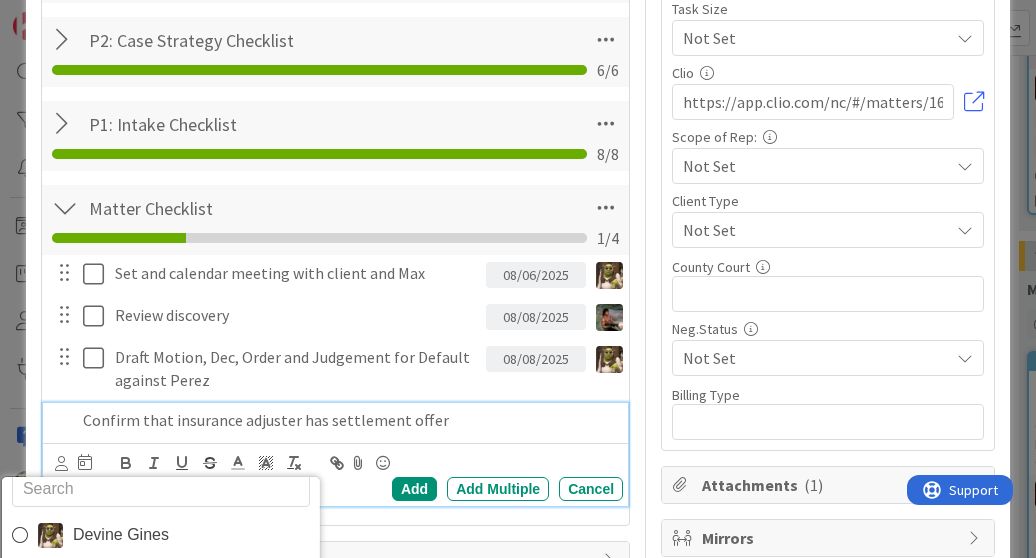 scroll, scrollTop: 32, scrollLeft: 0, axis: vertical 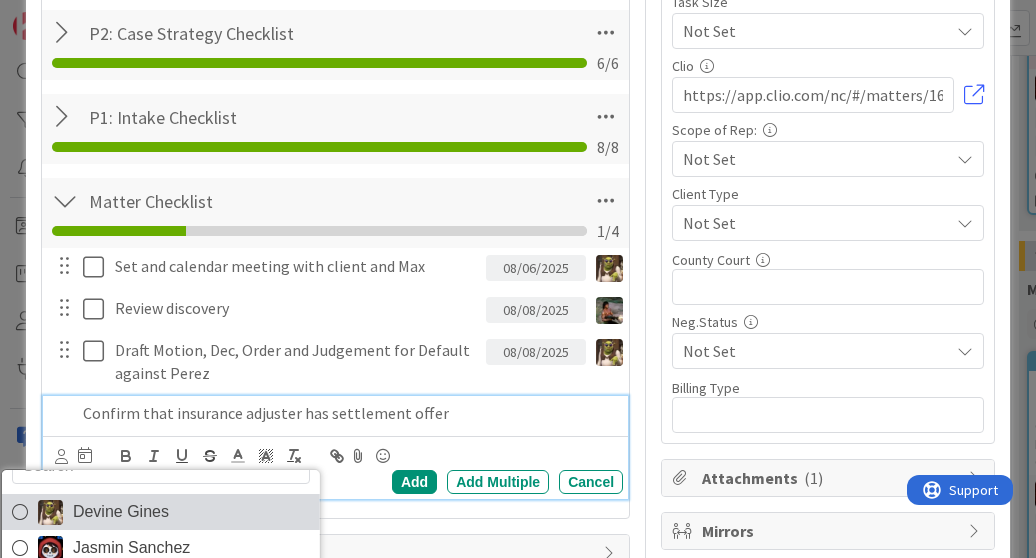 click on "Devine Gines" at bounding box center (121, 512) 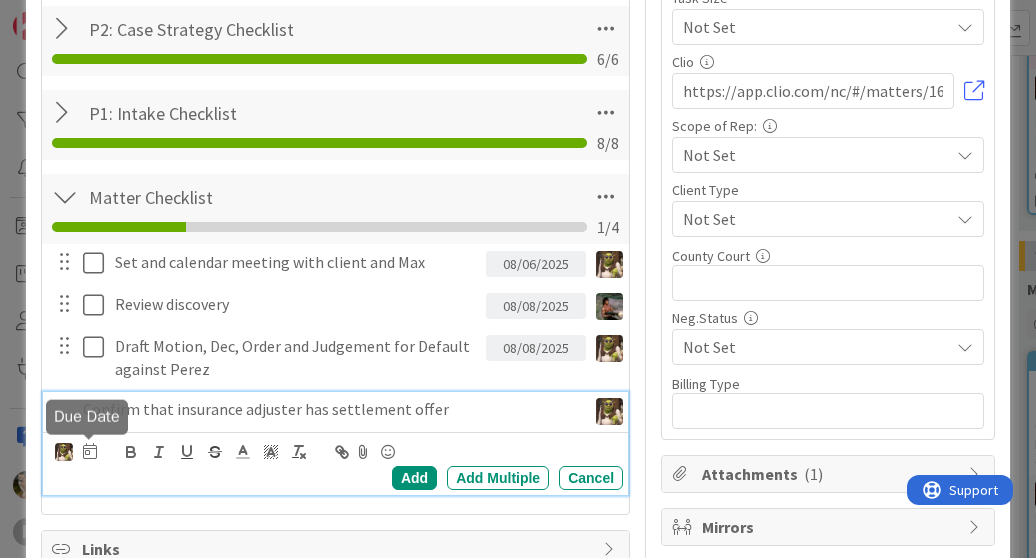 scroll, scrollTop: 808, scrollLeft: 0, axis: vertical 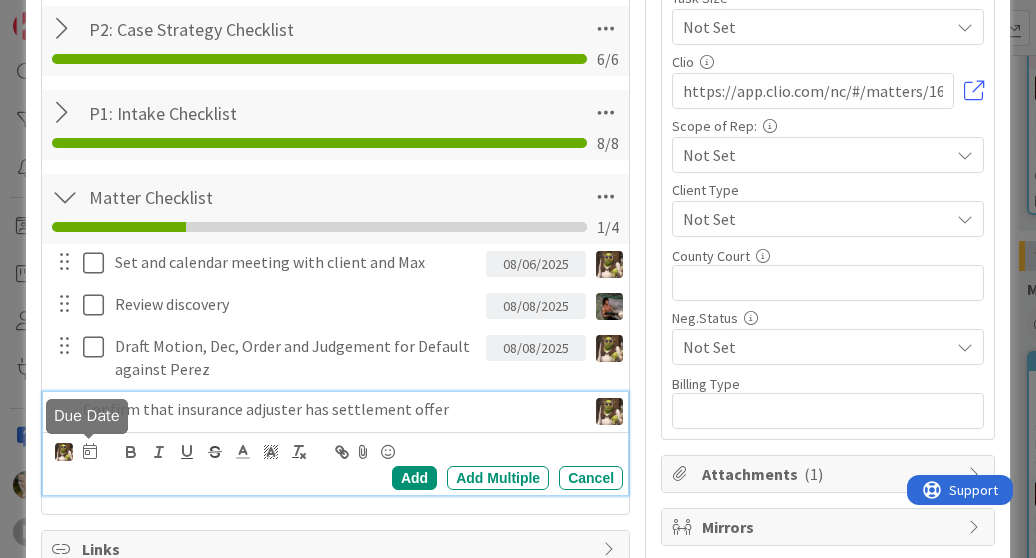 click at bounding box center [90, 451] 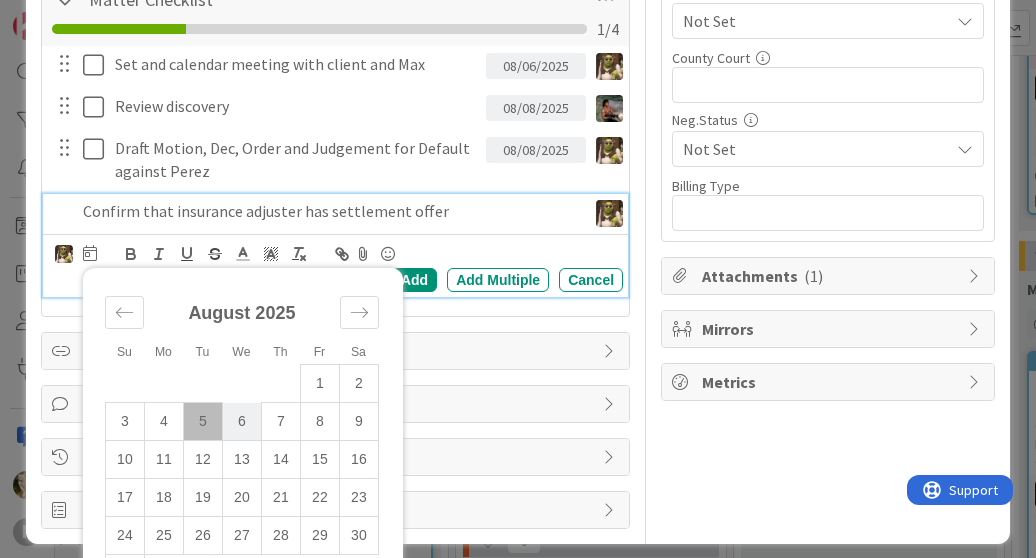 scroll, scrollTop: 1007, scrollLeft: 0, axis: vertical 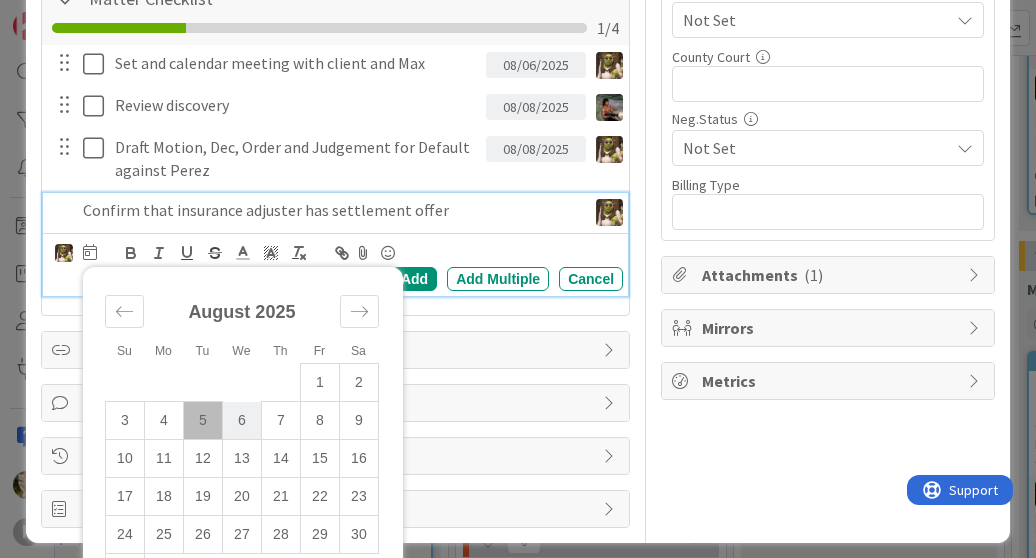 click on "6" at bounding box center [241, 421] 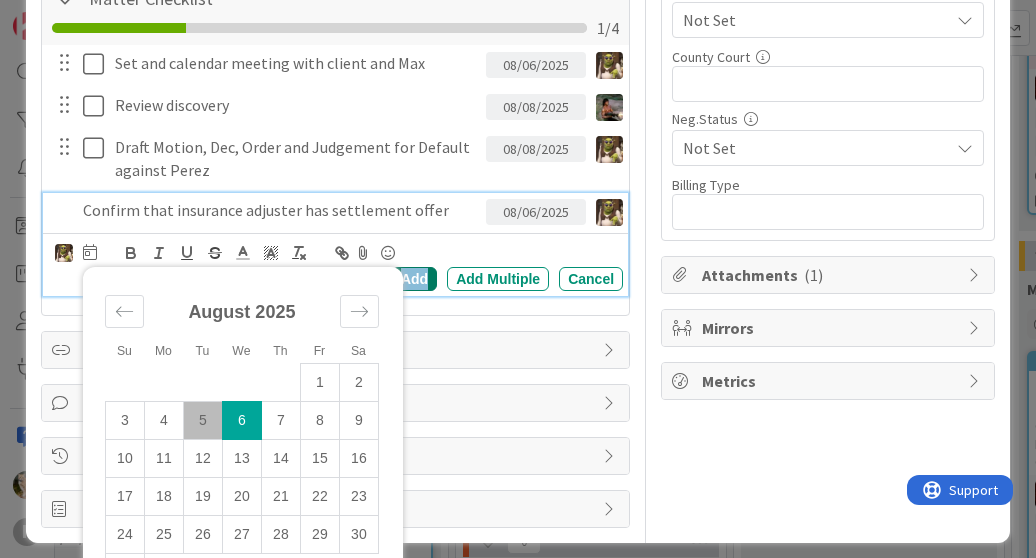 click on "Add" at bounding box center [414, 279] 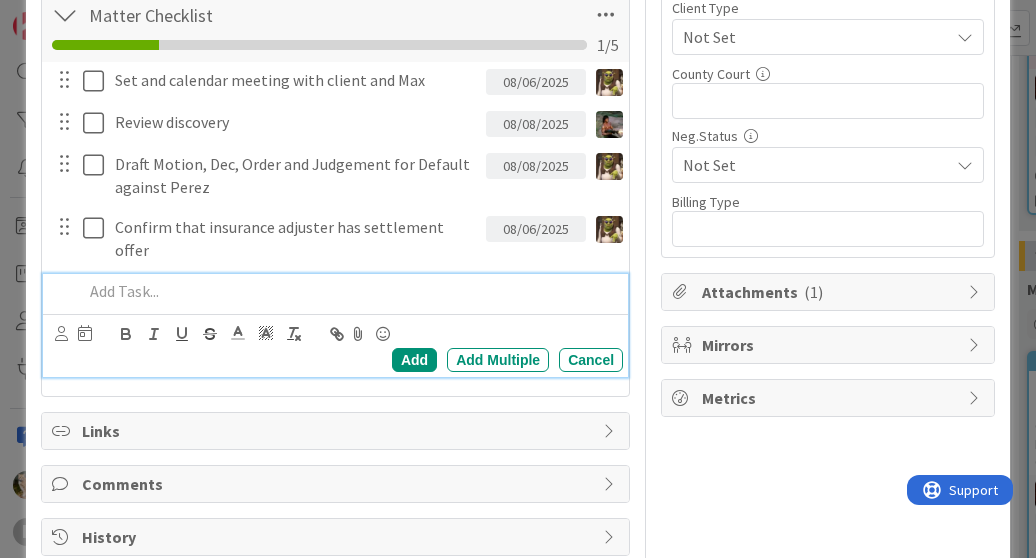 click at bounding box center (349, 291) 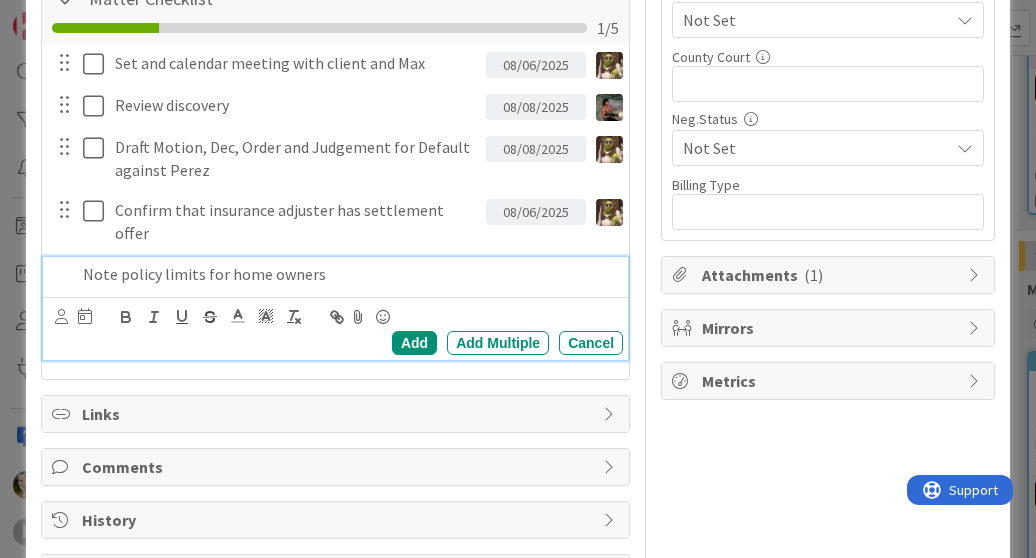 click at bounding box center (61, 316) 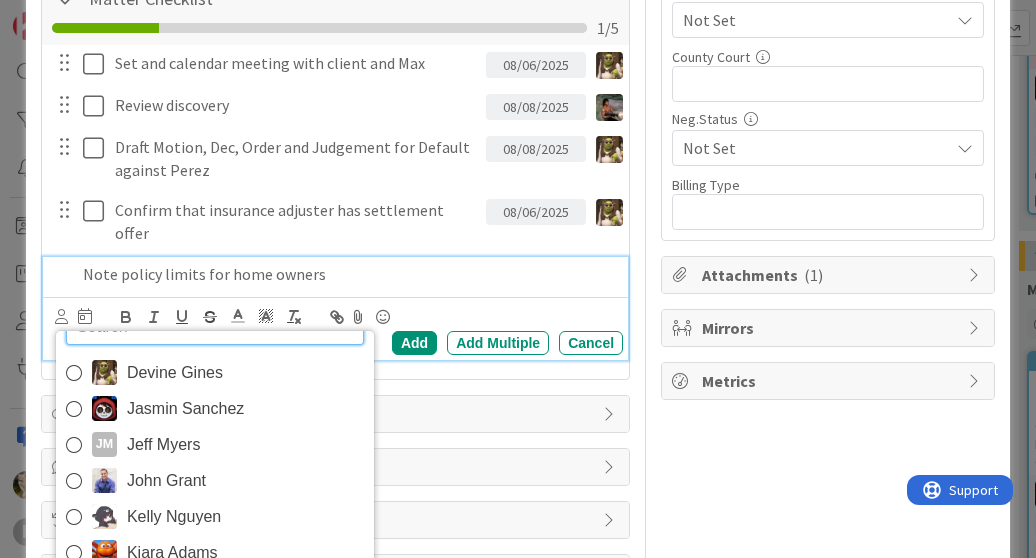 scroll, scrollTop: 10, scrollLeft: 0, axis: vertical 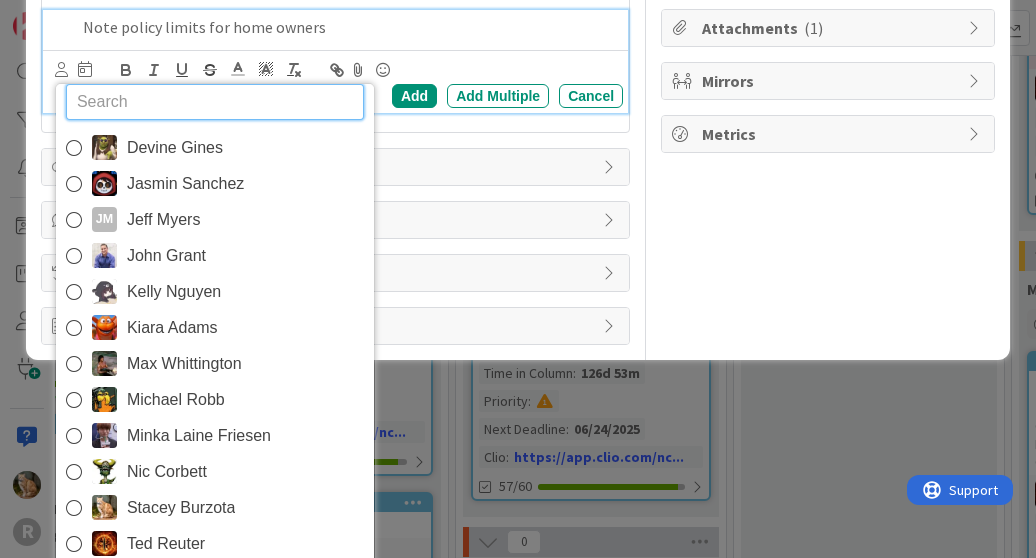 click on "Max Whittington" at bounding box center (184, 364) 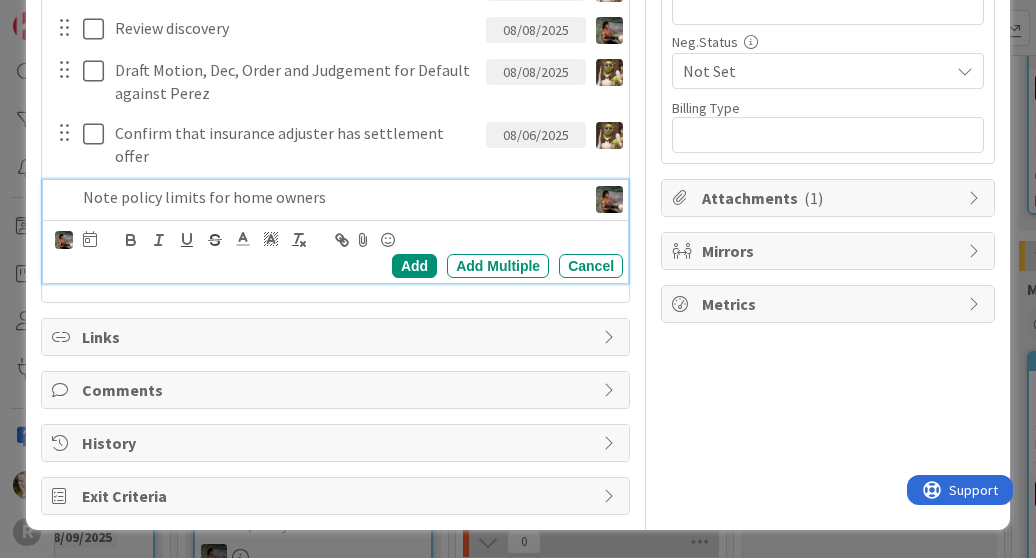 scroll, scrollTop: 1056, scrollLeft: 0, axis: vertical 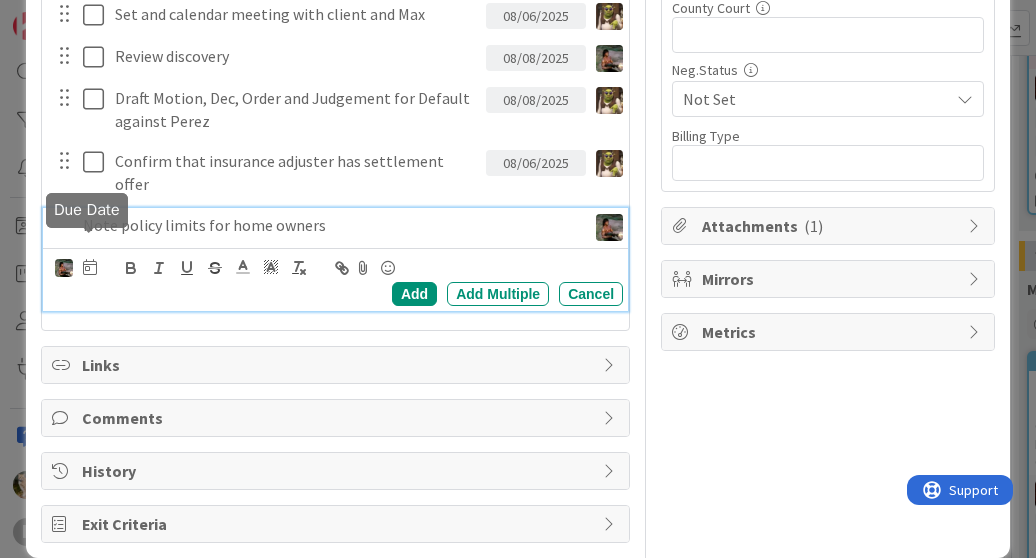 click at bounding box center (90, 267) 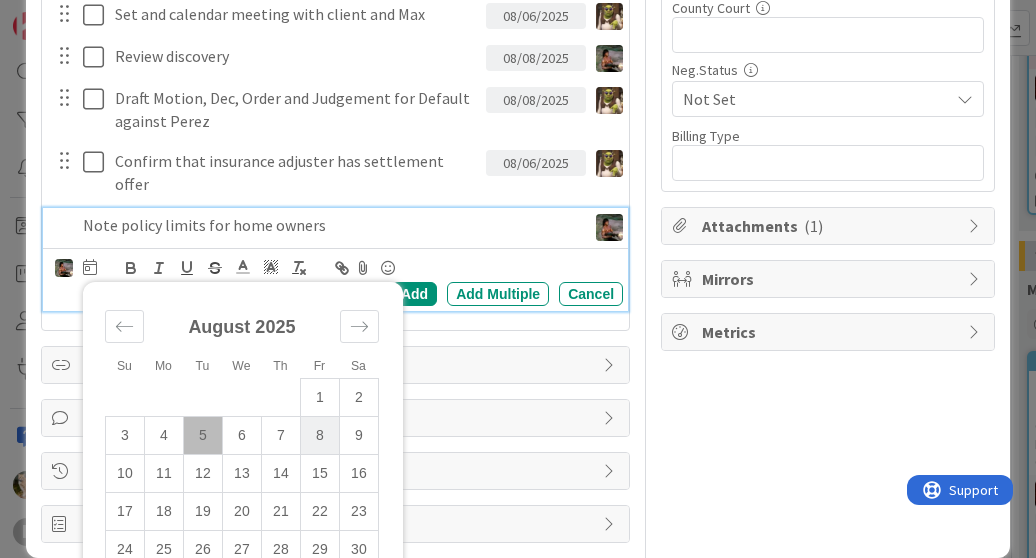 click on "8" at bounding box center [319, 435] 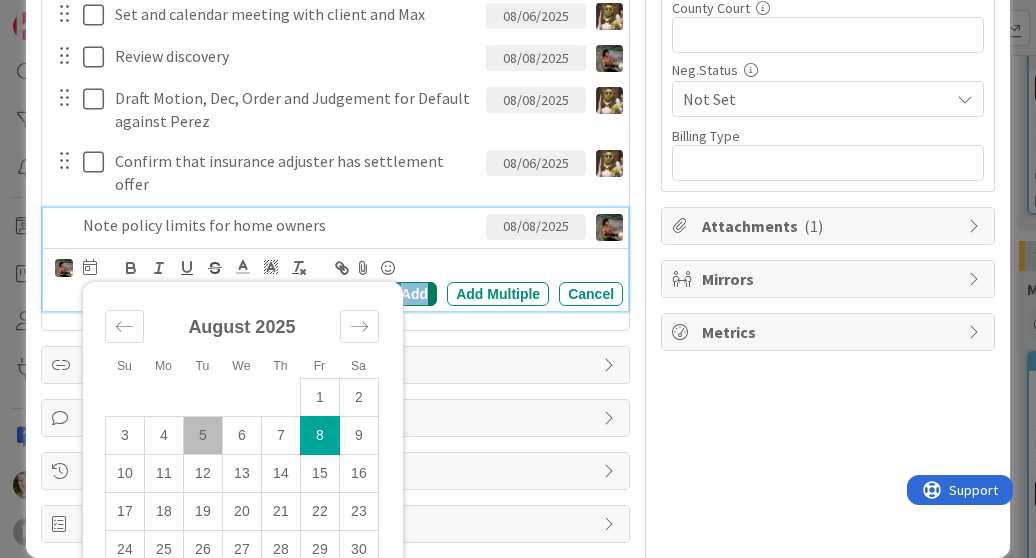 click on "Add" at bounding box center [414, 294] 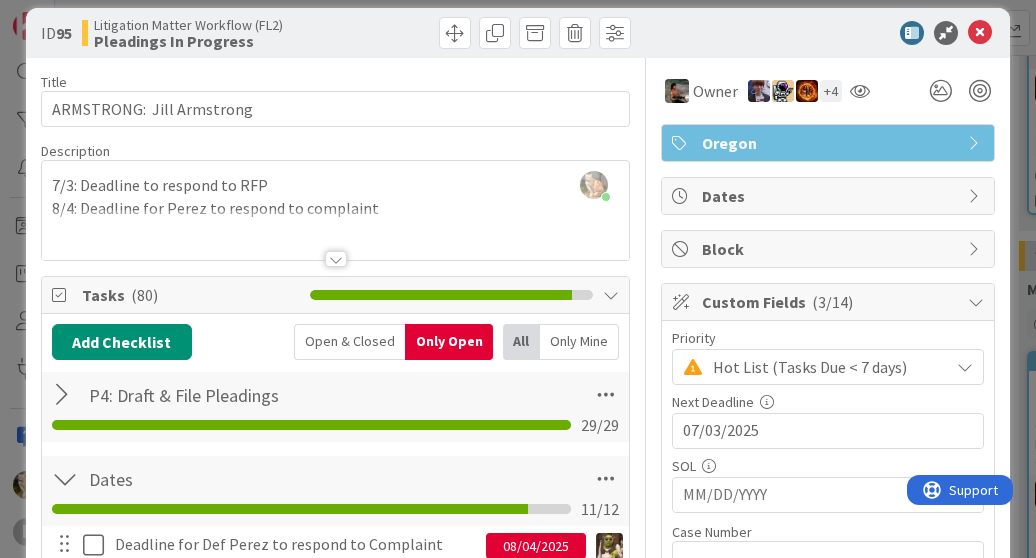 scroll, scrollTop: 0, scrollLeft: 0, axis: both 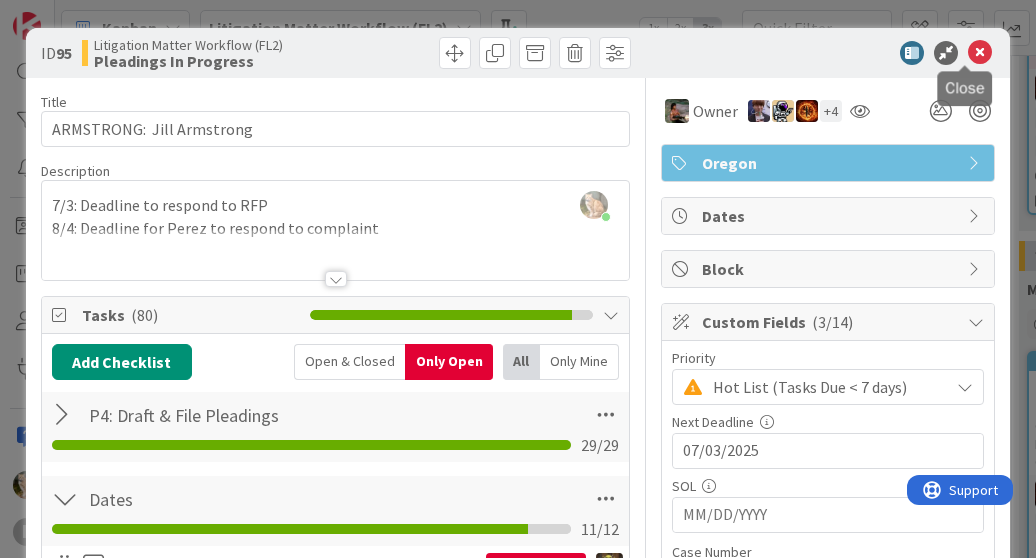 click at bounding box center (980, 53) 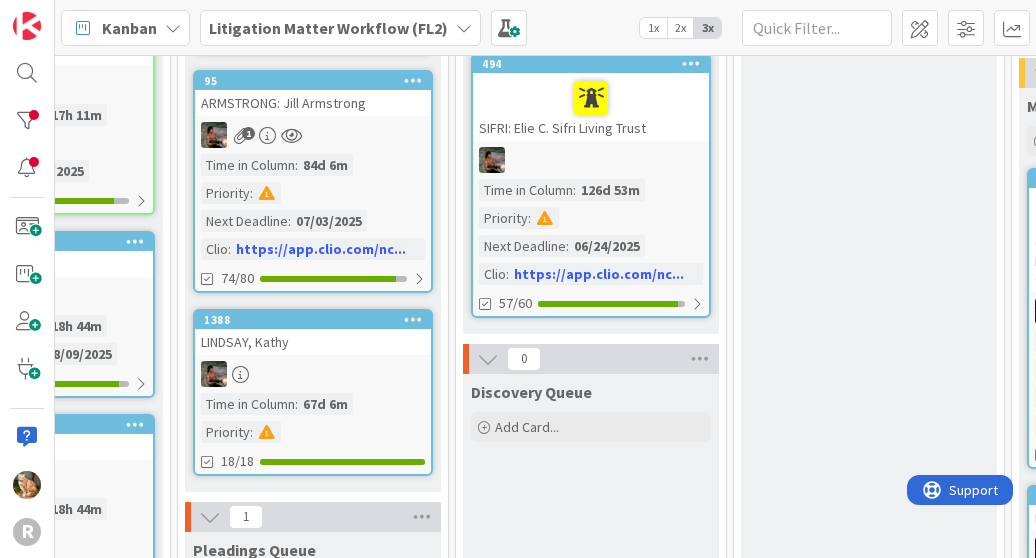 scroll, scrollTop: 678, scrollLeft: 1243, axis: both 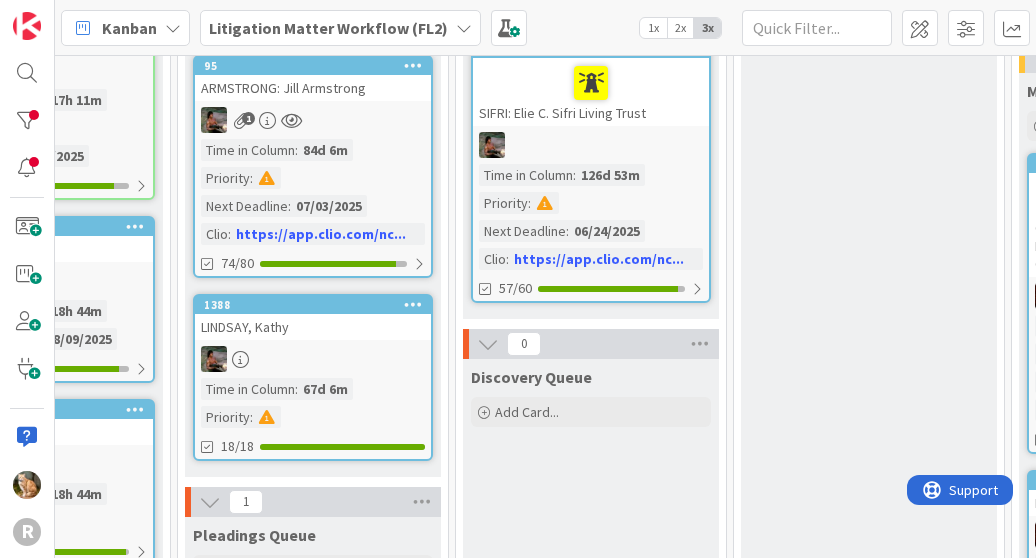 click on "LINDSAY, Kathy" at bounding box center (313, 327) 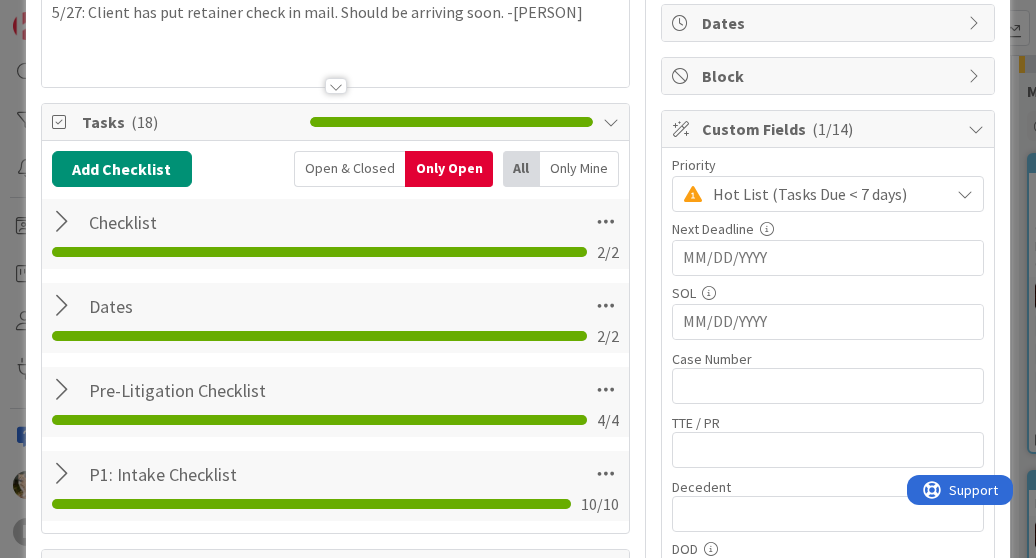 scroll, scrollTop: 246, scrollLeft: 0, axis: vertical 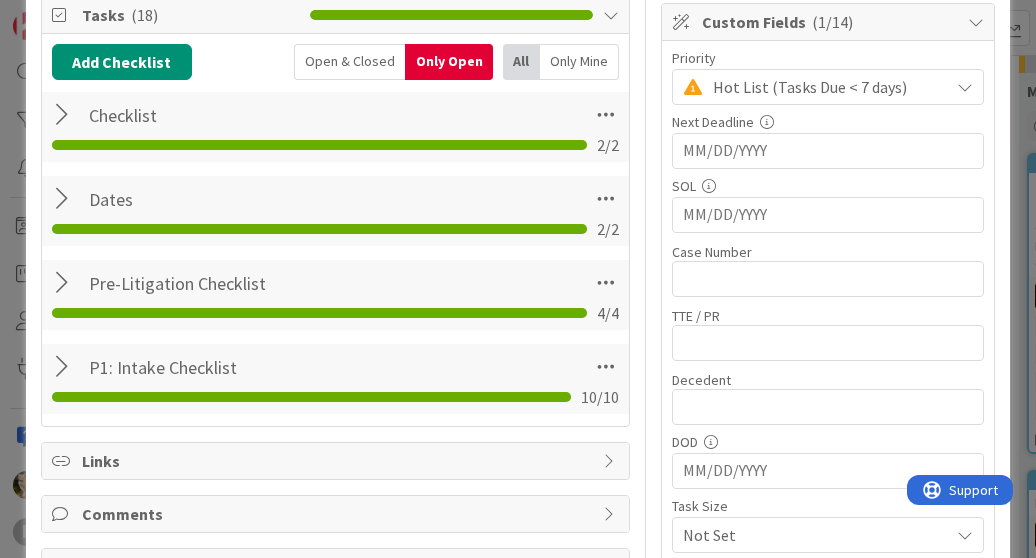 click at bounding box center (65, 115) 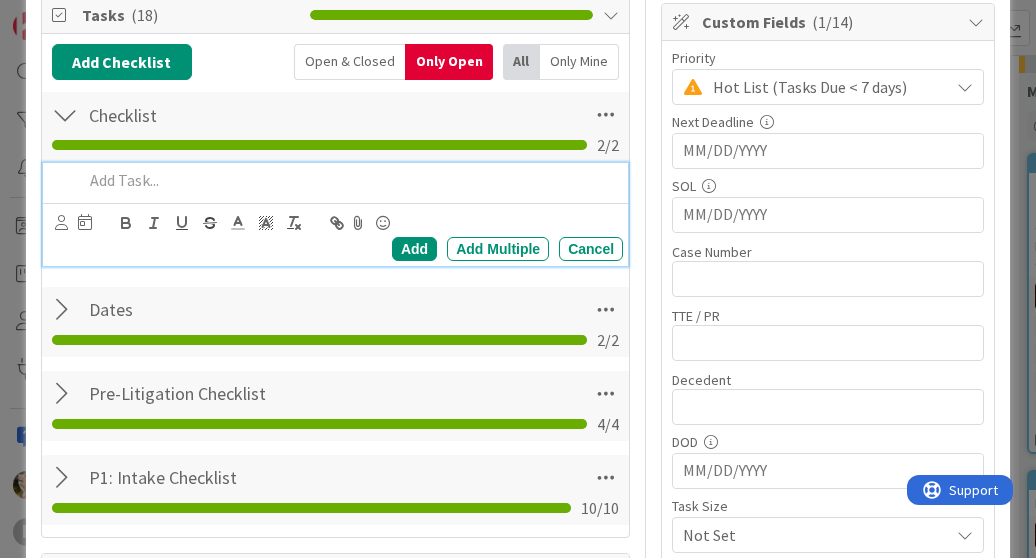 click at bounding box center [349, 180] 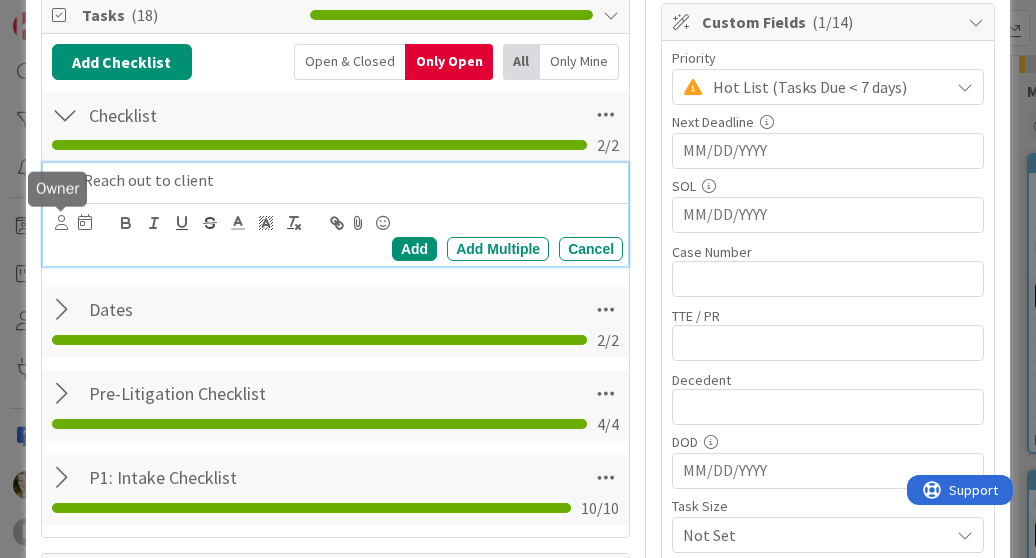 click at bounding box center [61, 222] 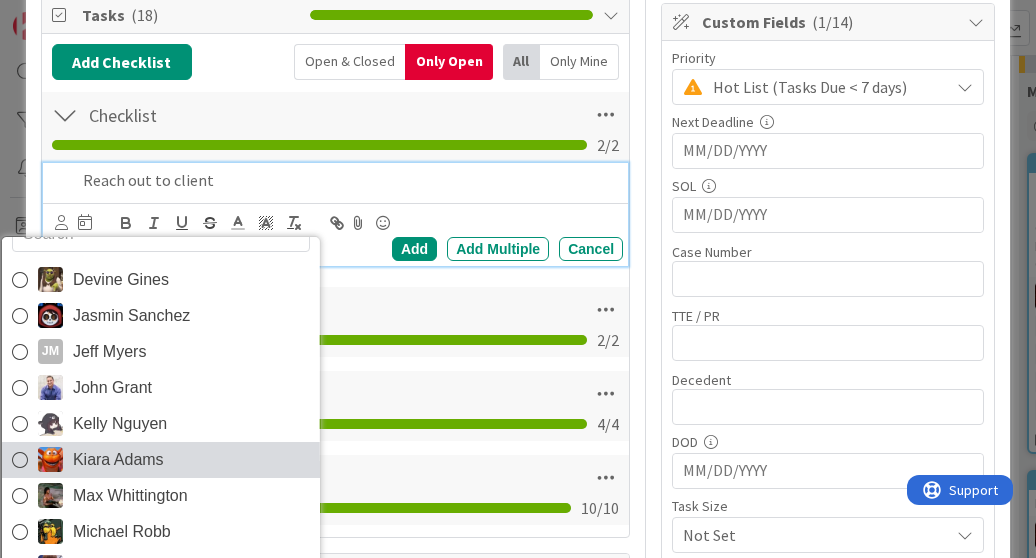 scroll, scrollTop: 32, scrollLeft: 0, axis: vertical 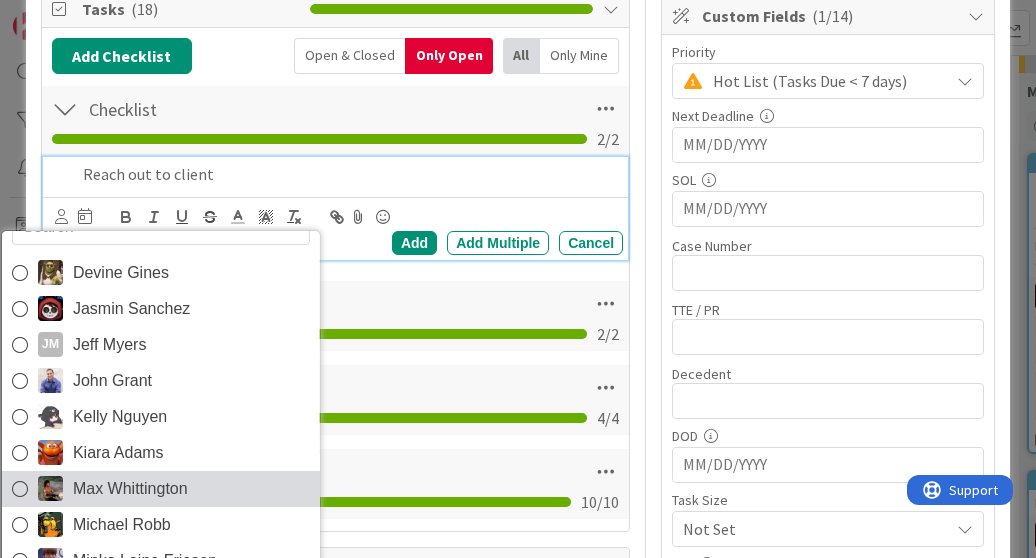 click on "Max Whittington" at bounding box center [130, 489] 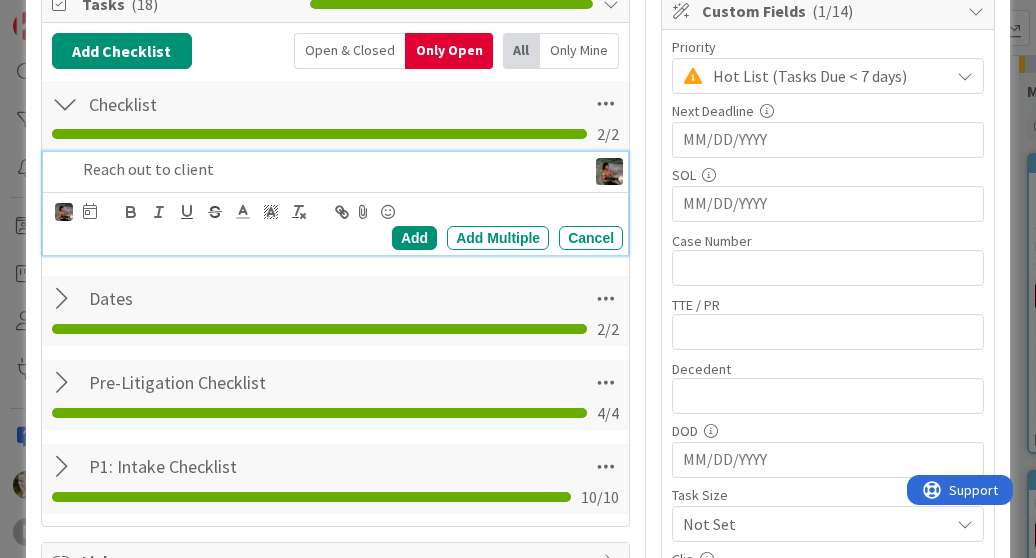 scroll, scrollTop: 312, scrollLeft: 0, axis: vertical 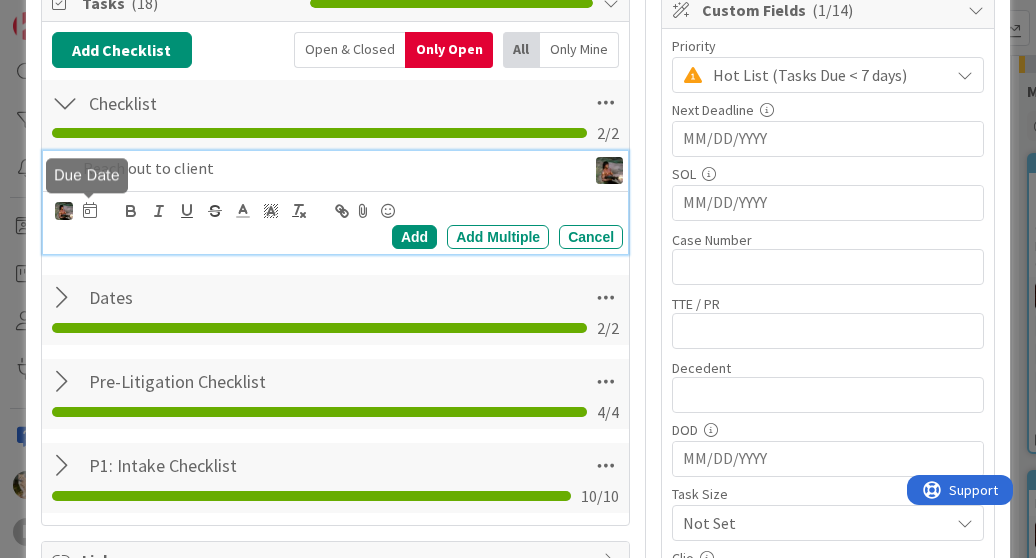 click at bounding box center [90, 210] 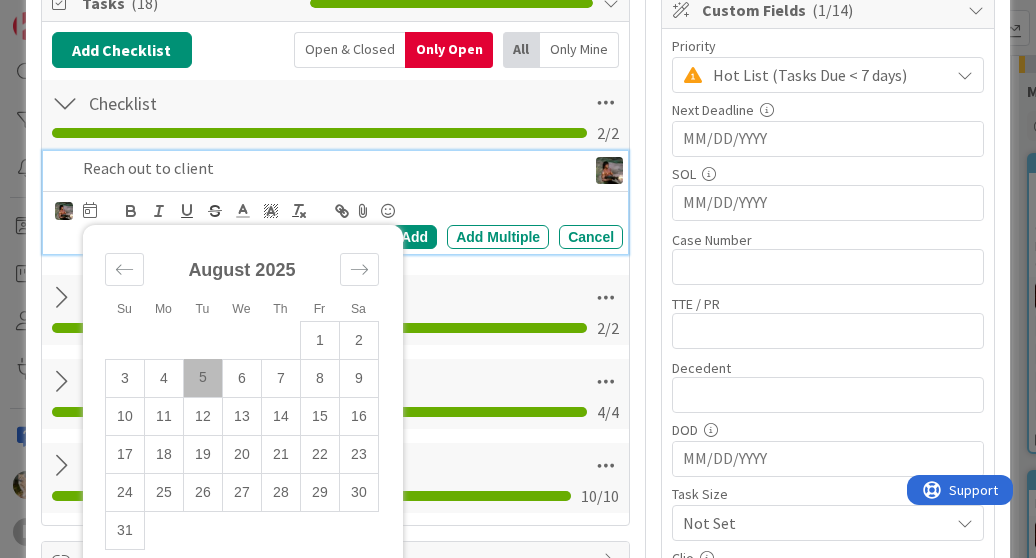 click on "5" at bounding box center (202, 378) 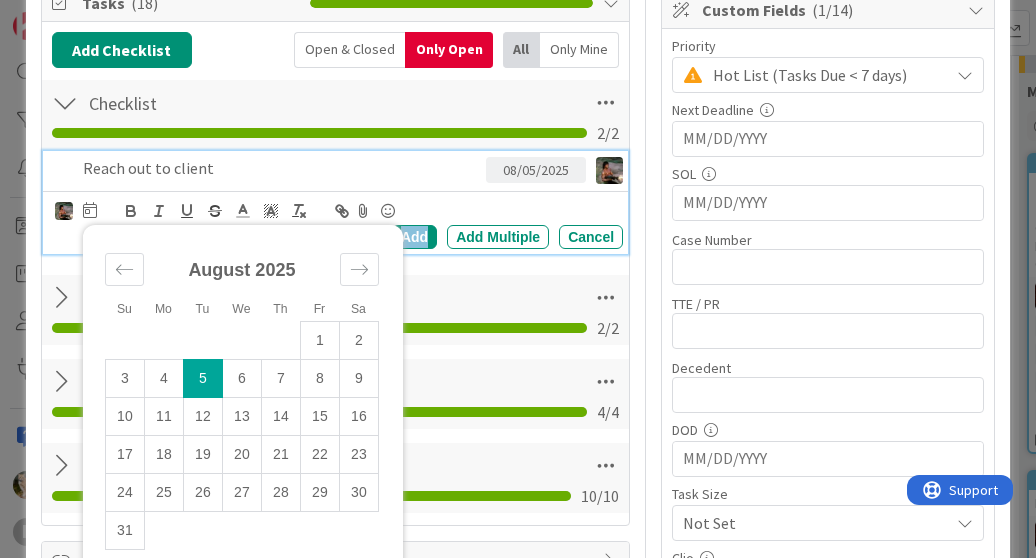 click on "Add" at bounding box center (414, 237) 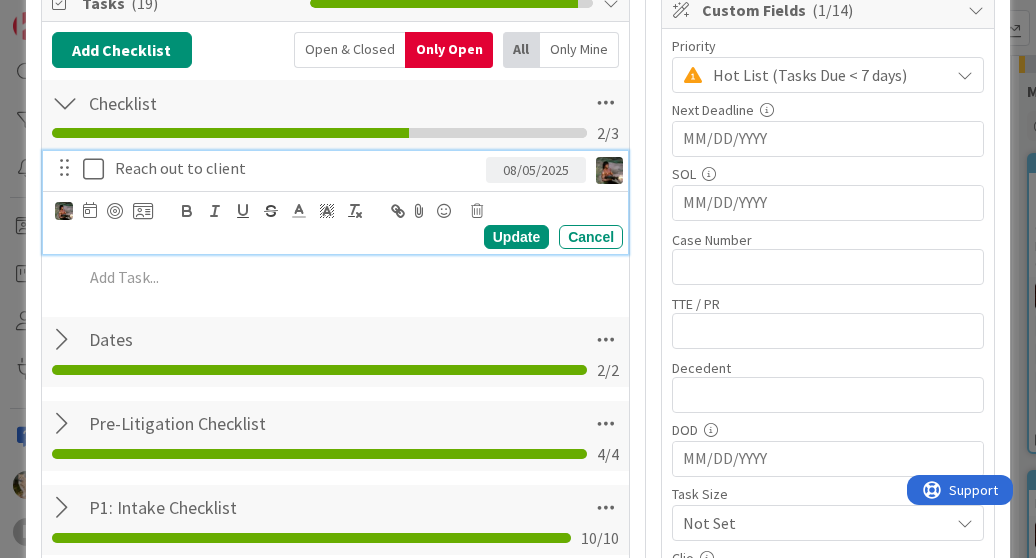 click on "Reach out to client" at bounding box center (296, 168) 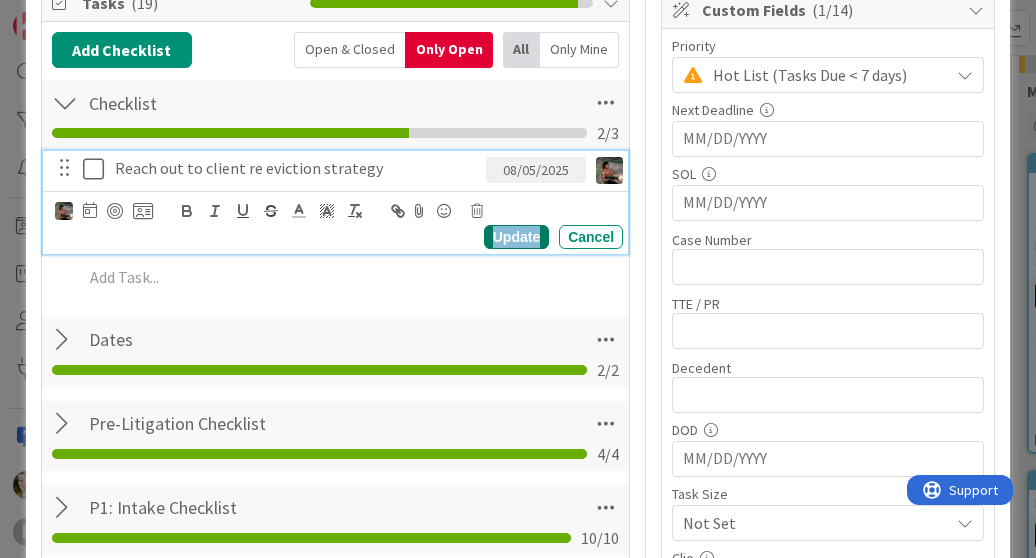 click on "Update" at bounding box center [516, 237] 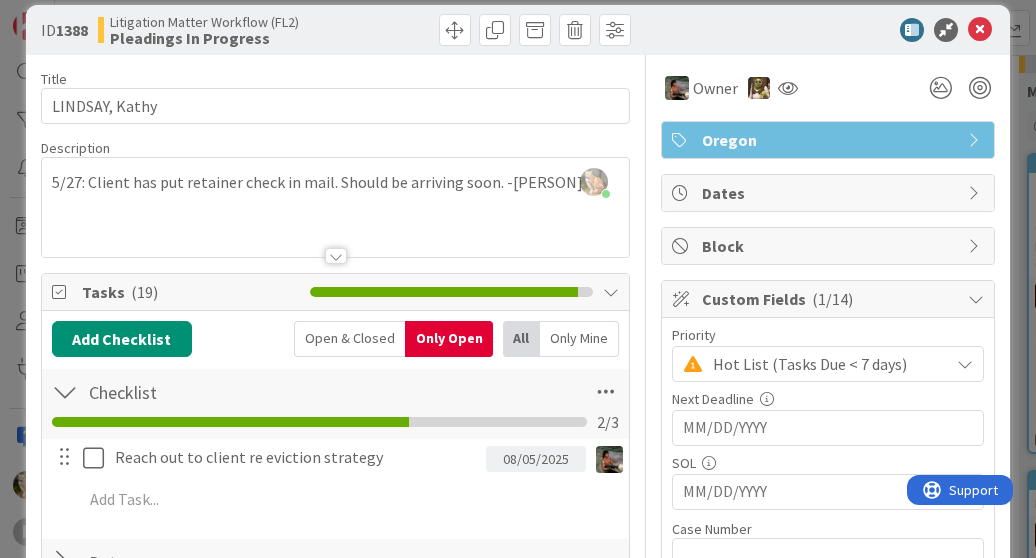 scroll, scrollTop: 0, scrollLeft: 0, axis: both 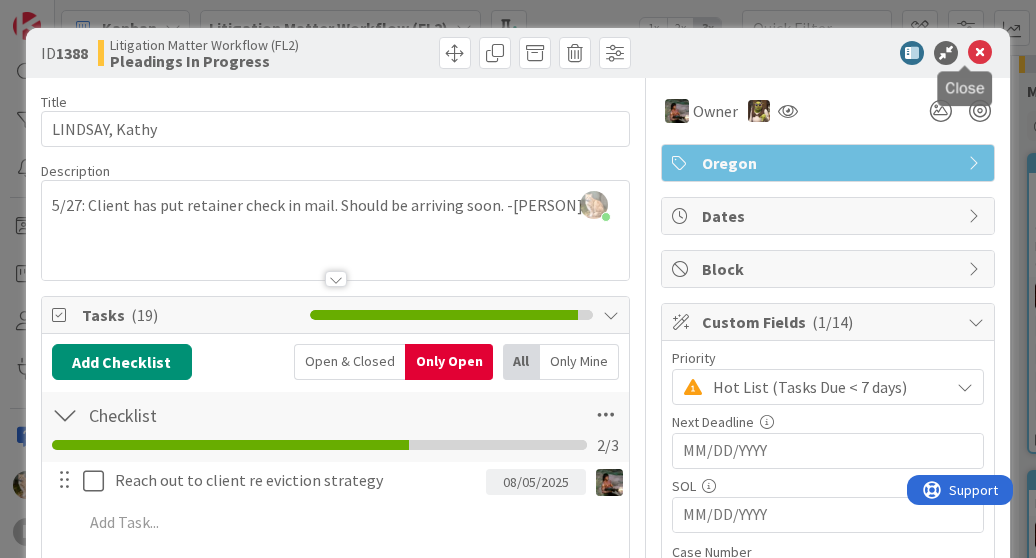 click at bounding box center (980, 53) 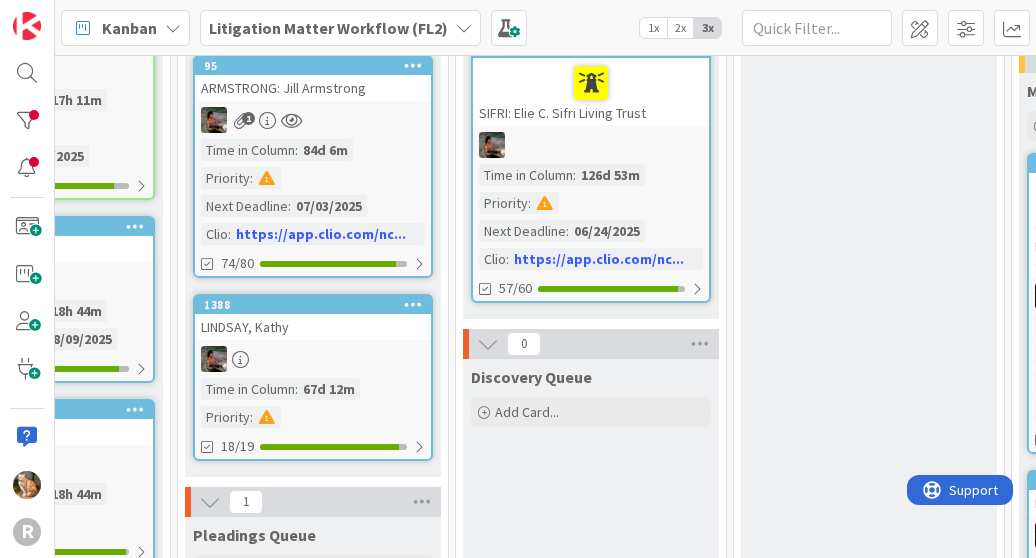 scroll, scrollTop: 728, scrollLeft: 1243, axis: both 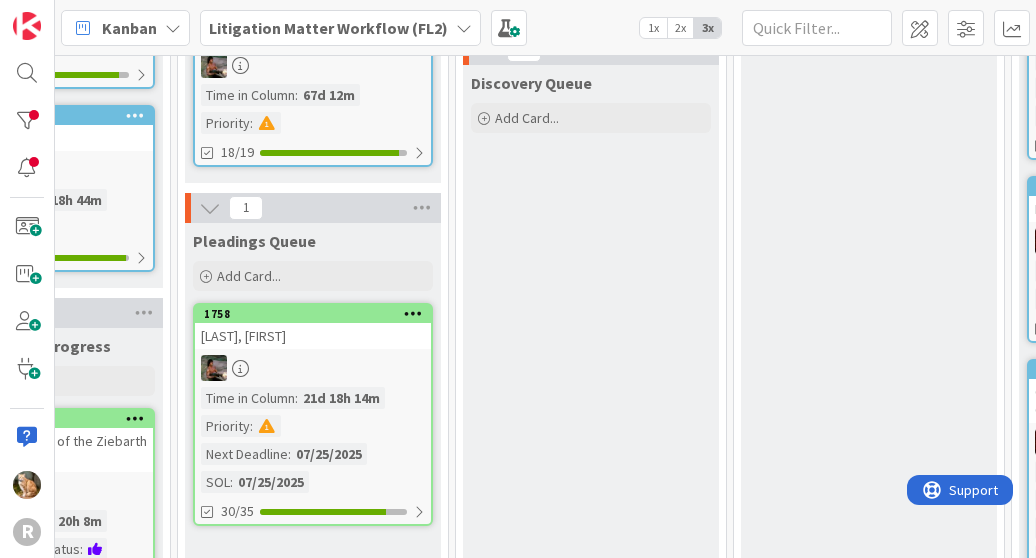 click on "[LAST_NAME], [FIRST_NAME]" at bounding box center (313, 336) 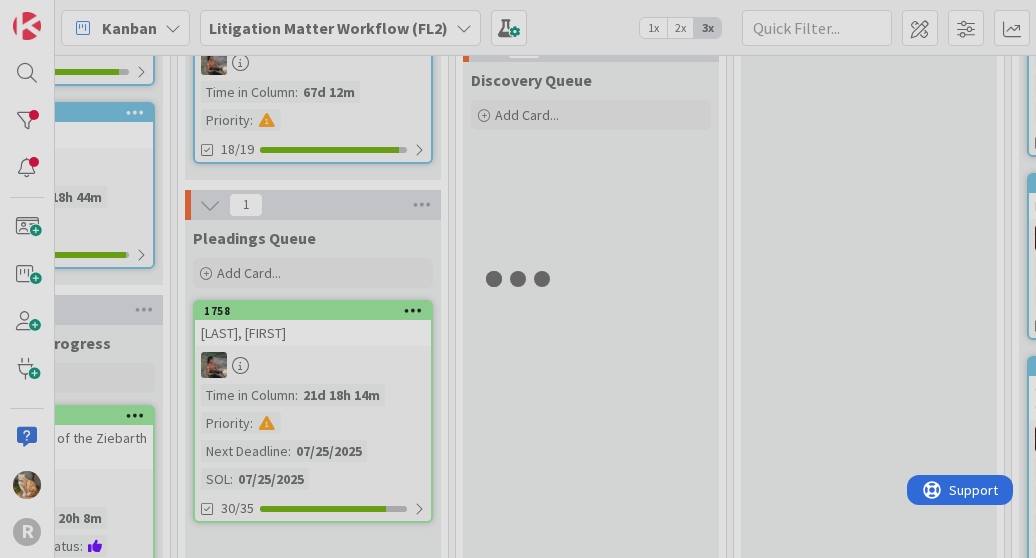 scroll, scrollTop: 982, scrollLeft: 1243, axis: both 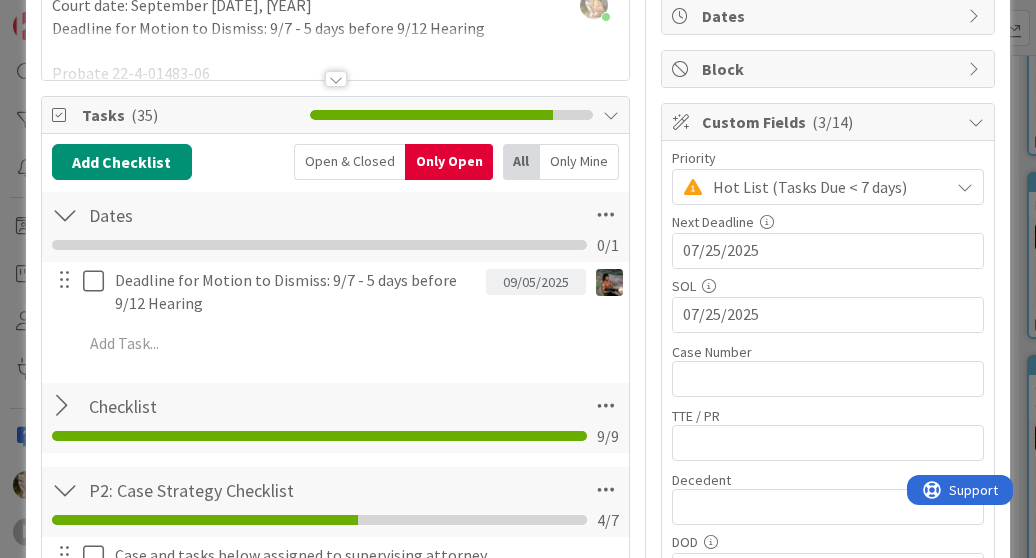 click at bounding box center (65, 406) 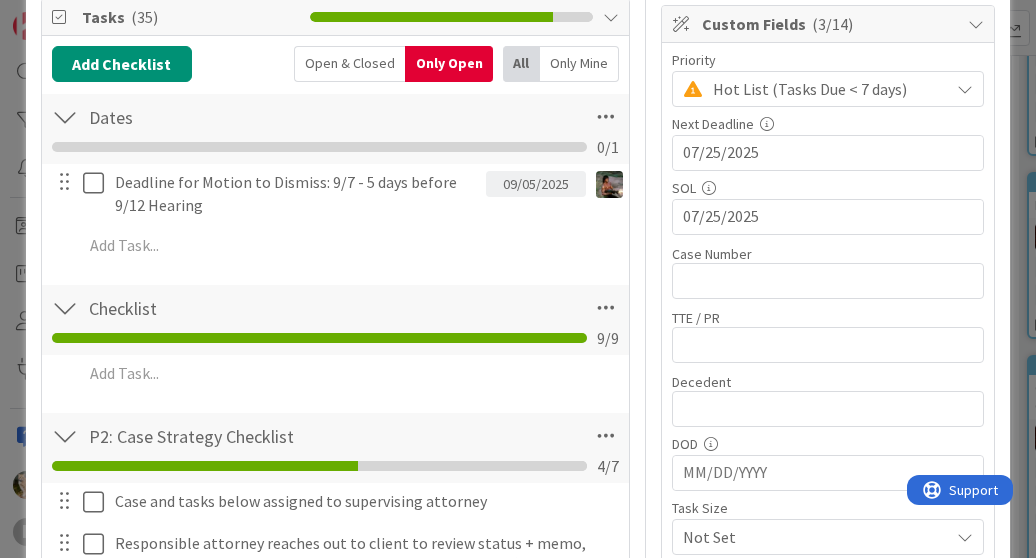 scroll, scrollTop: 299, scrollLeft: 0, axis: vertical 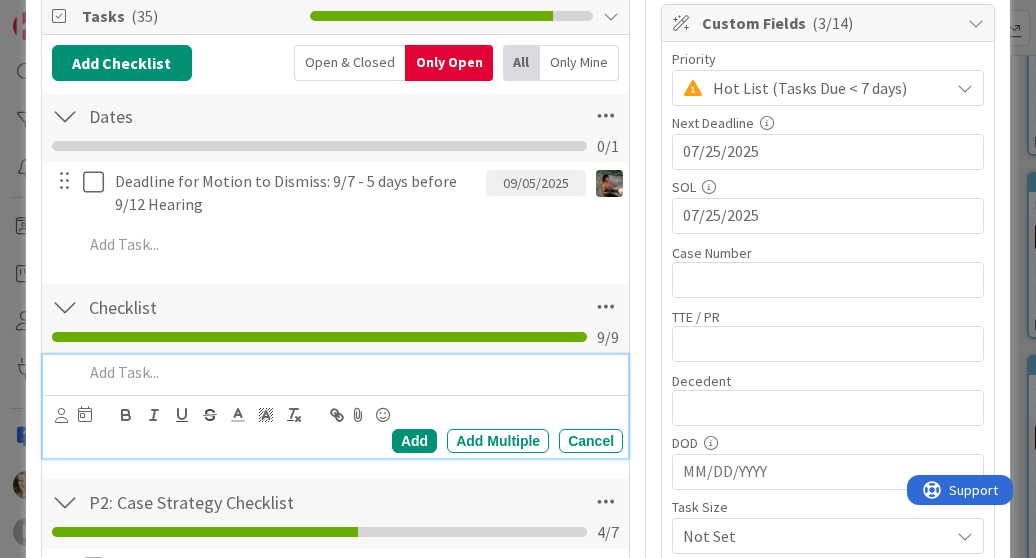 click at bounding box center [349, 372] 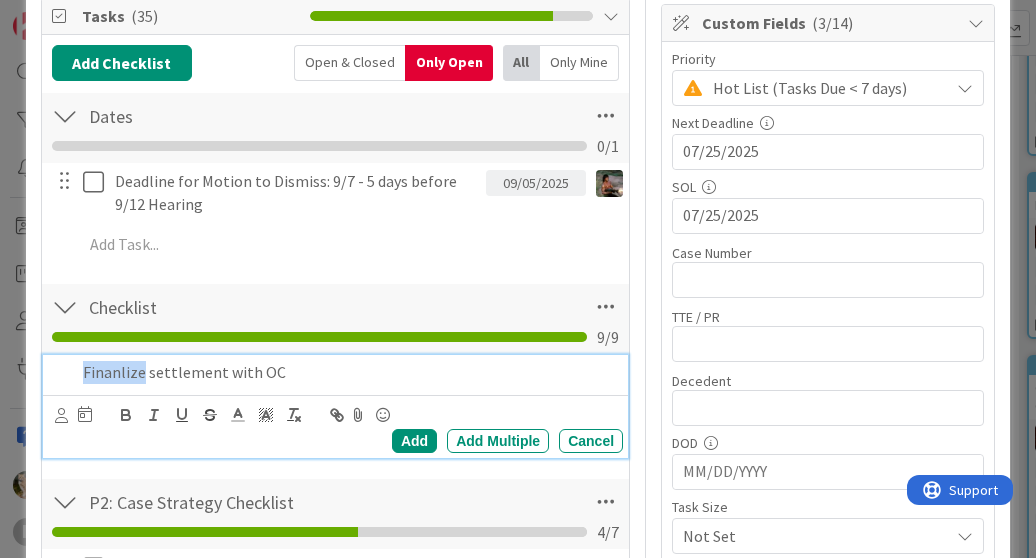 drag, startPoint x: 141, startPoint y: 372, endPoint x: 80, endPoint y: 371, distance: 61.008198 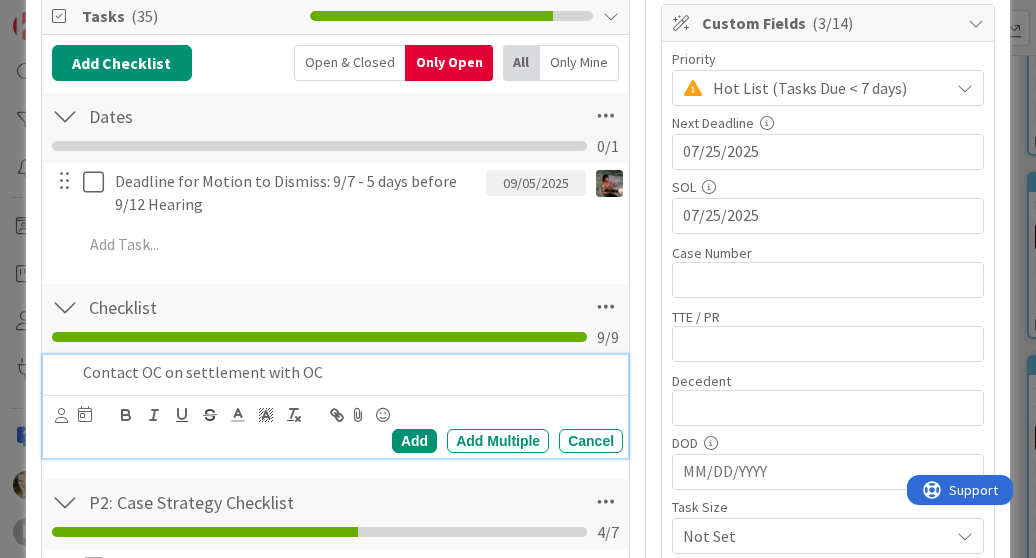 click on "Contact OC on settlement with OC" at bounding box center (349, 372) 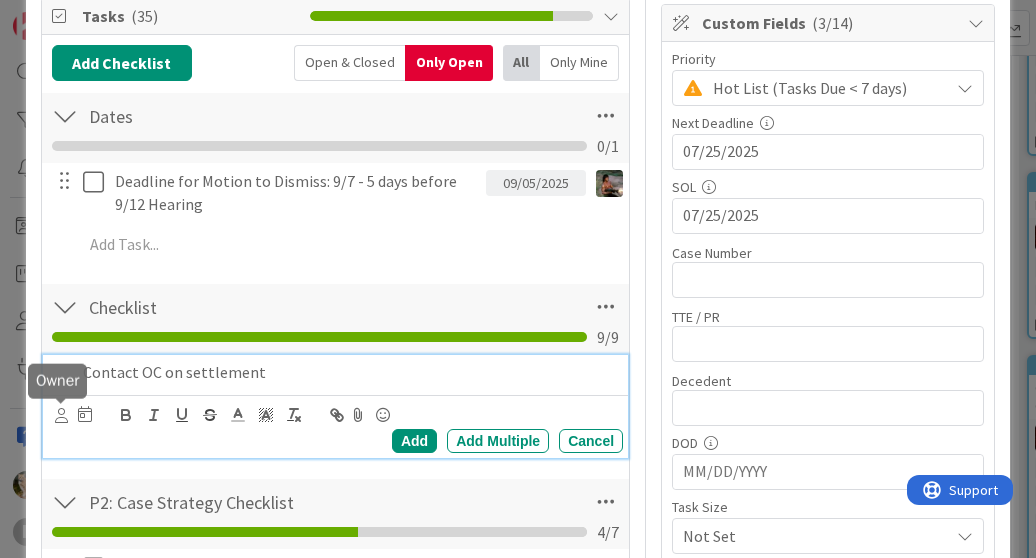 click at bounding box center (61, 415) 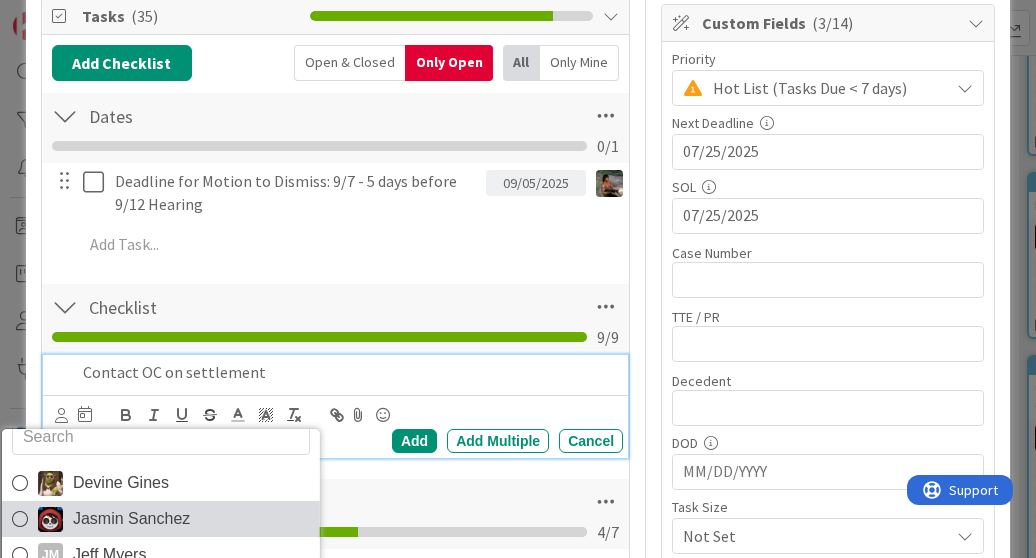 scroll, scrollTop: 32, scrollLeft: 0, axis: vertical 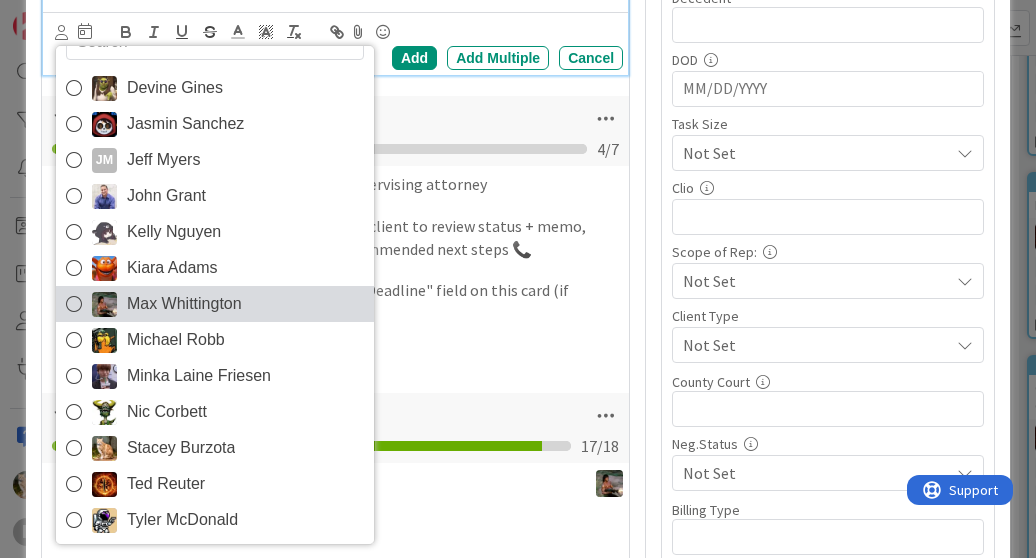 click at bounding box center (104, 304) 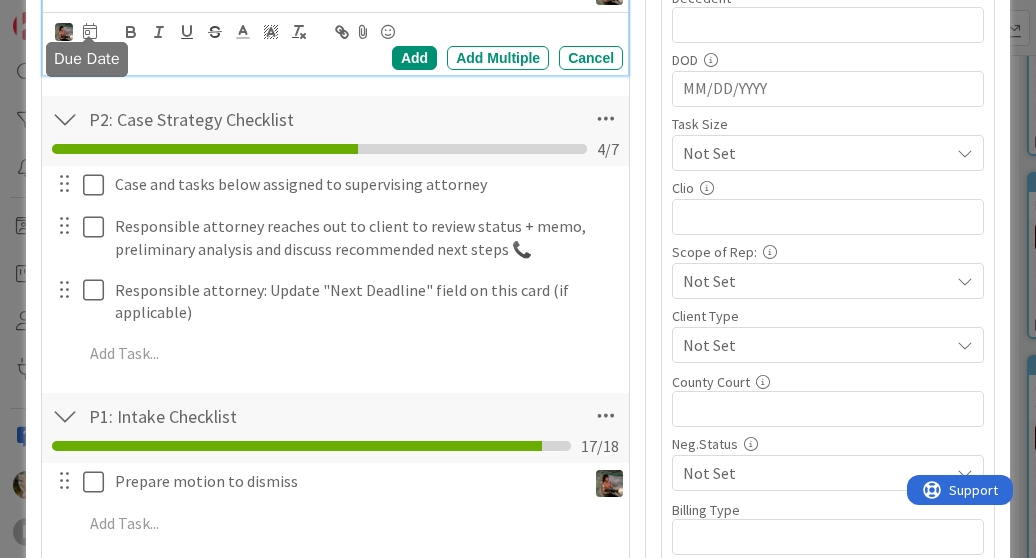 click at bounding box center [90, 31] 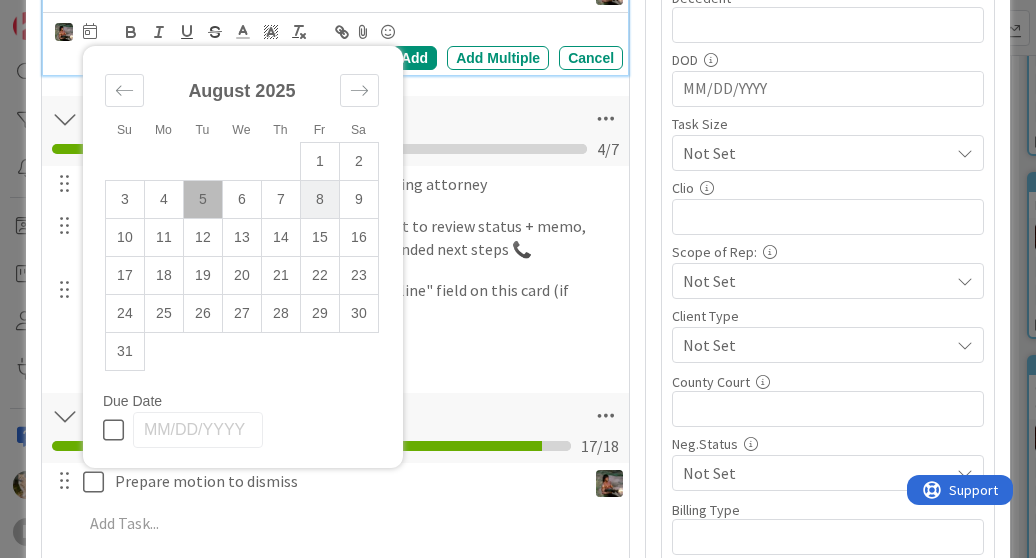 click on "8" at bounding box center [319, 200] 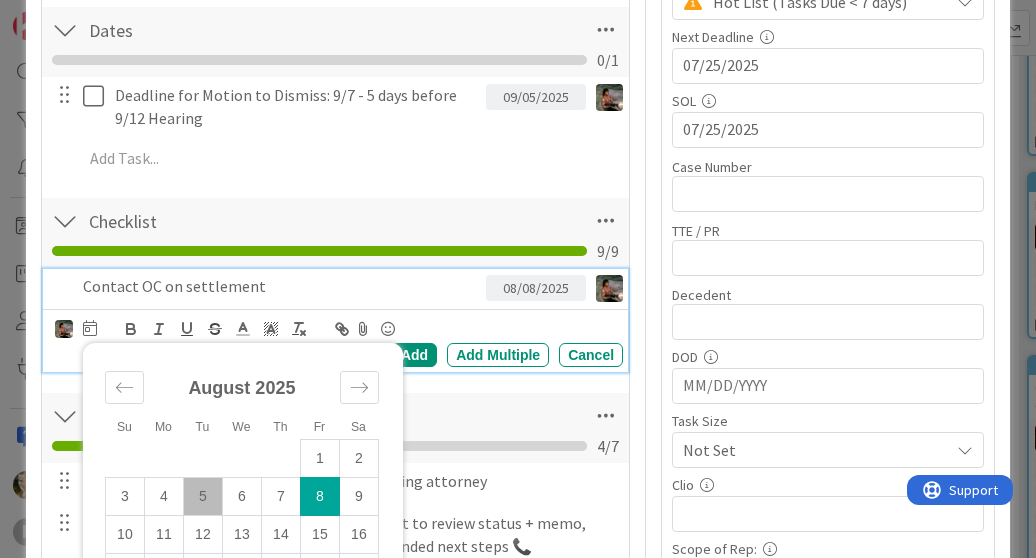 scroll, scrollTop: 384, scrollLeft: 0, axis: vertical 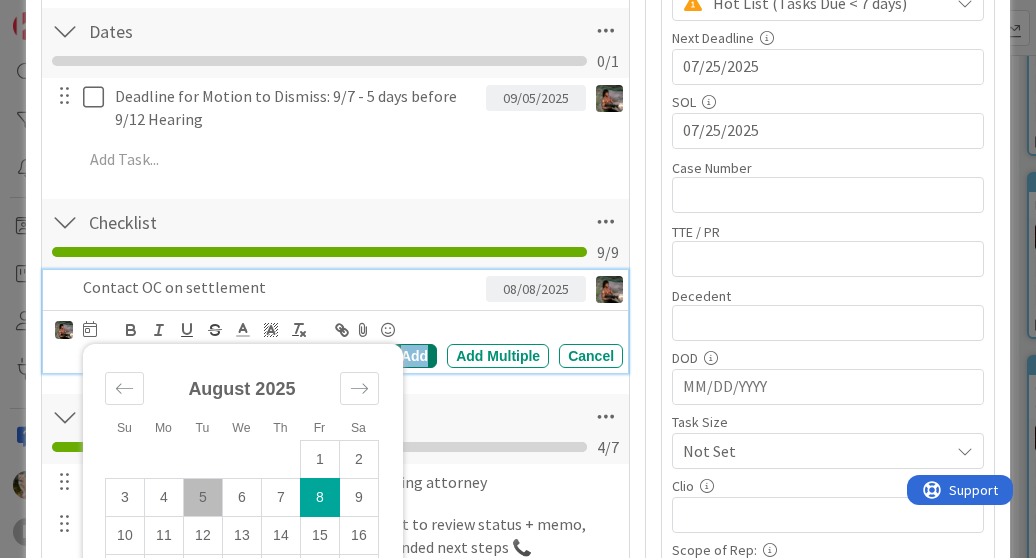 click on "Add" at bounding box center (414, 356) 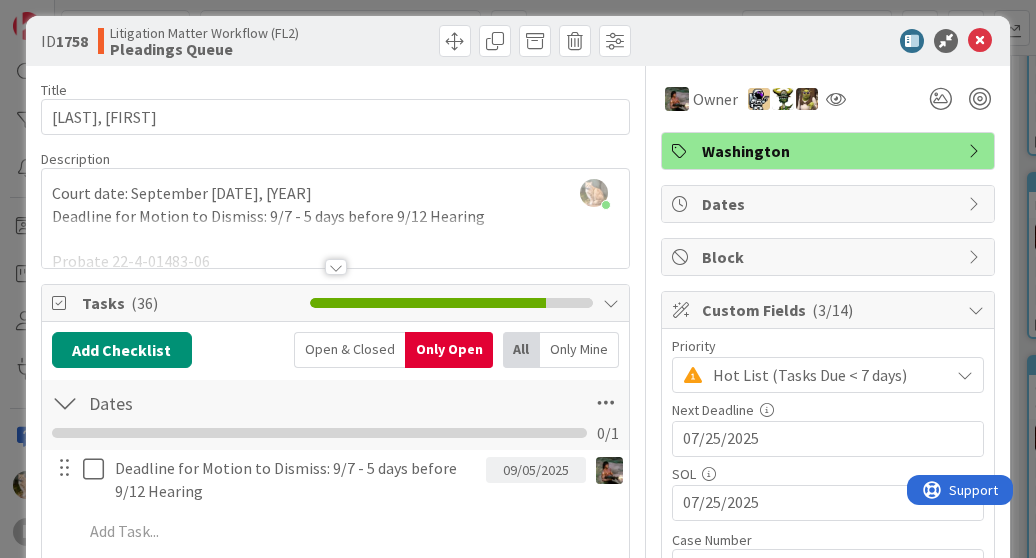 scroll, scrollTop: 0, scrollLeft: 0, axis: both 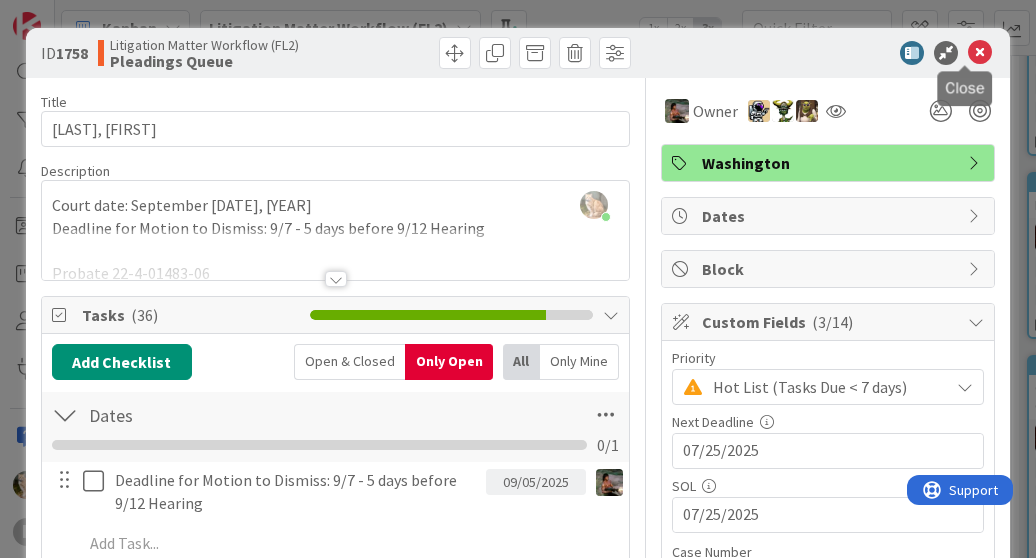 click at bounding box center [980, 53] 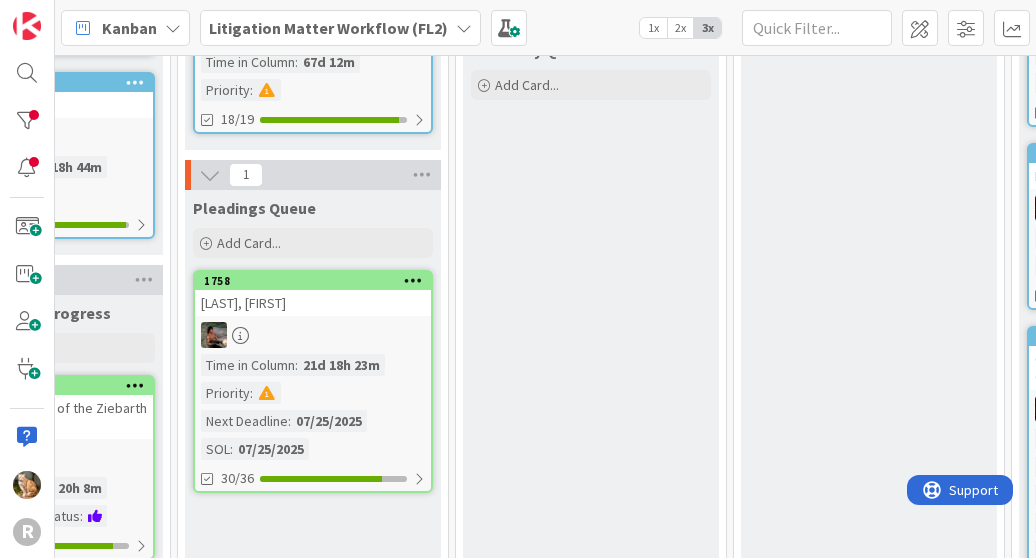 scroll, scrollTop: 1088, scrollLeft: 1243, axis: both 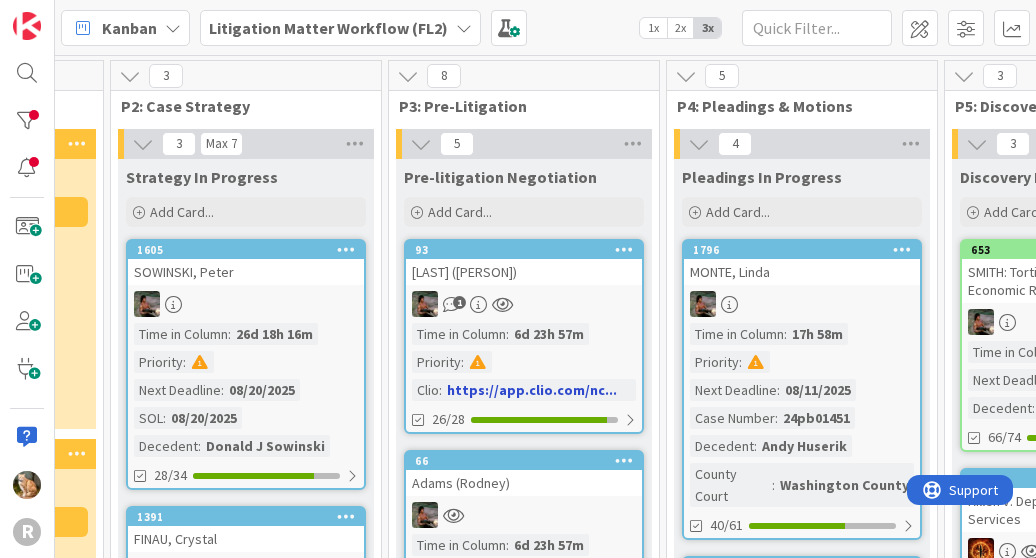 click on "[LAST] (Marilyn)" at bounding box center [524, 272] 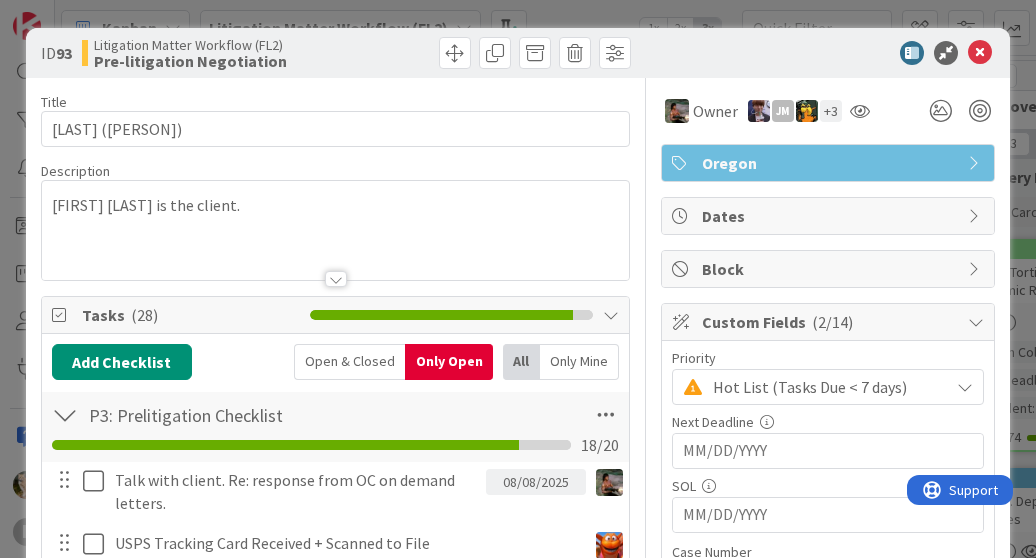 scroll, scrollTop: 0, scrollLeft: 0, axis: both 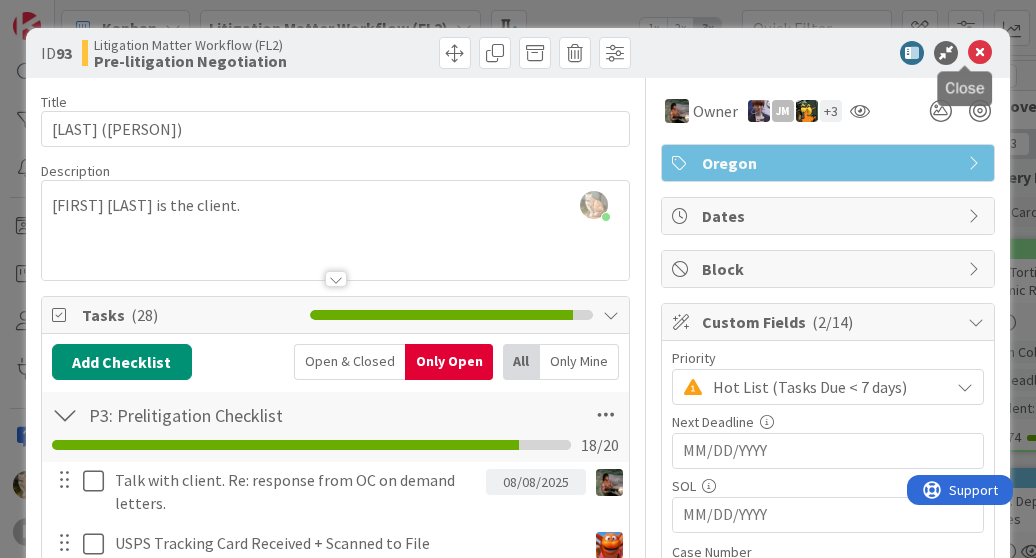 click at bounding box center (980, 53) 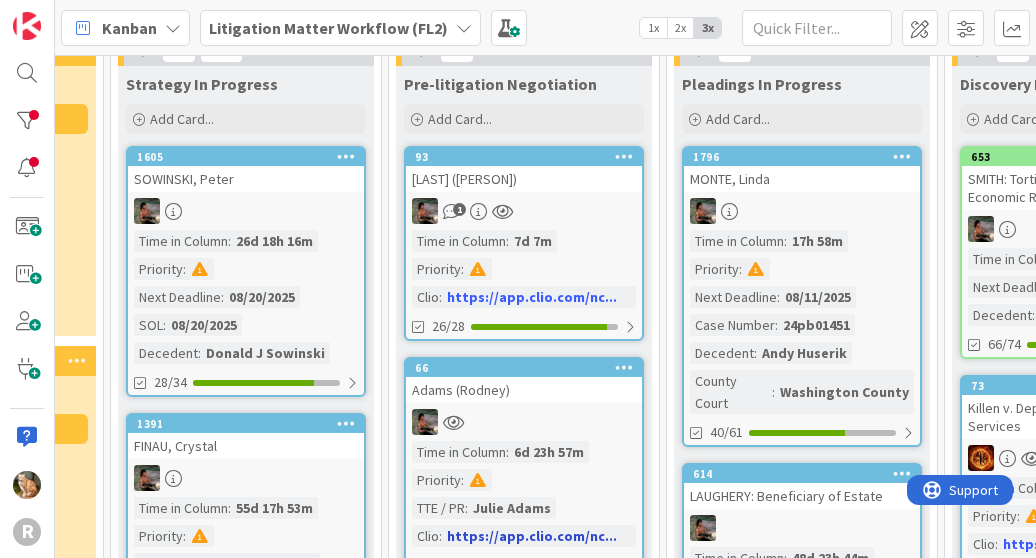 scroll, scrollTop: 96, scrollLeft: 754, axis: both 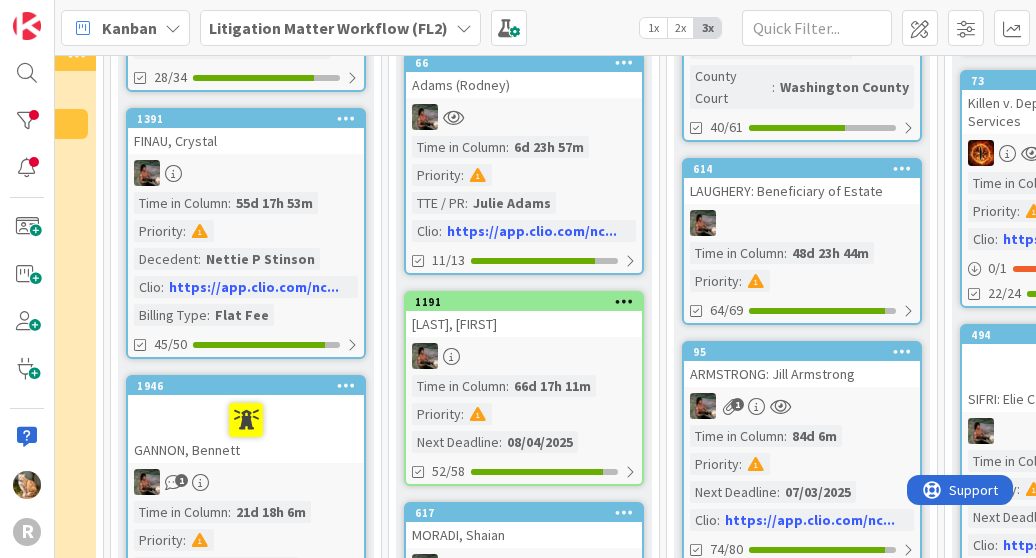 click on "[LAST], Amy" at bounding box center [524, 324] 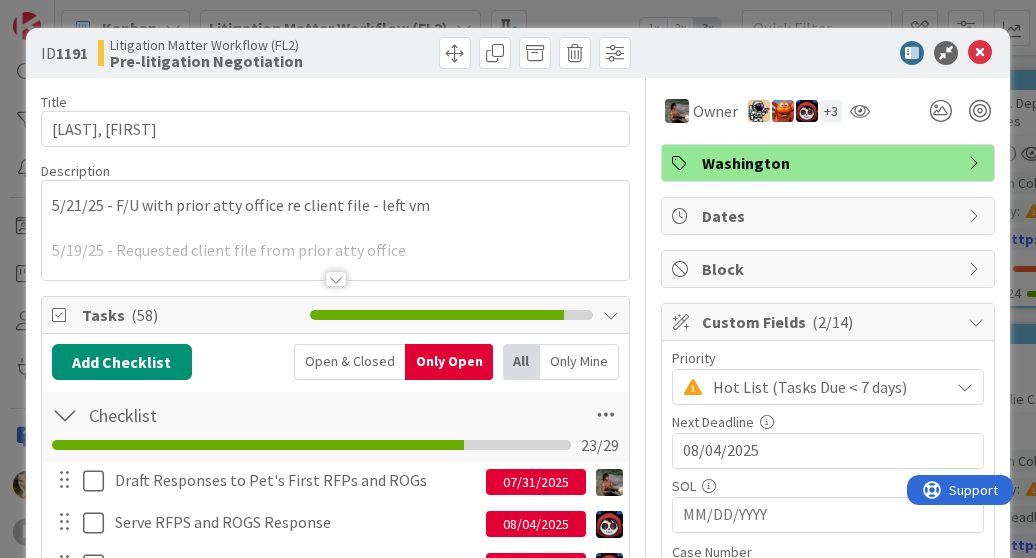 scroll, scrollTop: 0, scrollLeft: 0, axis: both 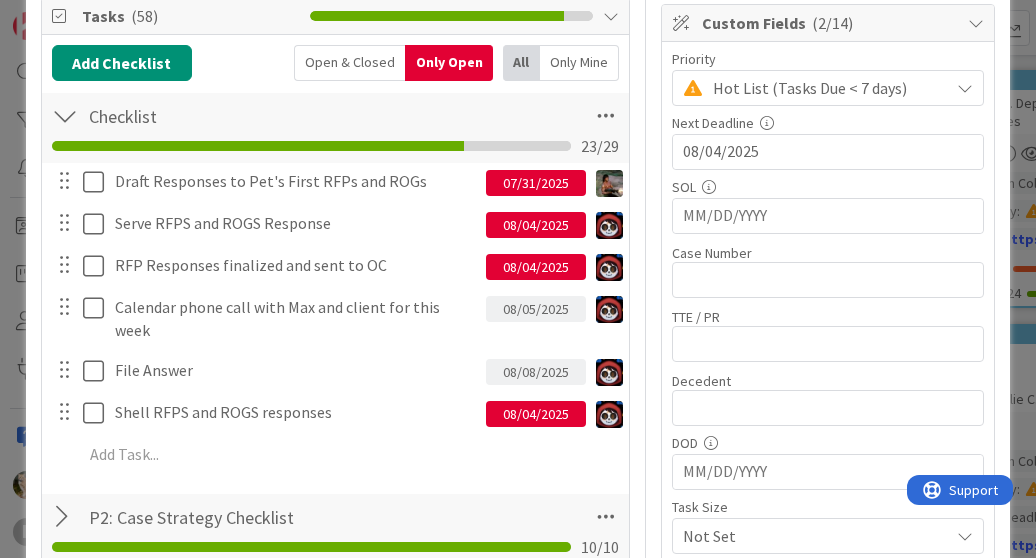 click on "07/31/2025" at bounding box center [536, 183] 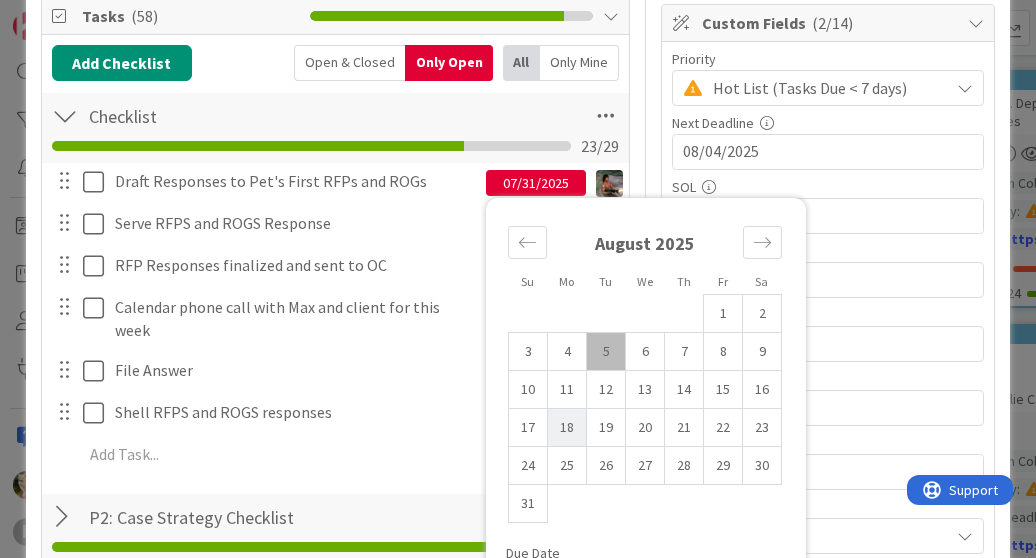 click on "18" at bounding box center [567, 428] 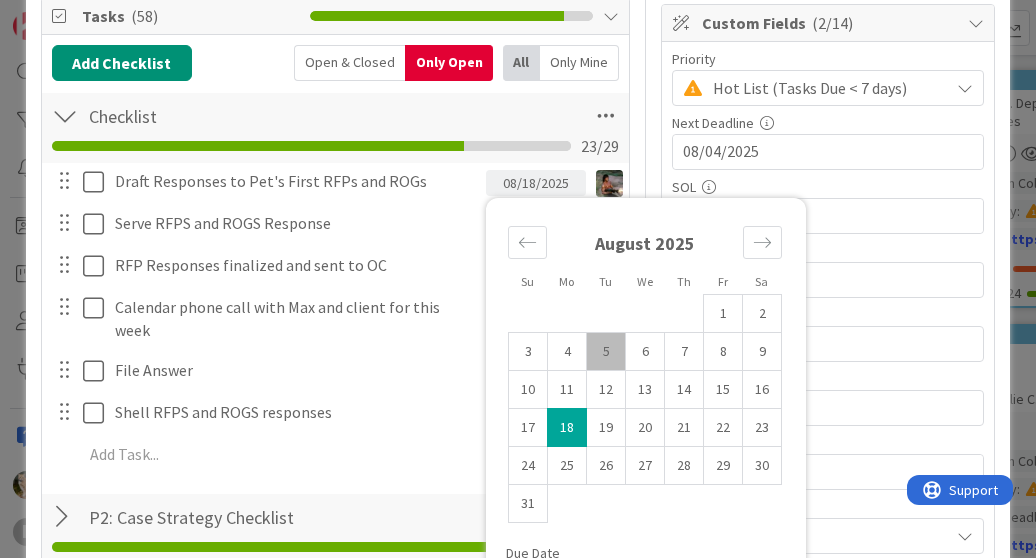 click on "Draft Responses to Pet's First RFPs and ROGs 08/18/2025 Su Mo Tu We Th Fr Sa July 2025 1 2 3 4 5 6 7 8 9 10 11 12 13 14 15 16 17 18 19 20 21 22 23 24 25 26 27 28 29 30 31 August 2025 1 2 3 4 5 6 7 8 9 10 11 12 13 14 15 16 17 18 19 20 21 22 23 24 25 26 27 28 29 30 31 September 2025 1 2 3 4 5 6 7 8 9 10 11 12 13 14 15 16 17 18 19 20 21 22 23 24 25 26 27 28 29 30 Due Date 08/18/2025 Update Cancel Serve RFPS and ROGS Response 08/04/2025 Update Cancel RFP Responses finalized and sent to OC 08/04/2025 Update Cancel Calendar phone call with Max and client for this week 08/05/2025 Update Cancel File Answer 08/08/2025 Update Cancel Shell RFPS and ROGS responses 08/04/2025 Update Cancel Add Add Multiple Cancel" at bounding box center [335, 321] 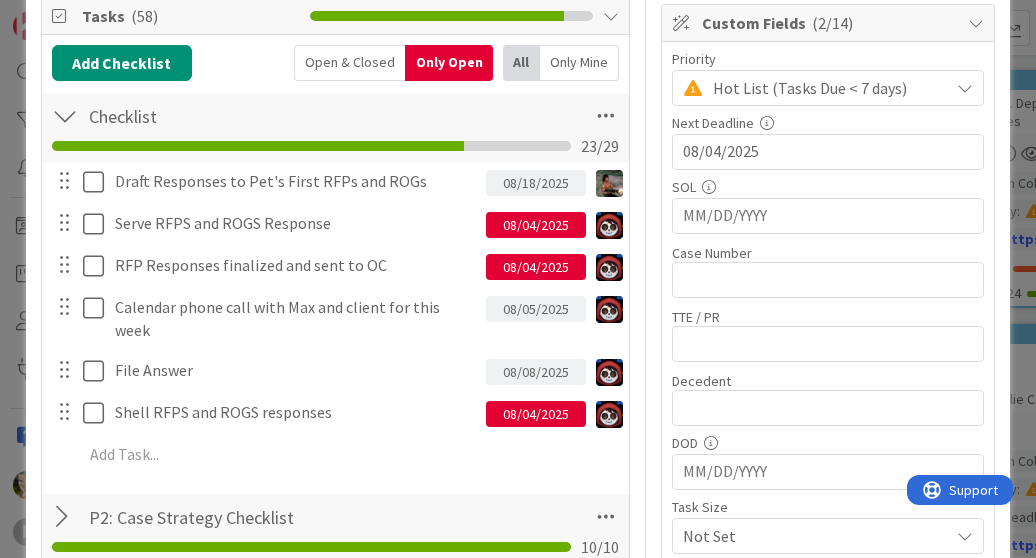 click on "08/04/2025" at bounding box center (536, 225) 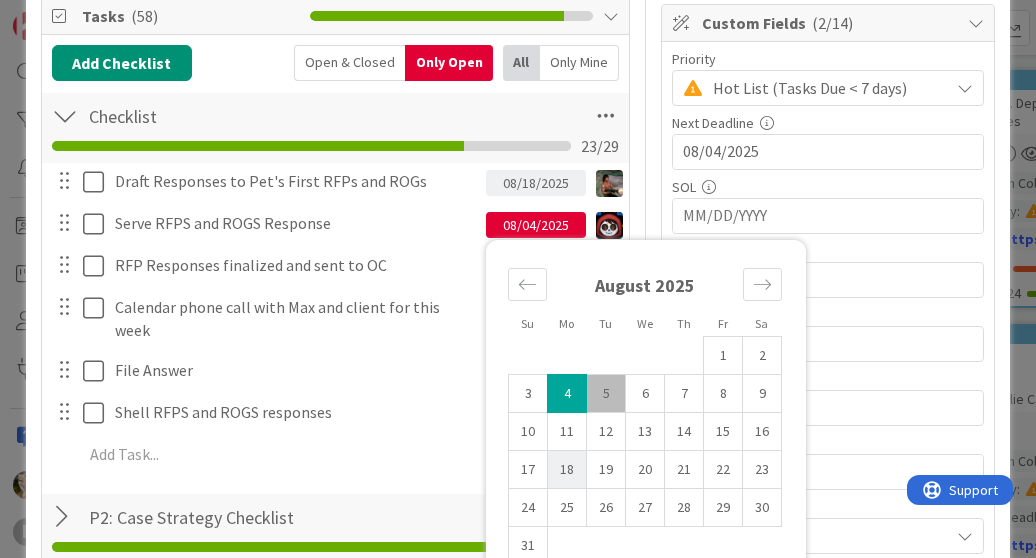 click on "18" at bounding box center [567, 470] 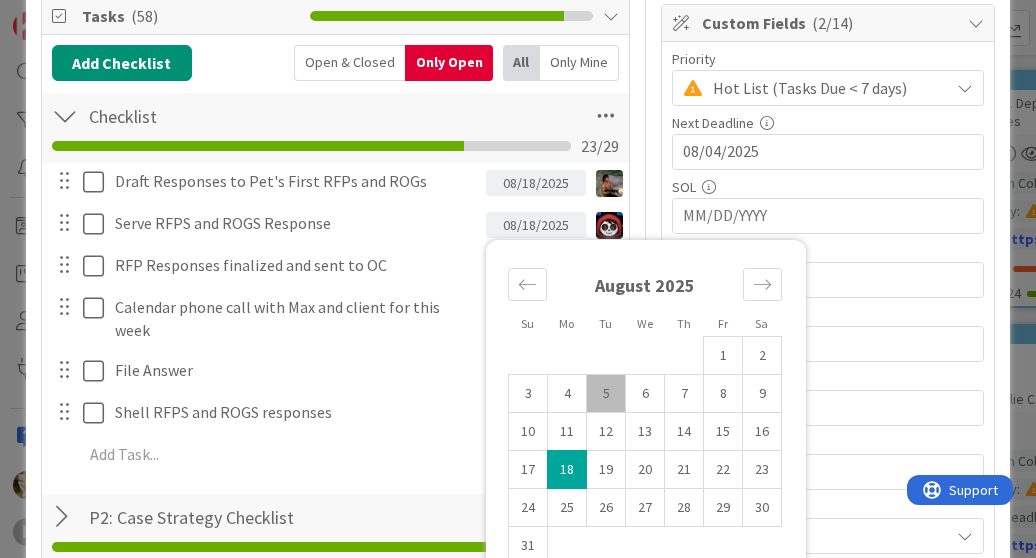 click on "Checklist Checklist Name 9 / 64 Checklist 23 / 29 Draft Responses to Pet's First RFPs and ROGs 08/18/2025 Su Mo Tu We Th Fr Sa July 2025 1 2 3 4 5 6 7 8 9 10 11 12 13 14 15 16 17 18 19 20 21 22 23 24 25 26 27 28 29 30 31 August 2025 1 2 3 4 5 6 7 8 9 10 11 12 13 14 15 16 17 18 19 20 21 22 23 24 25 26 27 28 29 30 31 September 2025 1 2 3 4 5 6 7 8 9 10 11 12 13 14 15 16 17 18 19 20 21 22 23 24 25 26 27 28 29 30 Due Date 08/18/2025 Update Cancel Serve RFPS and ROGS Response 08/18/2025 Su Mo Tu We Th Fr Sa July 2025 1 2 3 4 5 6 7 8 9 10 11 12 13 14 15 16 17 18 19 20 21 22 23 24 25 26 27 28 29 30 31 August 2025 1 2 3 4 5 6 7 8 9 10 11 12 13 14 15 16 17 18 19 20 21 22 23 24 25 26 27 28 29 30 31 September 2025 1 2 3 4 5 6 7 8 9 10 11 12 13 14 15 16 17 18 19 20 21 22 23 24 25 26 27 28 29 30 Due Date 08/18/2025 Update Cancel RFP Responses finalized and sent to OC 08/04/2025 Update Cancel Calendar phone call with Max and client for this week 08/05/2025 Update Cancel File Answer 08/08/2025 Update Cancel 08/04/2025 Add" at bounding box center [335, 286] 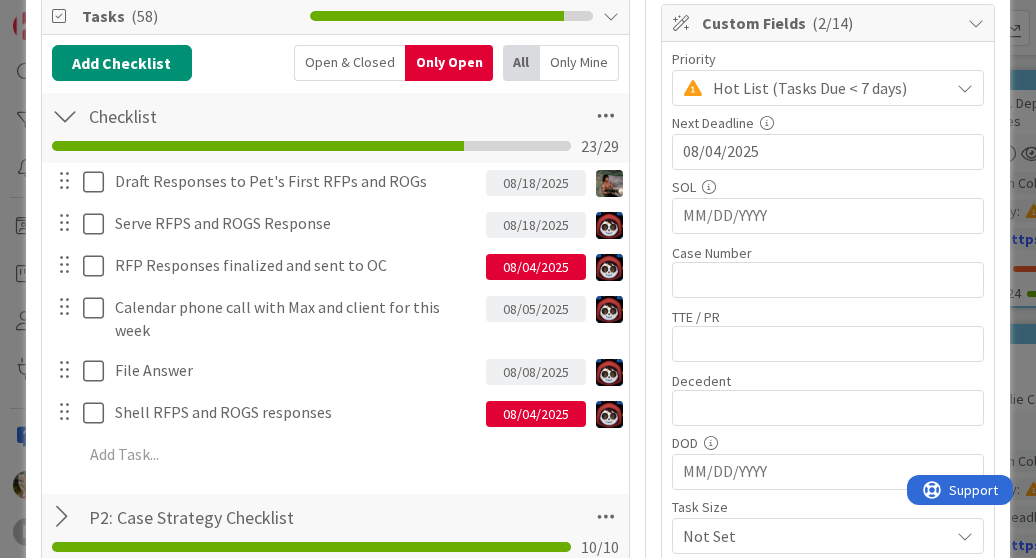 click on "08/04/2025" at bounding box center [536, 267] 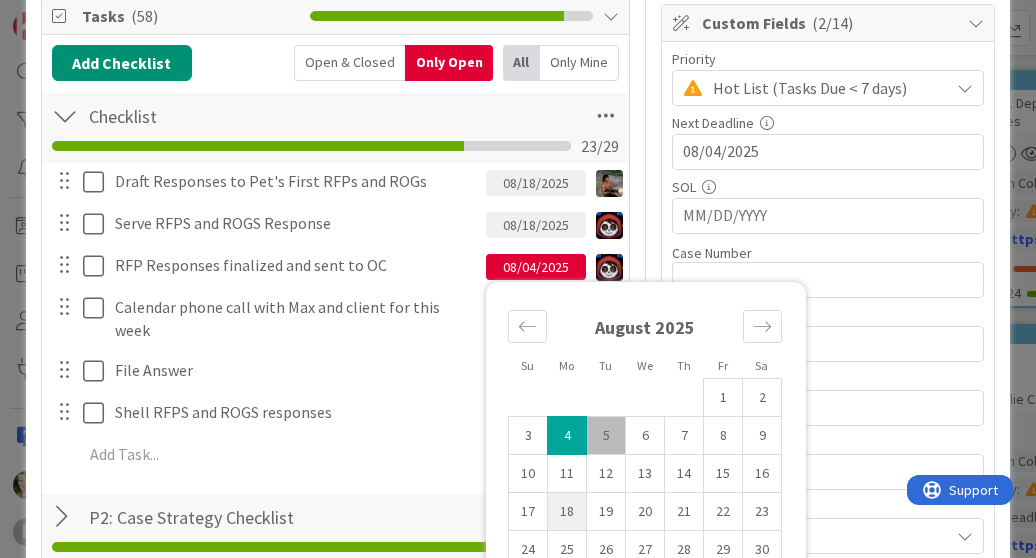 click on "18" at bounding box center [567, 512] 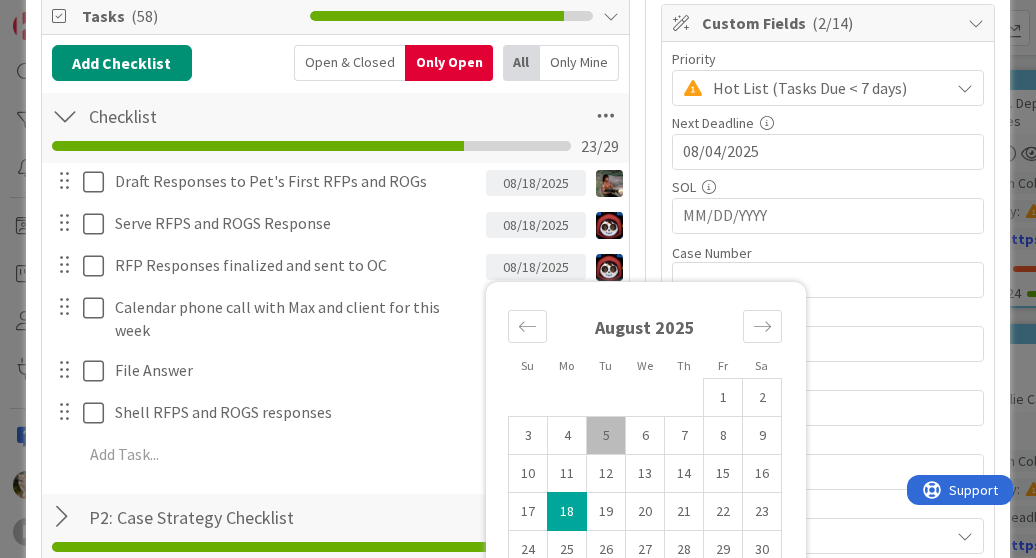click on "Add Checklist Open & Closed Only Open All Only Mine Checklist Checklist Name 9 / 64 Checklist 23 / 29 Draft Responses to Pet's First RFPs and ROGs 08/18/2025 Su Mo Tu We Th Fr Sa July 2025 1 2 3 4 5 6 7 8 9 10 11 12 13 14 15 16 17 18 19 20 21 22 23 24 25 26 27 28 29 30 31 August 2025 1 2 3 4 5 6 7 8 9 10 11 12 13 14 15 16 17 18 19 20 21 22 23 24 25 26 27 28 29 30 31 September 2025 1 2 3 4 5 6 7 8 9 10 11 12 13 14 15 16 17 18 19 20 21 22 23 24 25 26 27 28 29 30 Due Date 08/18/2025 Update Cancel Serve RFPS and ROGS Response 08/18/2025 Su Mo Tu We Th Fr Sa July 2025 1 2 3 4 5 6 7 8 9 10 11 12 13 14 15 16 17 18 19 20 21 22 23 24 25 26 27 28 29 30 31 August 2025 1 2 3 4 5 6 7 8 9 10 11 12 13 14 15 16 17 18 19 20 21 22 23 24 25 26 27 28 29 30 31 September 2025 1 2 3 4 5 6 7 8 9 10 11 12 13 14 15 16 17 18 19 20 21 22 23 24 25 26 27 28 29 30 Due Date 08/18/2025 Update Cancel RFP Responses finalized and sent to OC 08/18/2025 Su Mo Tu We Th Fr Sa July 2025 1 2 3 4 5 6 7 8 9 10 11 12 13 14 15 16 17 18 19 20 21 22 23 24" at bounding box center [335, 347] 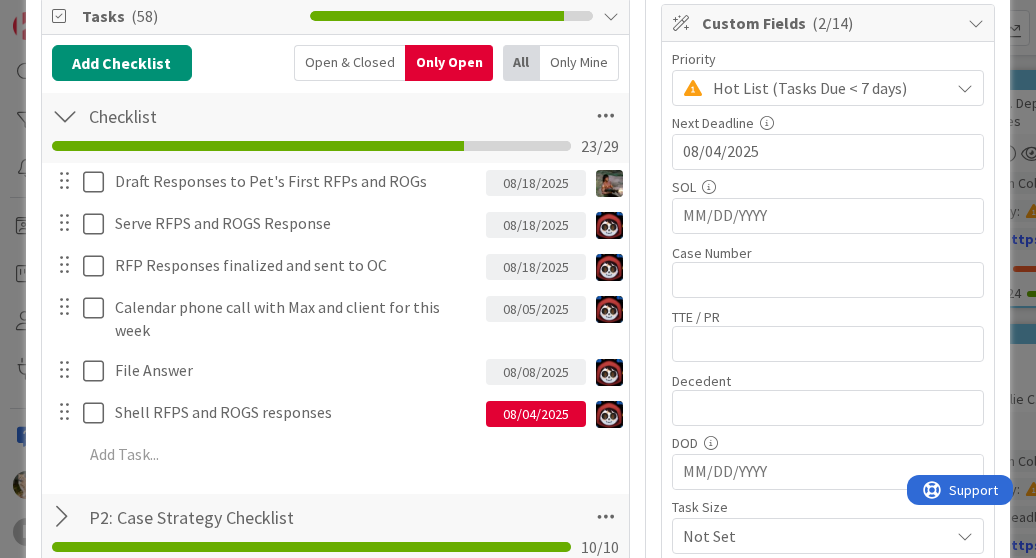 click on "08/04/2025" at bounding box center [536, 414] 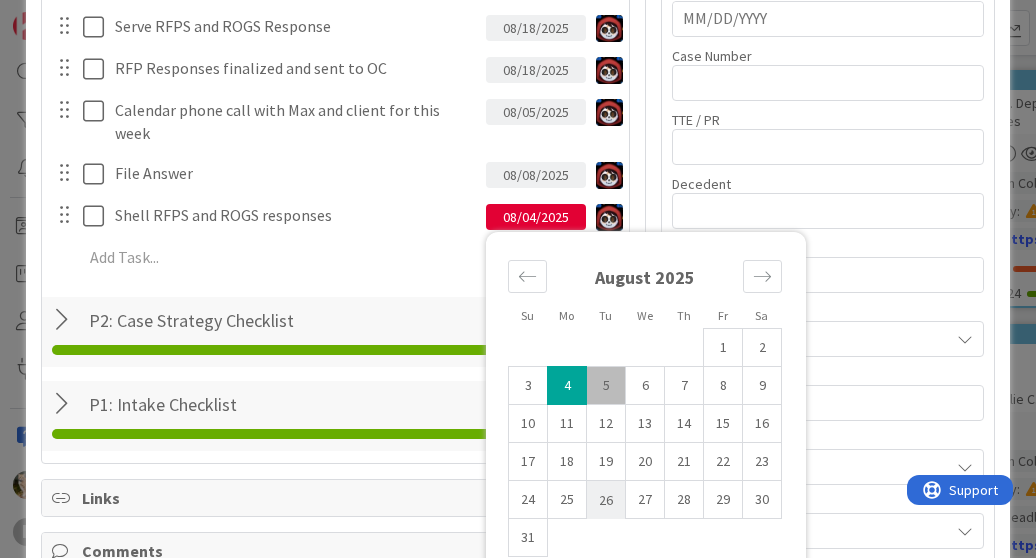 scroll, scrollTop: 497, scrollLeft: 0, axis: vertical 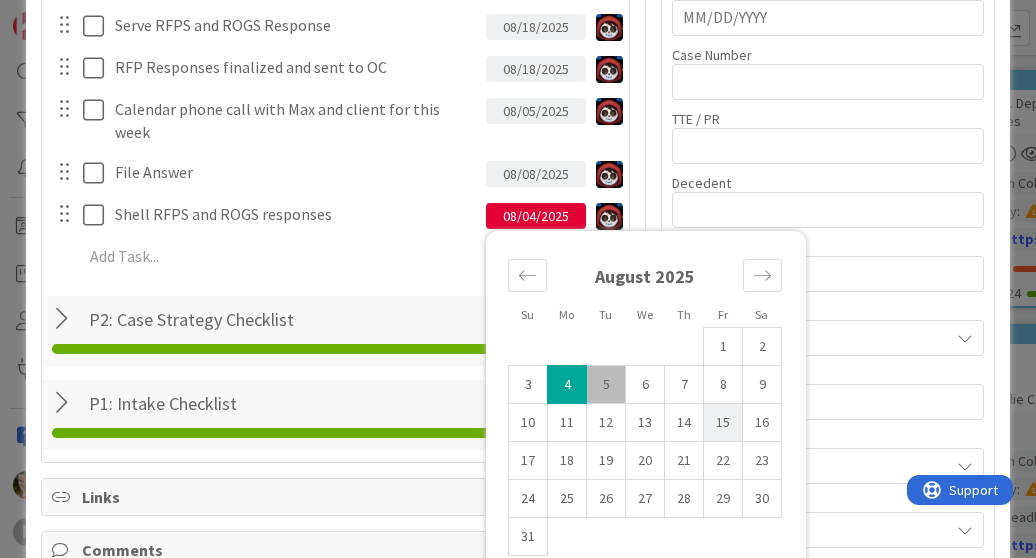 click on "15" at bounding box center [723, 423] 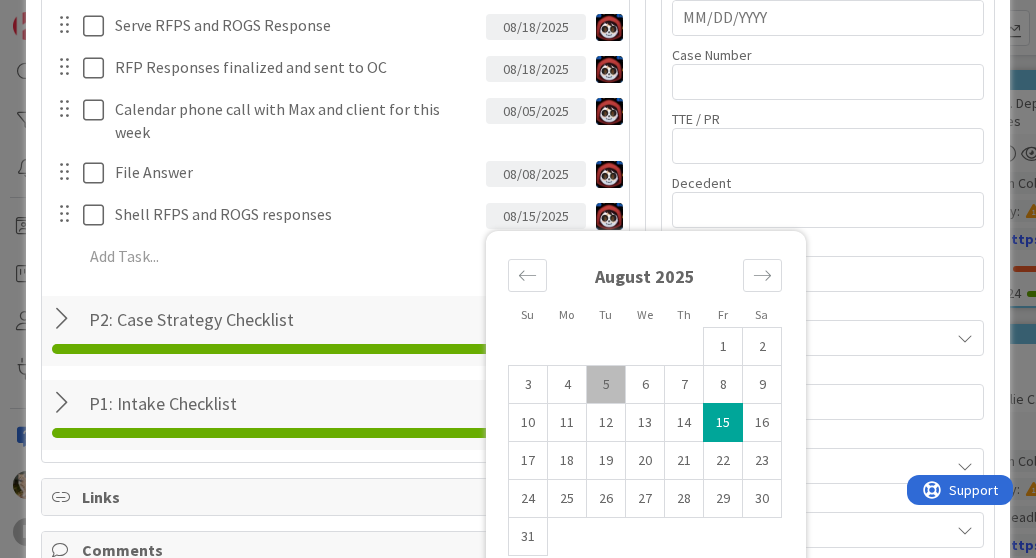 click on "Draft Responses to Pet's First RFPs and ROGs 08/18/2025 Su Mo Tu We Th Fr Sa July 2025 1 2 3 4 5 6 7 8 9 10 11 12 13 14 15 16 17 18 19 20 21 22 23 24 25 26 27 28 29 30 31 August 2025 1 2 3 4 5 6 7 8 9 10 11 12 13 14 15 16 17 18 19 20 21 22 23 24 25 26 27 28 29 30 31 September 2025 1 2 3 4 5 6 7 8 9 10 11 12 13 14 15 16 17 18 19 20 21 22 23 24 25 26 27 28 29 30 Due Date 08/18/2025 Update Cancel Serve RFPS and ROGS Response 08/18/2025 Su Mo Tu We Th Fr Sa July 2025 1 2 3 4 5 6 7 8 9 10 11 12 13 14 15 16 17 18 19 20 21 22 23 24 25 26 27 28 29 30 31 August 2025 1 2 3 4 5 6 7 8 9 10 11 12 13 14 15 16 17 18 19 20 21 22 23 24 25 26 27 28 29 30 31 September 2025 1 2 3 4 5 6 7 8 9 10 11 12 13 14 15 16 17 18 19 20 21 22 23 24 25 26 27 28 29 30 Due Date 08/18/2025 Update Cancel RFP Responses finalized and sent to OC 08/18/2025 Su Mo Tu We Th Fr Sa July 2025 1 2 3 4 5 6 7 8 9 10 11 12 13 14 15 16 17 18 19 20 21 22 23 24 25 26 27 28 29 30 31 August 2025 1 2 3 4 5 6 7 8 9 10 11 12 13 14 15 16 17 18 19 20 21 22 23 24 25 26" at bounding box center (335, 123) 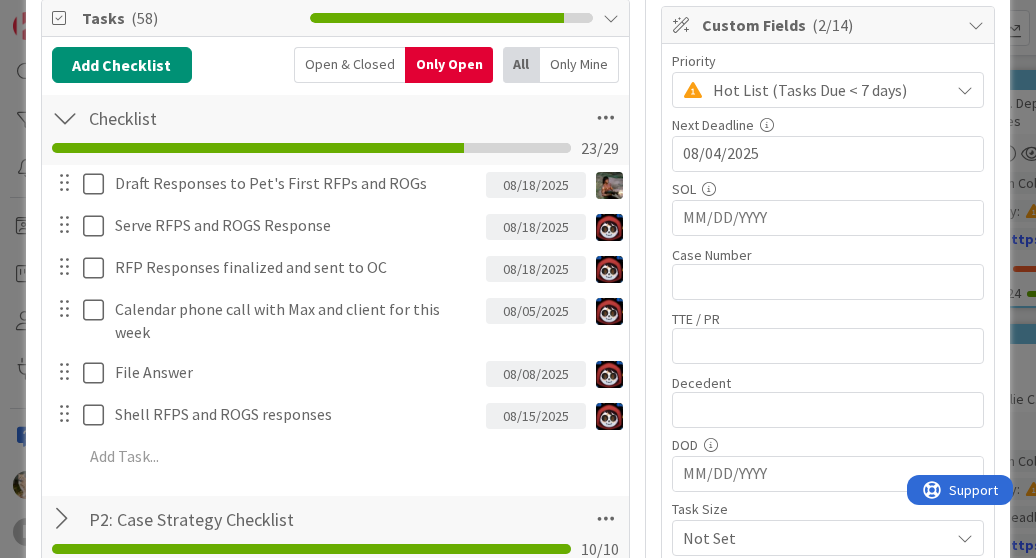 scroll, scrollTop: 298, scrollLeft: 0, axis: vertical 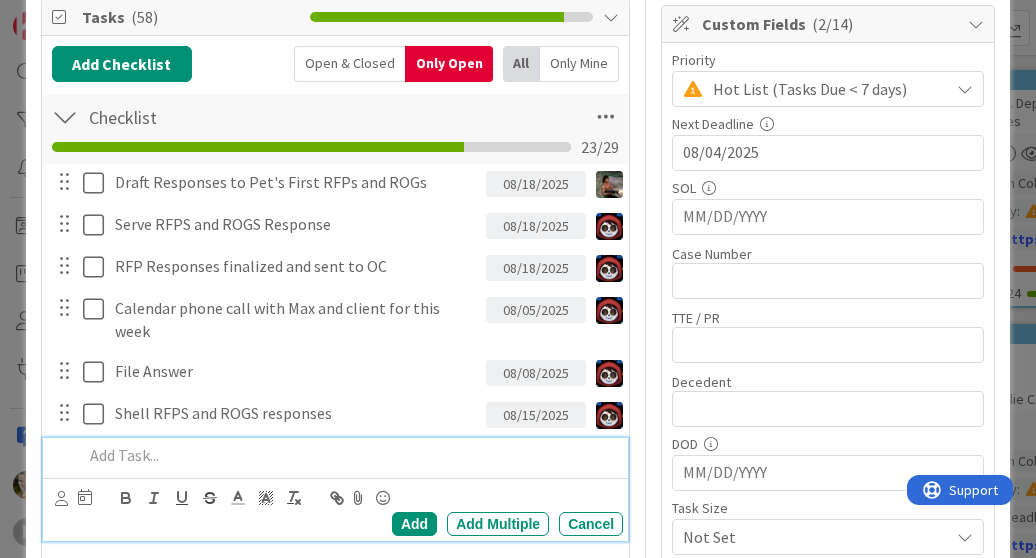click at bounding box center (349, 455) 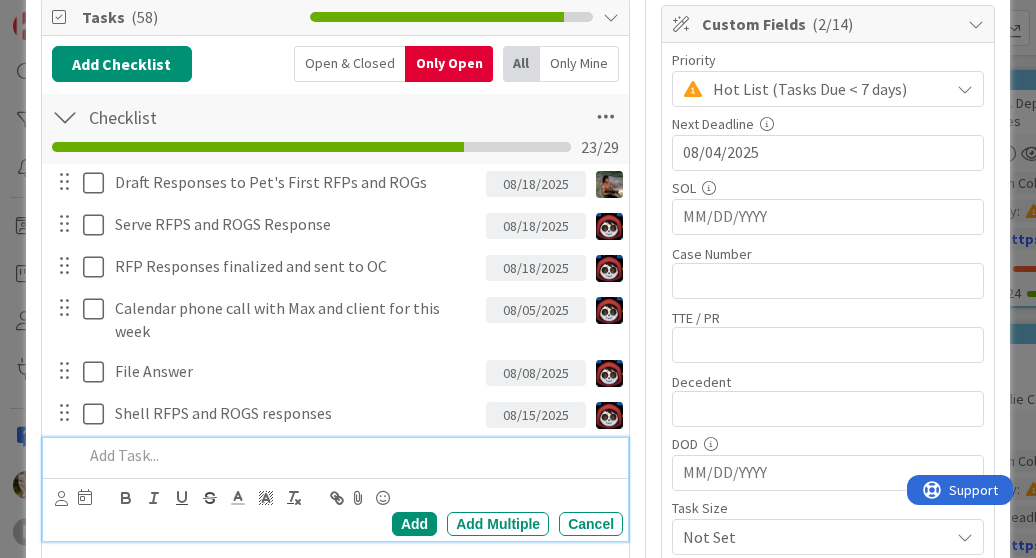 type 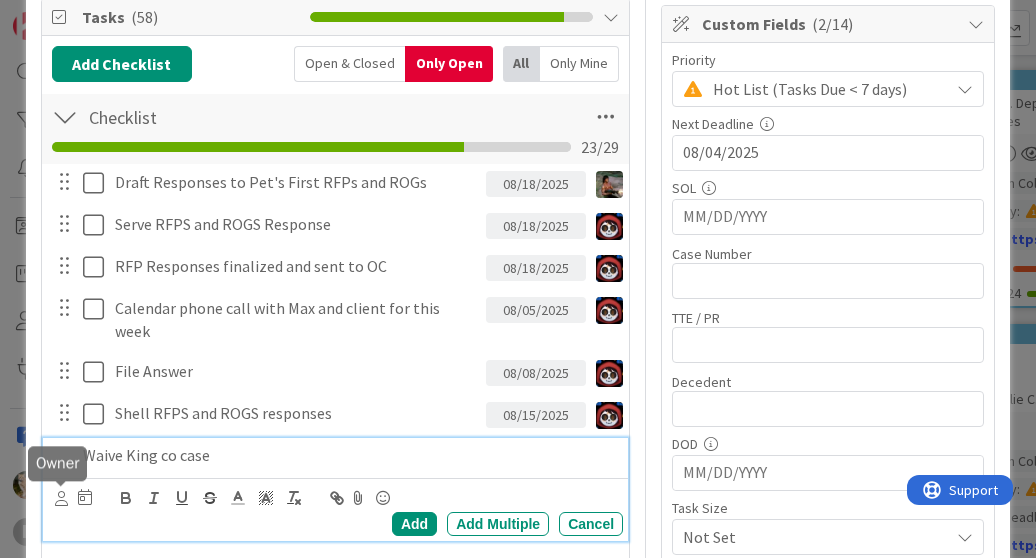 click at bounding box center [61, 498] 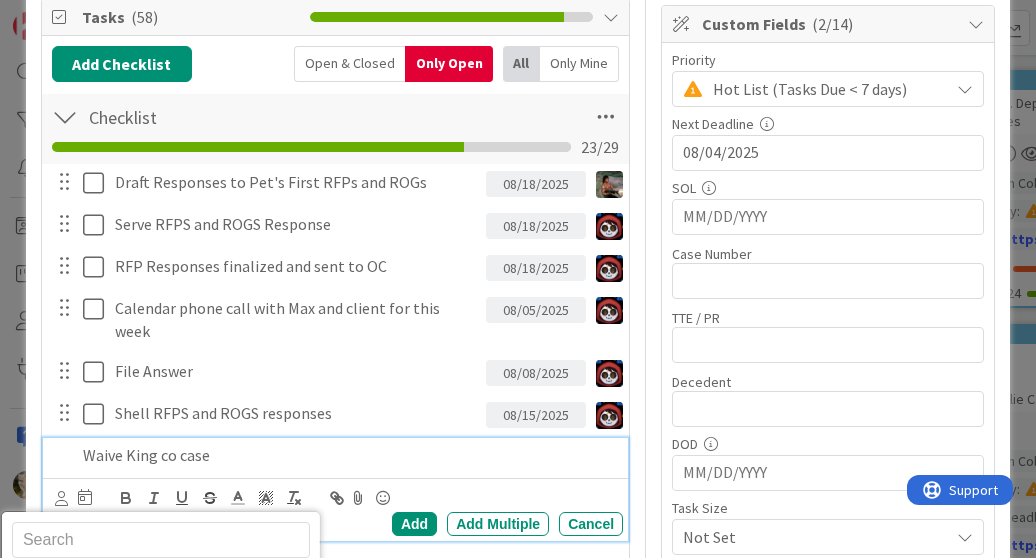 scroll, scrollTop: 32, scrollLeft: 0, axis: vertical 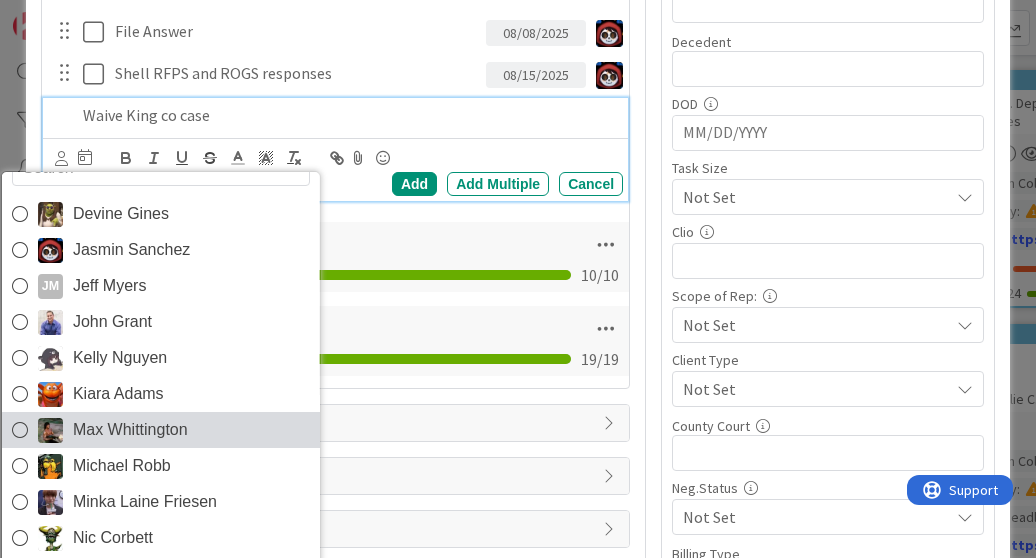 click on "Max Whittington" at bounding box center (130, 430) 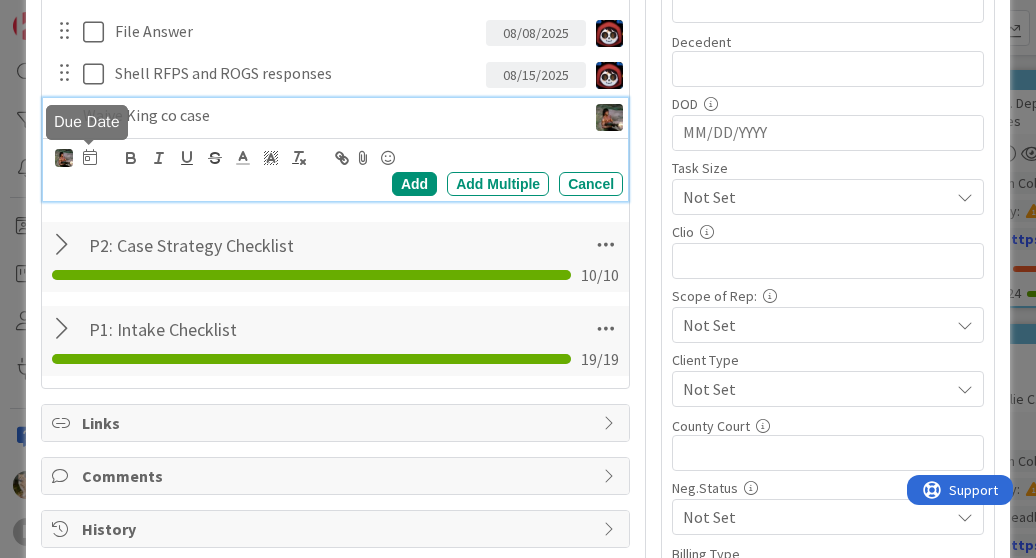 click at bounding box center (90, 157) 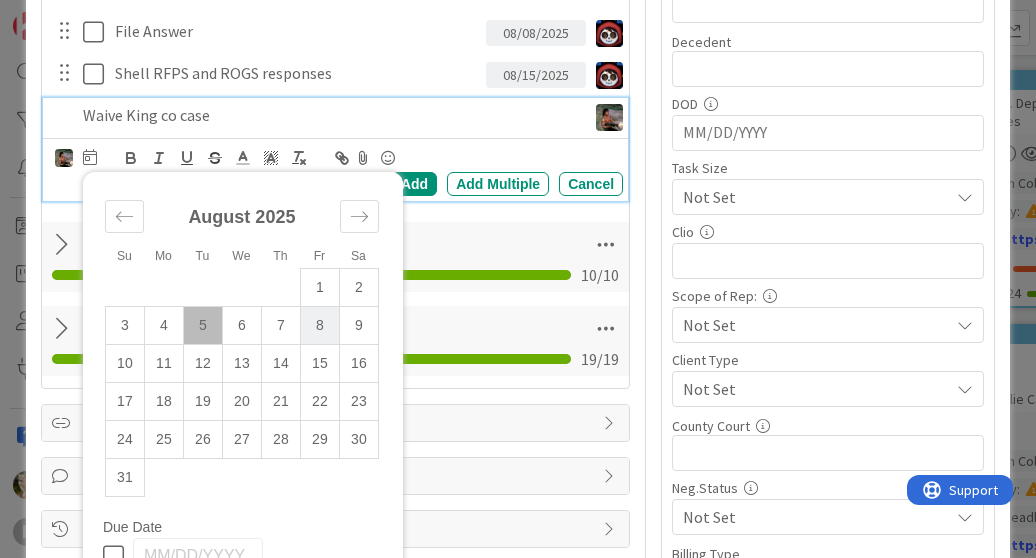 click on "8" at bounding box center [319, 326] 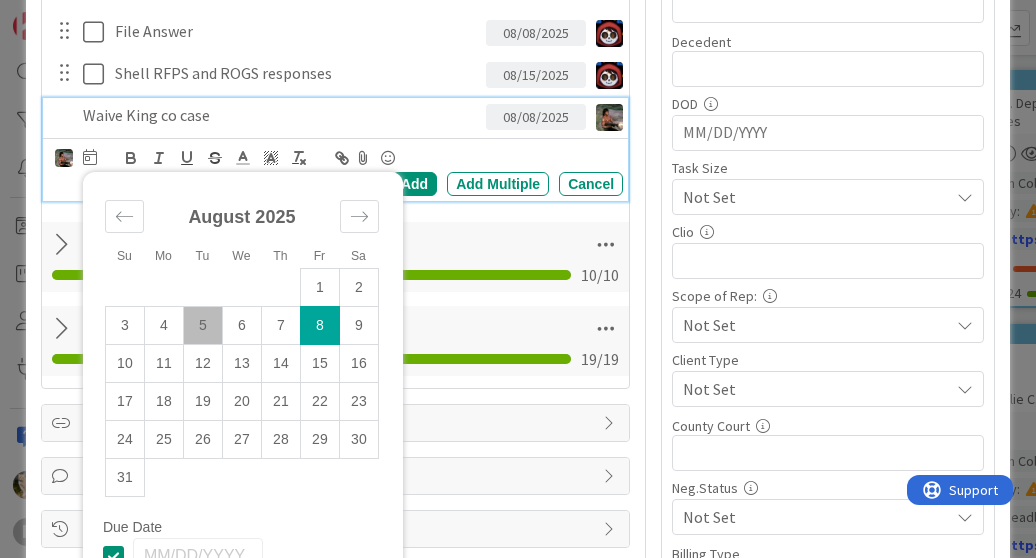 click on "Waive King co case" at bounding box center (280, 115) 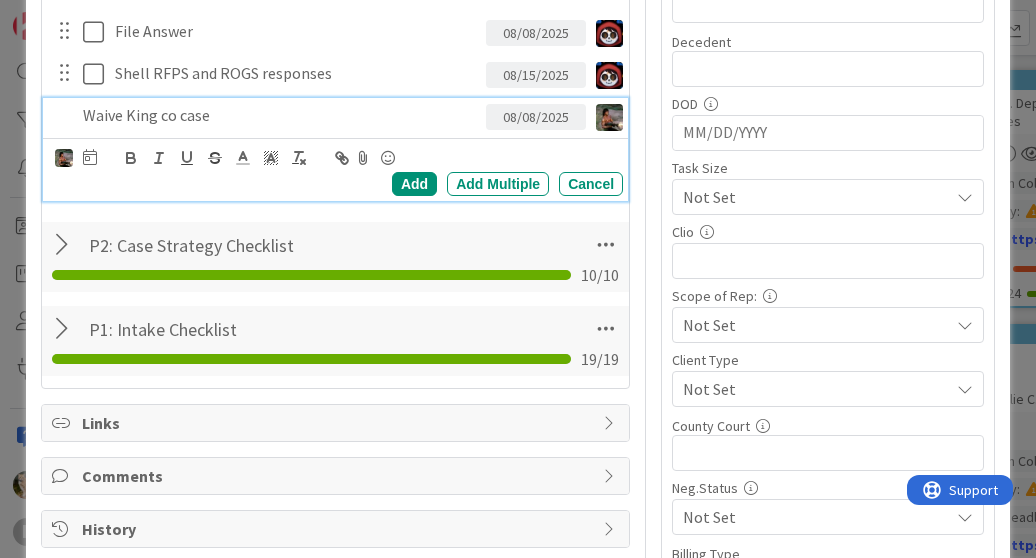 click on "Waive King co case" at bounding box center (280, 115) 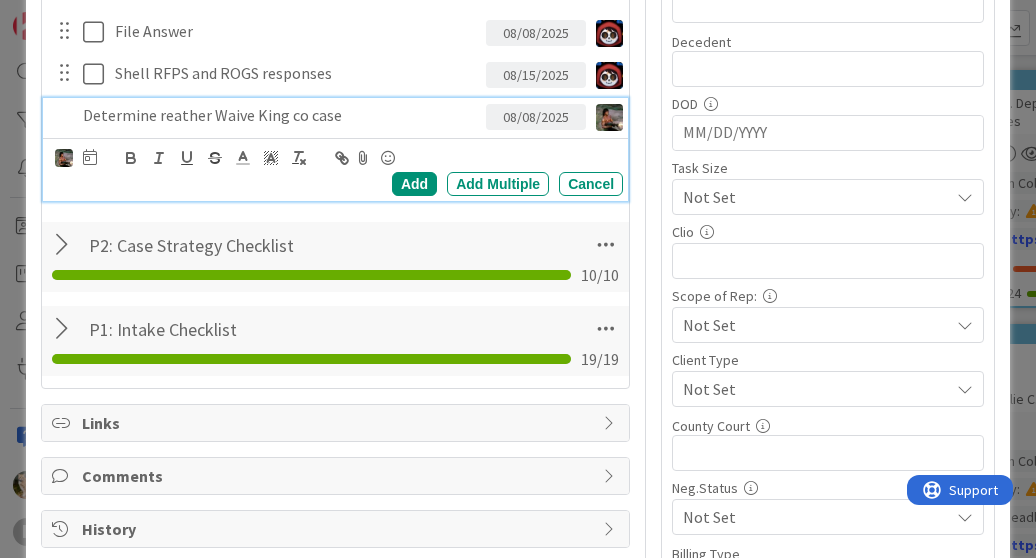 drag, startPoint x: 180, startPoint y: 103, endPoint x: 151, endPoint y: 109, distance: 29.614185 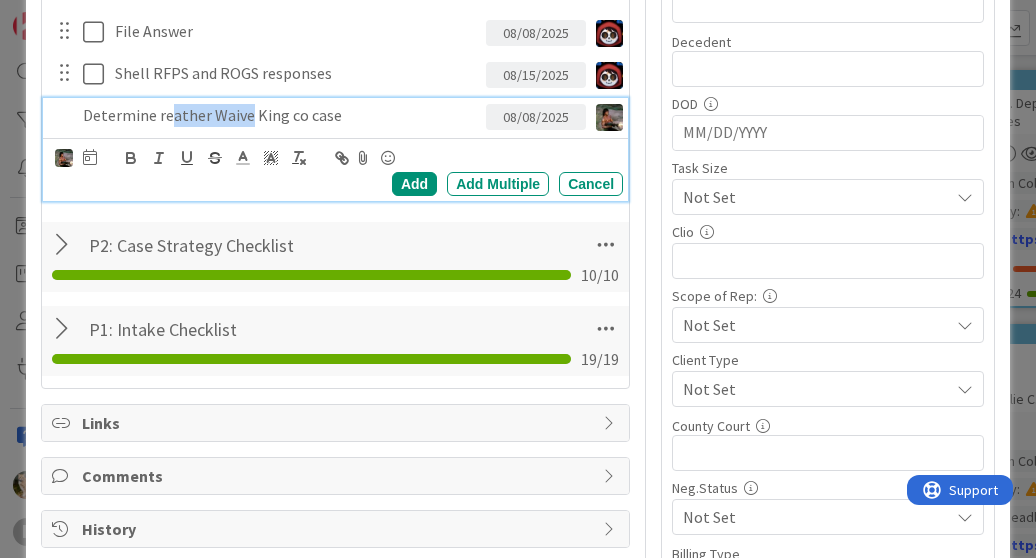 drag, startPoint x: 243, startPoint y: 115, endPoint x: 165, endPoint y: 106, distance: 78.51752 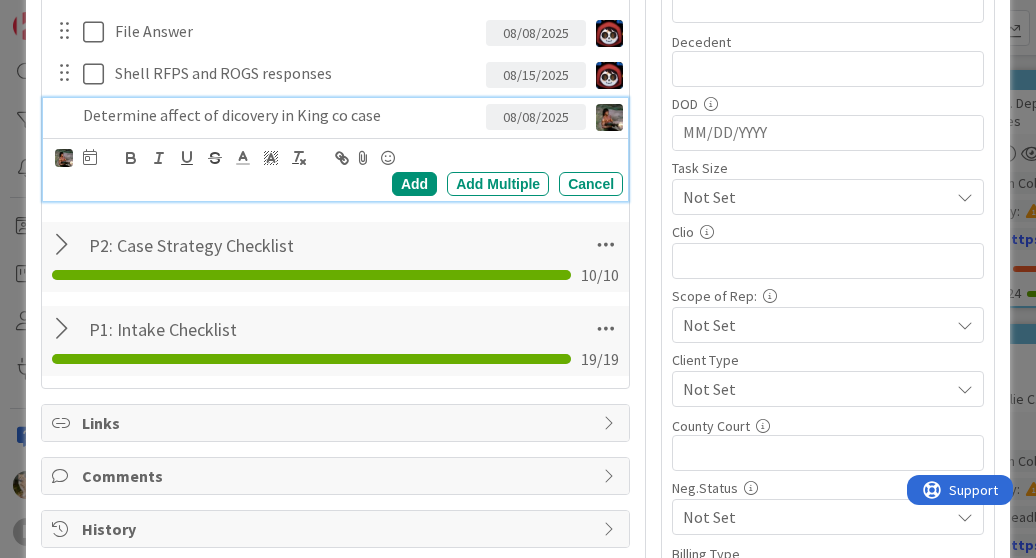 click on "Determine affect of dicovery in King co case" at bounding box center (280, 115) 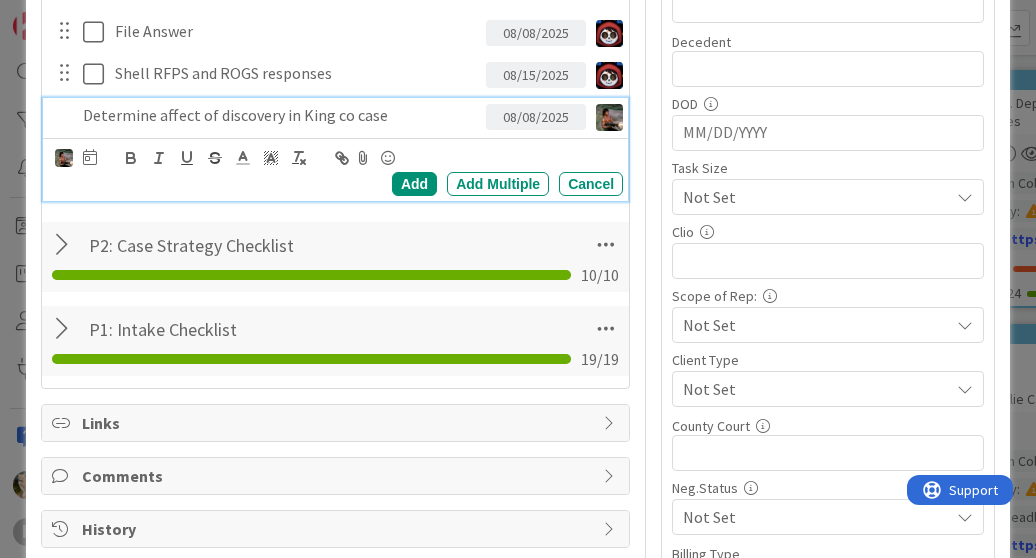 click on "Determine affect of discovery in King co case" at bounding box center [280, 115] 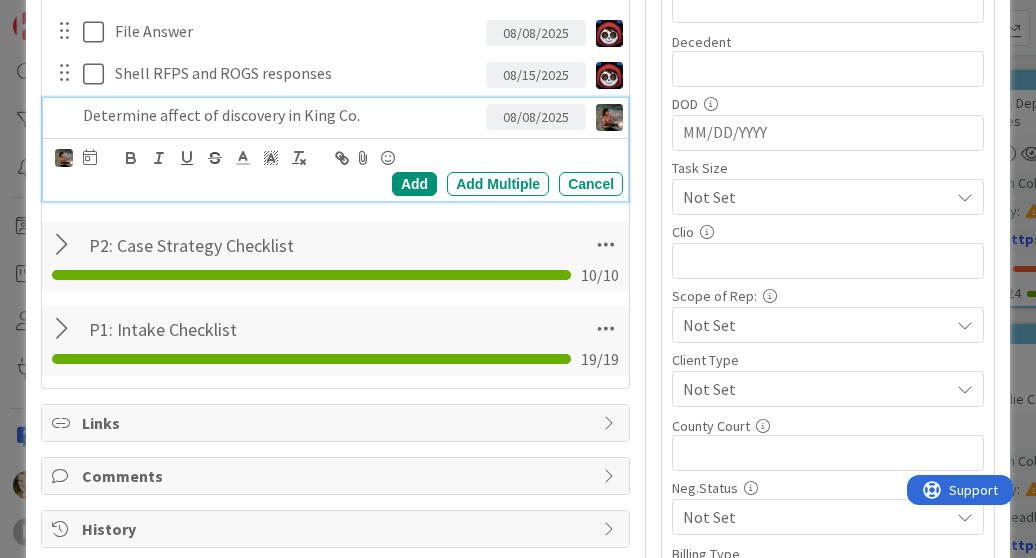 click on "08/08/2025" at bounding box center [536, 117] 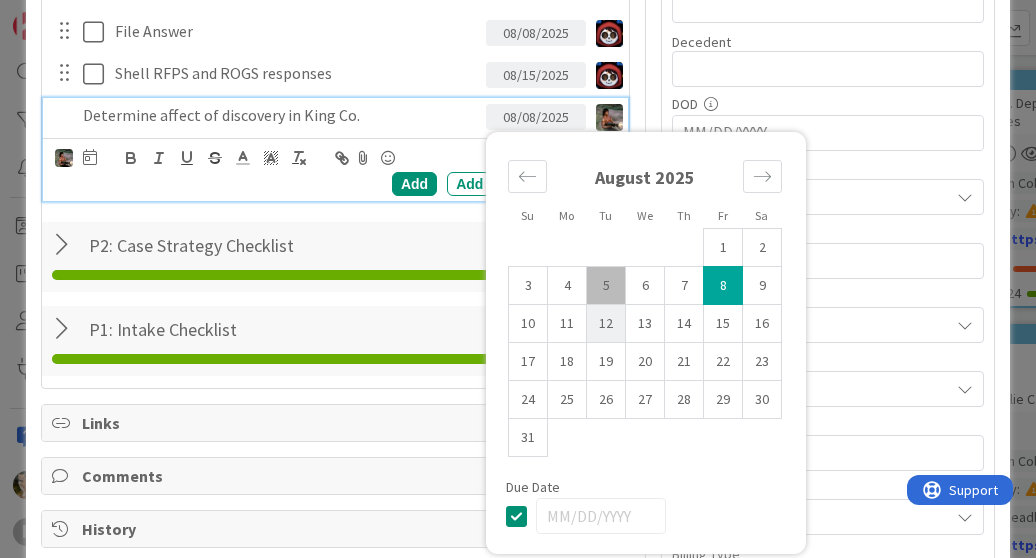click on "12" at bounding box center (606, 324) 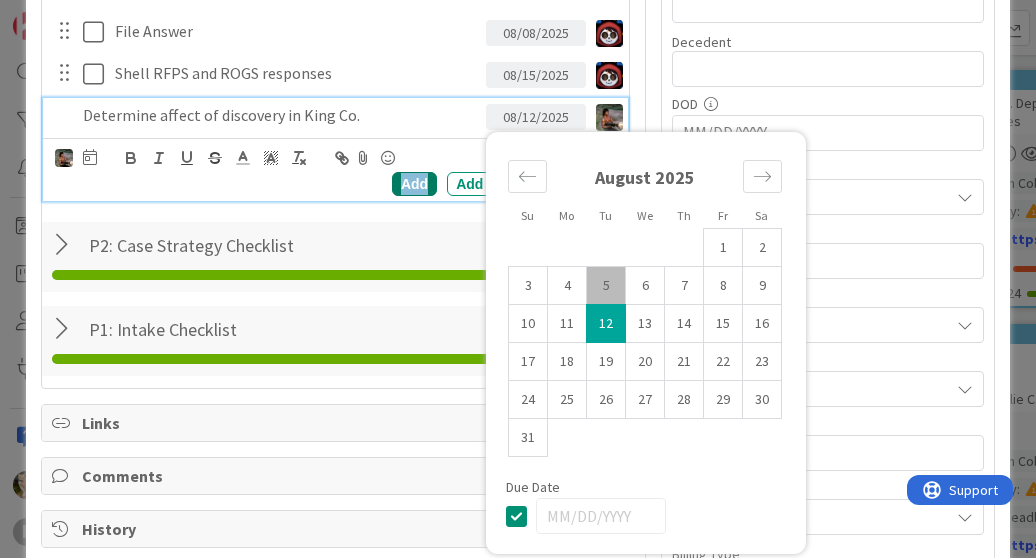 click on "Add" at bounding box center [414, 184] 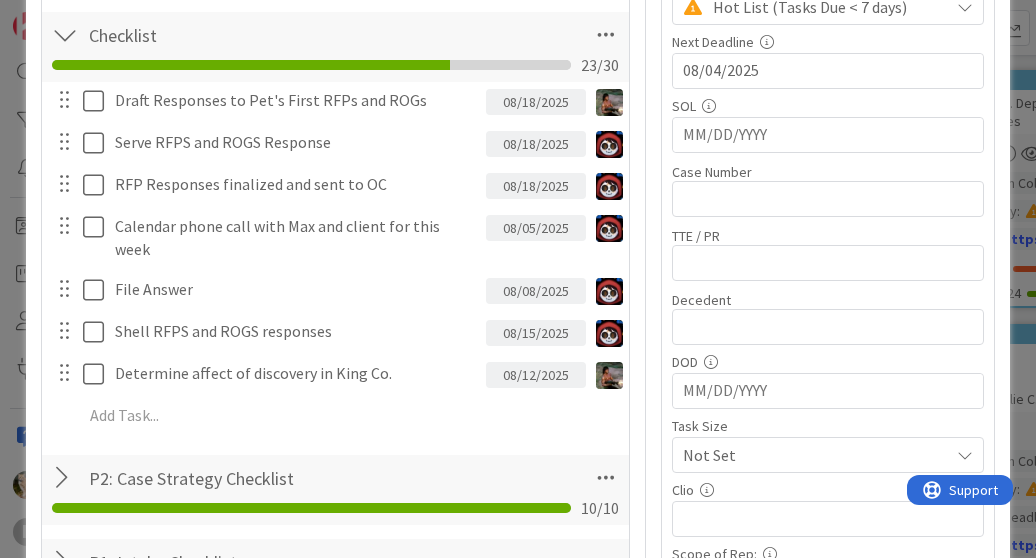 scroll, scrollTop: 380, scrollLeft: 0, axis: vertical 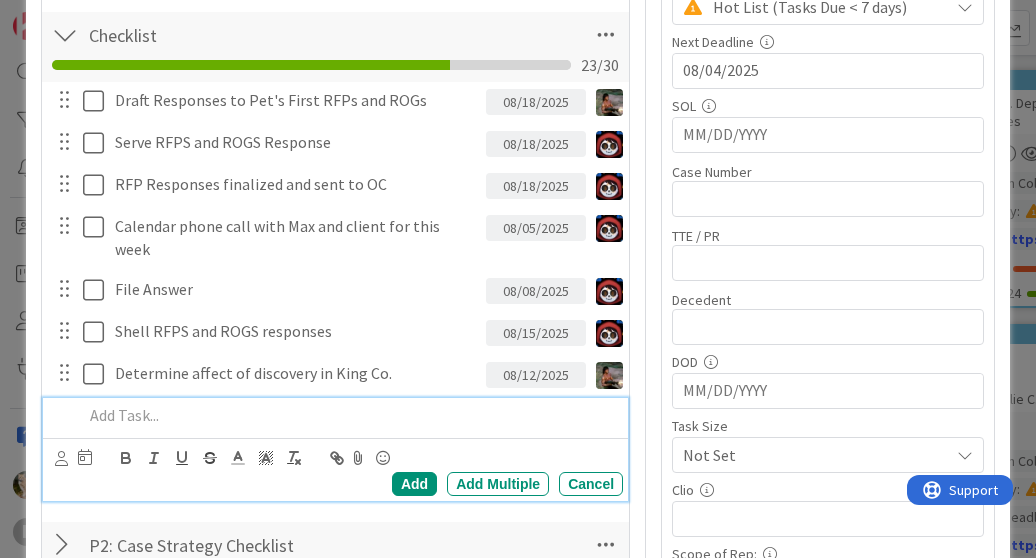 click at bounding box center (349, 415) 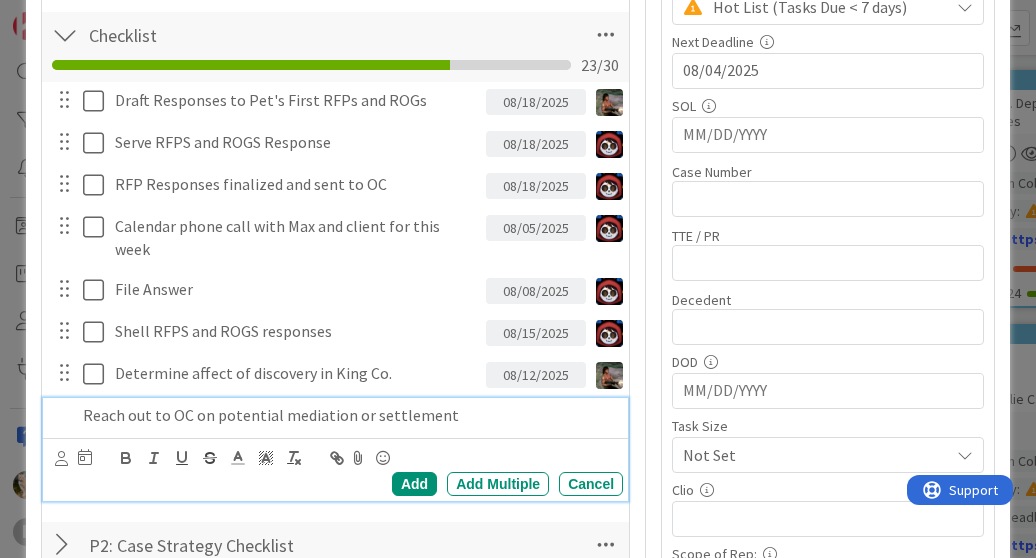 click on "Devine Gines Jasmin Sanchez JM Jeff Myers John Grant Kelly Nguyen Kiara Adams Max Whittington Michael Robb Minka Laine Friesen Nic Corbett Stacey Burzota Ted Reuter Tyler McDonald Su Mo Tu We Th Fr Sa July 2025 1 2 3 4 5 6 7 8 9 10 11 12 13 14 15 16 17 18 19 20 21 22 23 24 25 26 27 28 29 30 31 August 2025 1 2 3 4 5 6 7 8 9 10 11 12 13 14 15 16 17 18 19 20 21 22 23 24 25 26 27 28 29 30 31 September 2025 1 2 3 4 5 6 7 8 9 10 11 12 13 14 15 16 17 18 19 20 21 22 23 24 25 26 27 28 29 30 Due Date Add Add Multiple Cancel" at bounding box center (335, 469) 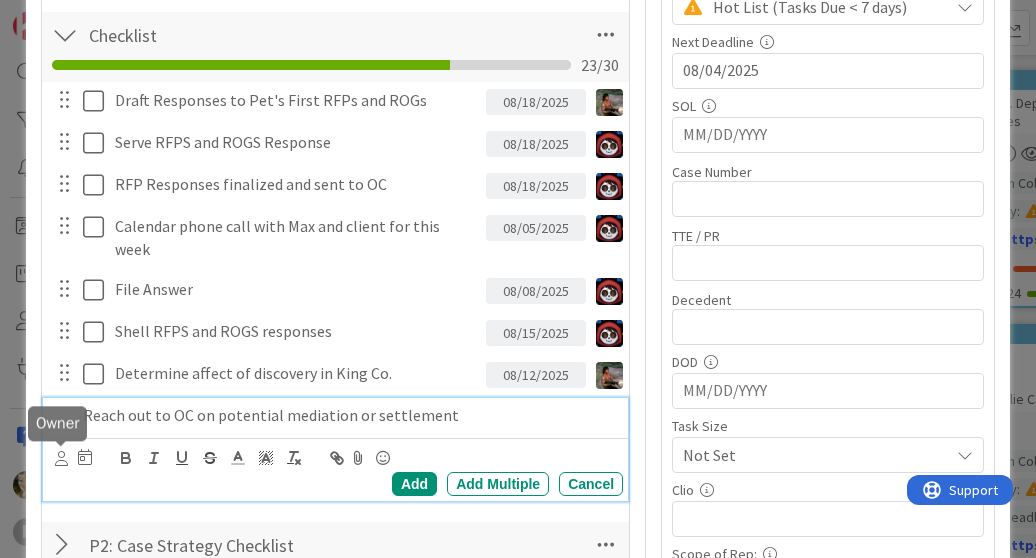 click at bounding box center (61, 458) 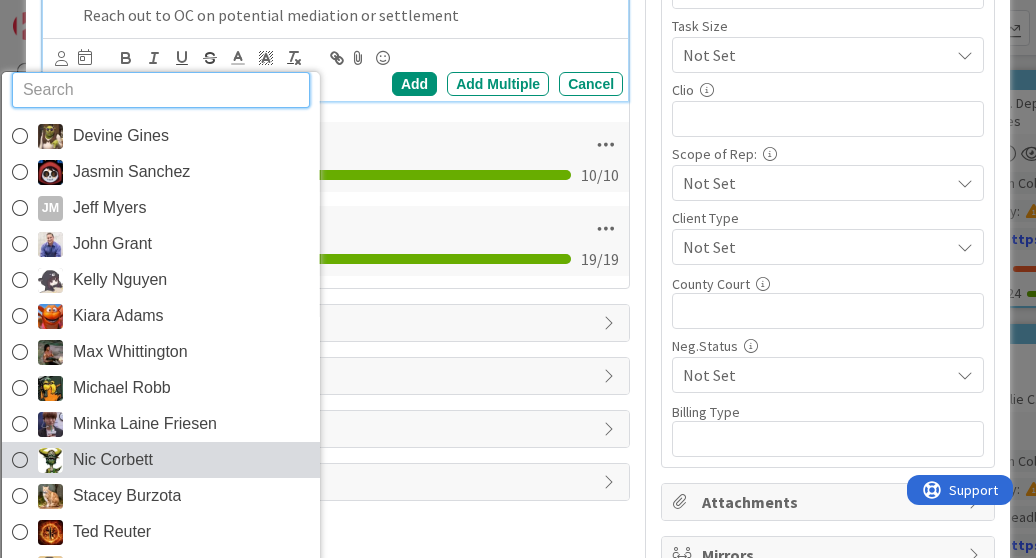 scroll, scrollTop: 780, scrollLeft: 0, axis: vertical 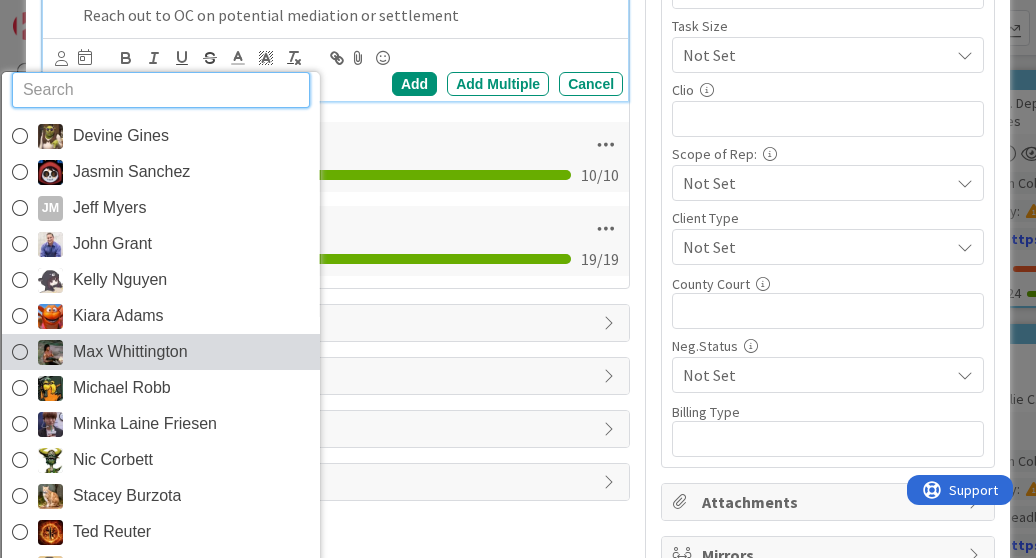 click on "Max Whittington" at bounding box center (130, 352) 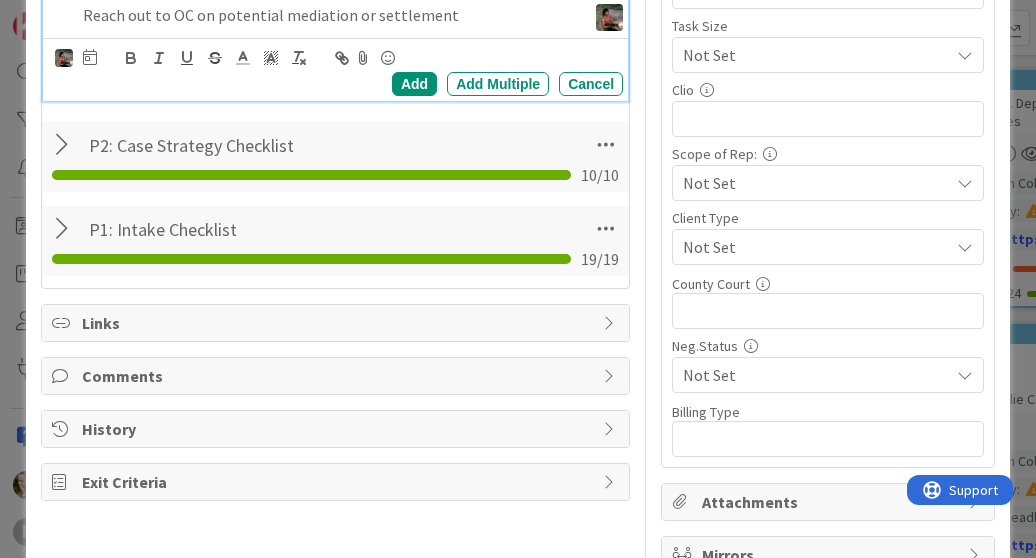 click at bounding box center (90, 58) 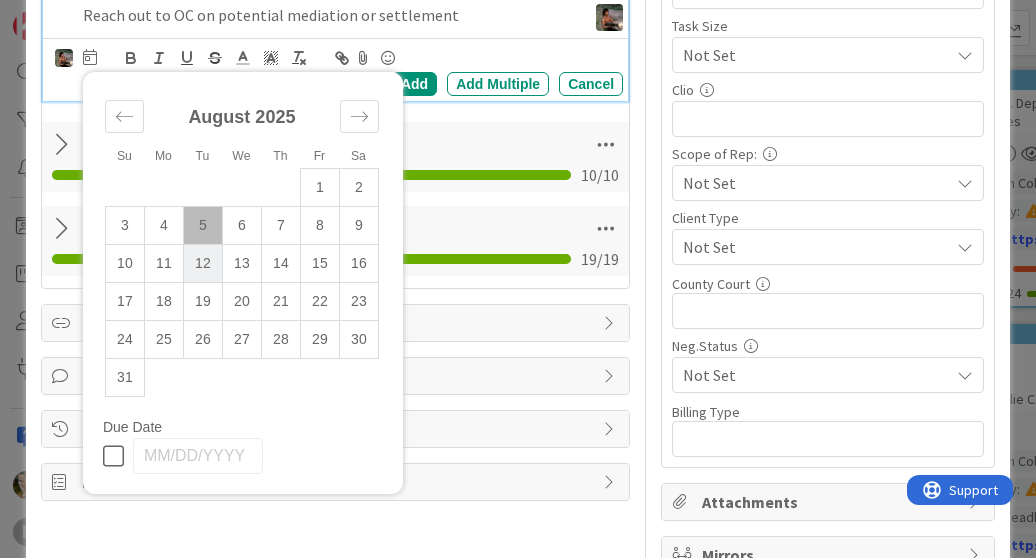 click on "12" at bounding box center [202, 264] 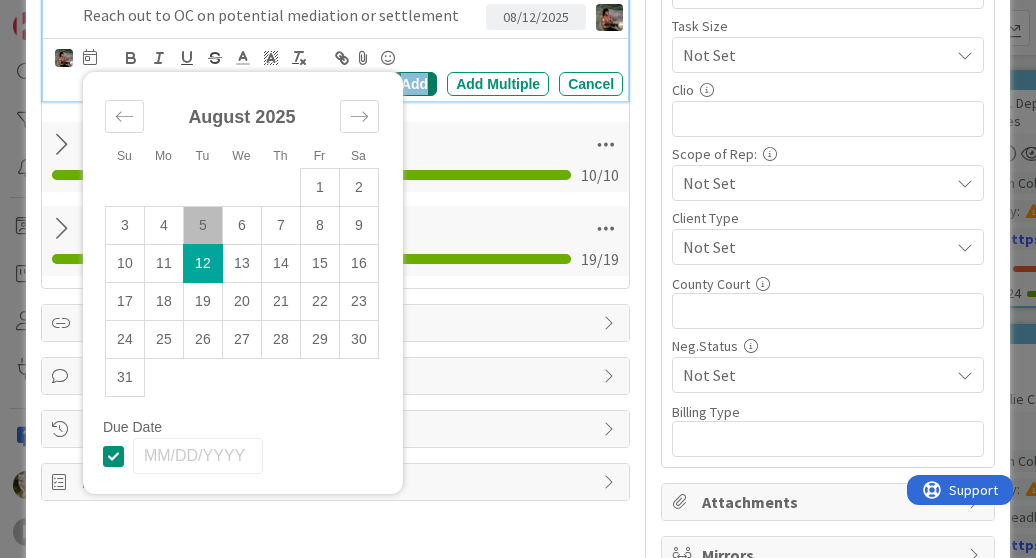 click on "Add" at bounding box center [414, 84] 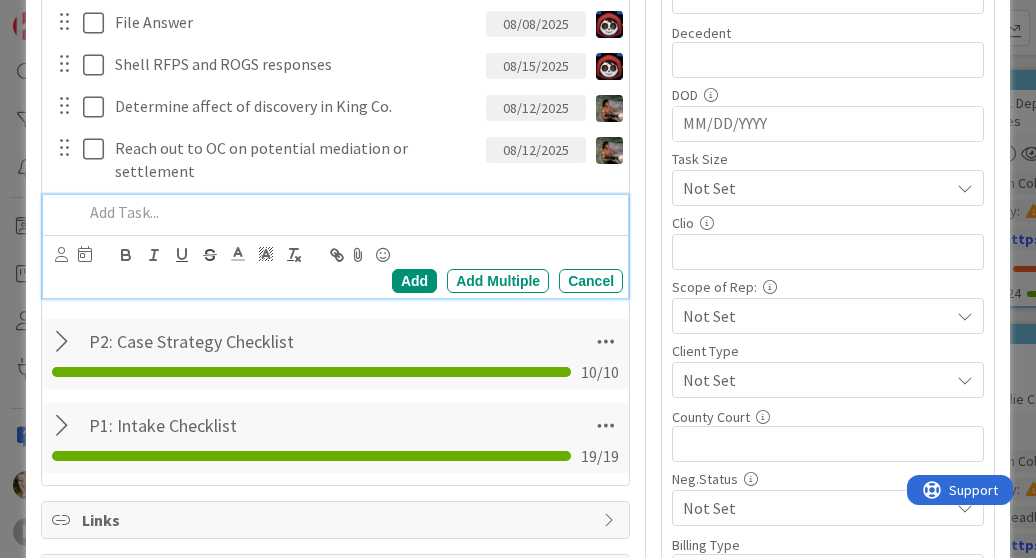 click at bounding box center (349, 212) 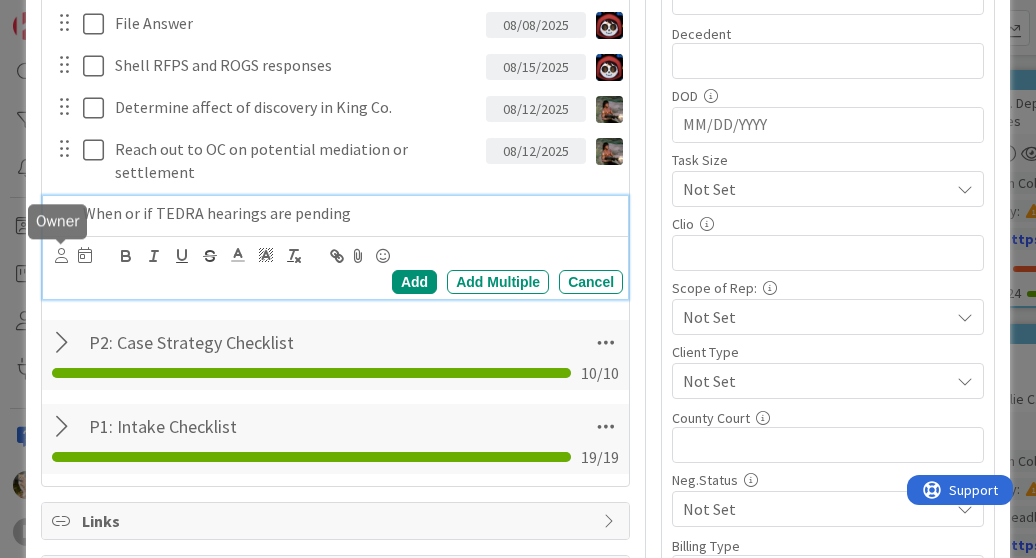 click at bounding box center [61, 255] 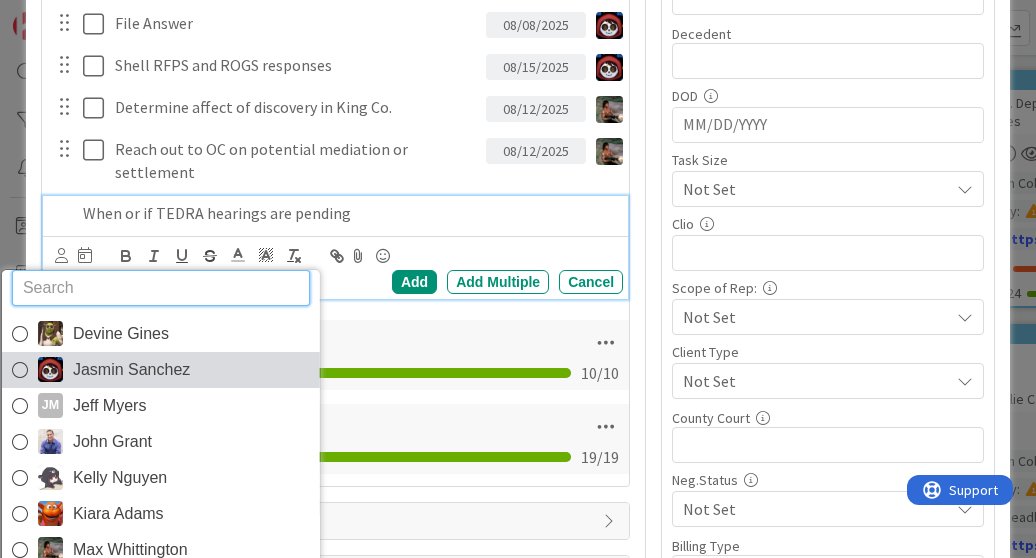 click on "Jasmin Sanchez" at bounding box center (131, 370) 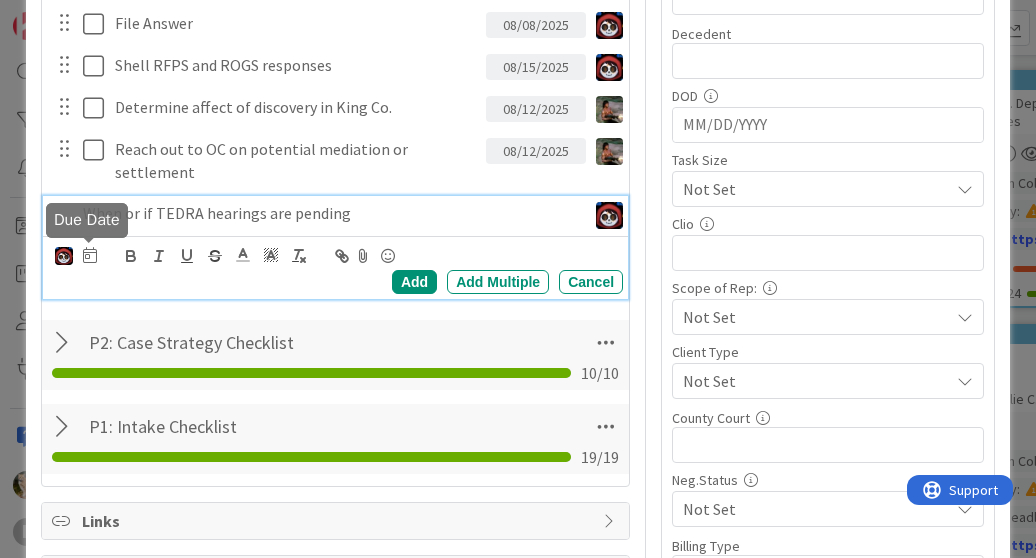 click at bounding box center (90, 255) 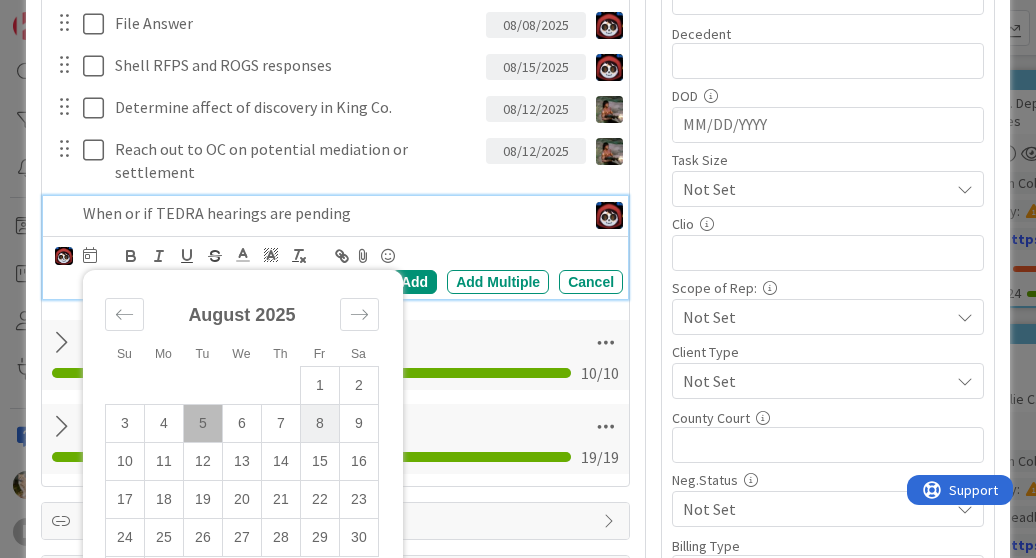 click on "8" at bounding box center [319, 423] 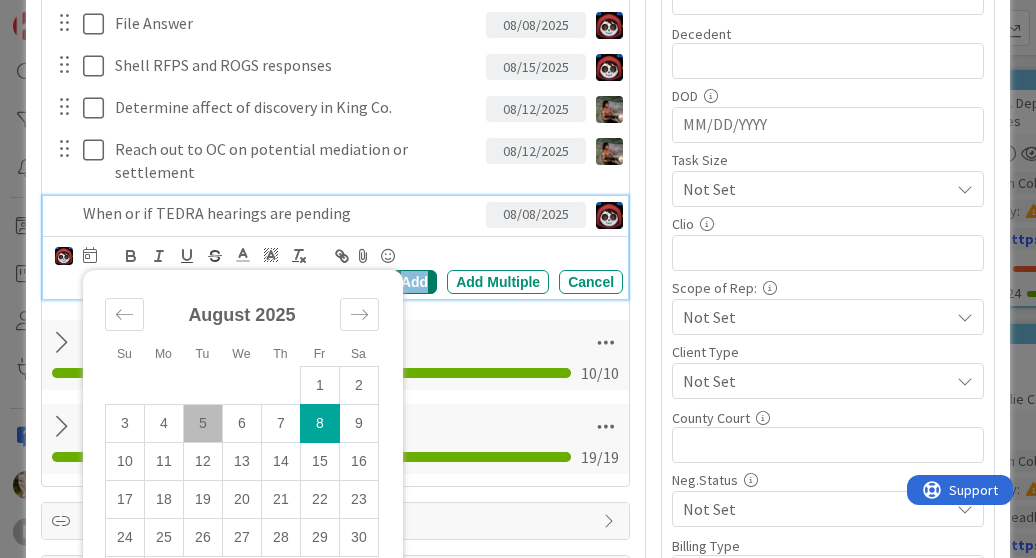 click on "Add" at bounding box center [414, 282] 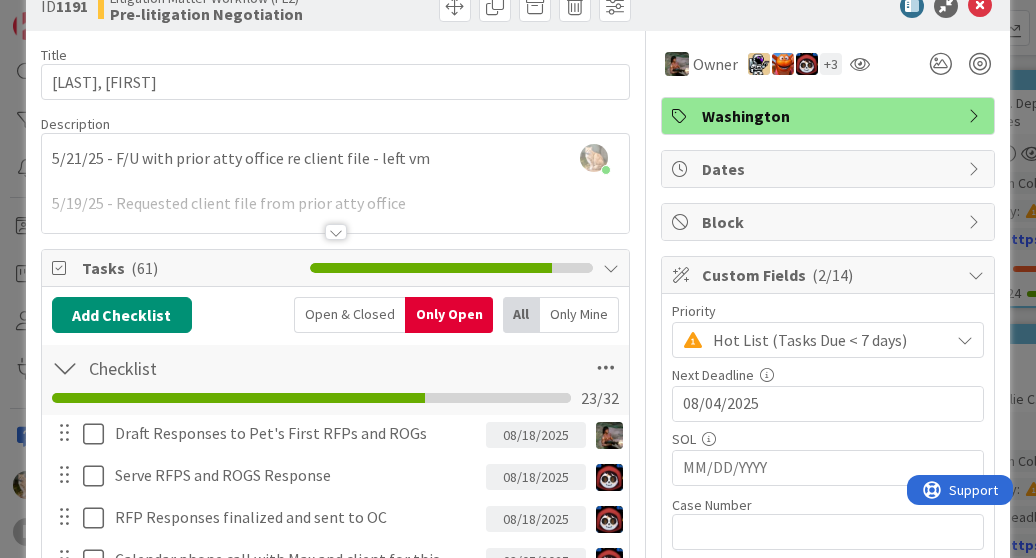 scroll, scrollTop: 0, scrollLeft: 0, axis: both 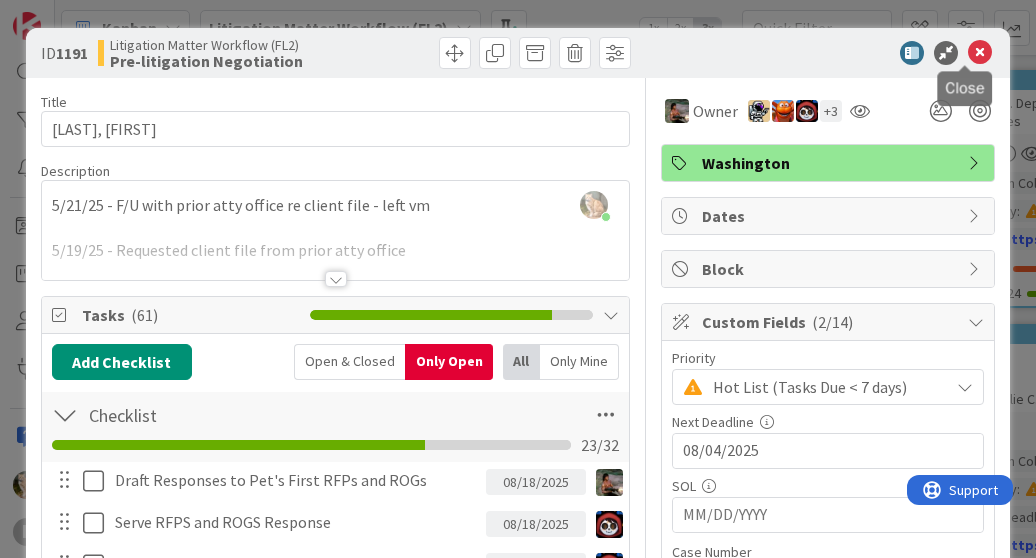 click at bounding box center (980, 53) 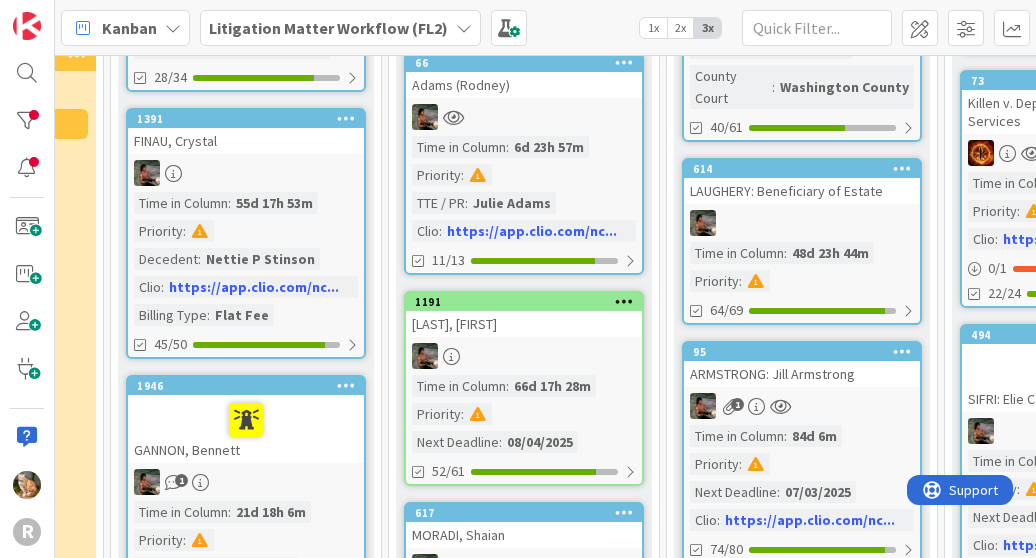 scroll, scrollTop: 0, scrollLeft: 0, axis: both 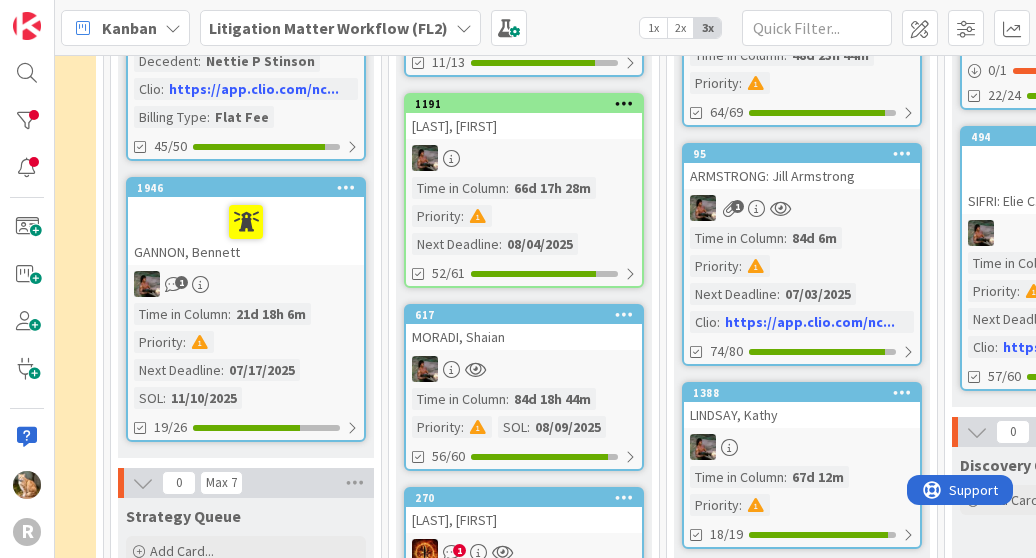 click on "MORADI, Shaian" at bounding box center (524, 337) 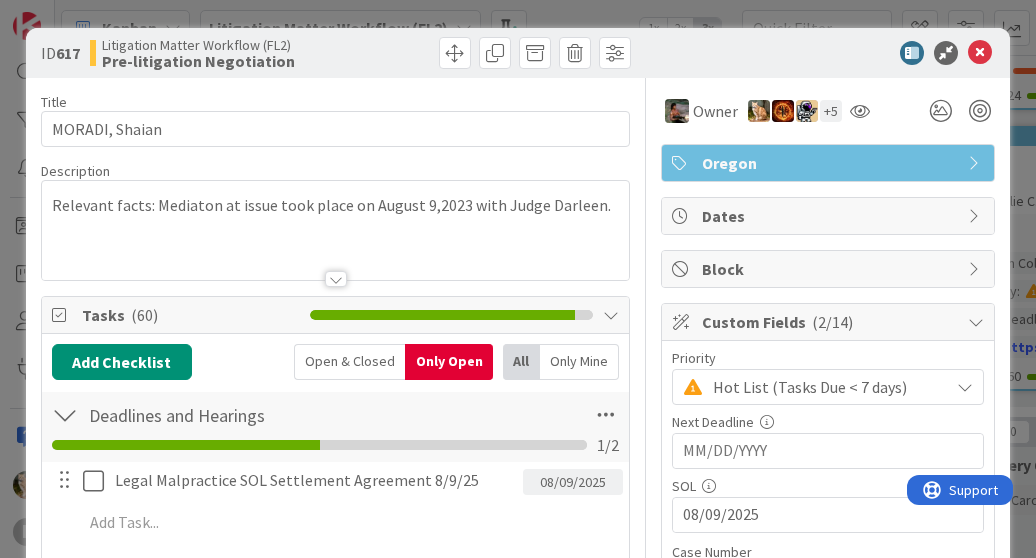 scroll, scrollTop: 0, scrollLeft: 0, axis: both 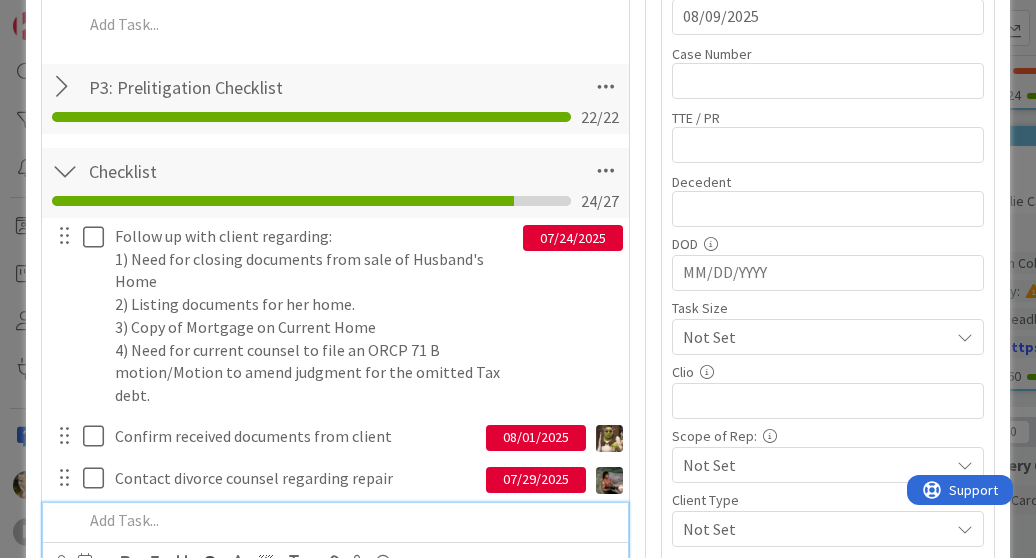 click at bounding box center [349, 520] 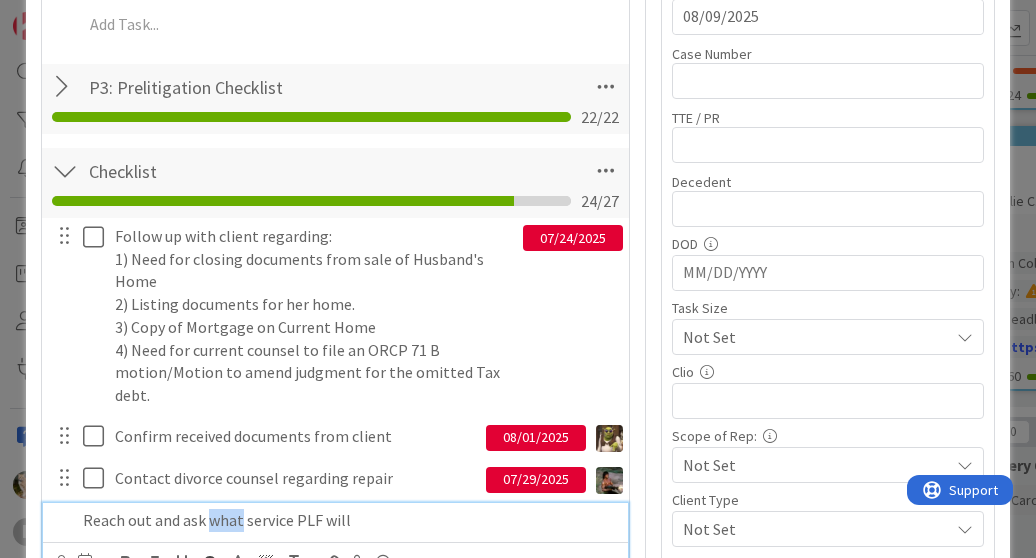 drag, startPoint x: 241, startPoint y: 515, endPoint x: 208, endPoint y: 513, distance: 33.06055 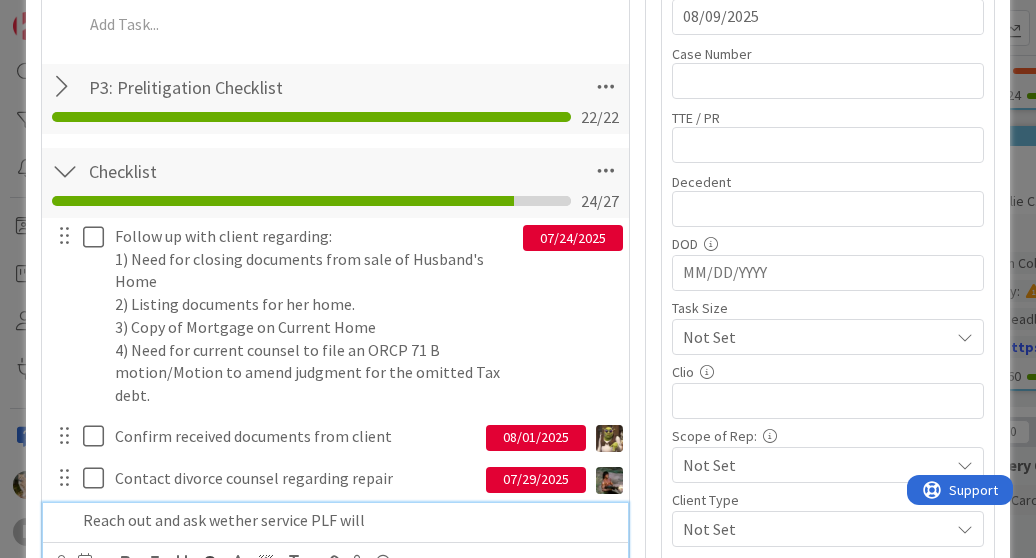 click on "Reach out and ask wether service PLF will" at bounding box center (349, 520) 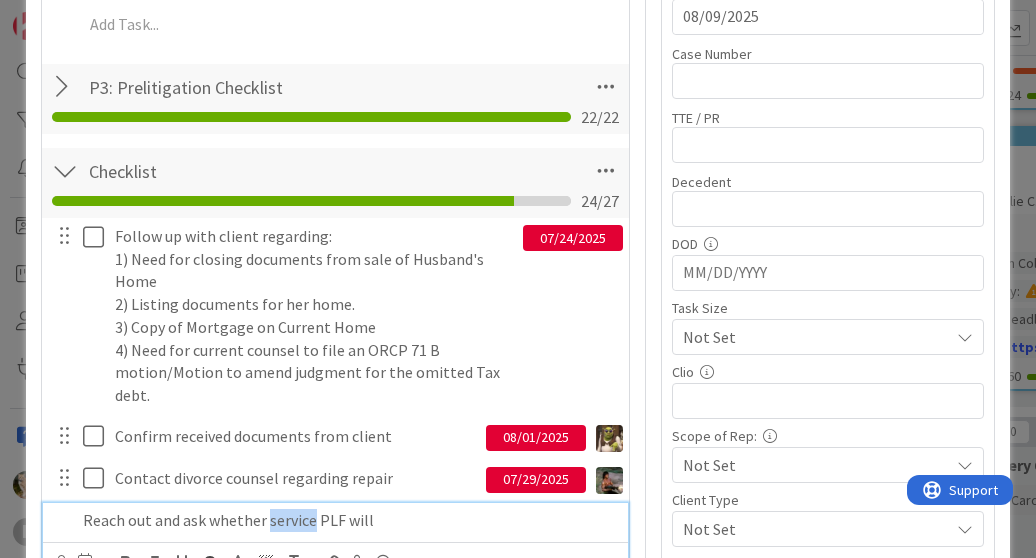 drag, startPoint x: 313, startPoint y: 517, endPoint x: 265, endPoint y: 511, distance: 48.373547 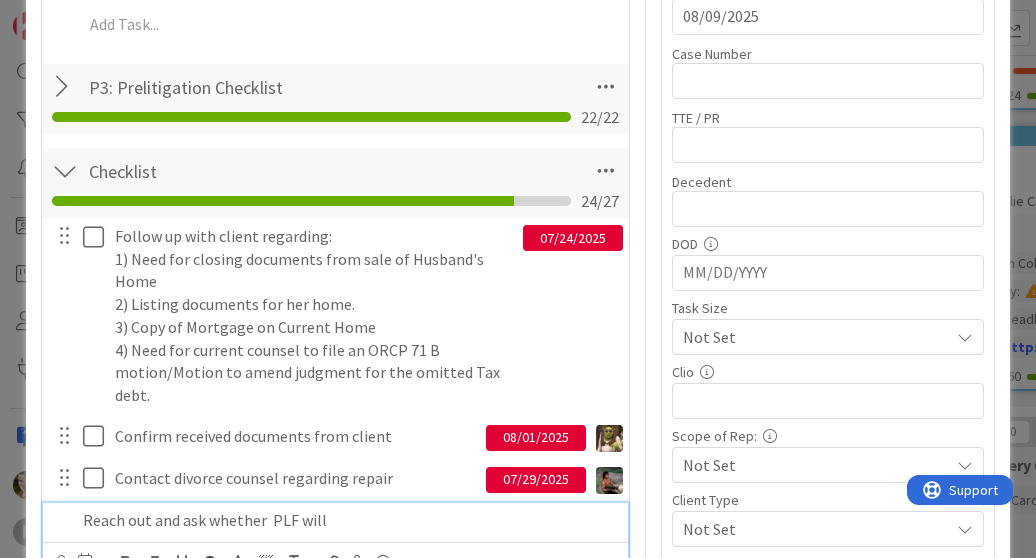 click on "Reach out and ask whether  PLF will" at bounding box center (349, 520) 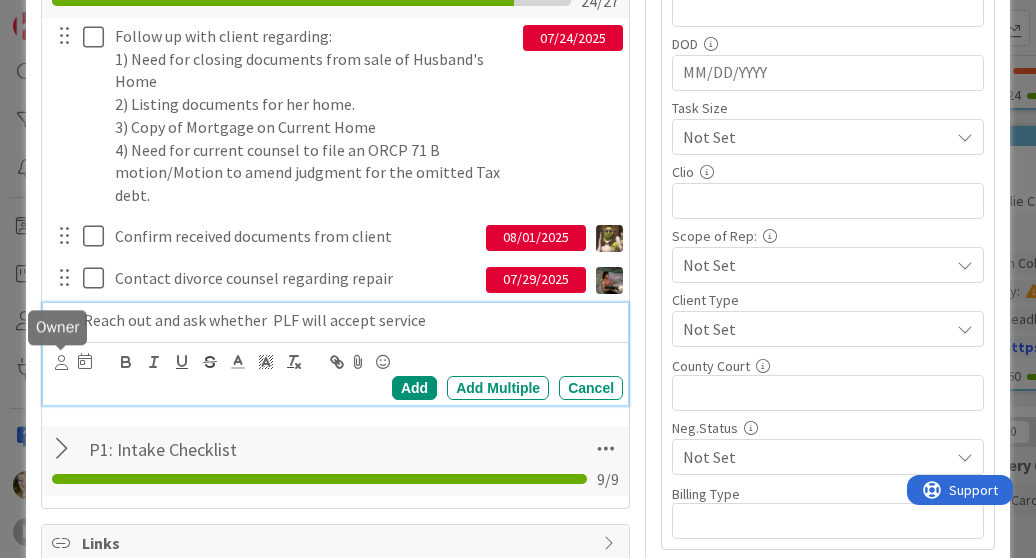 scroll, scrollTop: 698, scrollLeft: 0, axis: vertical 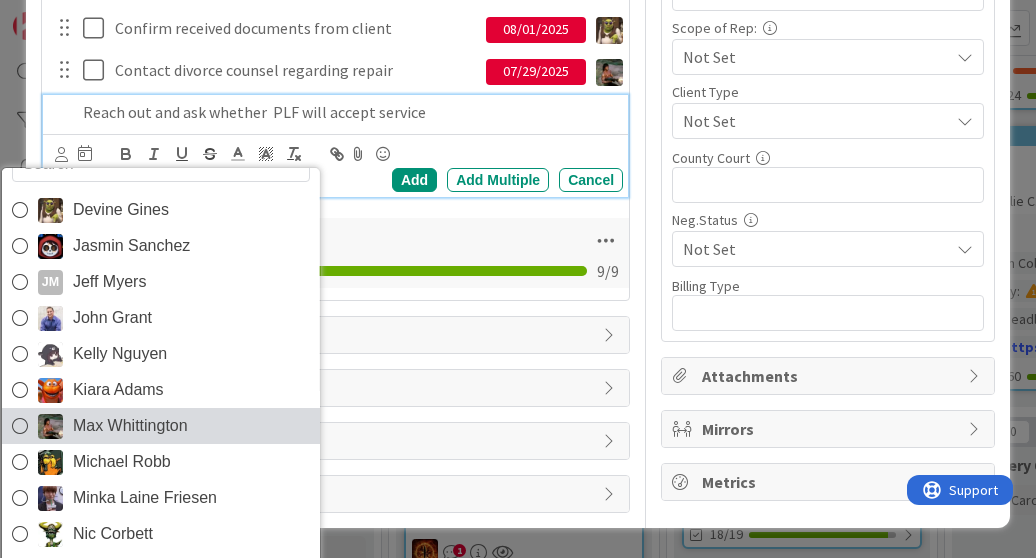 click on "Max Whittington" at bounding box center (130, 426) 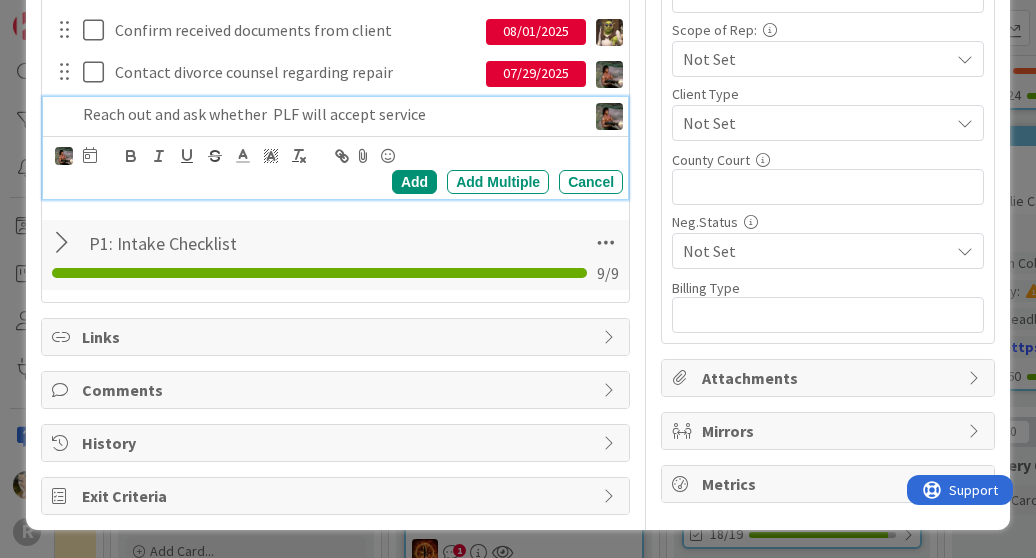 scroll, scrollTop: 898, scrollLeft: 0, axis: vertical 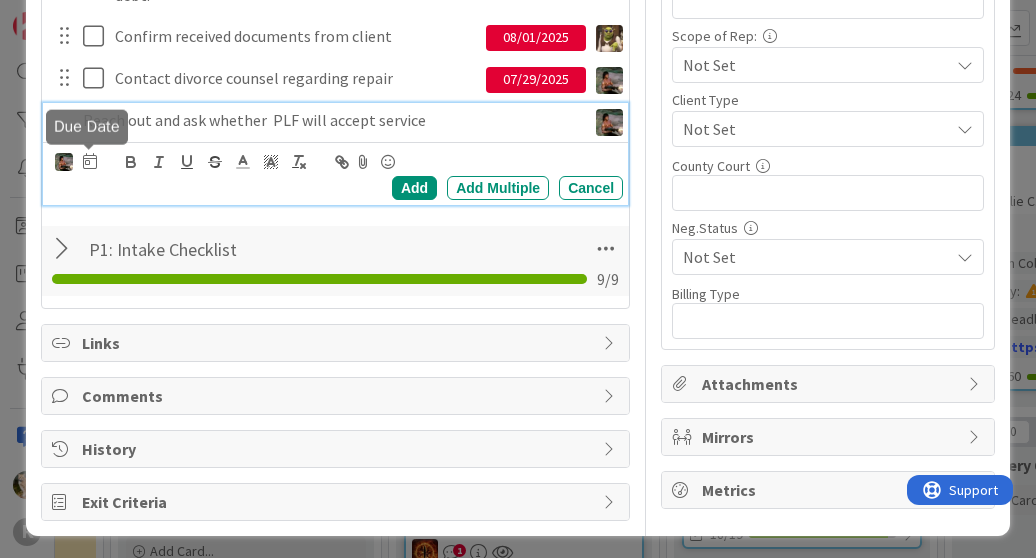 click at bounding box center (90, 161) 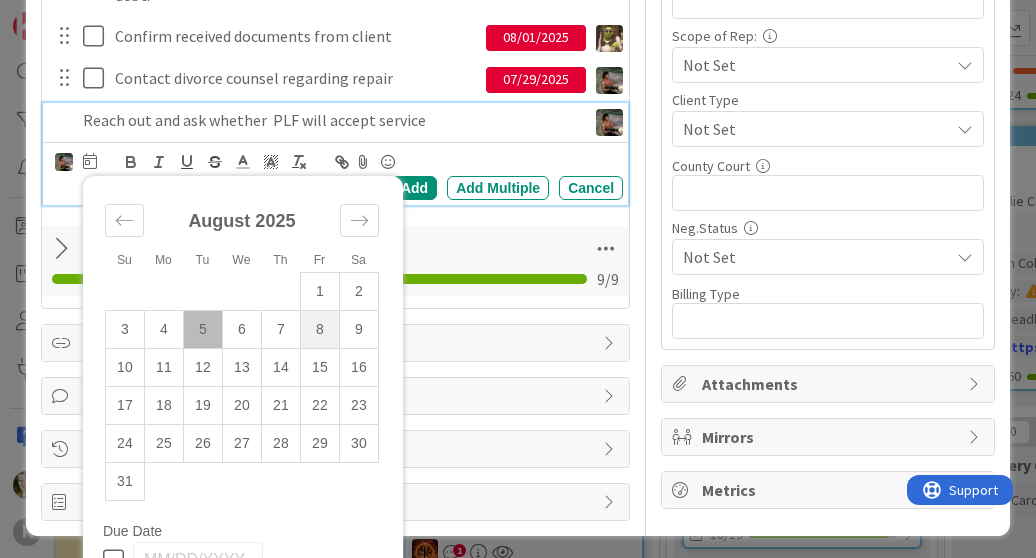 click on "8" at bounding box center (319, 330) 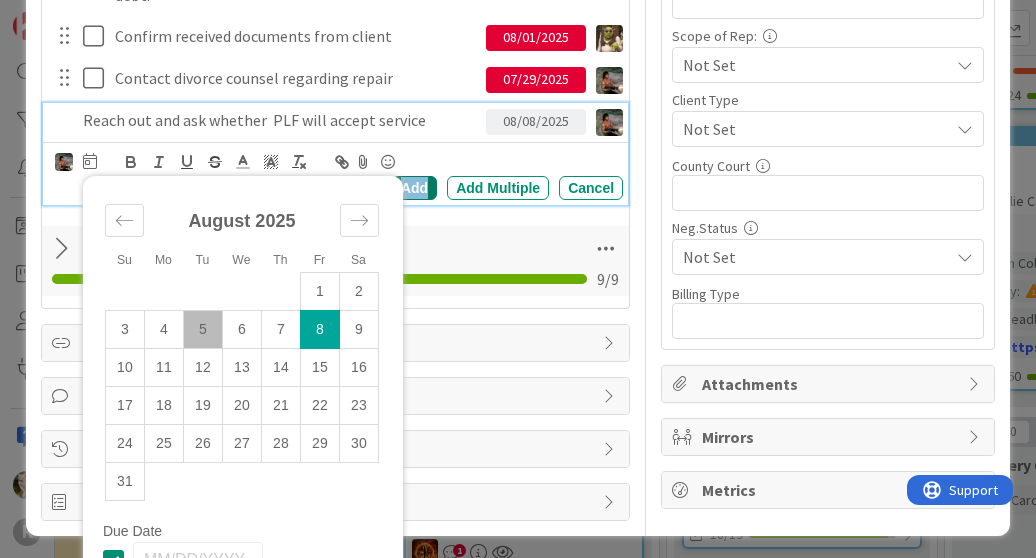 click on "Add" at bounding box center (414, 188) 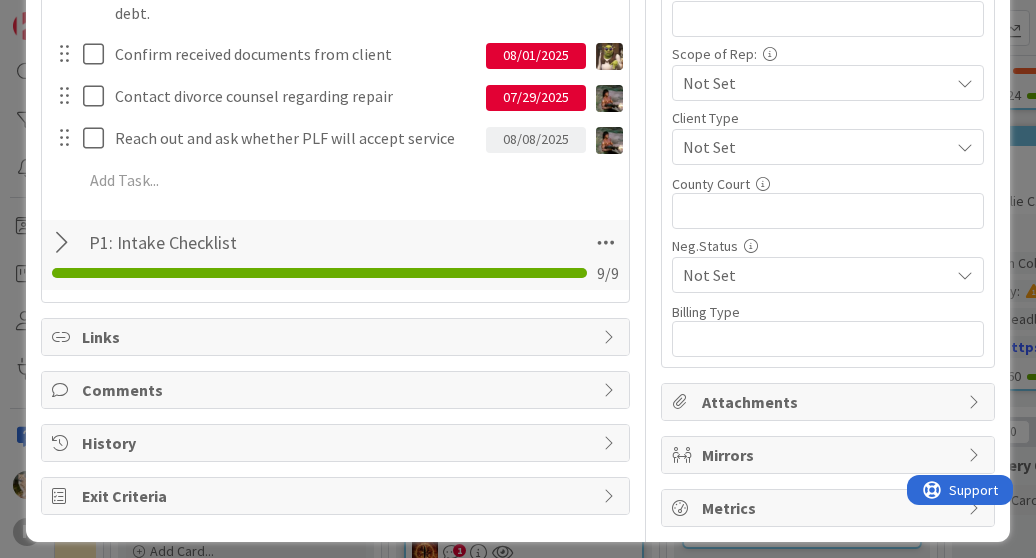scroll, scrollTop: 881, scrollLeft: 0, axis: vertical 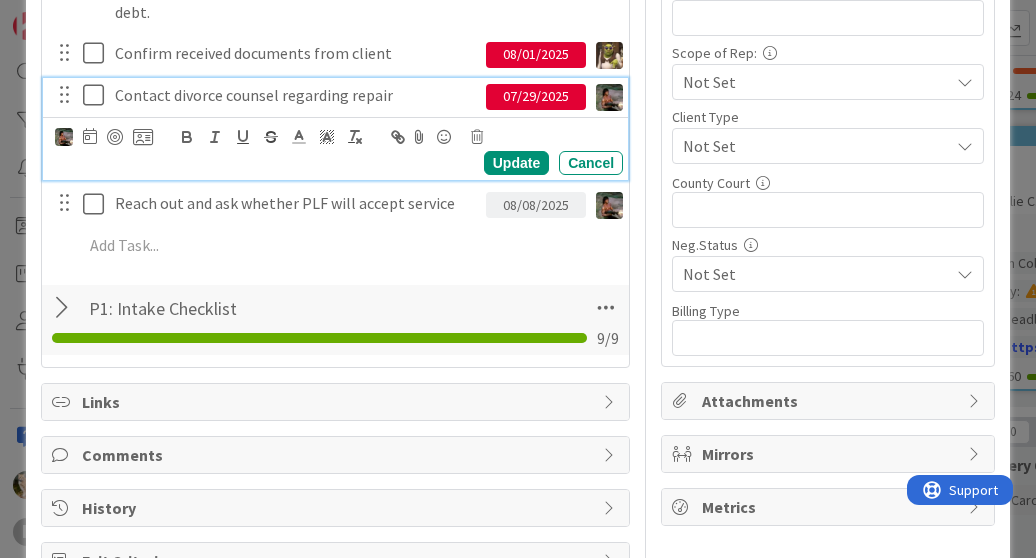 click at bounding box center [98, 95] 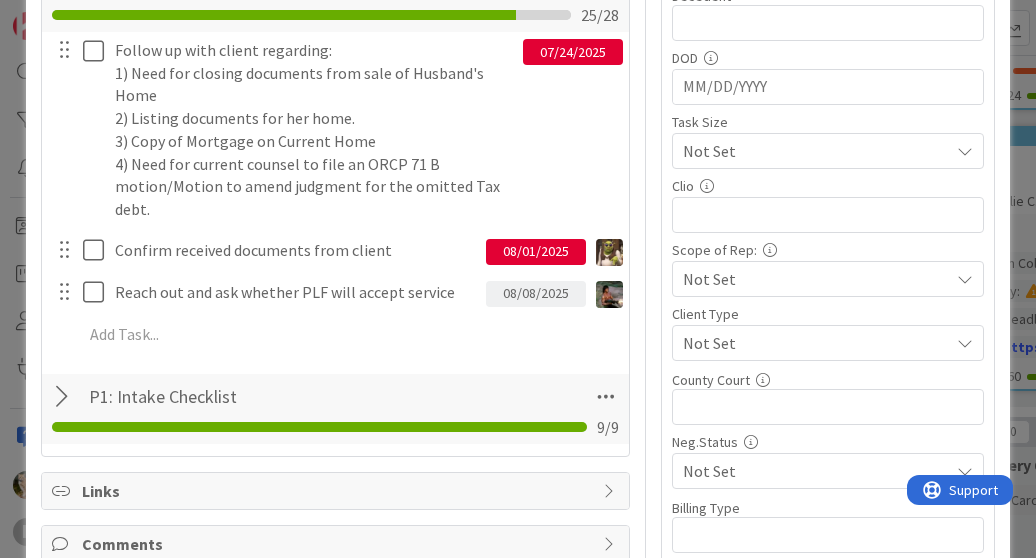 scroll, scrollTop: 683, scrollLeft: 0, axis: vertical 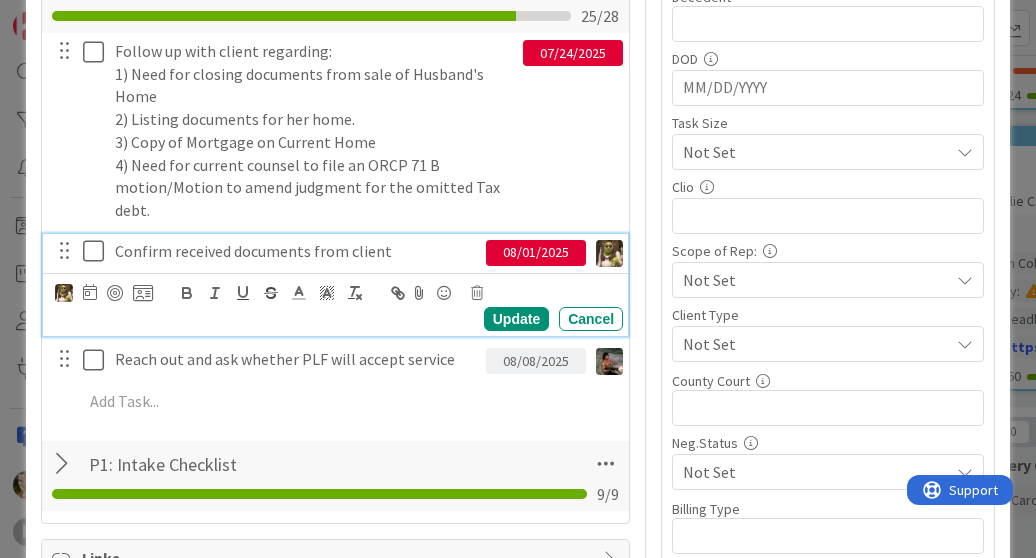 click at bounding box center (98, 251) 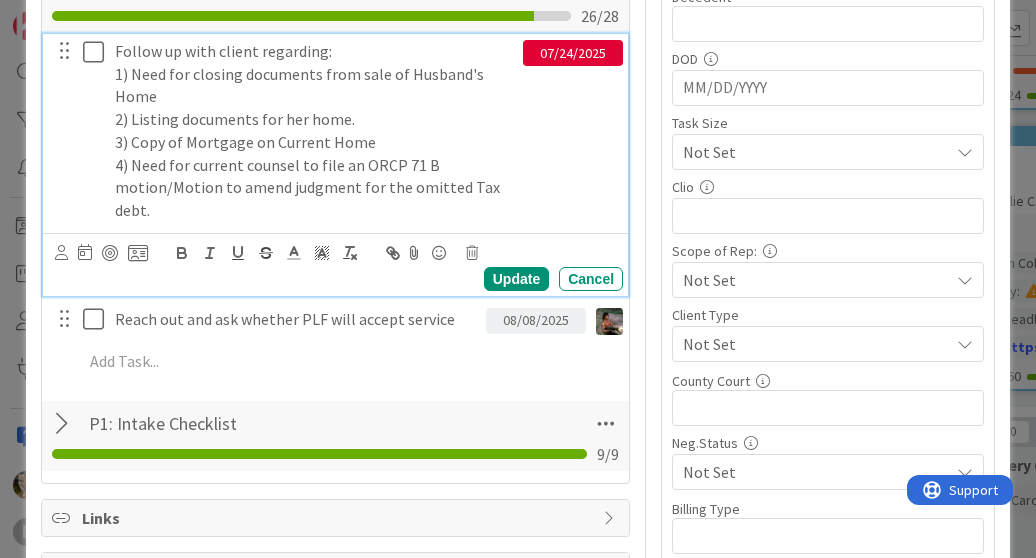 click at bounding box center (98, 52) 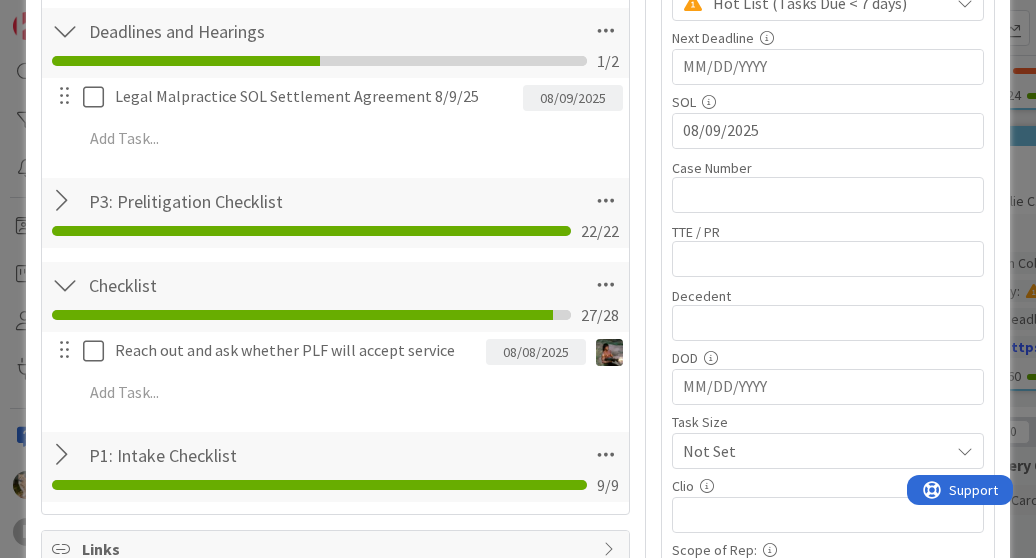 scroll, scrollTop: 383, scrollLeft: 0, axis: vertical 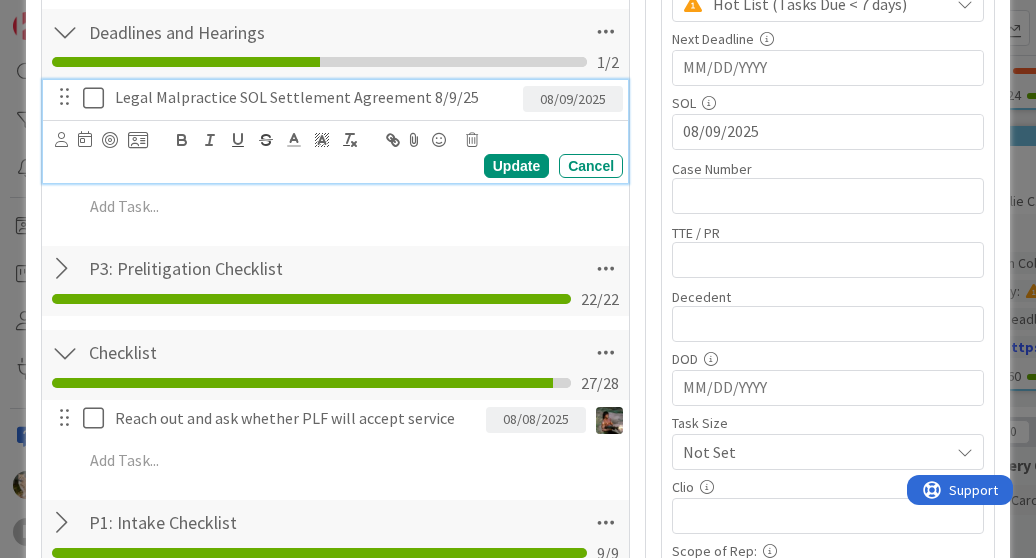 click at bounding box center [98, 98] 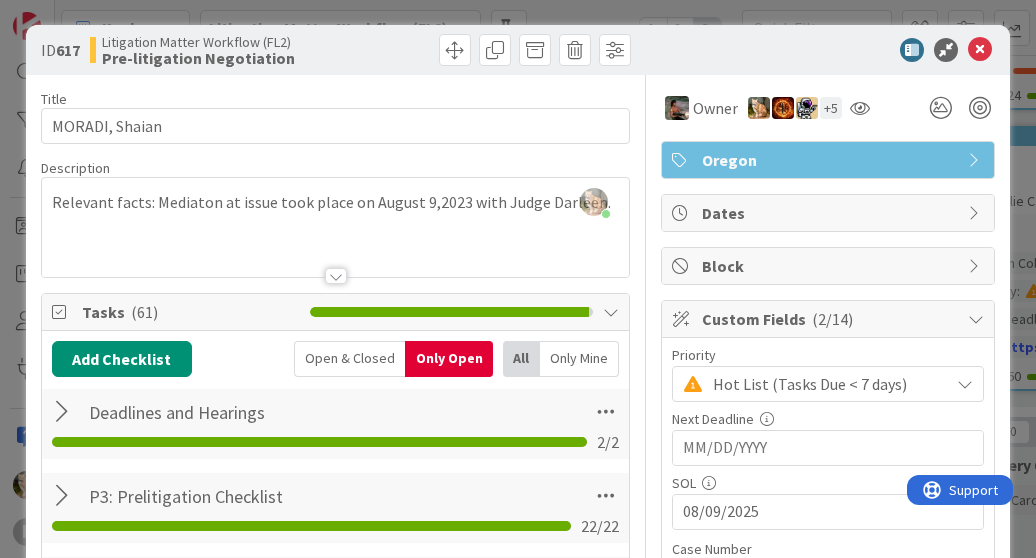 scroll, scrollTop: 0, scrollLeft: 0, axis: both 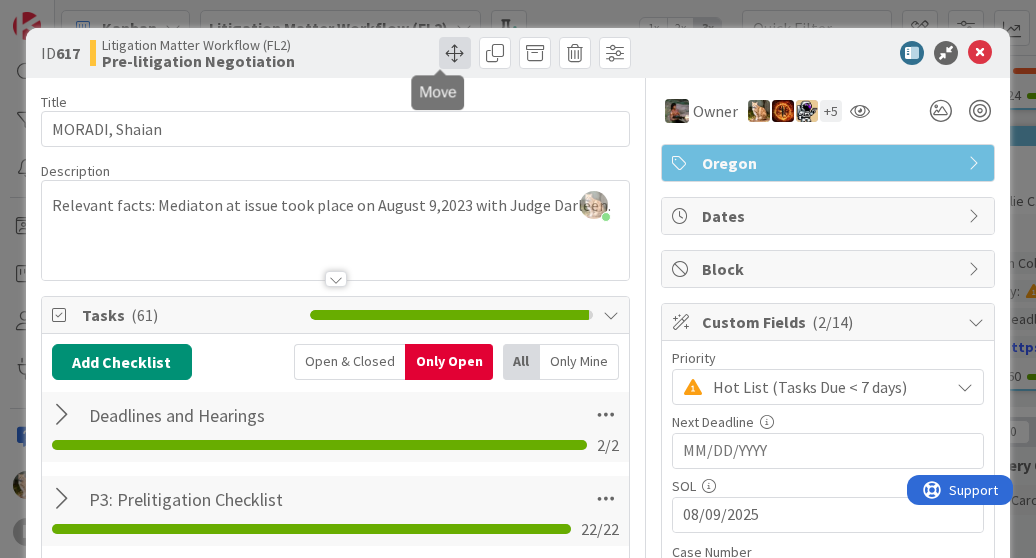click at bounding box center [455, 53] 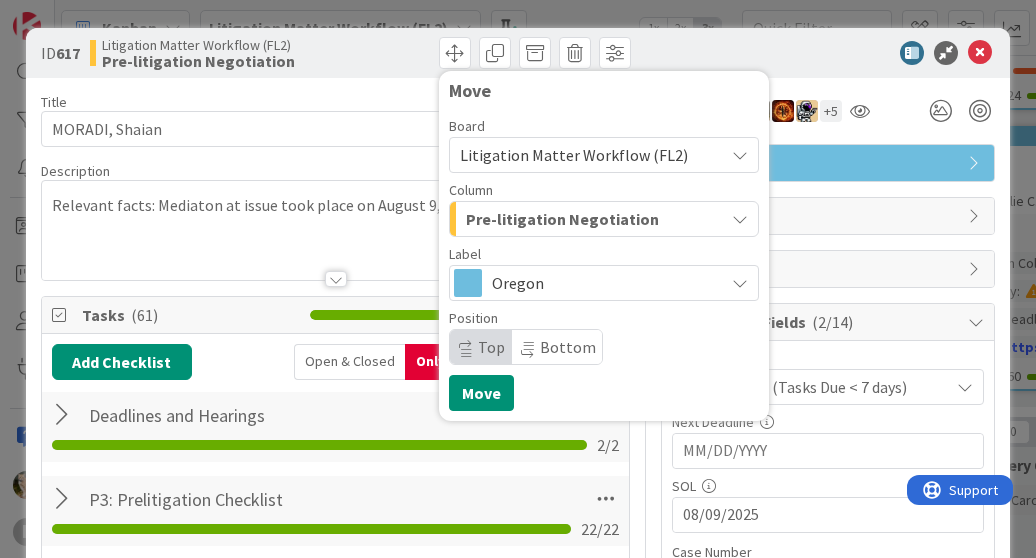 click at bounding box center [740, 219] 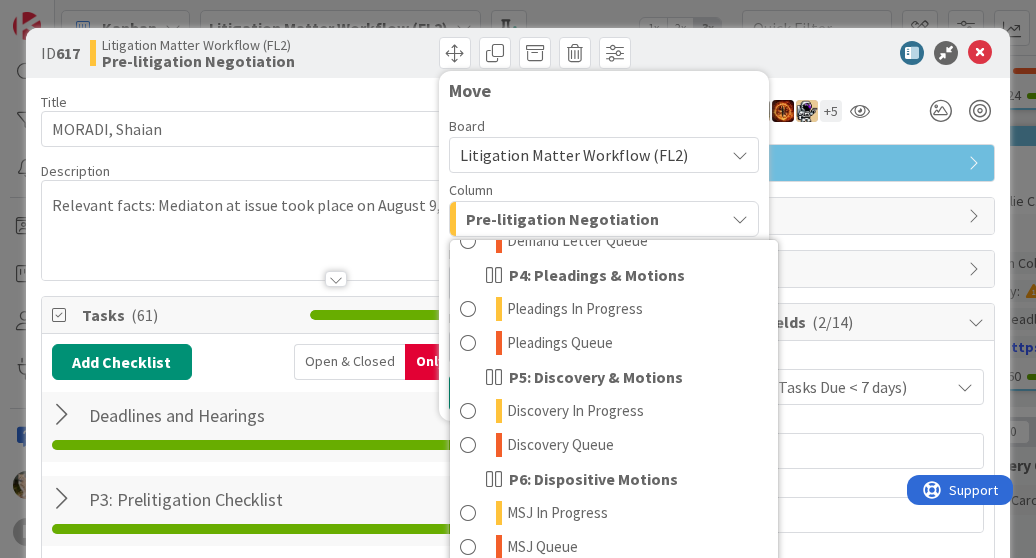 scroll, scrollTop: 399, scrollLeft: 0, axis: vertical 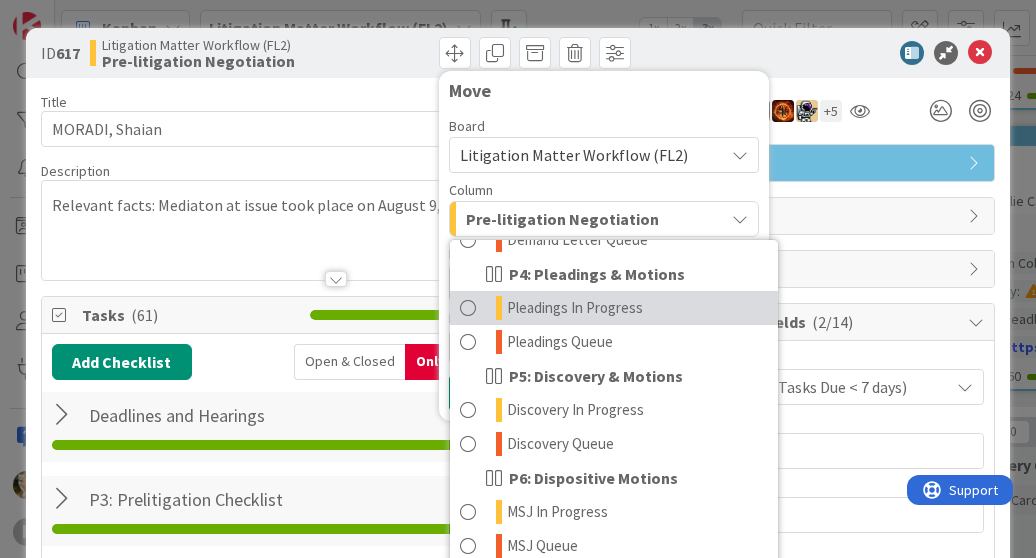 click on "Pleadings In Progress" at bounding box center [575, 308] 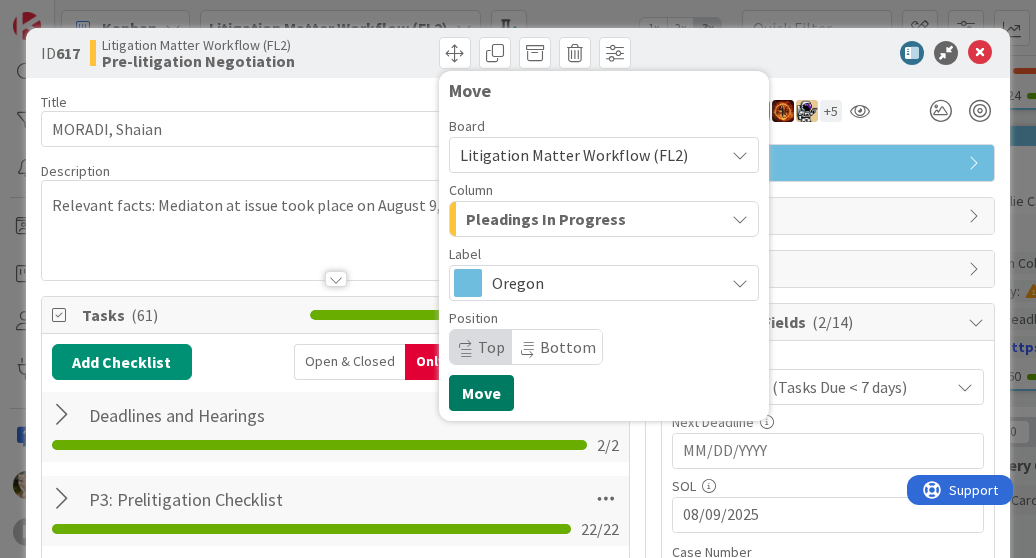 click on "Move" at bounding box center (481, 393) 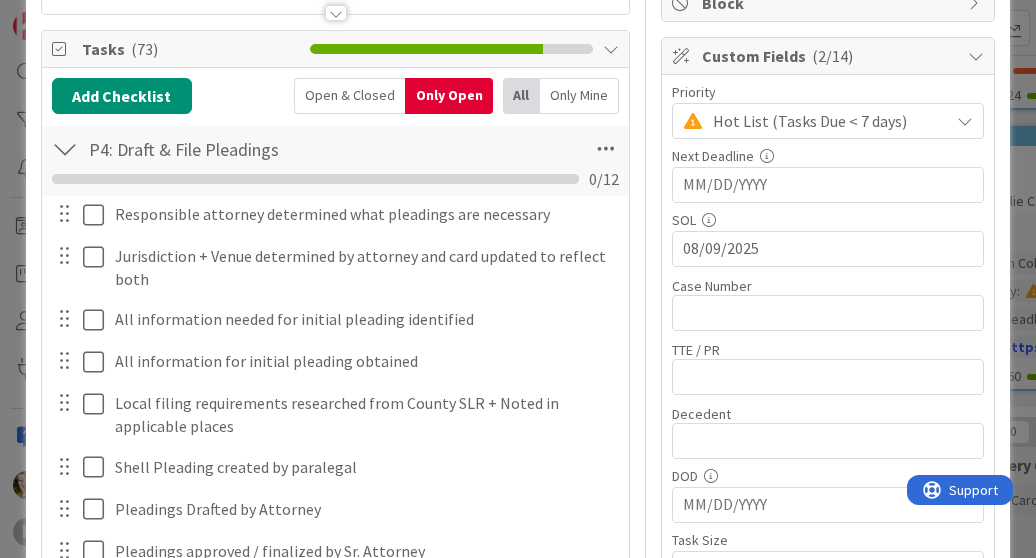 scroll, scrollTop: 267, scrollLeft: 0, axis: vertical 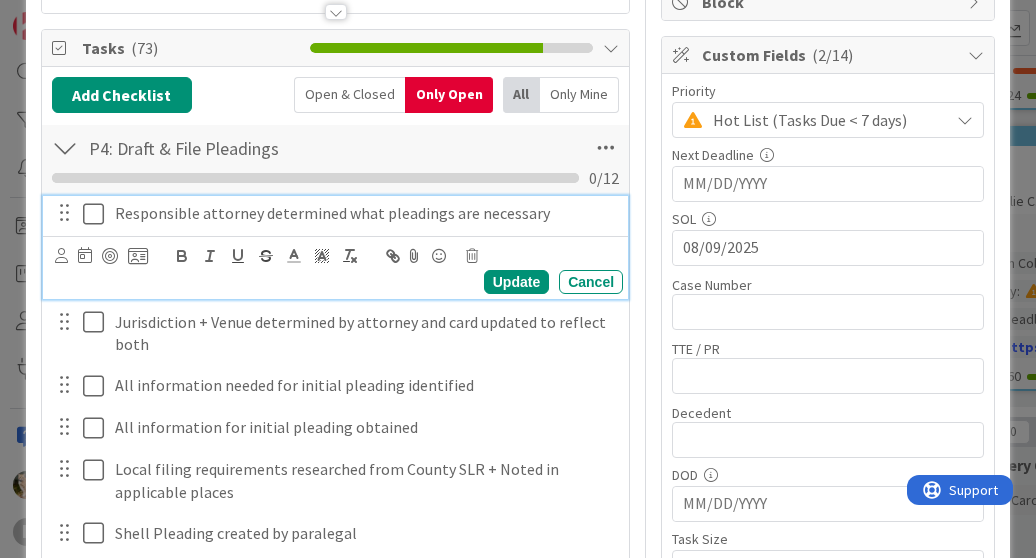 click at bounding box center (98, 214) 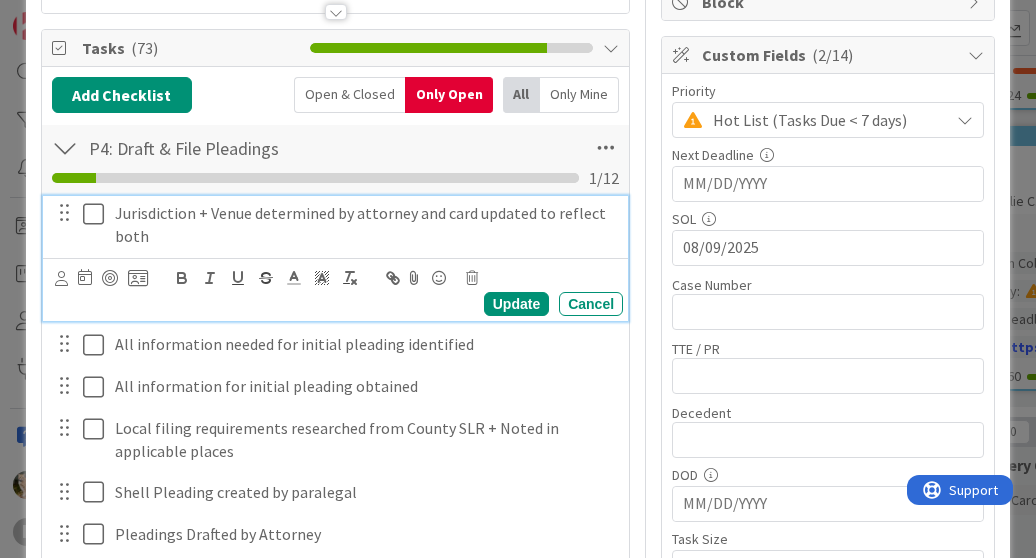 click at bounding box center [98, 214] 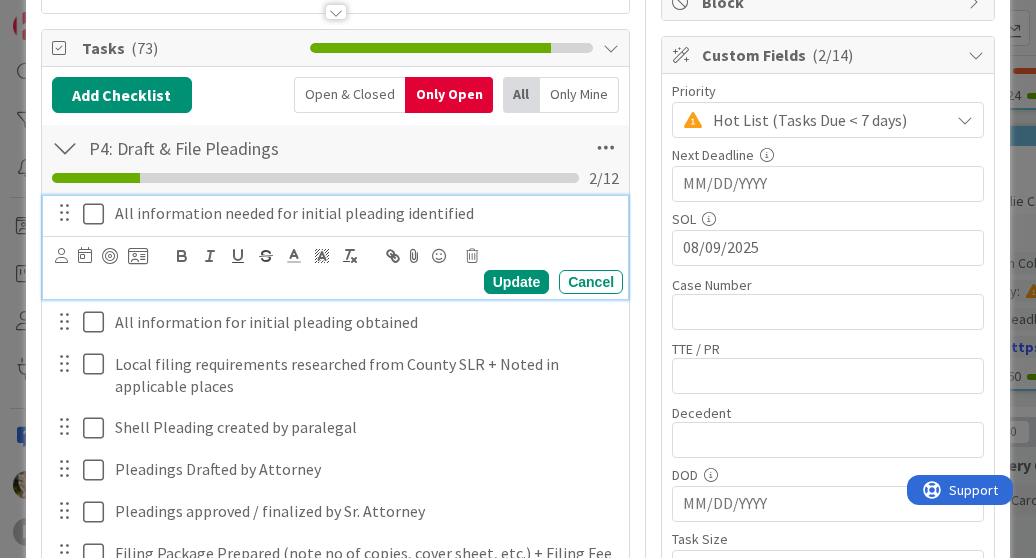click at bounding box center [98, 214] 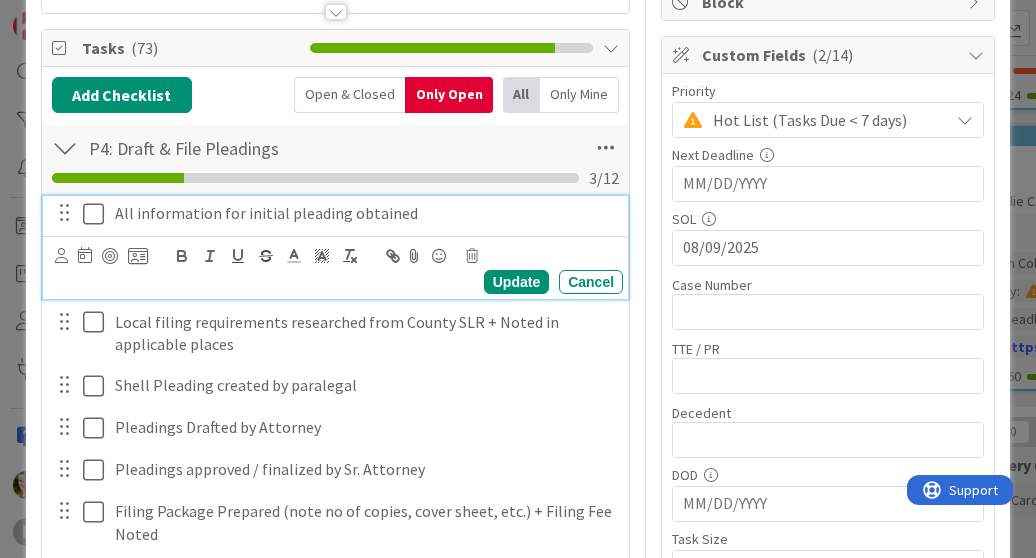 click at bounding box center (98, 214) 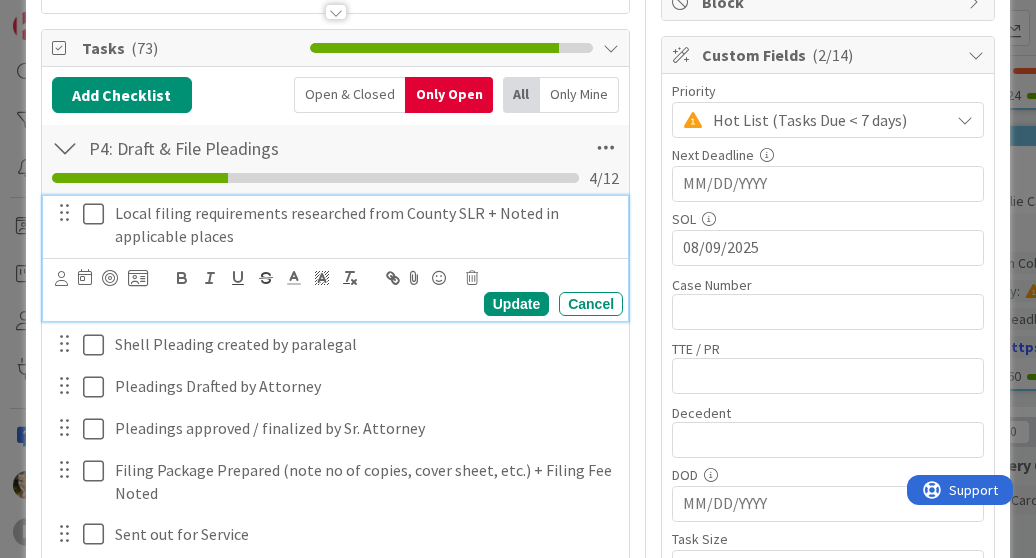 click at bounding box center (98, 214) 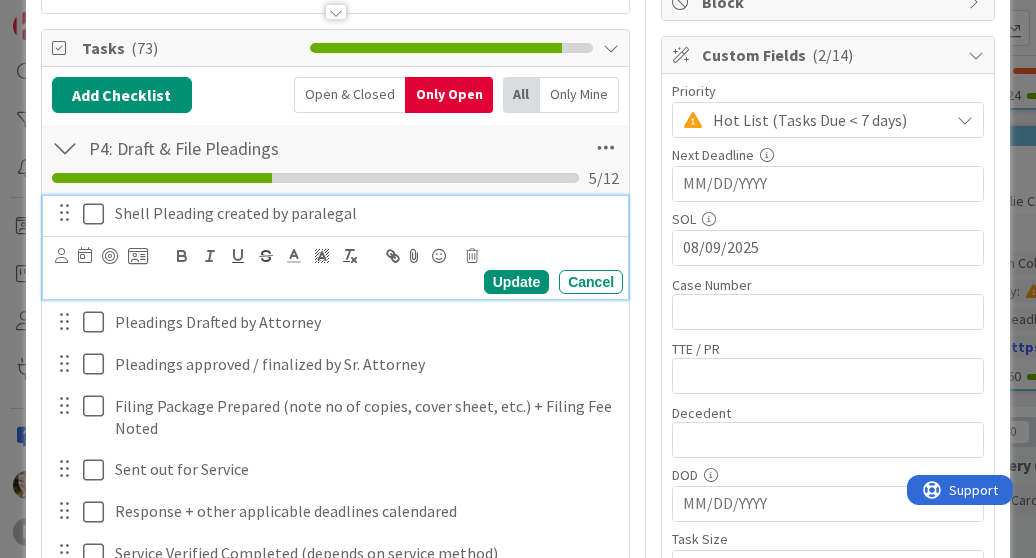 click at bounding box center (98, 214) 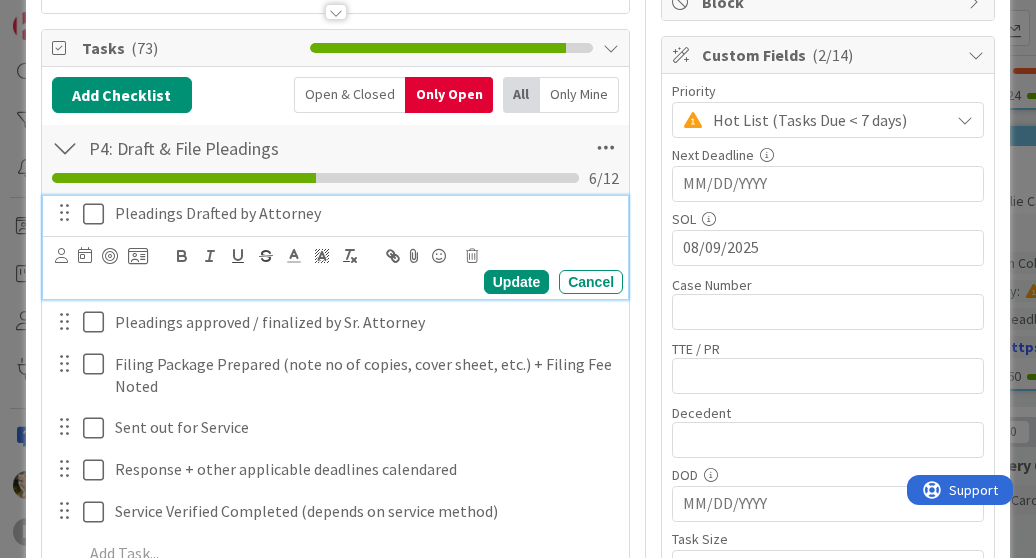 click at bounding box center (98, 214) 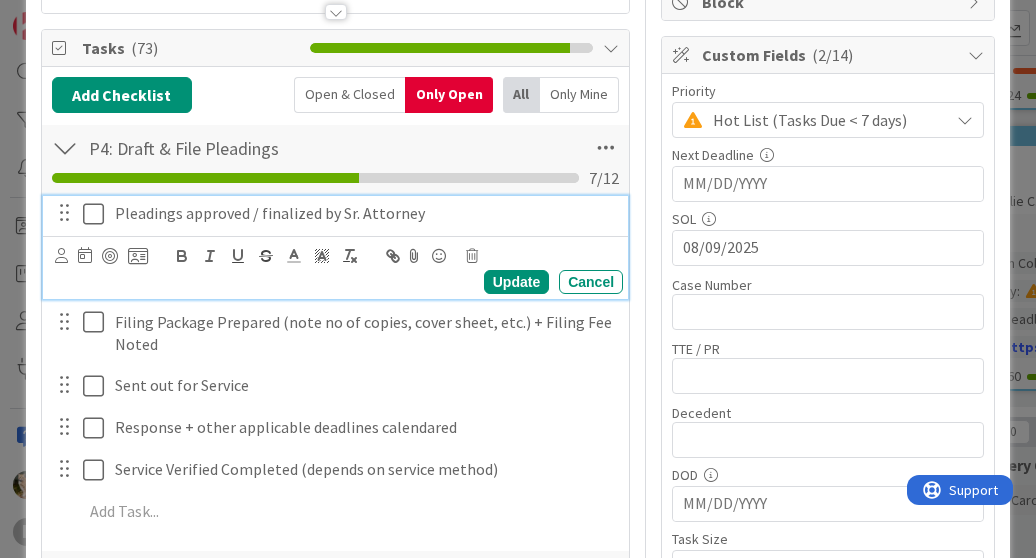 click at bounding box center (98, 214) 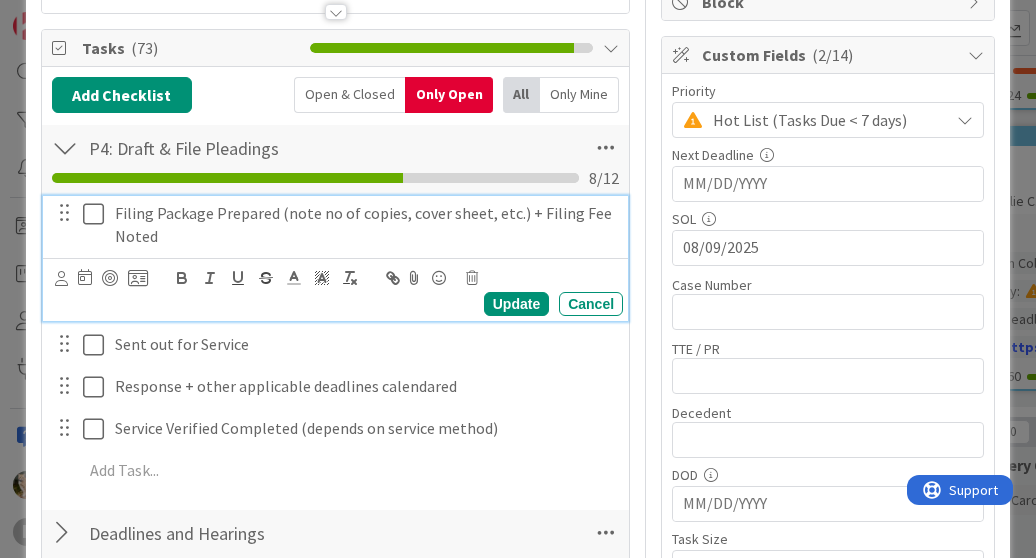 click at bounding box center [98, 214] 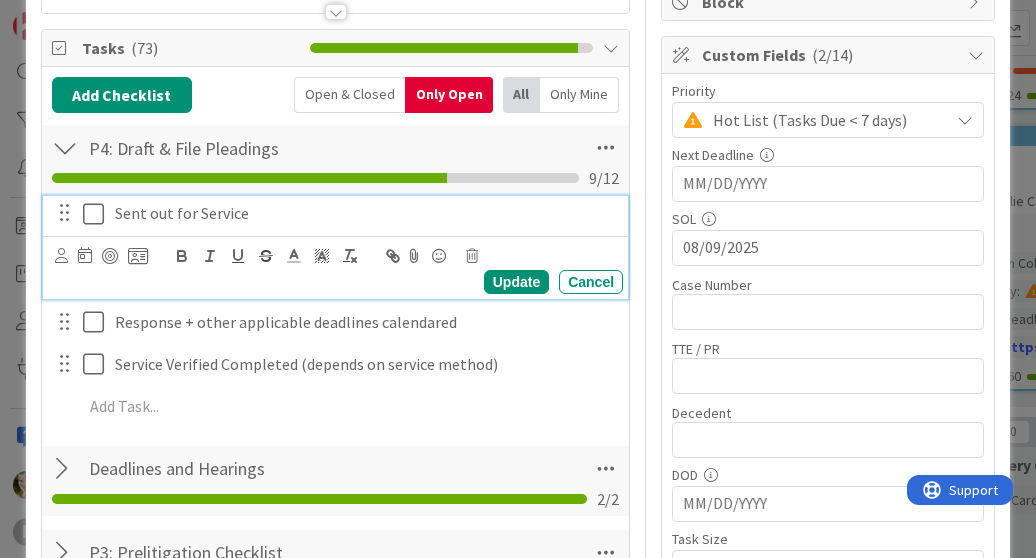 click on "Sent out for Service" at bounding box center (365, 213) 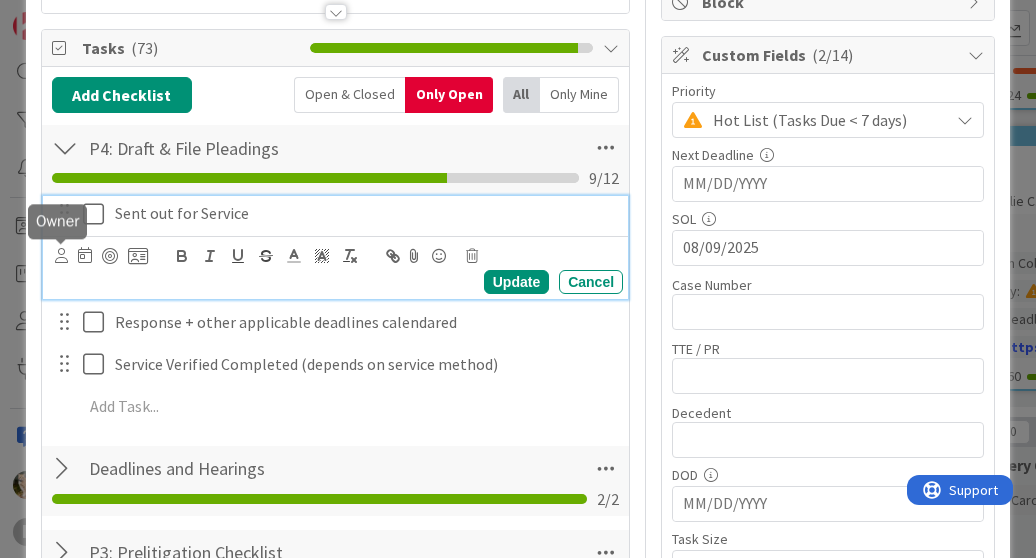click at bounding box center [61, 255] 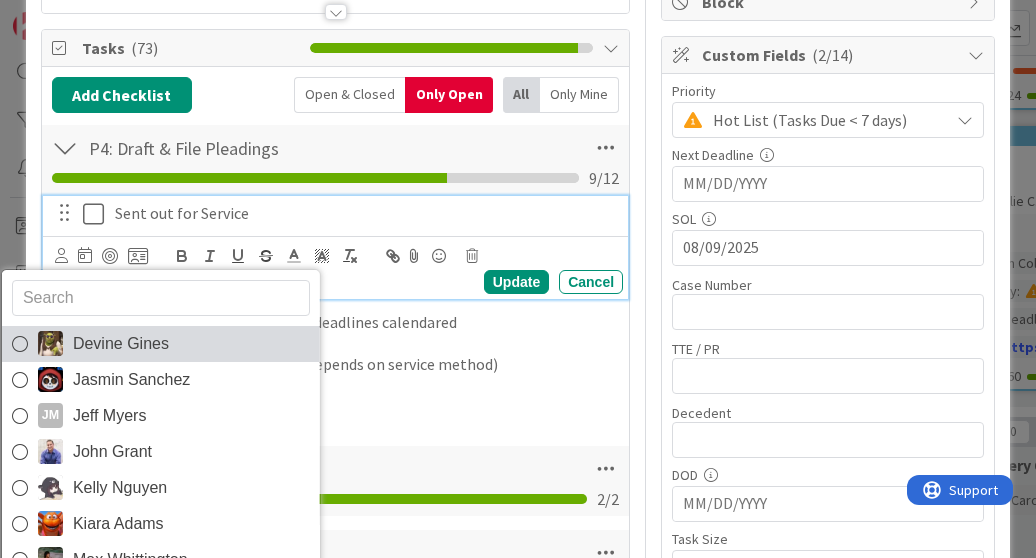 click on "Devine Gines" at bounding box center (121, 344) 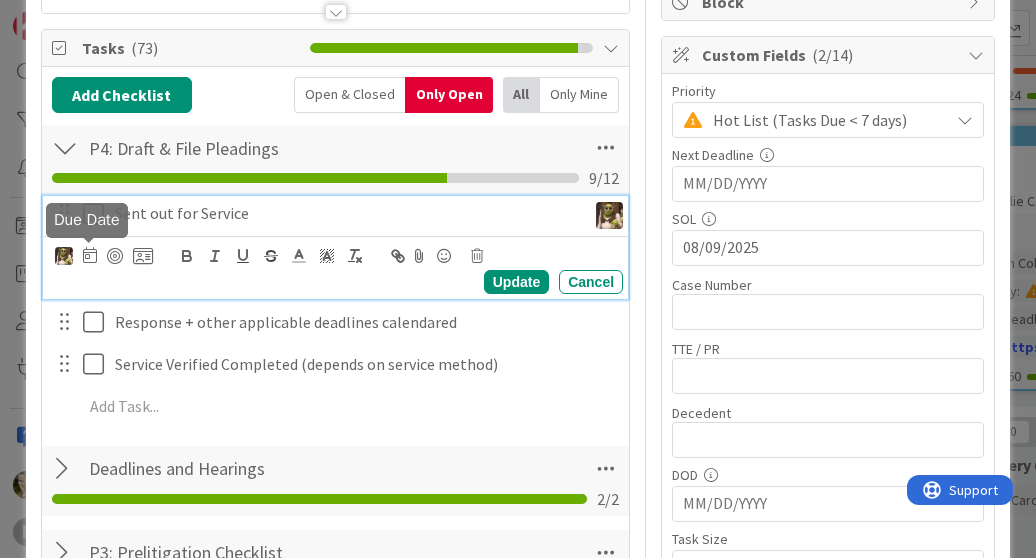 click at bounding box center (90, 255) 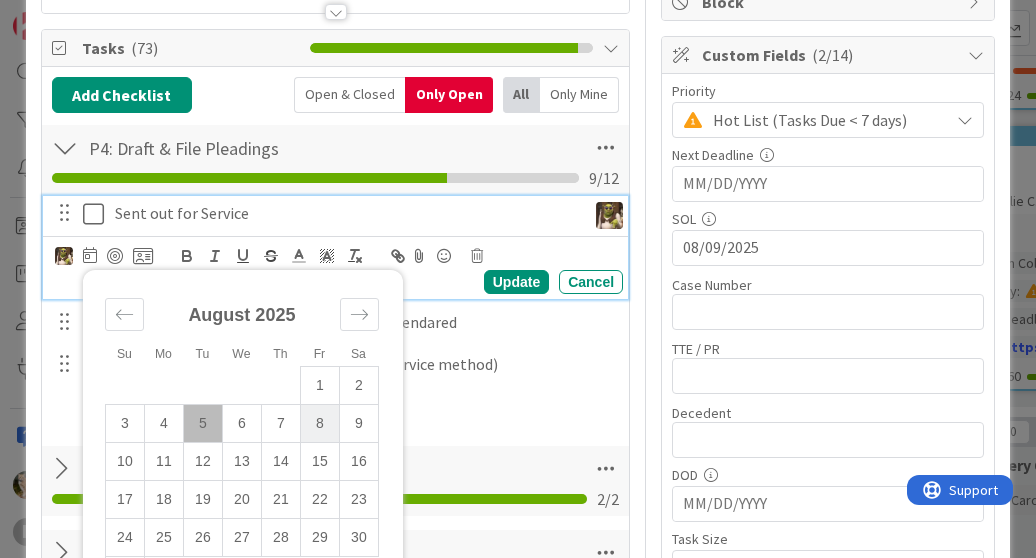 click on "8" at bounding box center (319, 423) 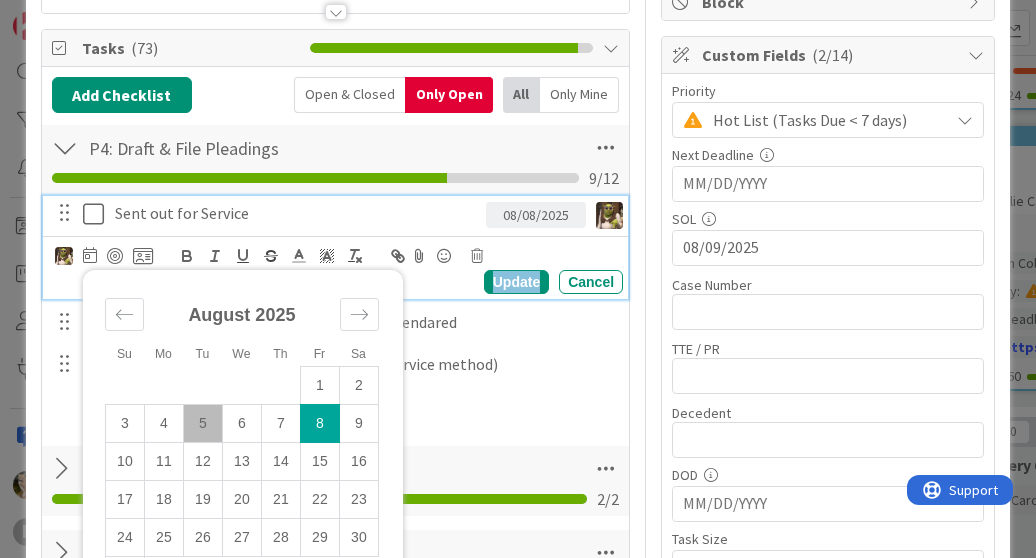 click on "Update" at bounding box center (516, 282) 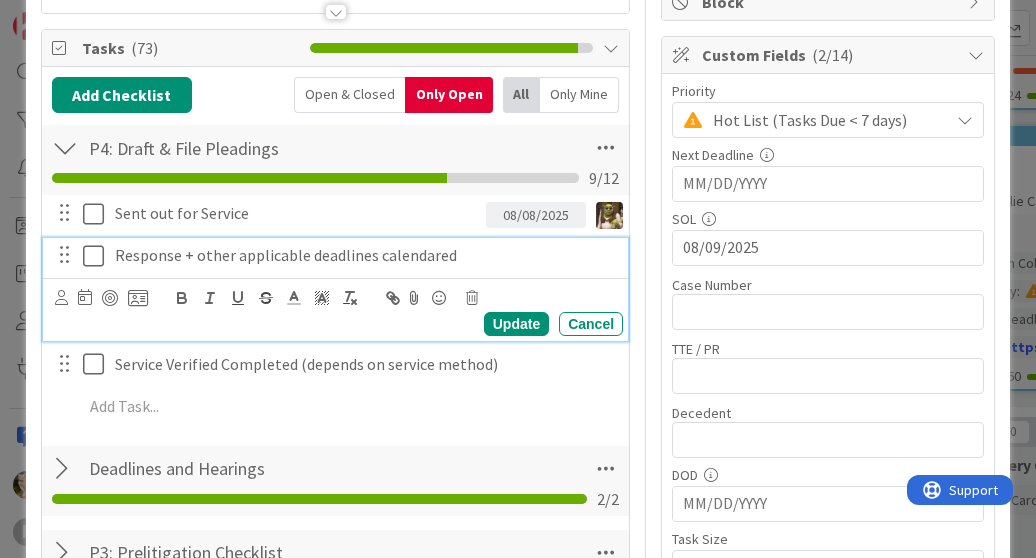 click on "Response + other applicable deadlines calendared" at bounding box center [365, 255] 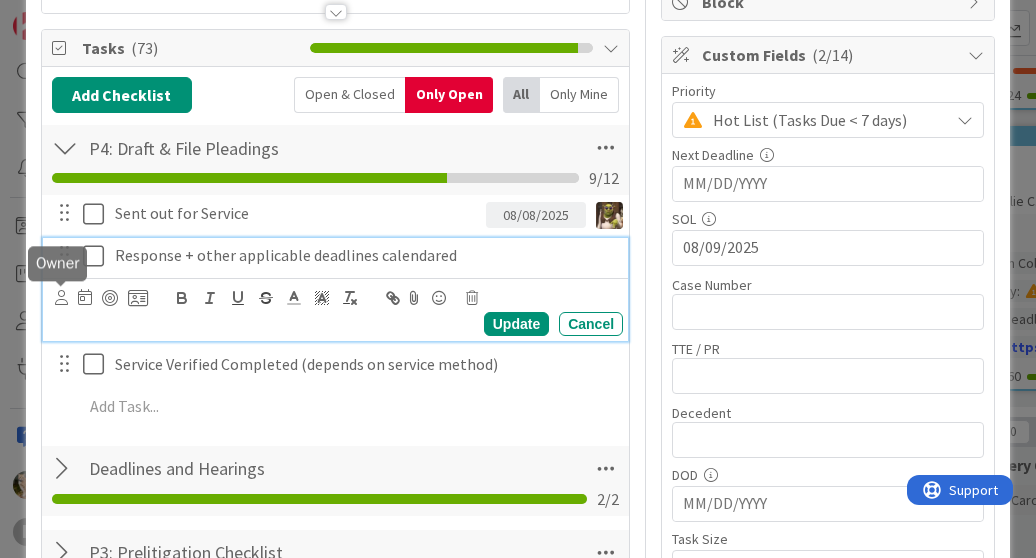 click at bounding box center [61, 297] 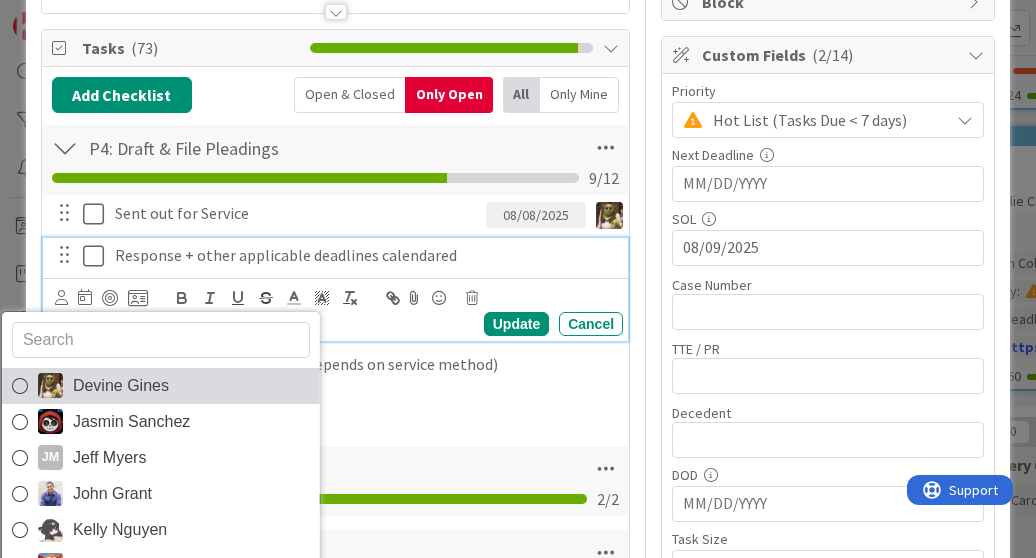 click on "Devine Gines" at bounding box center [121, 386] 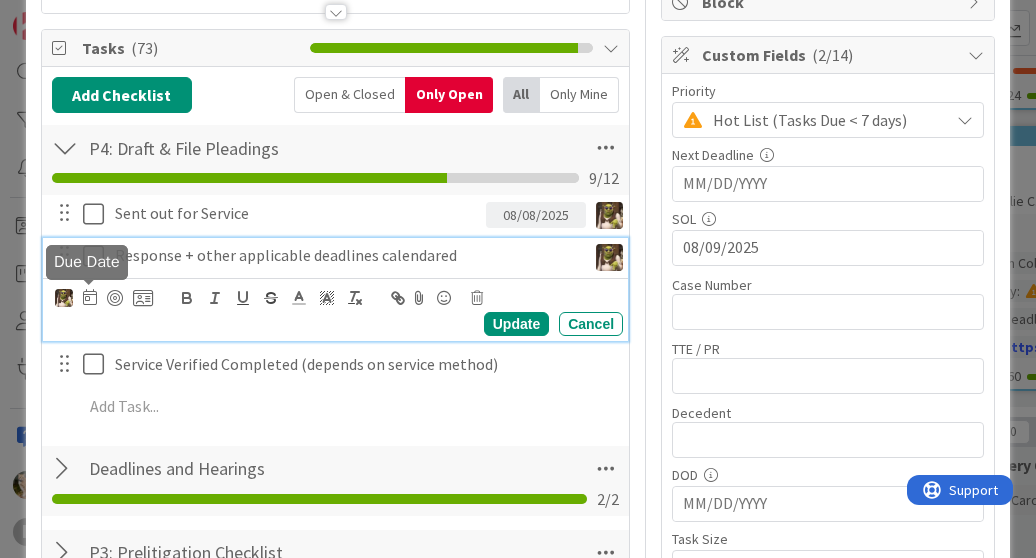 click at bounding box center (90, 297) 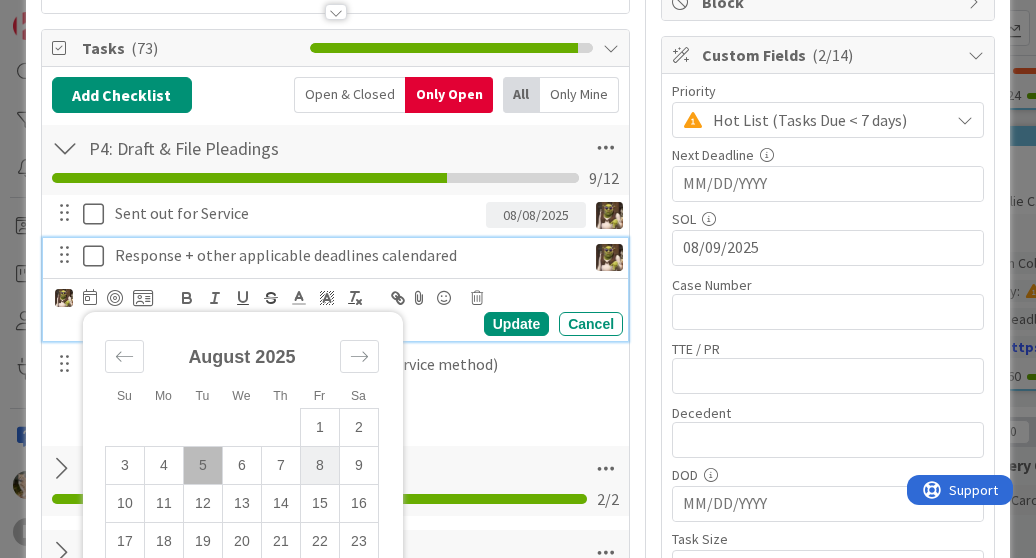 click on "8" at bounding box center [319, 465] 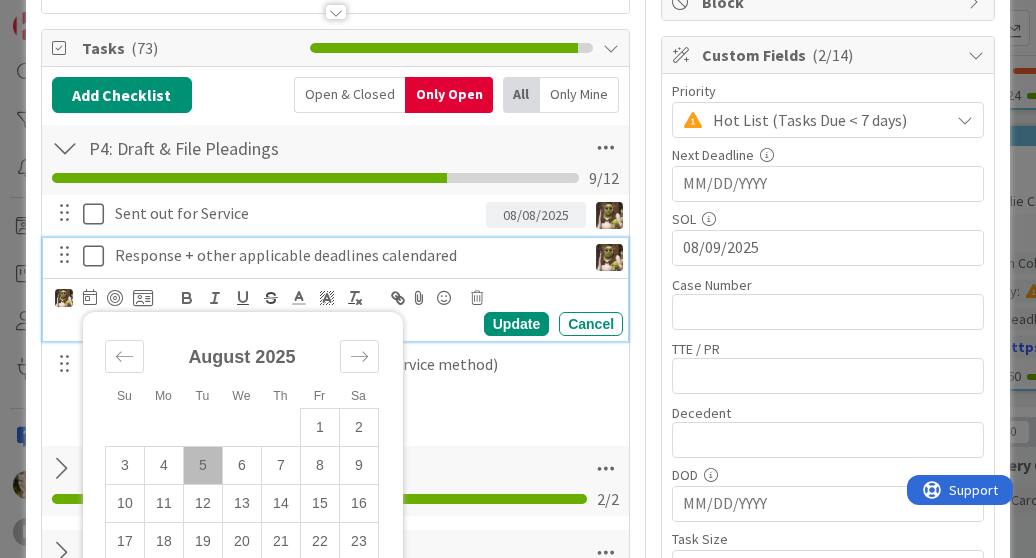 type on "08/08/2025" 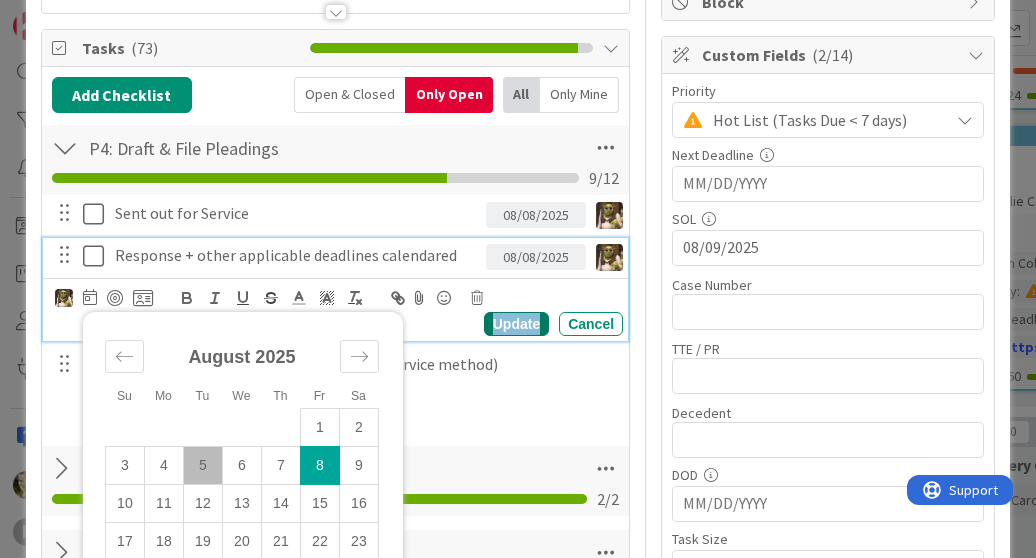 click on "Update" at bounding box center (516, 324) 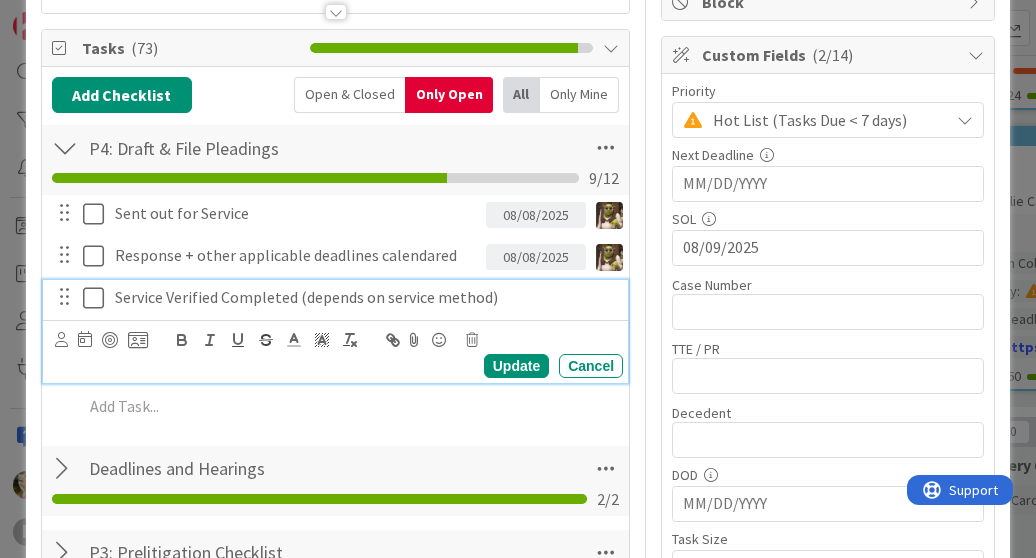 click on "Service Verified Completed (depends on service method)" at bounding box center (365, 297) 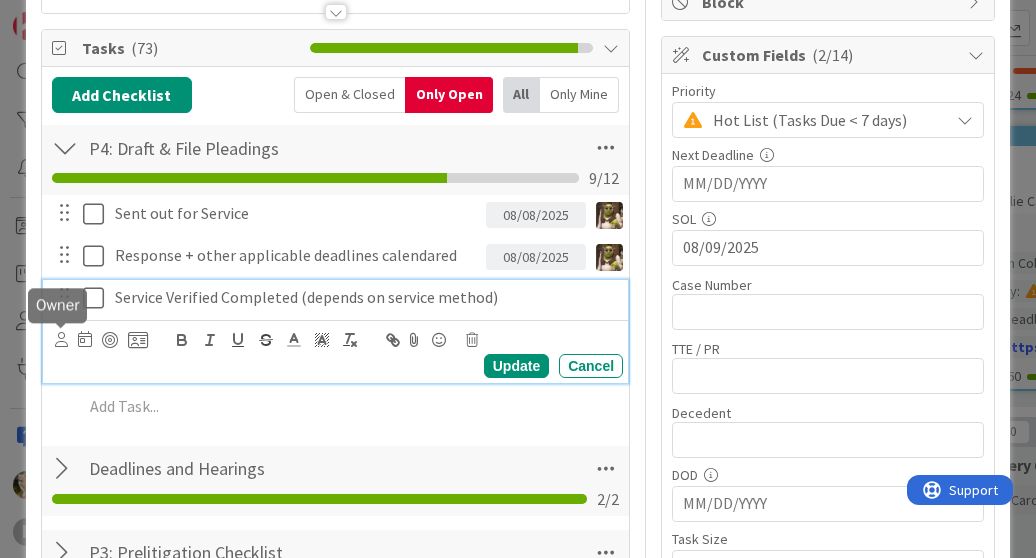 click at bounding box center (61, 339) 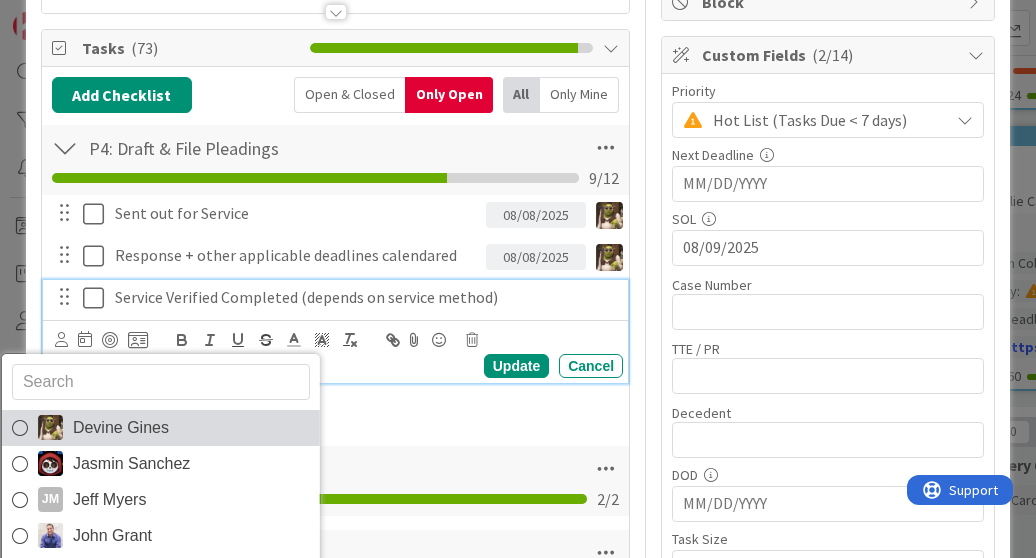 click on "Devine Gines" at bounding box center [121, 428] 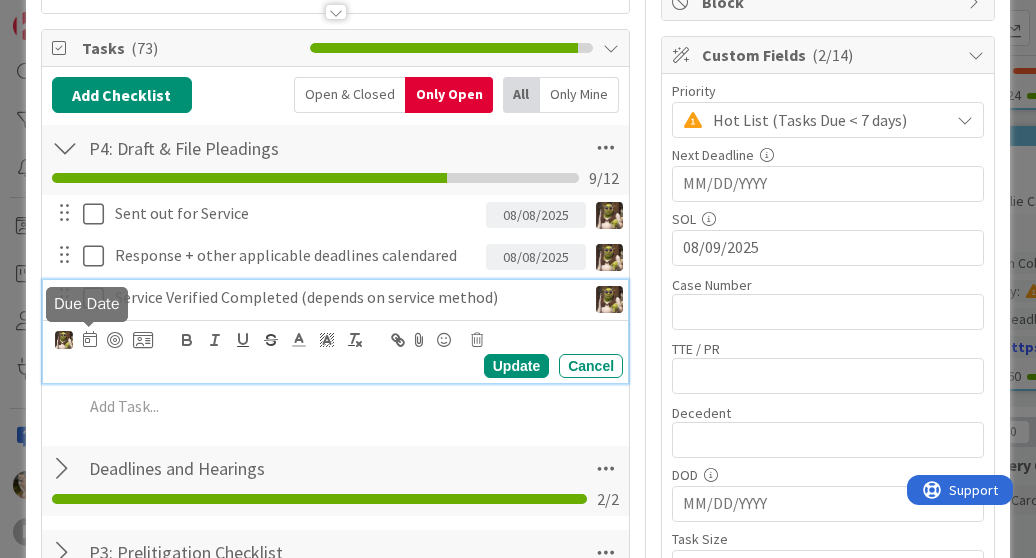 click at bounding box center (90, 339) 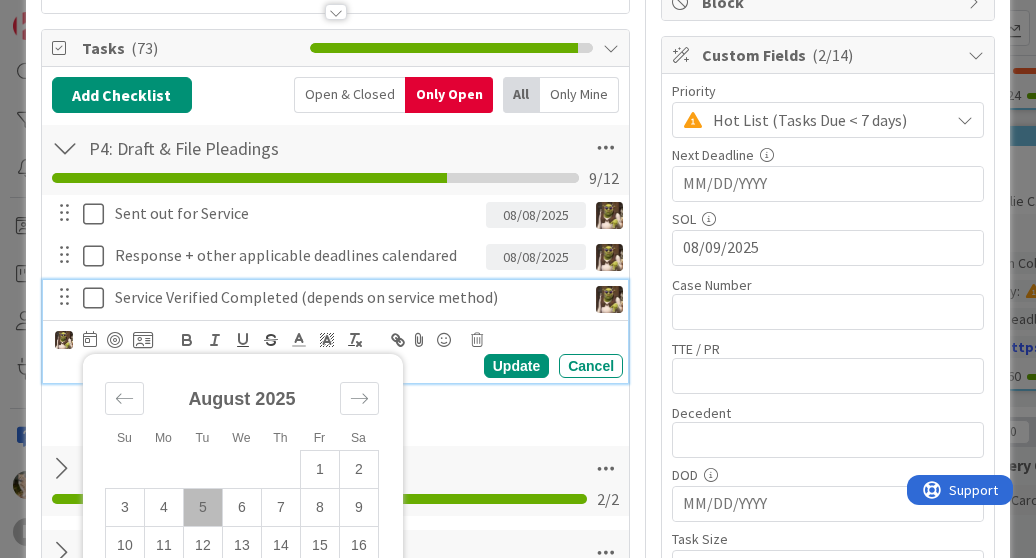 drag, startPoint x: 322, startPoint y: 497, endPoint x: 343, endPoint y: 445, distance: 56.0803 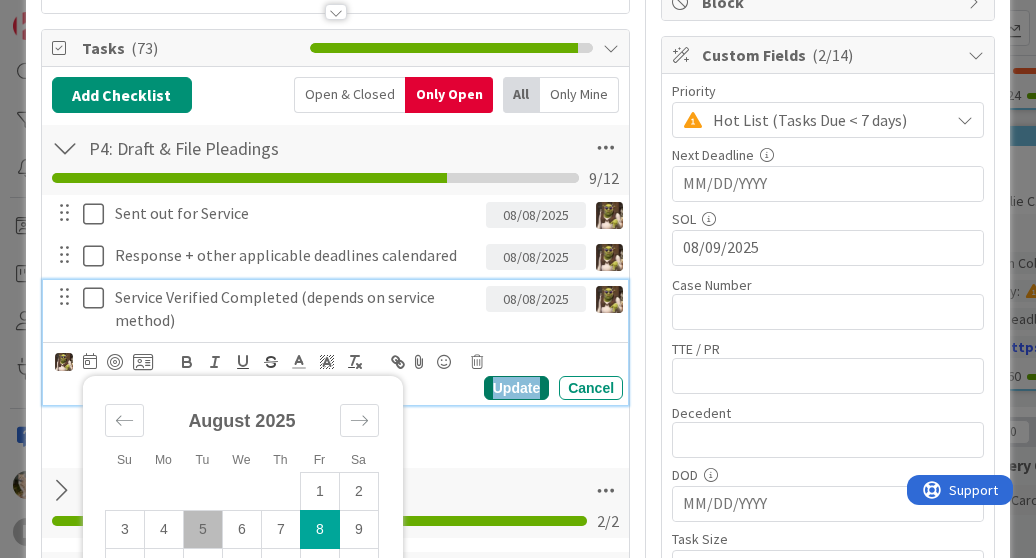 click on "Update" at bounding box center [516, 388] 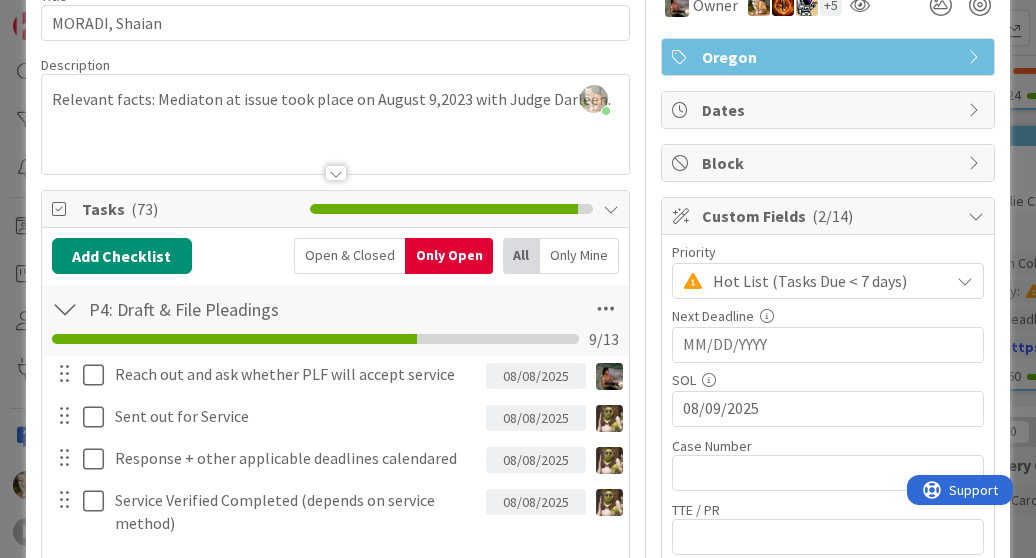 scroll, scrollTop: 0, scrollLeft: 0, axis: both 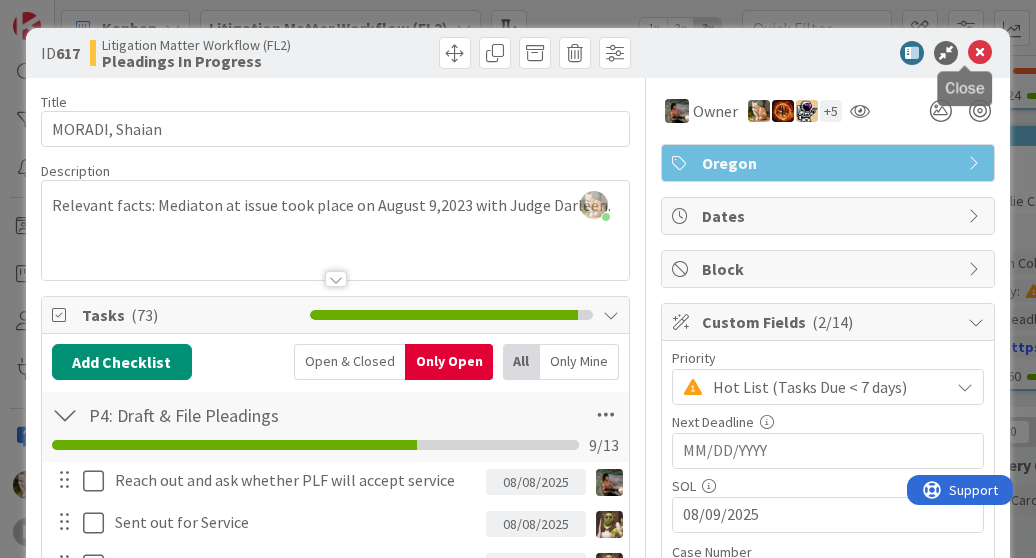 click at bounding box center (980, 53) 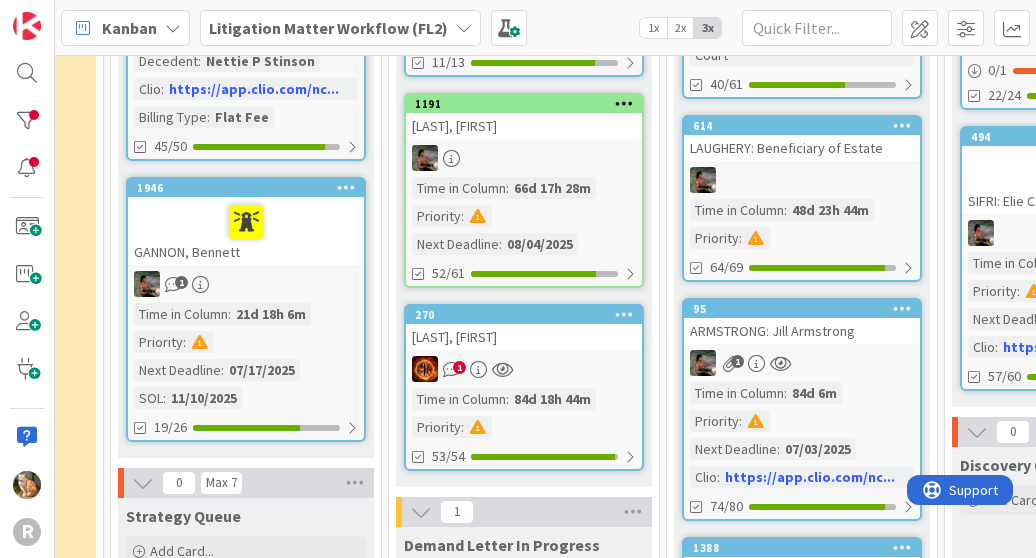 scroll, scrollTop: 0, scrollLeft: 0, axis: both 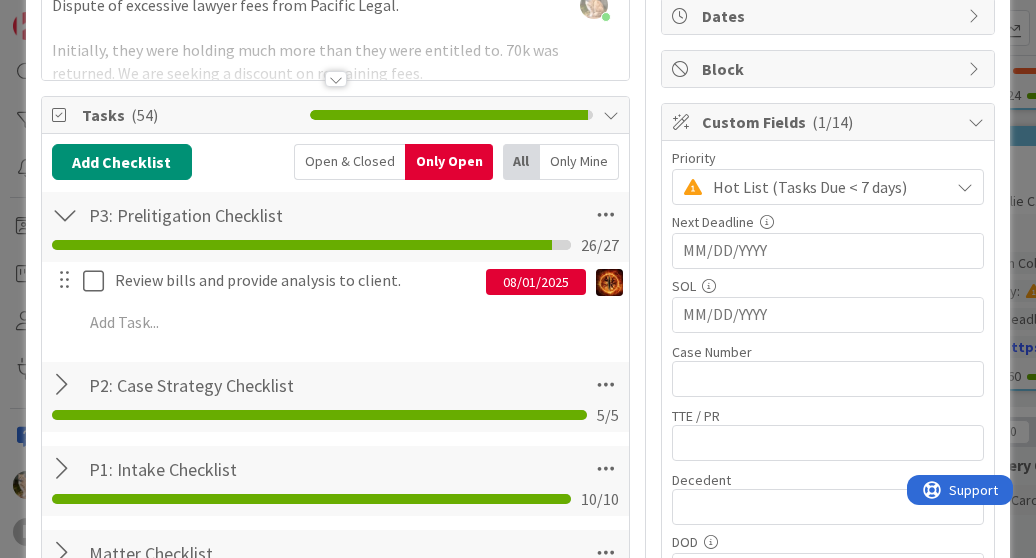 click on "08/01/2025" at bounding box center (536, 282) 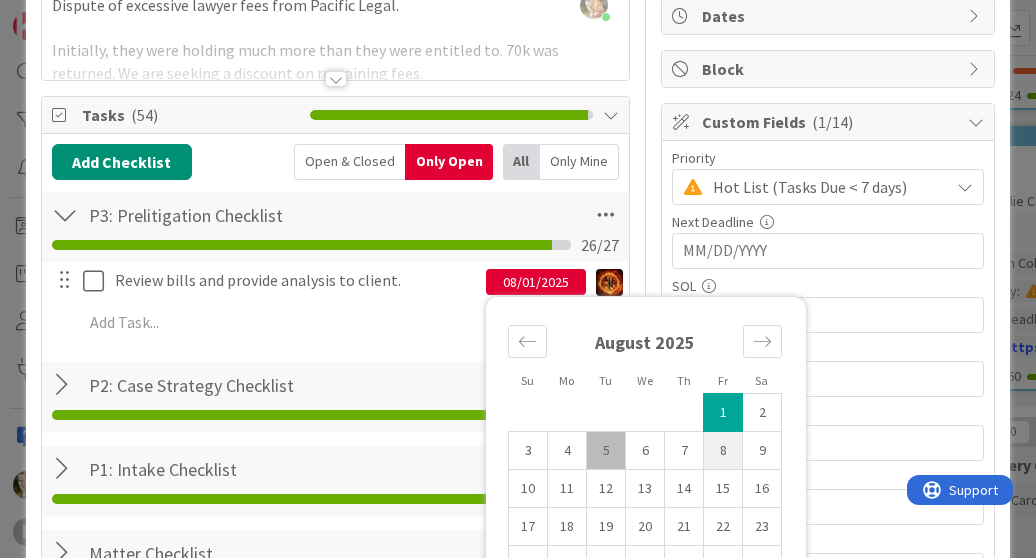 click on "8" at bounding box center (723, 451) 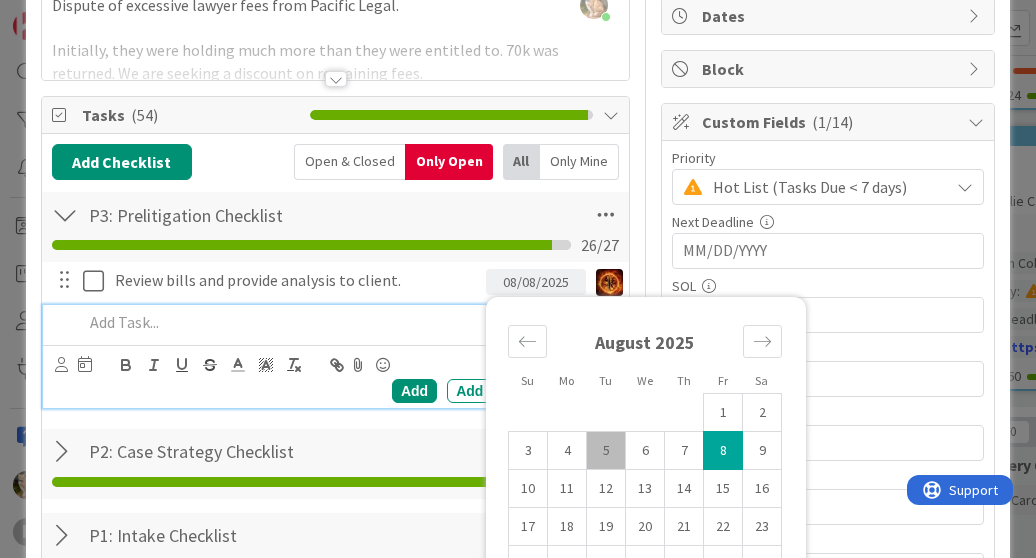 click at bounding box center [349, 322] 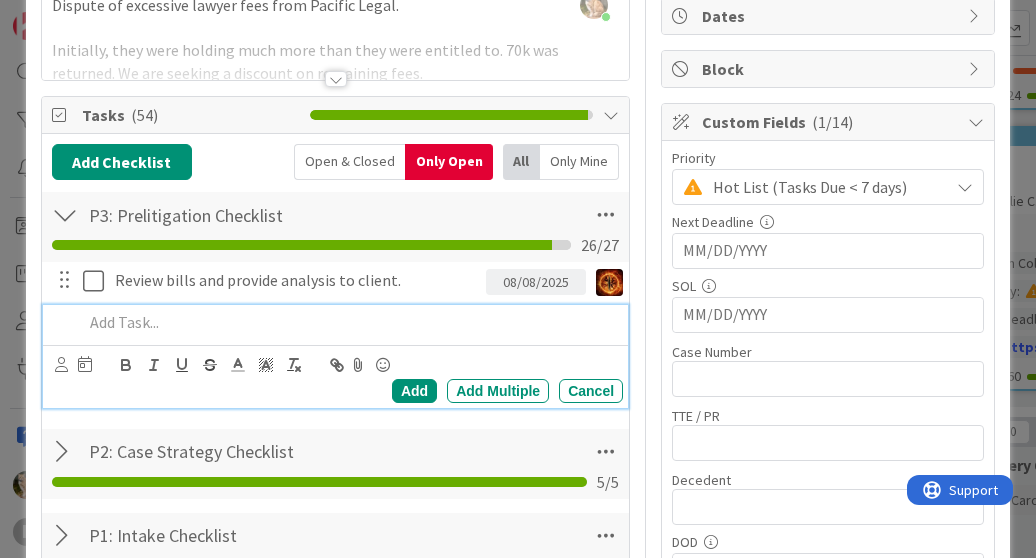 type 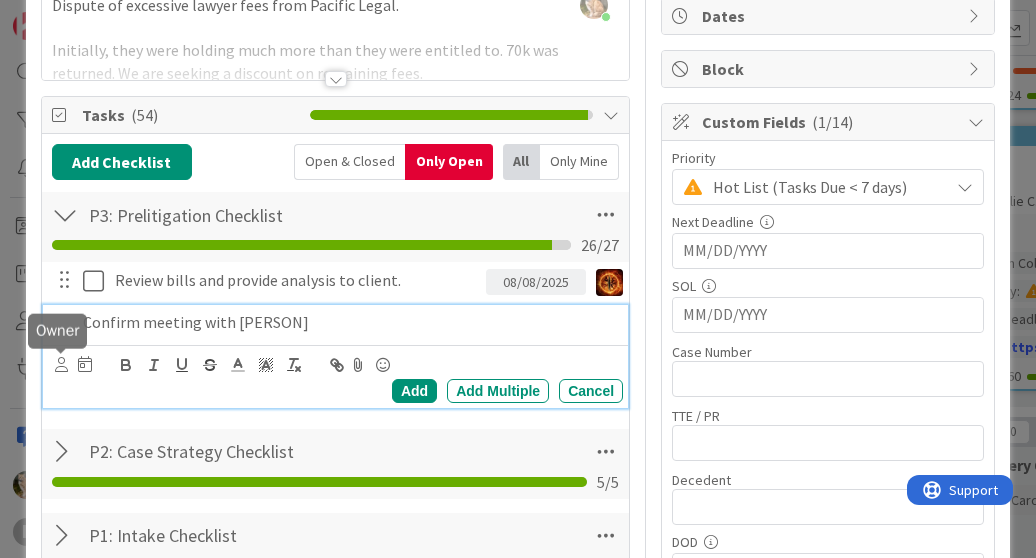 click at bounding box center [61, 364] 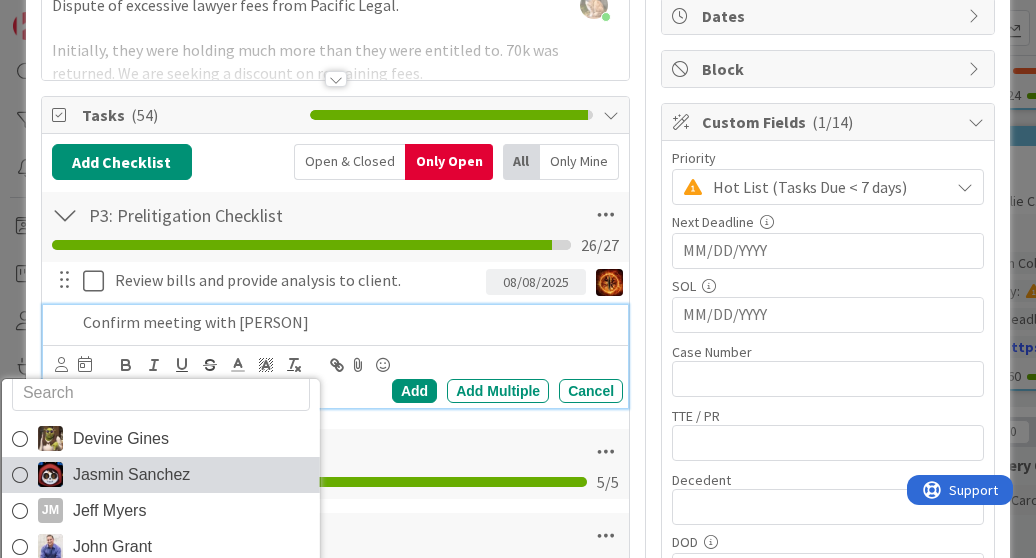 scroll, scrollTop: 32, scrollLeft: 0, axis: vertical 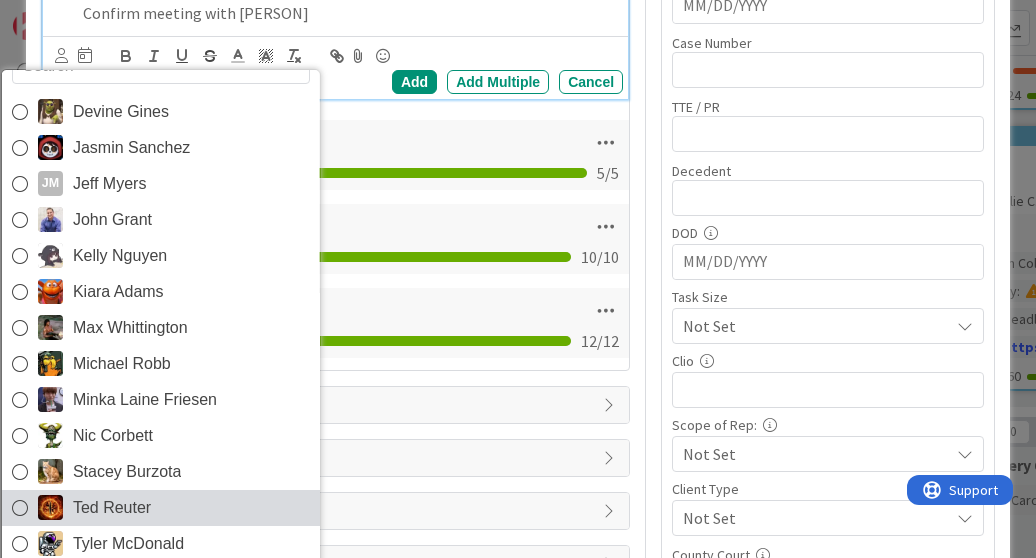 click on "Ted Reuter" at bounding box center [112, 508] 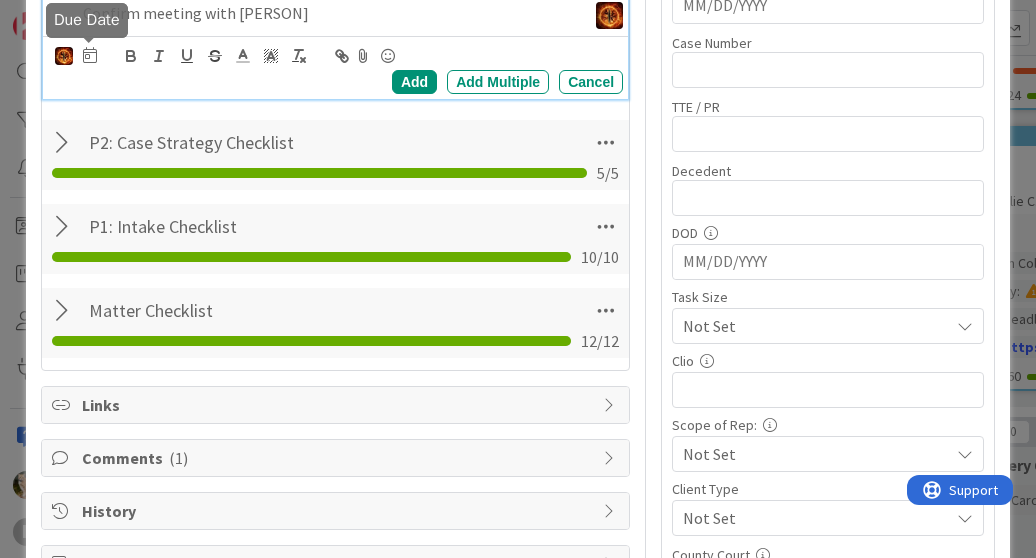 click at bounding box center (90, 55) 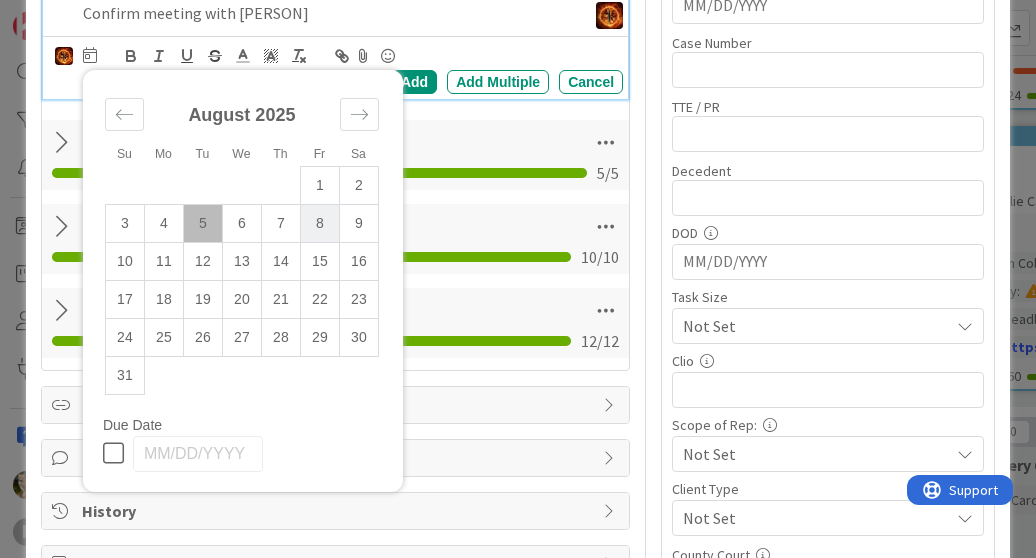 click on "8" at bounding box center [319, 223] 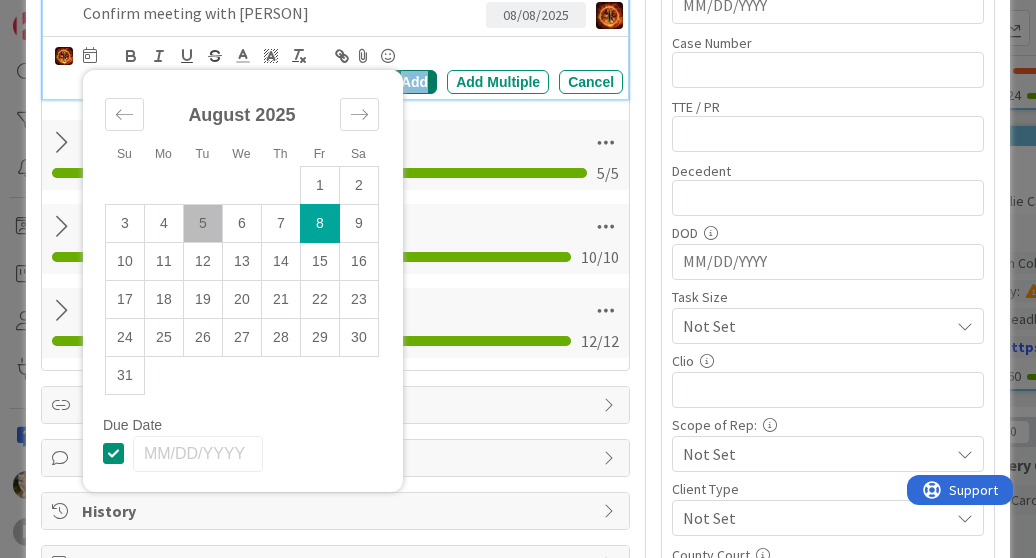 click on "Add" at bounding box center [414, 82] 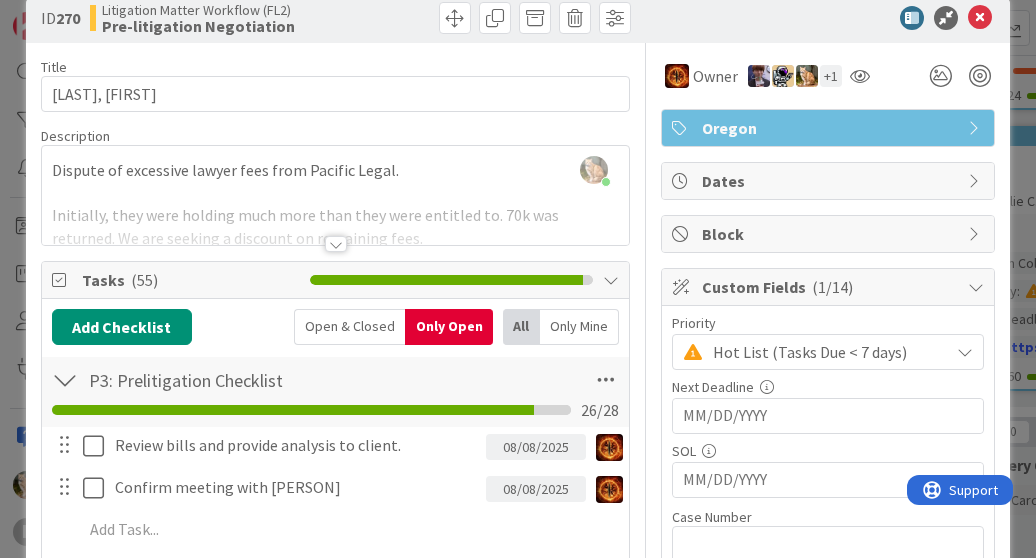 scroll, scrollTop: 0, scrollLeft: 0, axis: both 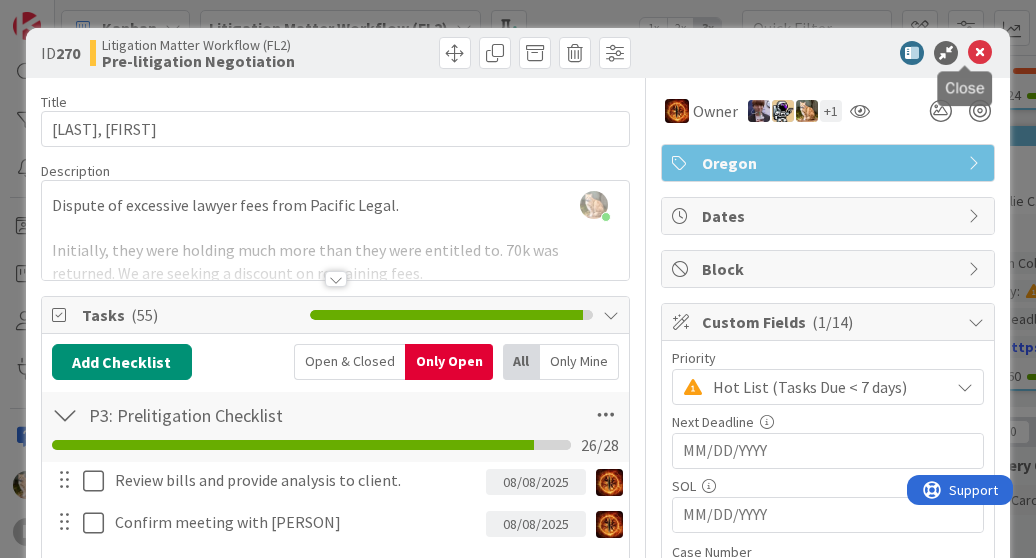 click at bounding box center (980, 53) 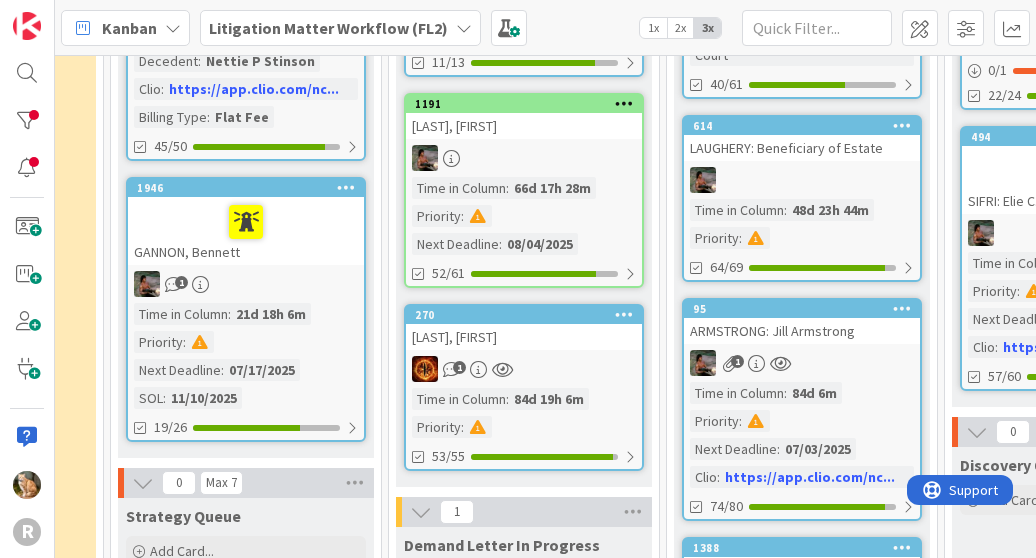scroll, scrollTop: 0, scrollLeft: 0, axis: both 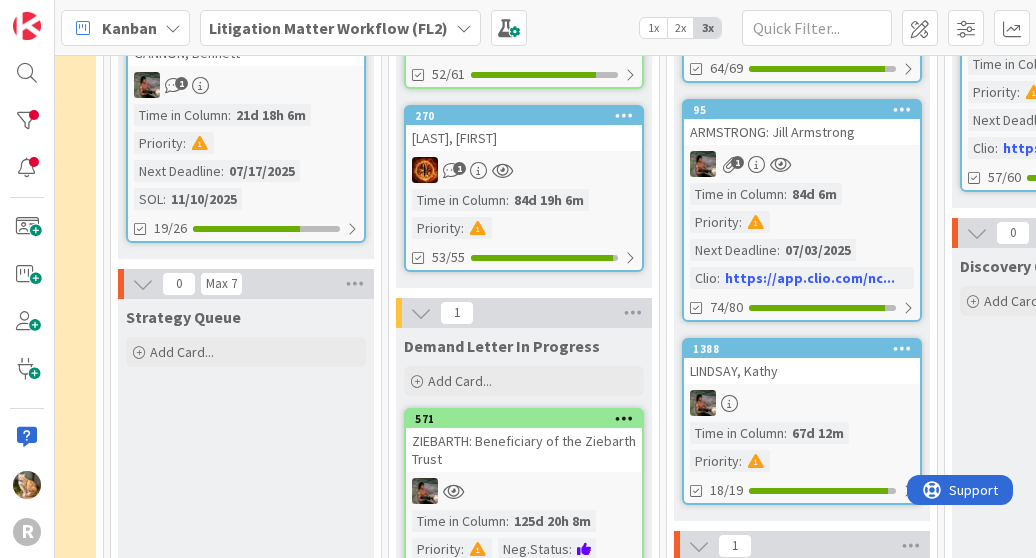 click on "ZIEBARTH: Beneficiary of the Ziebarth Trust" at bounding box center (524, 450) 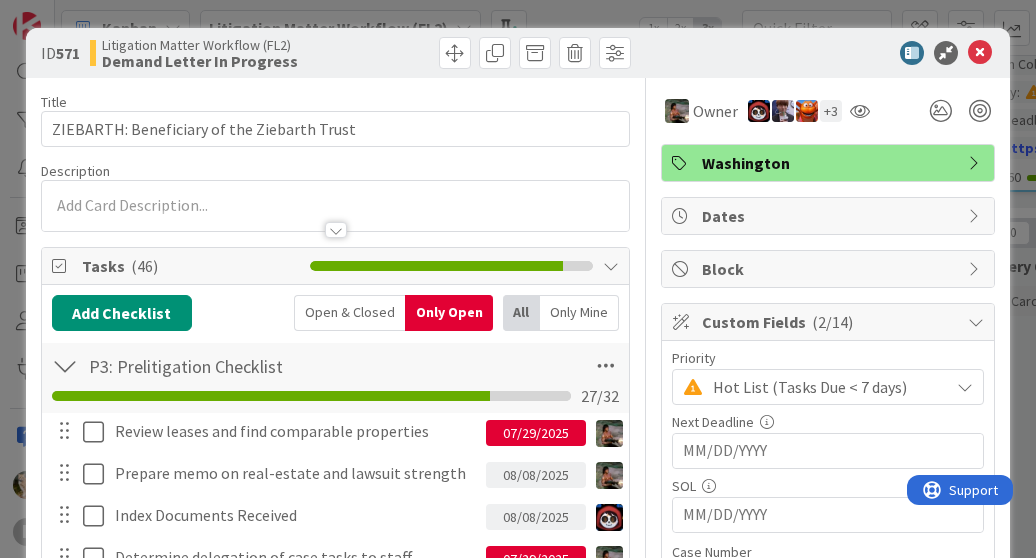 scroll, scrollTop: 0, scrollLeft: 0, axis: both 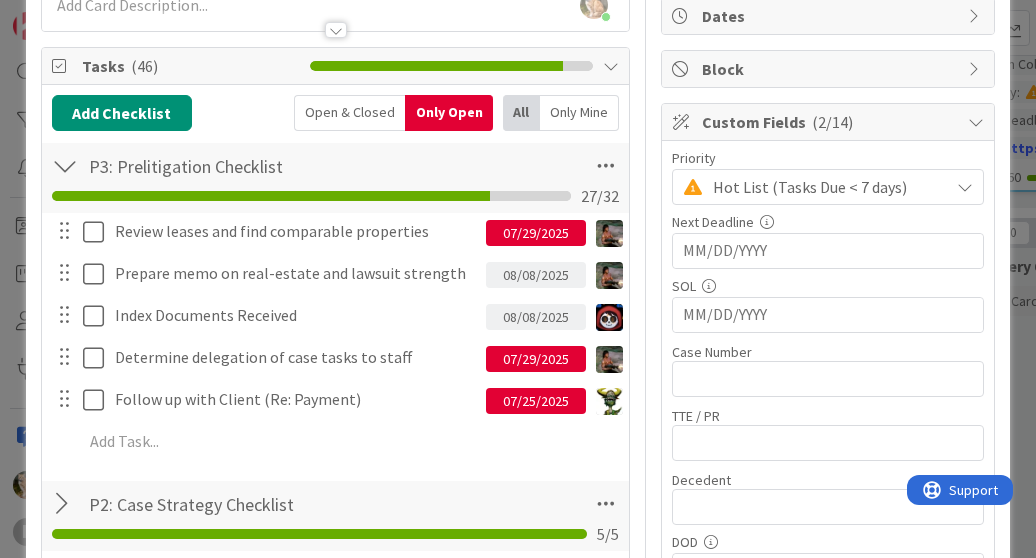 click on "07/29/2025" at bounding box center (536, 233) 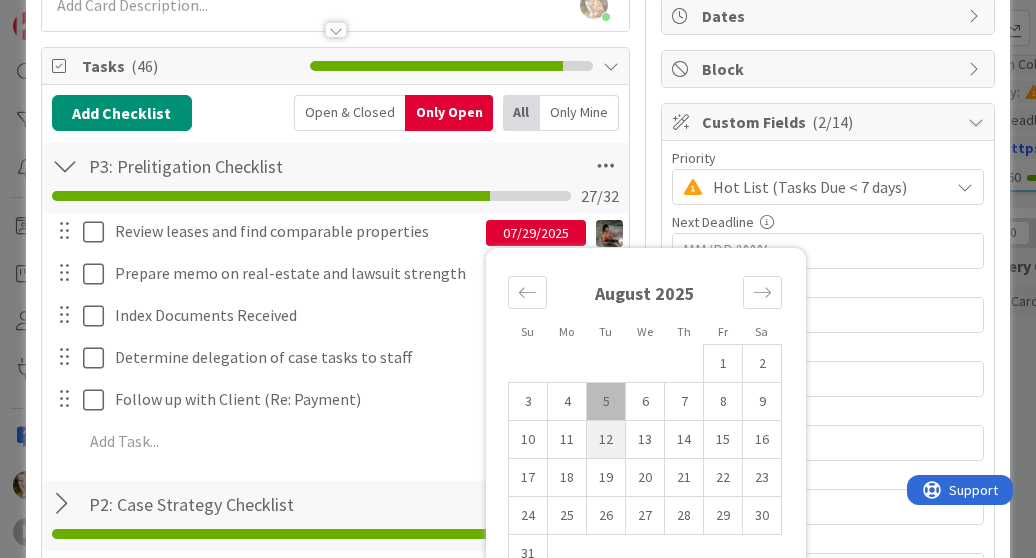 click on "12" at bounding box center (606, 440) 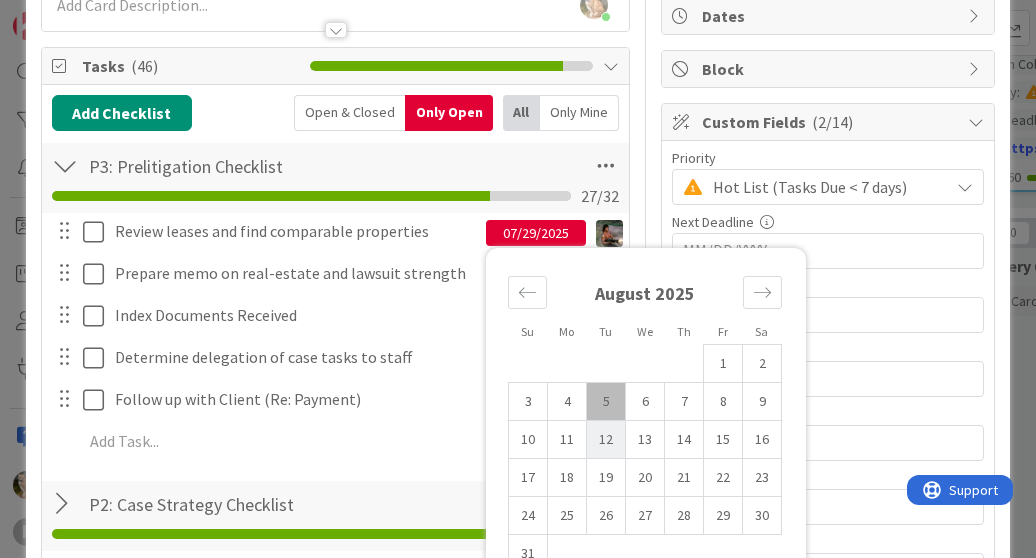 type on "08/12/2025" 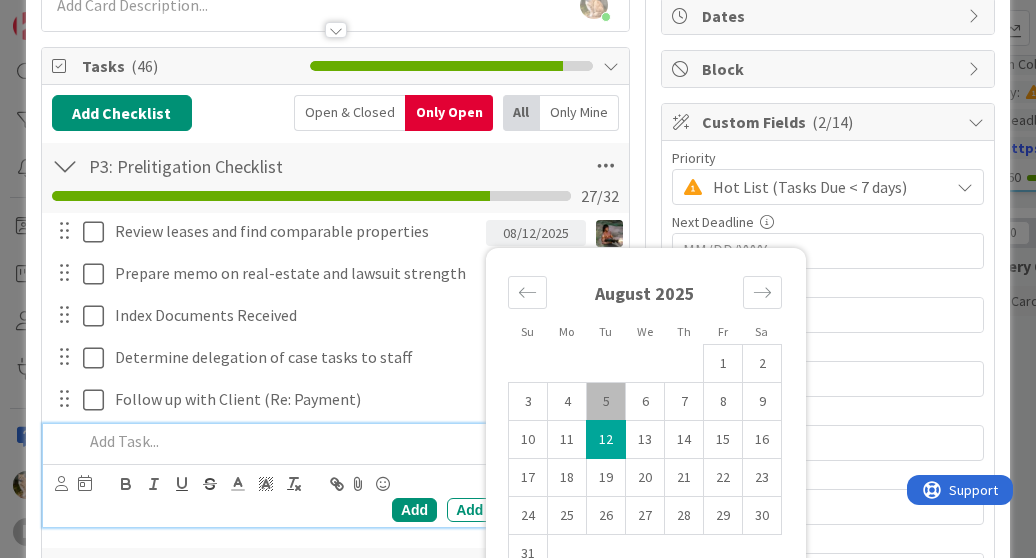 click at bounding box center [349, 441] 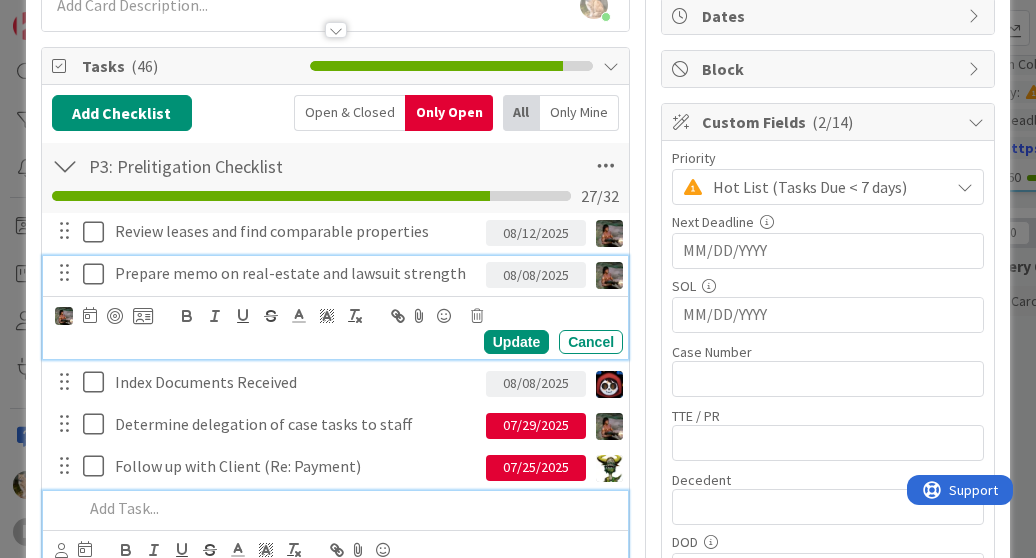 click on "Prepare memo on real-estate and lawsuit strength 08/08/2025 Update Cancel" at bounding box center (335, 307) 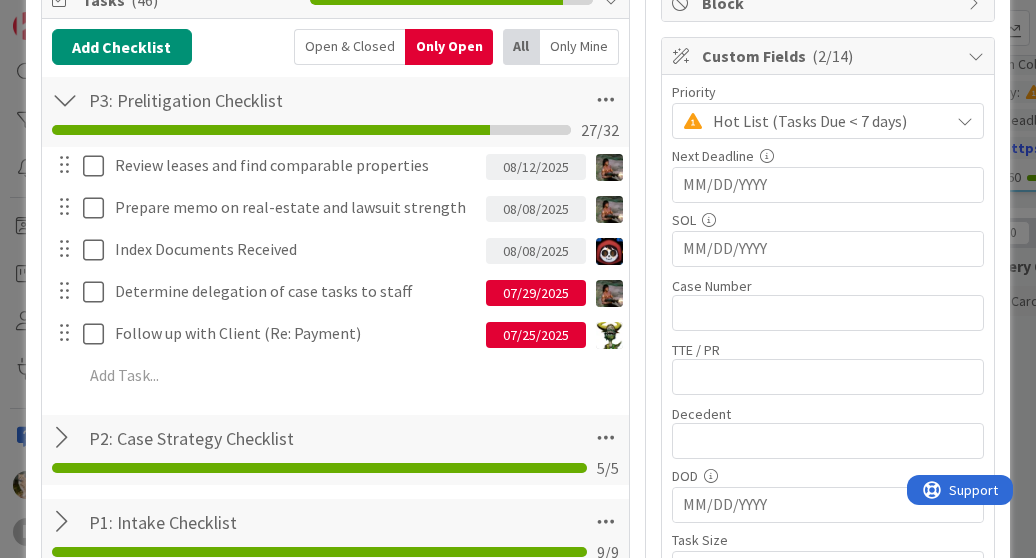 click on "Add Checklist Open & Closed Only Open All Only Mine P3: Prelitigation Checklist Checklist Name 27 / 64 P3: Prelitigation Checklist 27 / 32 Review leases and find comparable properties 08/12/2025 Su Mo Tu We Th Fr Sa July 2025 1 2 3 4 5 6 7 8 9 10 11 12 13 14 15 16 17 18 19 20 21 22 23 24 25 26 27 28 29 30 31 August 2025 1 2 3 4 5 6 7 8 9 10 11 12 13 14 15 16 17 18 19 20 21 22 23 24 25 26 27 28 29 30 31 September 2025 1 2 3 4 5 6 7 8 9 10 11 12 13 14 15 16 17 18 19 20 21 22 23 24 25 26 27 28 29 30 Due Date 08/12/2025 Update Cancel Prepare memo on real-estate and lawsuit strength 08/08/2025 Update Cancel Index Documents Received 08/08/2025 Update Cancel Determine delegation of case tasks to staff 07/29/2025 Update Cancel Follow up with Client (Re: Payment) 07/25/2025 Update Cancel Add Add Multiple Cancel P2: Case Strategy Checklist Checklist Name 27 / 64 P2: Case Strategy Checklist 5 / 5 P1: Intake Checklist Checklist Name 20 / 64 P1: Intake Checklist 9 / 9" at bounding box center (335, 300) 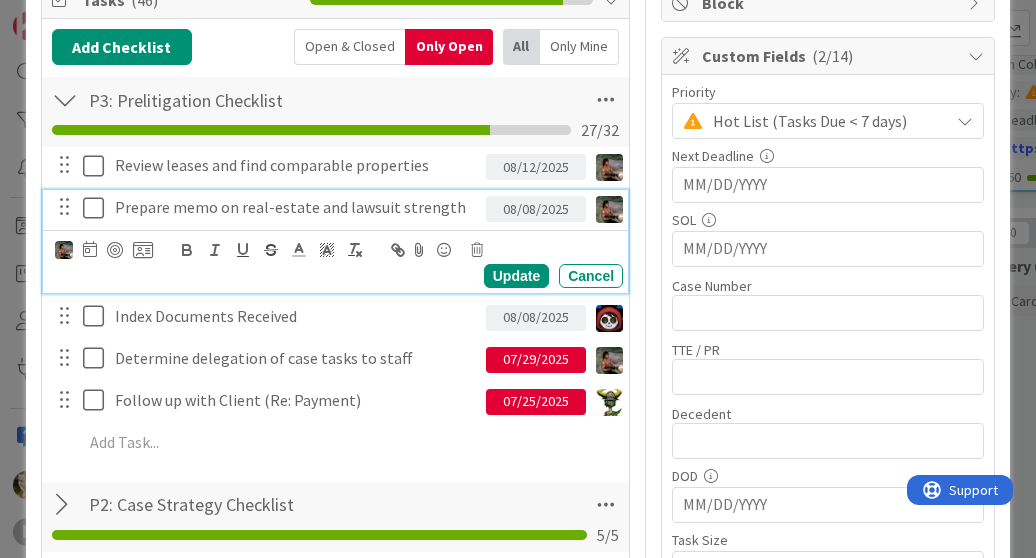click at bounding box center (98, 208) 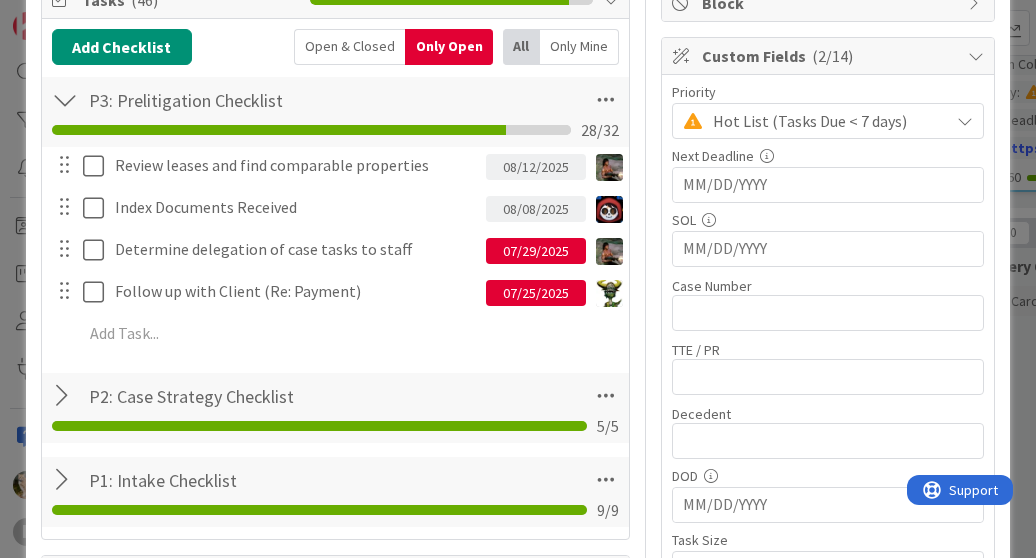 click on "07/29/2025" at bounding box center [536, 251] 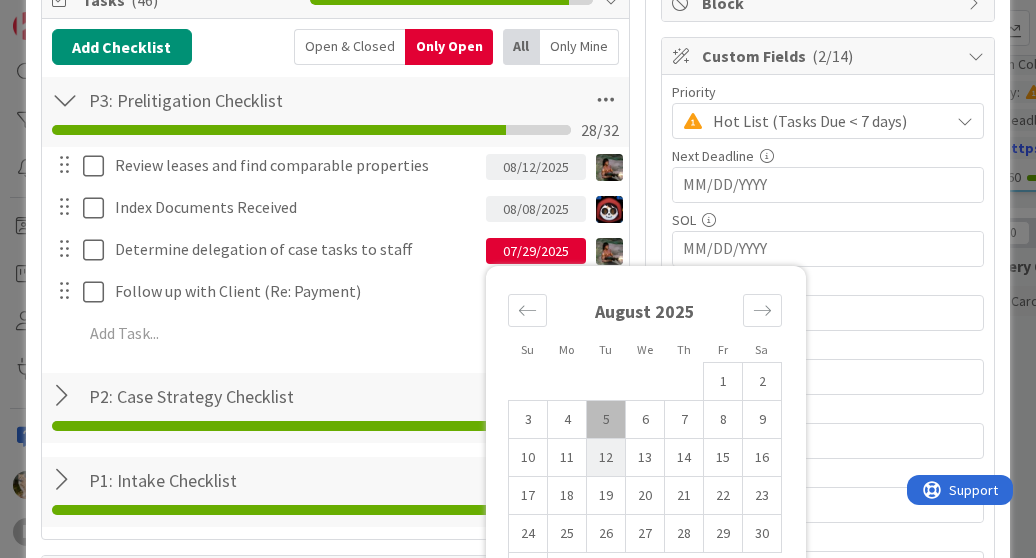 click on "12" at bounding box center [606, 458] 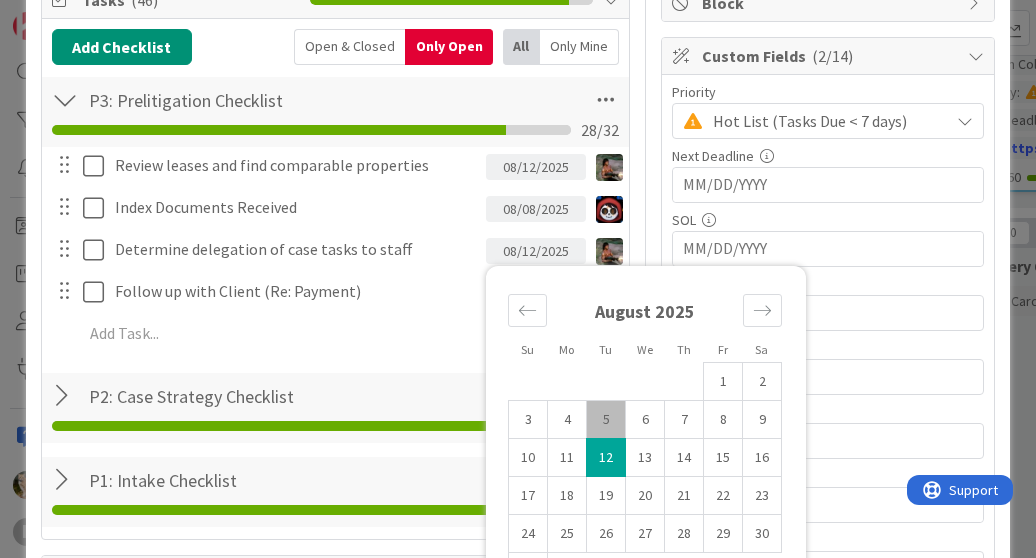click on "Review leases and find comparable properties 08/12/2025 Su Mo Tu We Th Fr Sa July 2025 1 2 3 4 5 6 7 8 9 10 11 12 13 14 15 16 17 18 19 20 21 22 23 24 25 26 27 28 29 30 31 August 2025 1 2 3 4 5 6 7 8 9 10 11 12 13 14 15 16 17 18 19 20 21 22 23 24 25 26 27 28 29 30 31 September 2025 1 2 3 4 5 6 7 8 9 10 11 12 13 14 15 16 17 18 19 20 21 22 23 24 25 26 27 28 29 30 Due Date 08/12/2025 Update Cancel Index Documents Received 08/08/2025 Update Cancel Determine delegation of case tasks to staff 08/12/2025 Su Mo Tu We Th Fr Sa July 2025 1 2 3 4 5 6 7 8 9 10 11 12 13 14 15 16 17 18 19 20 21 22 23 24 25 26 27 28 29 30 31 August 2025 1 2 3 4 5 6 7 8 9 10 11 12 13 14 15 16 17 18 19 20 21 22 23 24 25 26 27 28 29 30 31 September 2025 1 2 3 4 5 6 7 8 9 10 11 12 13 14 15 16 17 18 19 20 21 22 23 24 25 26 27 28 29 30 Due Date 08/12/2025 Update Cancel Follow up with Client (Re: Payment) 07/25/2025 Update Cancel Add Add Multiple Cancel" at bounding box center [335, 253] 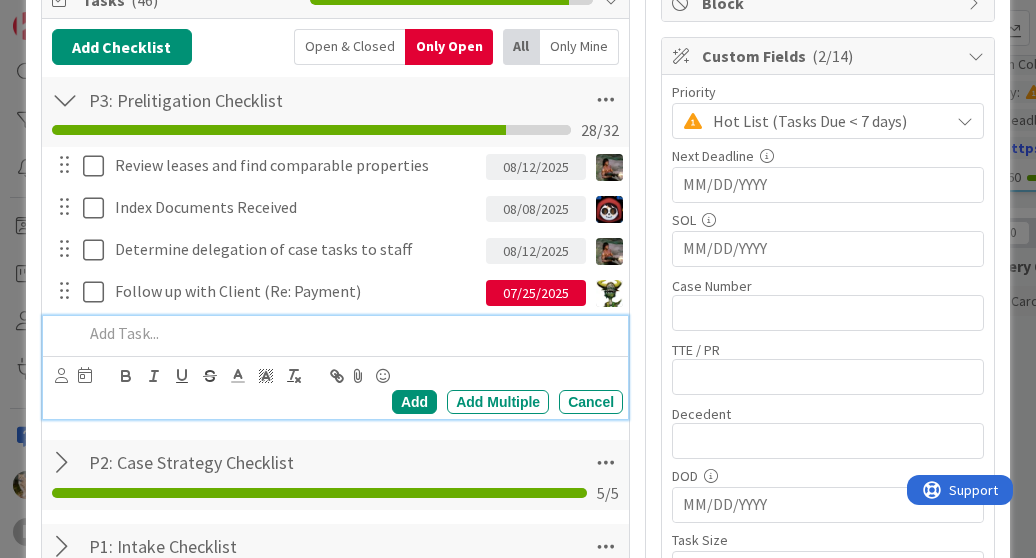 click at bounding box center (349, 333) 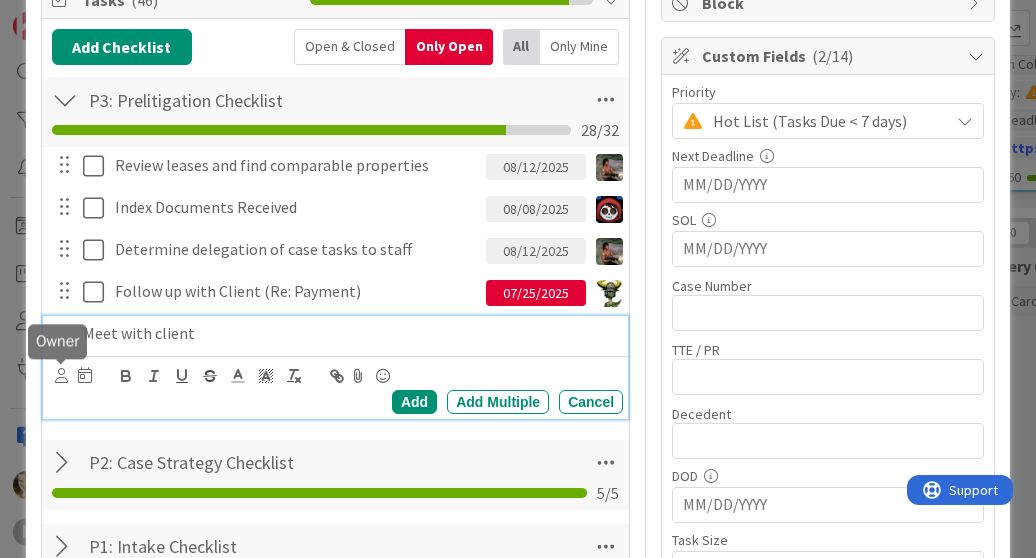 click at bounding box center (61, 375) 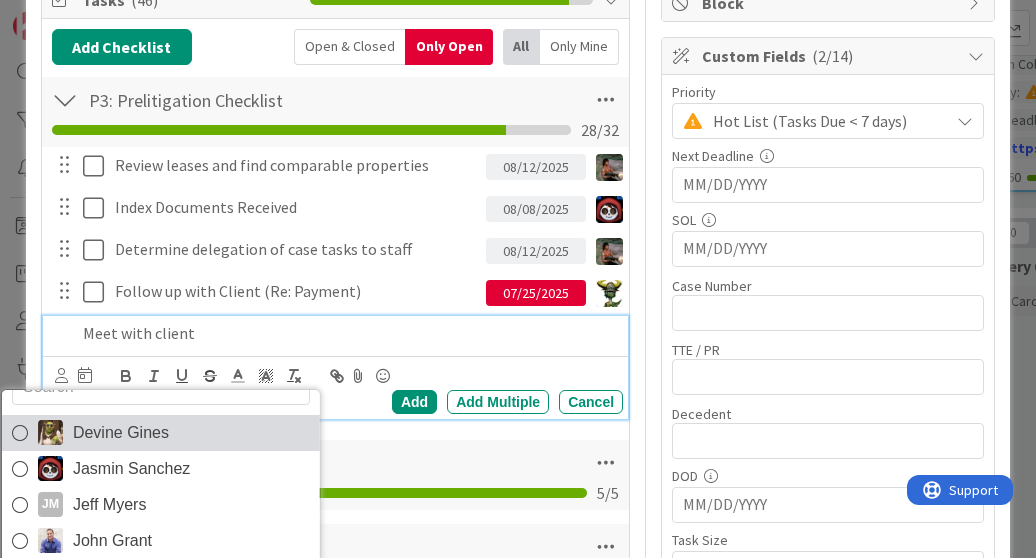scroll, scrollTop: 32, scrollLeft: 0, axis: vertical 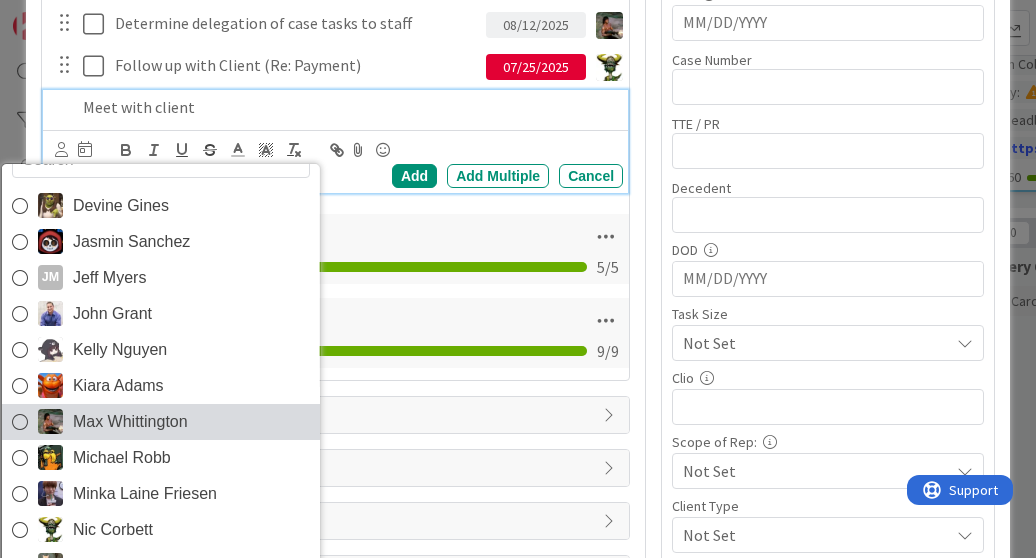 click on "Max Whittington" at bounding box center [130, 422] 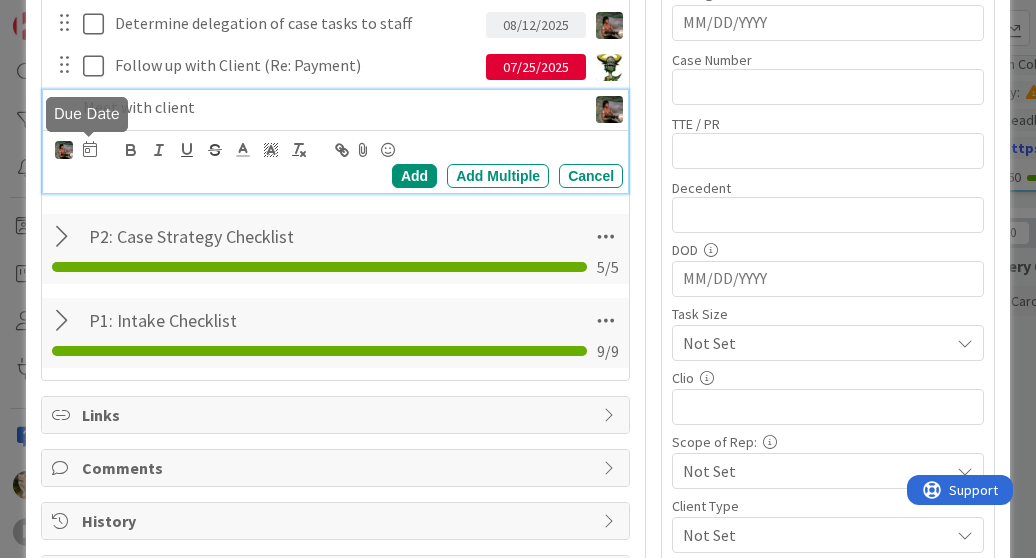 click at bounding box center (90, 149) 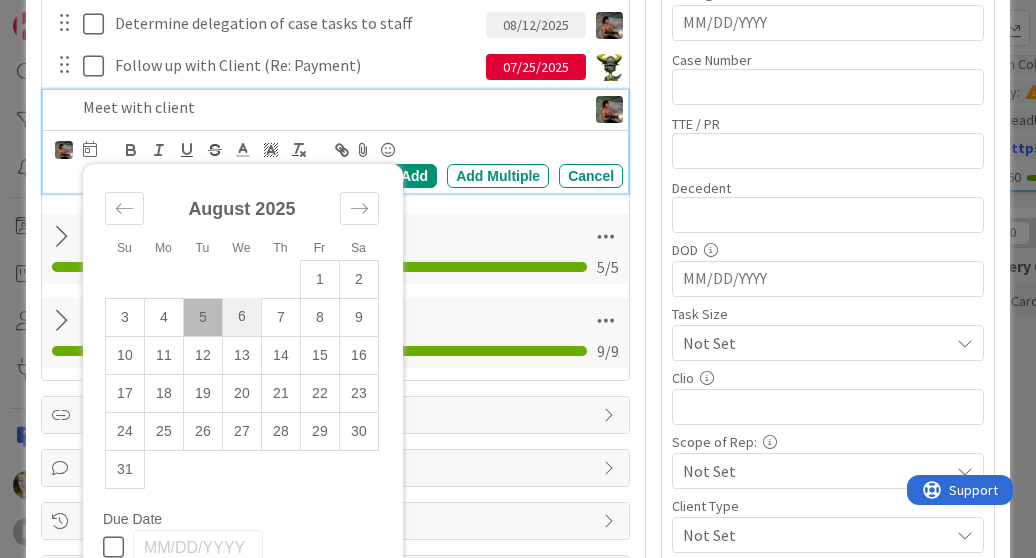 click on "6" at bounding box center [241, 317] 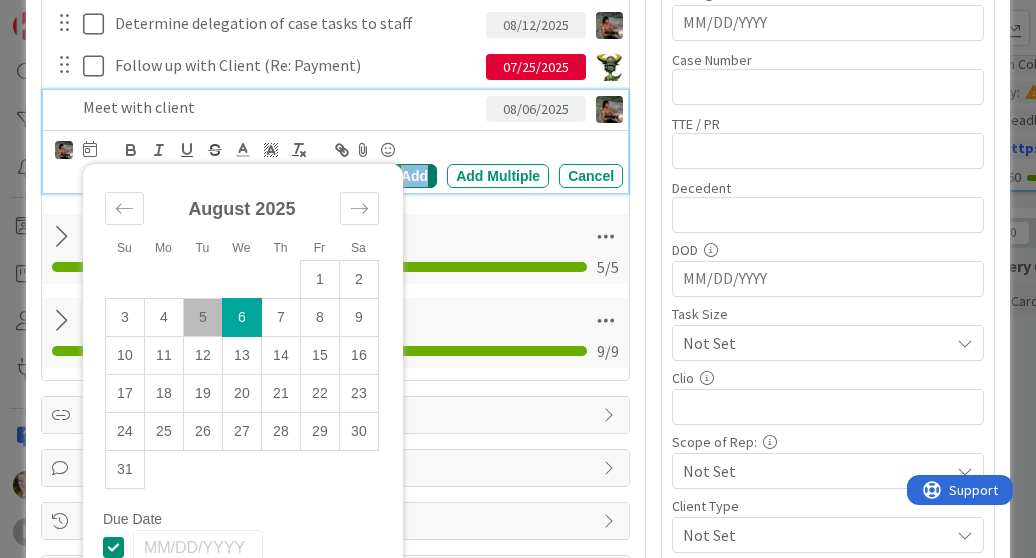 click on "Add" at bounding box center (414, 176) 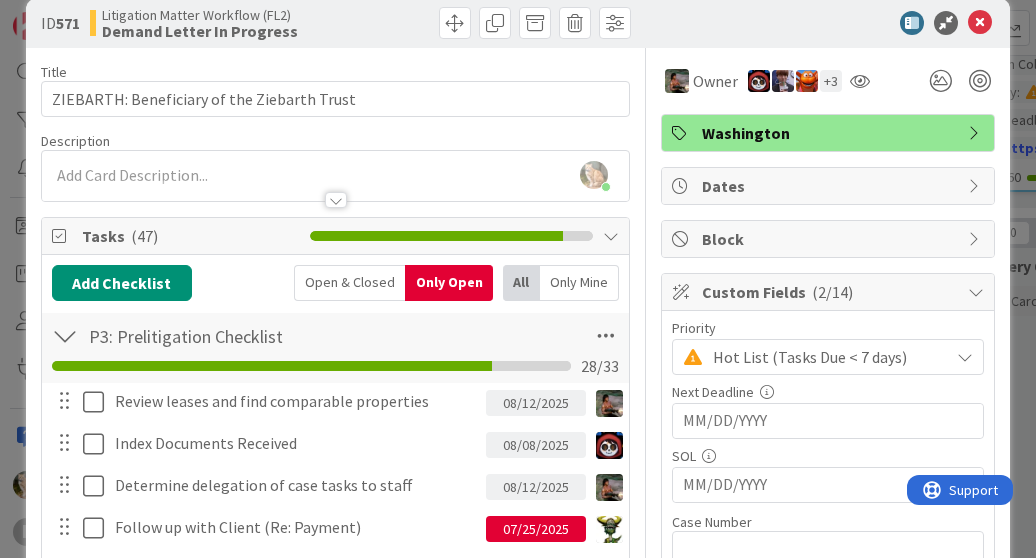 scroll, scrollTop: 0, scrollLeft: 0, axis: both 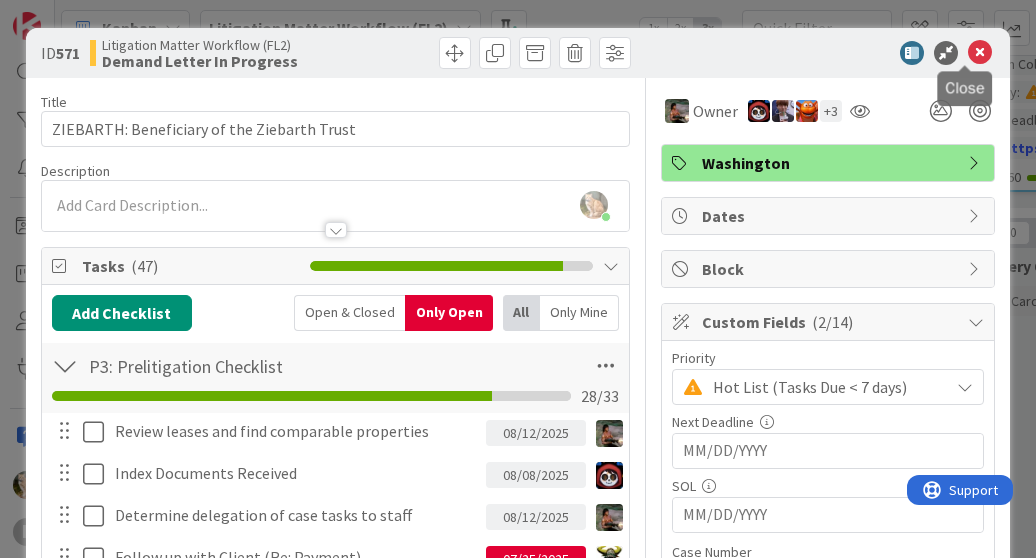 click at bounding box center [980, 53] 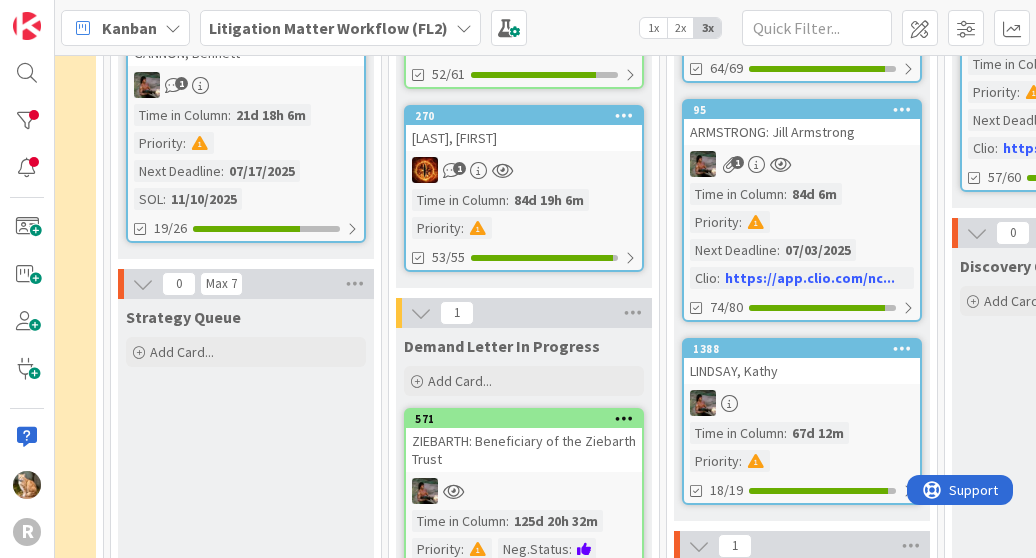 scroll, scrollTop: 844, scrollLeft: 754, axis: both 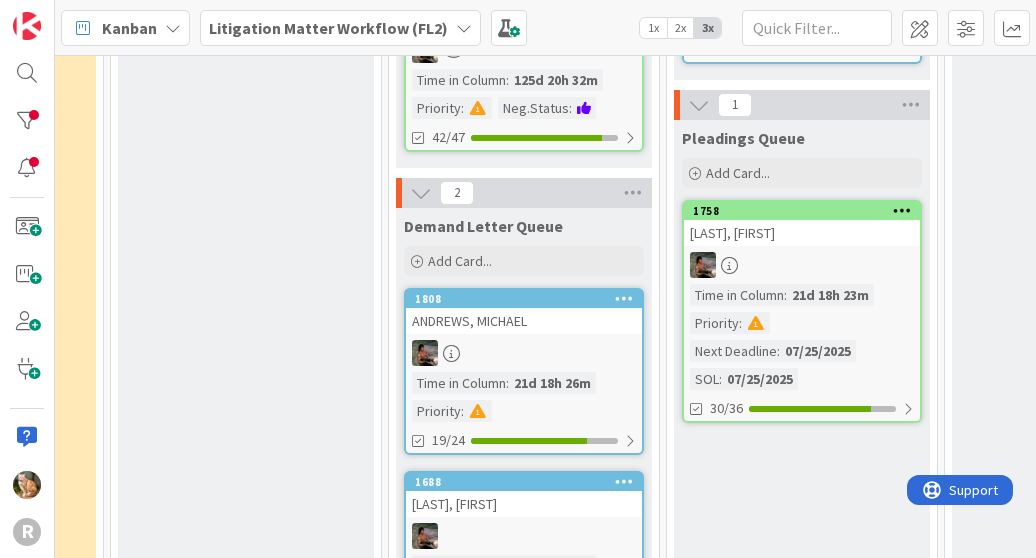 click on "ANDREWS, MICHAEL" at bounding box center (524, 321) 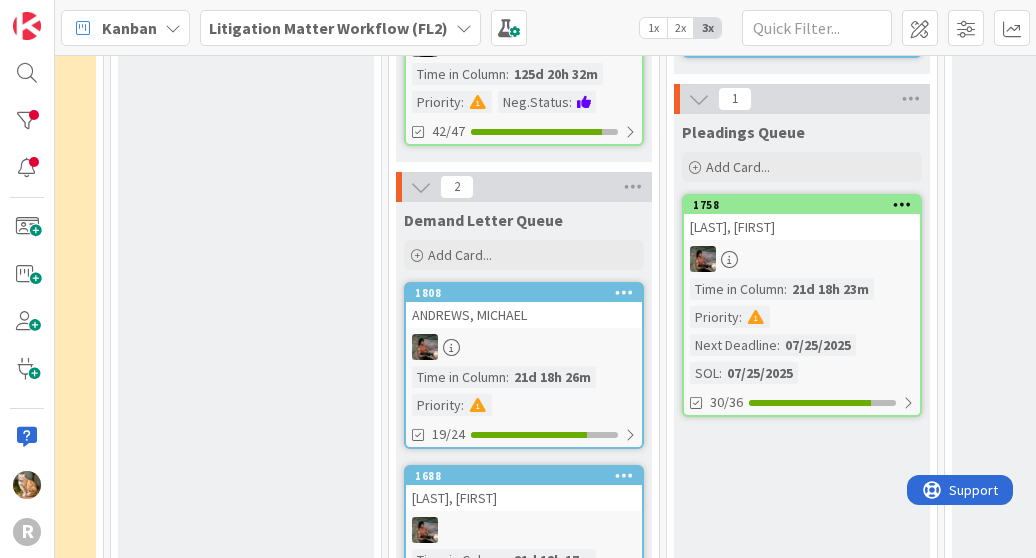 scroll, scrollTop: 1242, scrollLeft: 754, axis: both 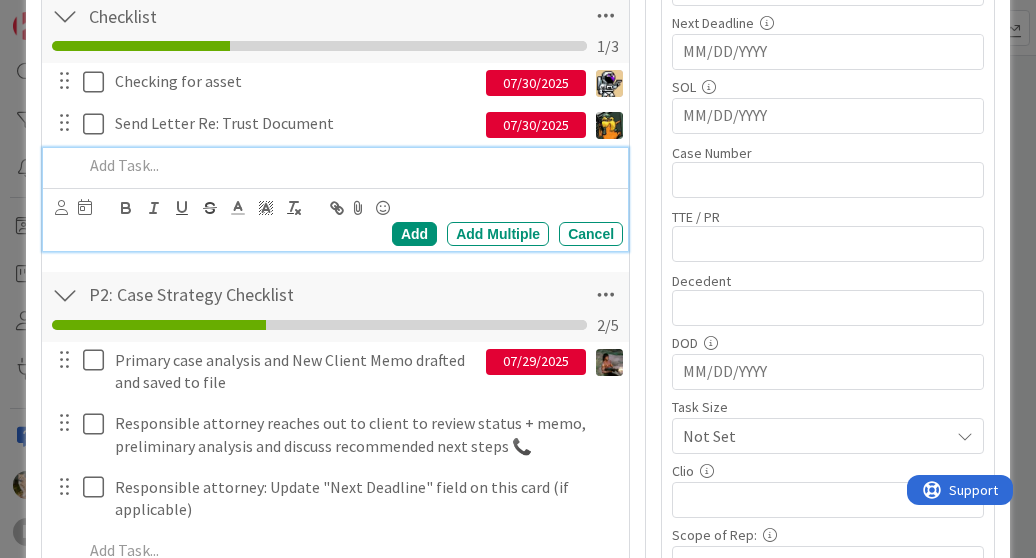 click at bounding box center [349, 165] 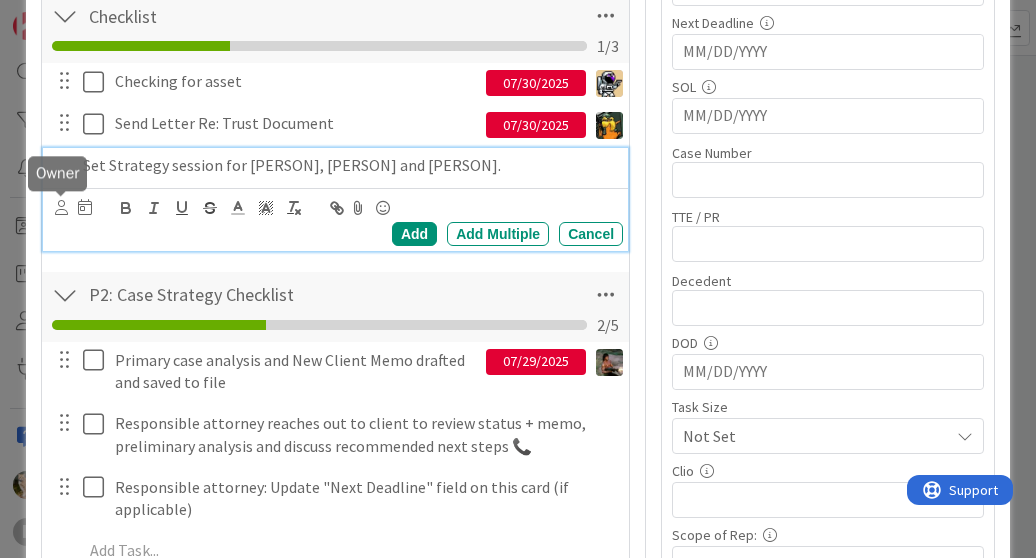 click on "Add Add Multiple Cancel" at bounding box center (335, 219) 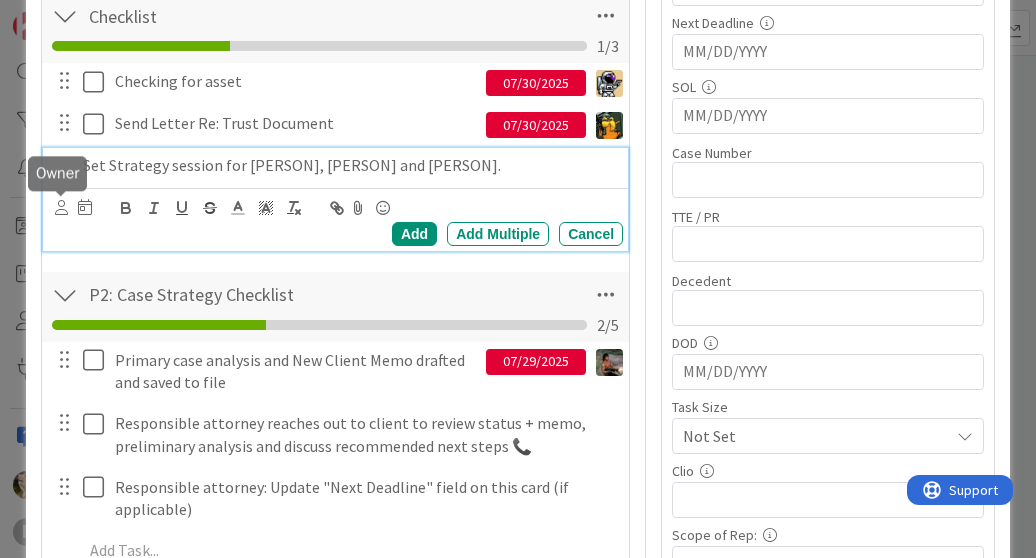click at bounding box center [61, 207] 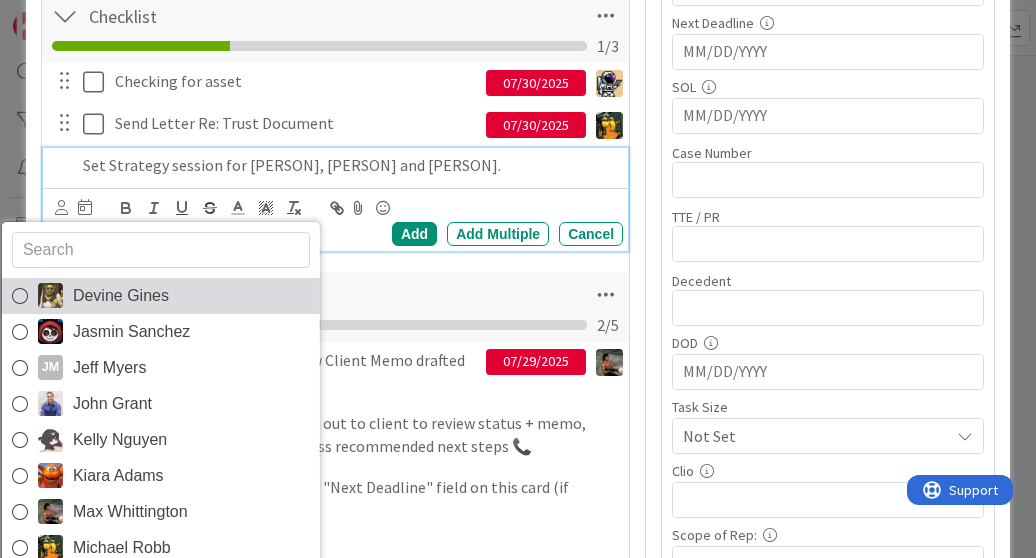 click on "Devine Gines" at bounding box center [161, 296] 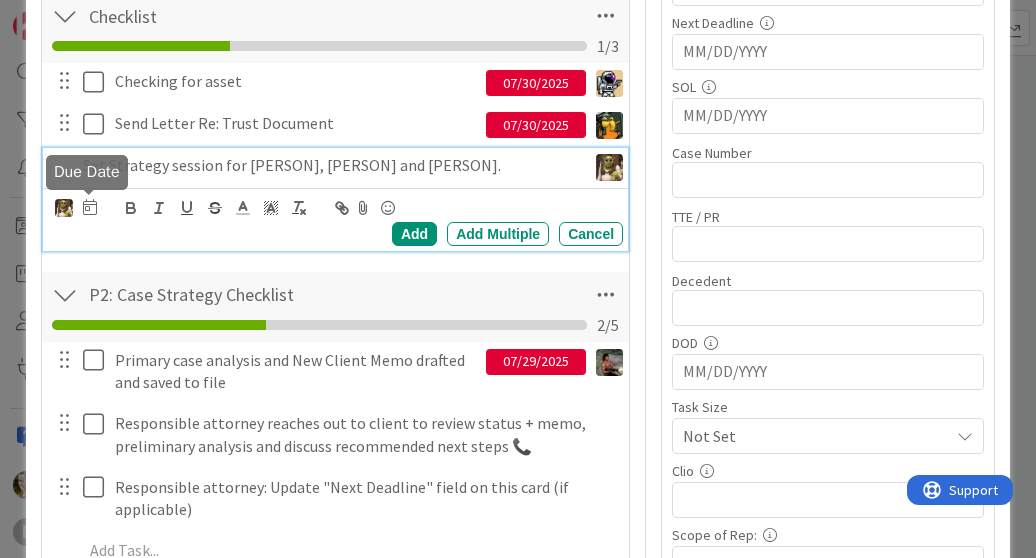 click at bounding box center (90, 207) 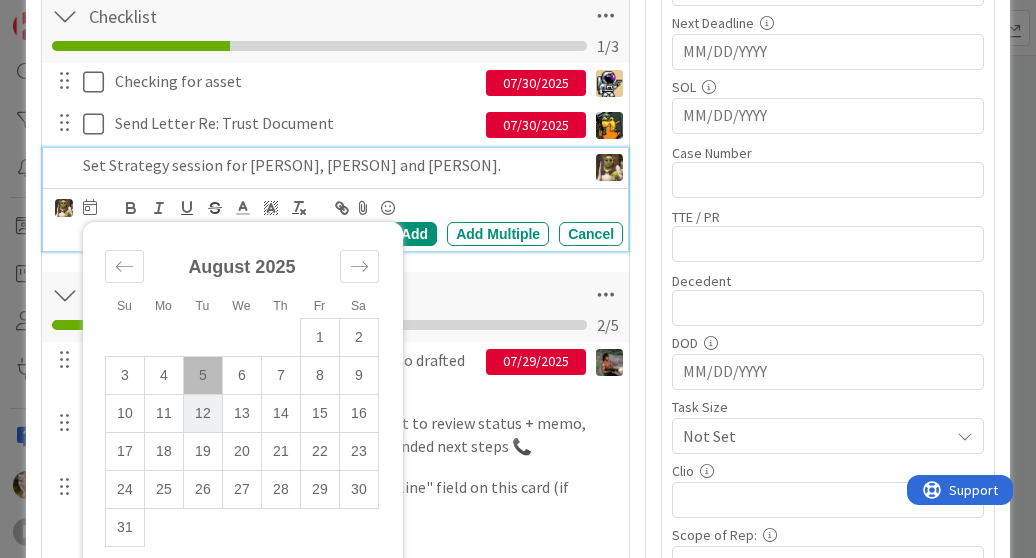 click on "12" at bounding box center (202, 413) 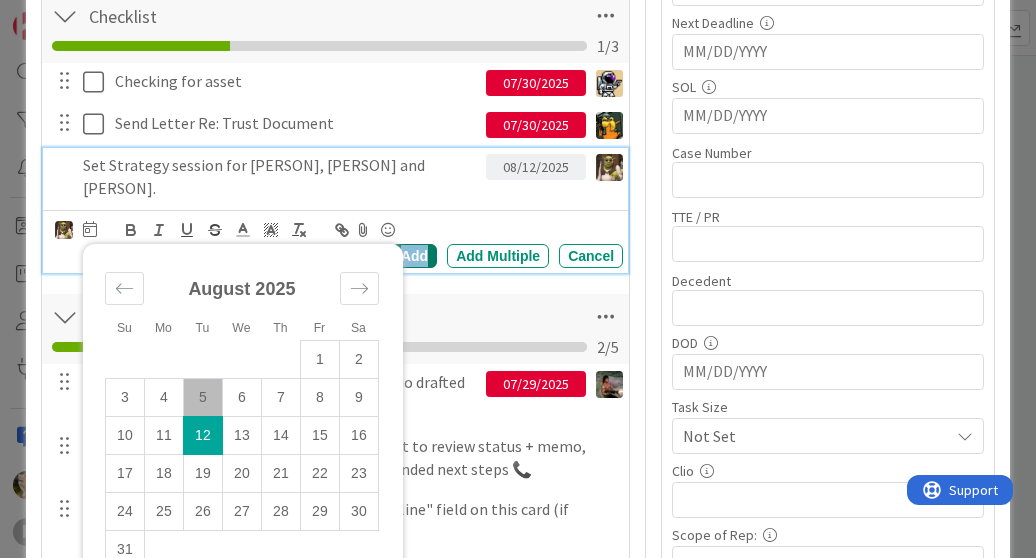 click on "Add" at bounding box center [414, 256] 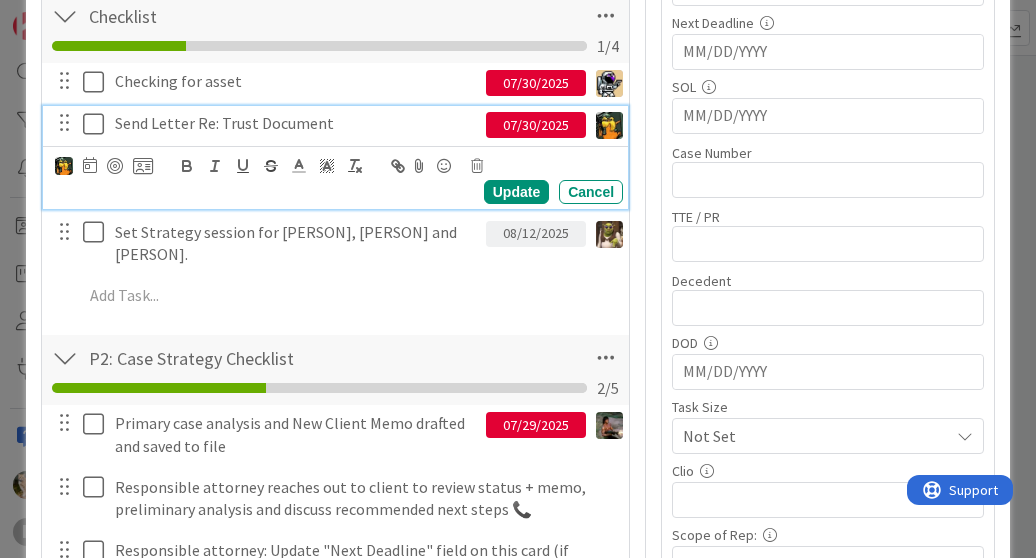 click on "Send Letter Re: Trust Document" at bounding box center (296, 123) 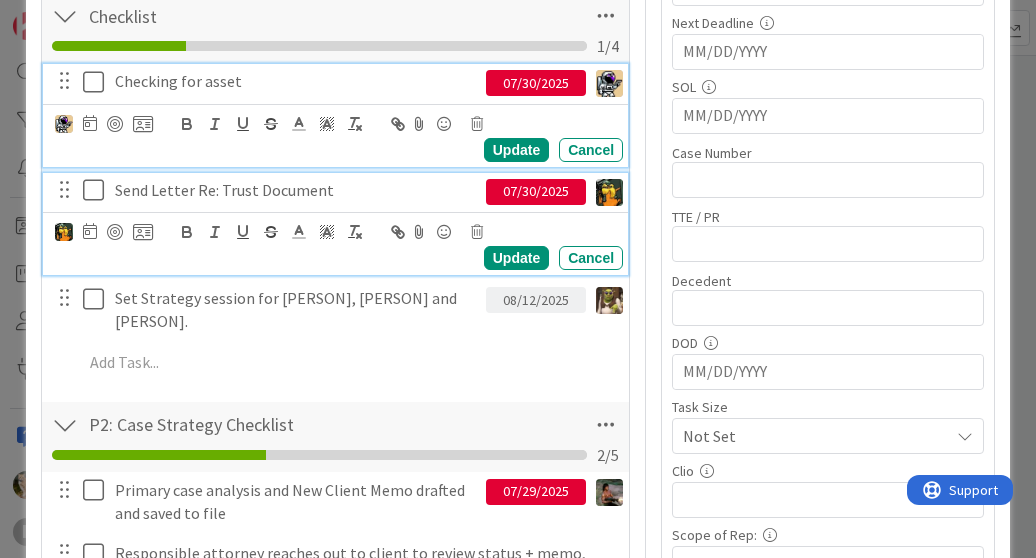 click on "Checking for asset" at bounding box center (296, 81) 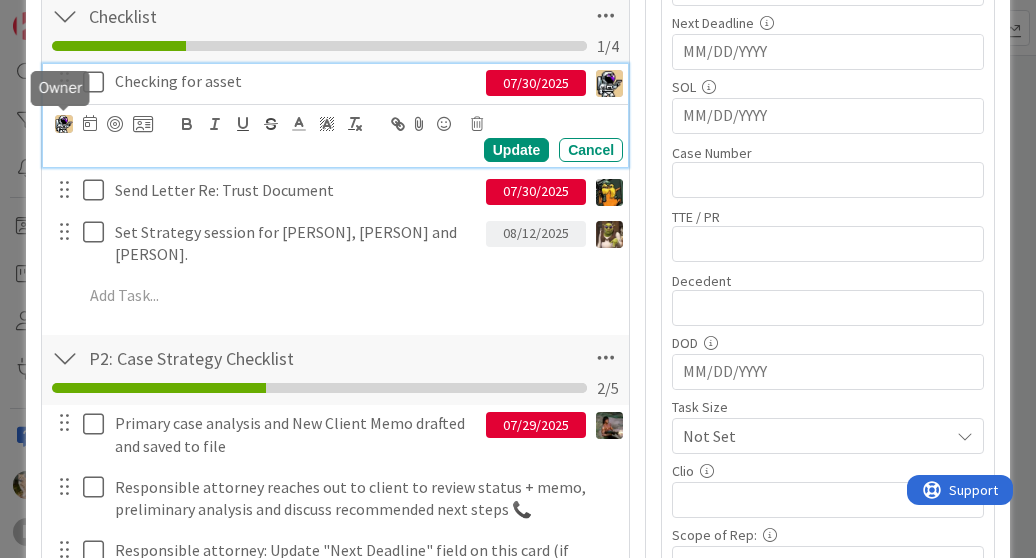 click at bounding box center [64, 124] 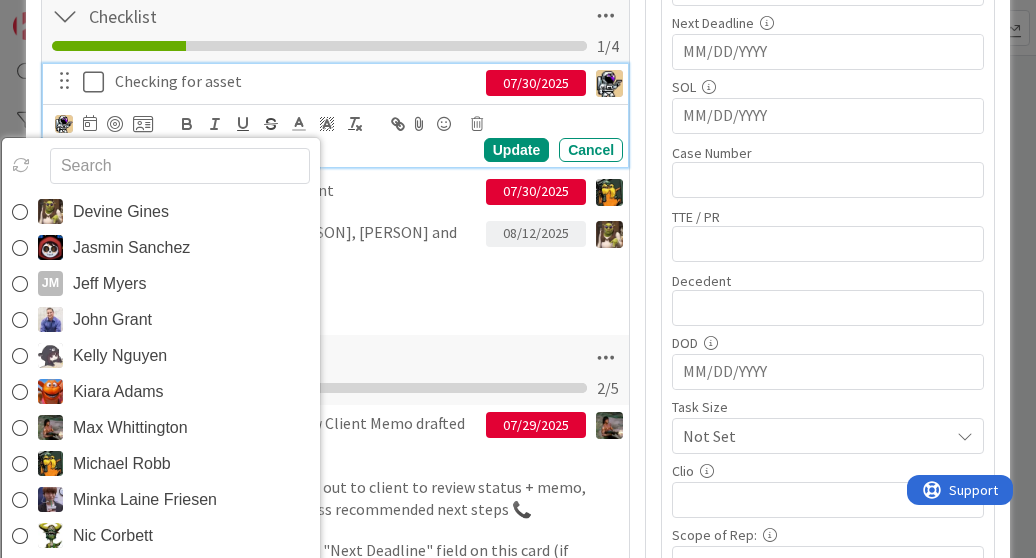 click on "Michael Robb" at bounding box center (161, 464) 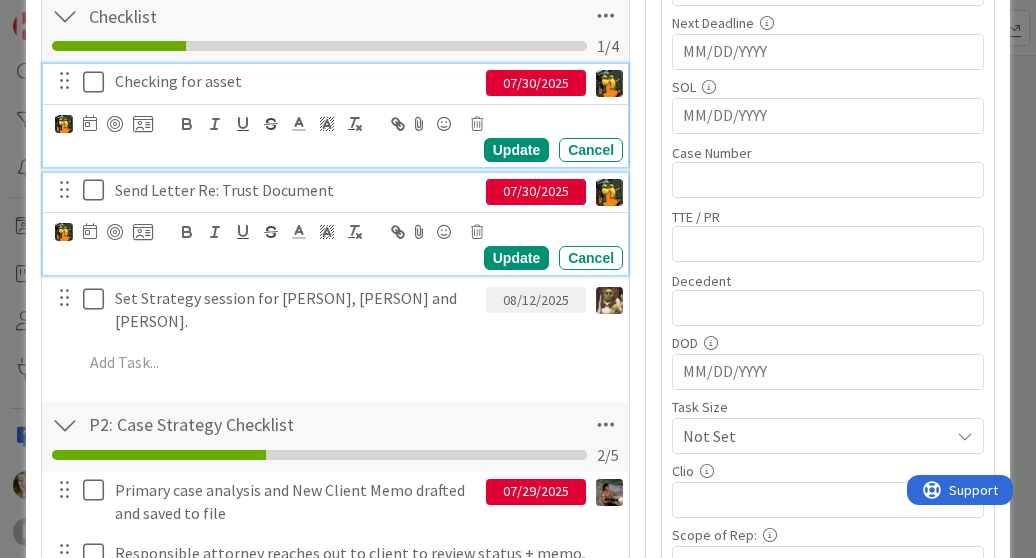 click on "Send Letter Re: Trust Document" at bounding box center [296, 190] 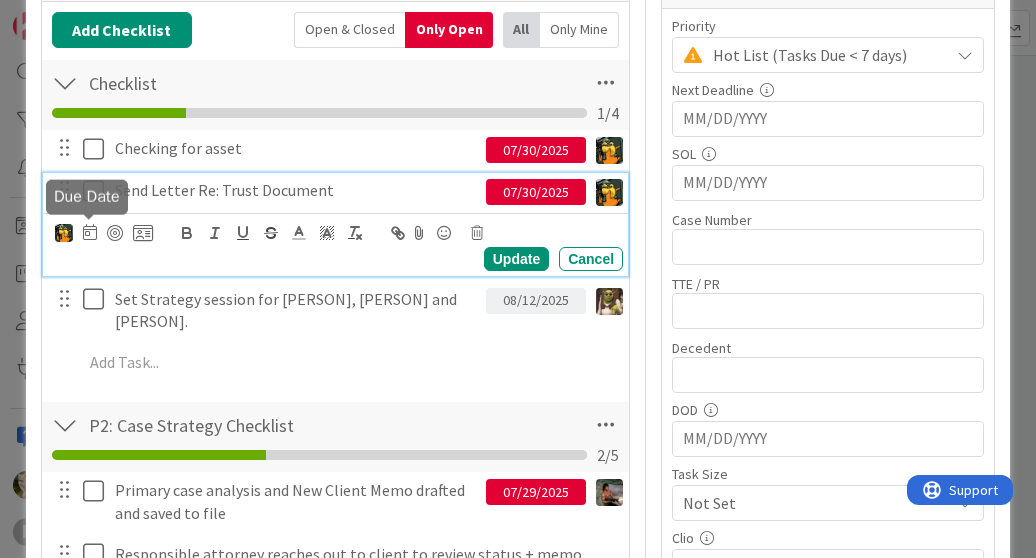 click at bounding box center [90, 232] 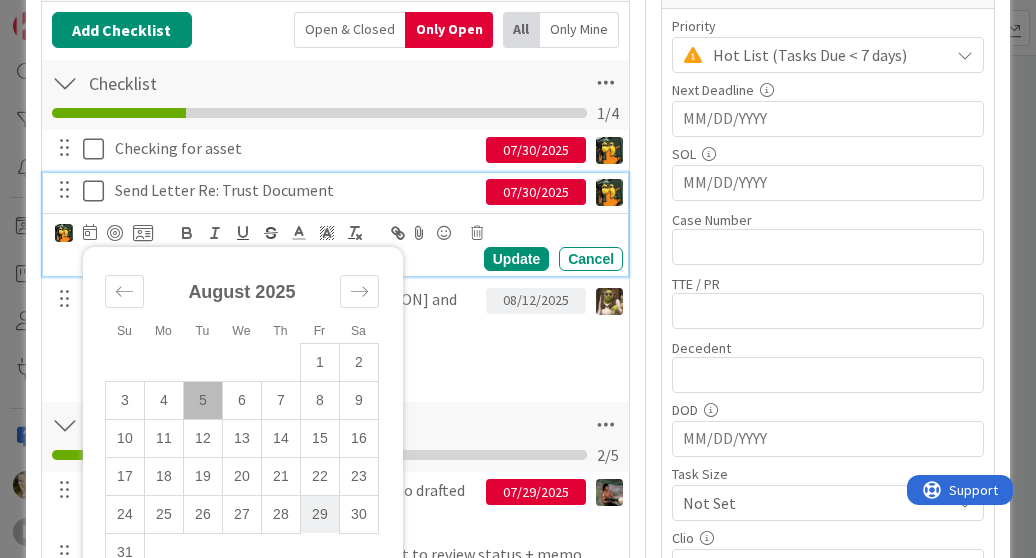 click on "29" at bounding box center (319, 514) 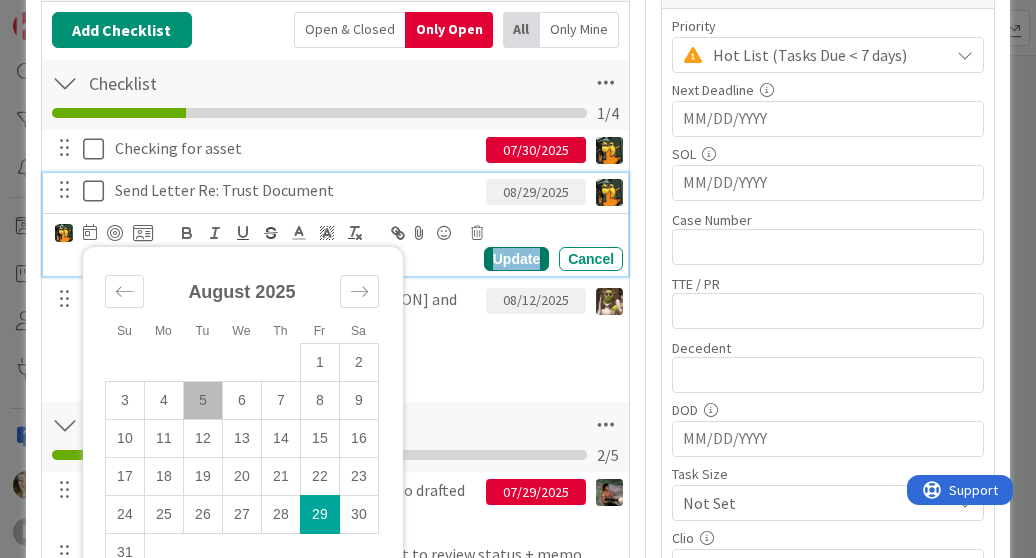 click on "Update" at bounding box center (516, 259) 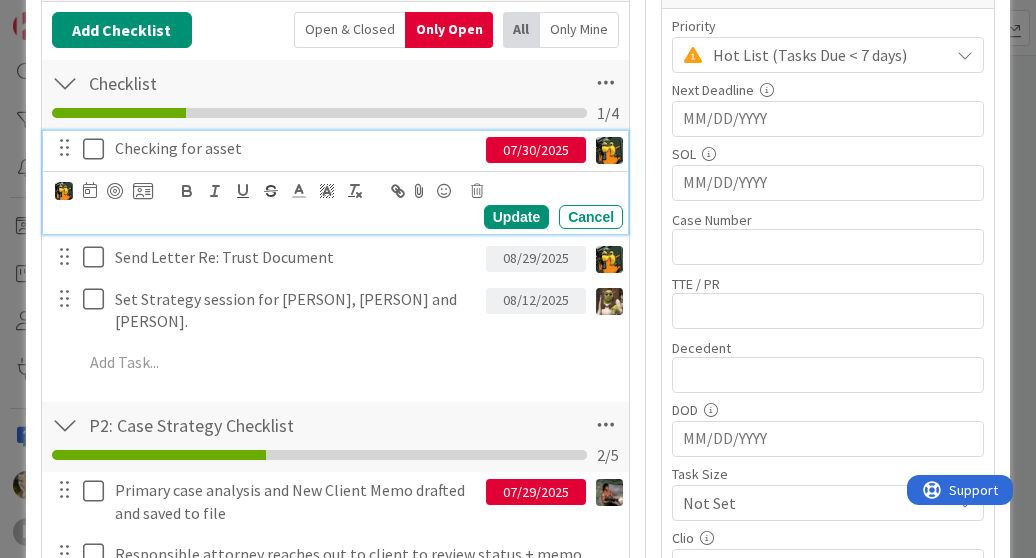click on "Checking for asset" at bounding box center (296, 148) 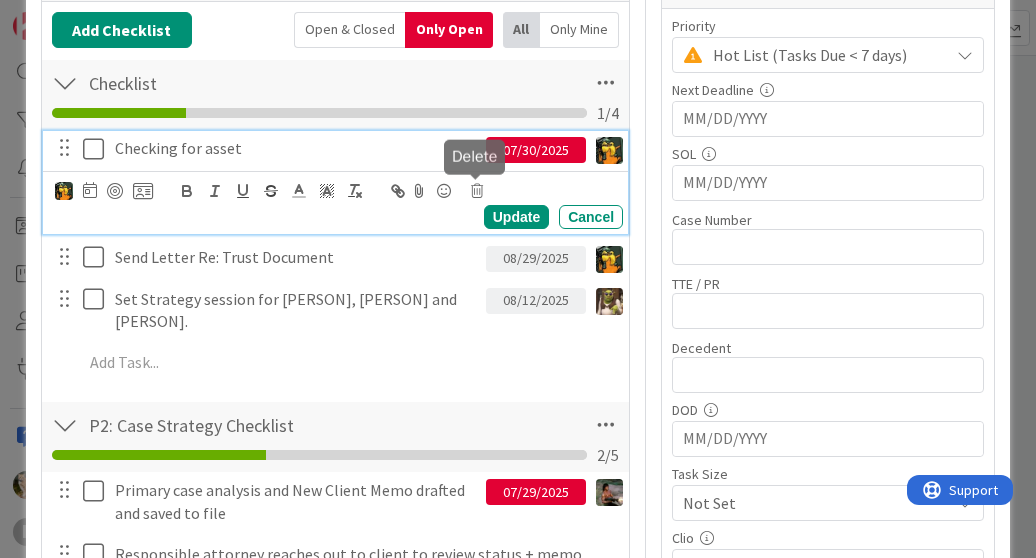 click at bounding box center [477, 191] 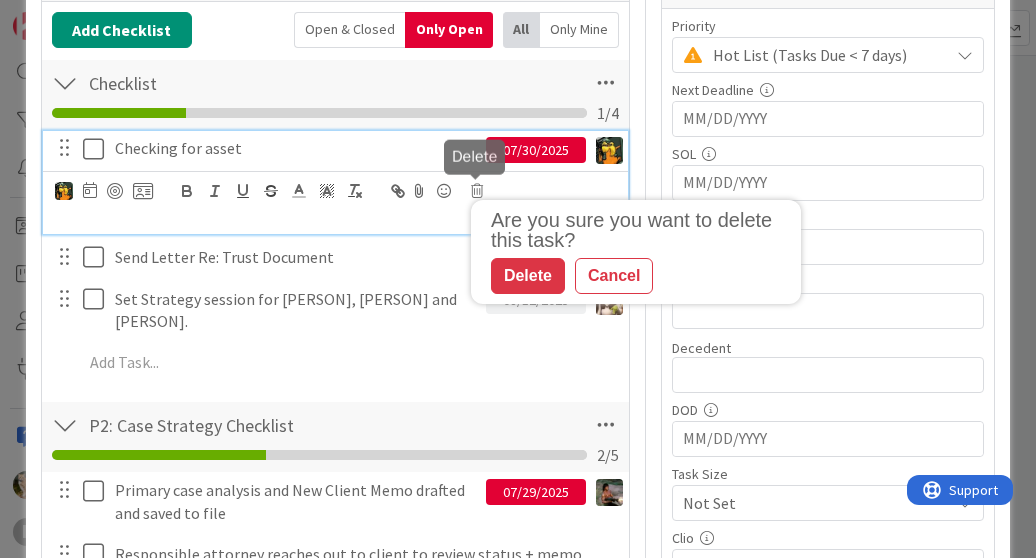drag, startPoint x: 540, startPoint y: 272, endPoint x: 542, endPoint y: 257, distance: 15.132746 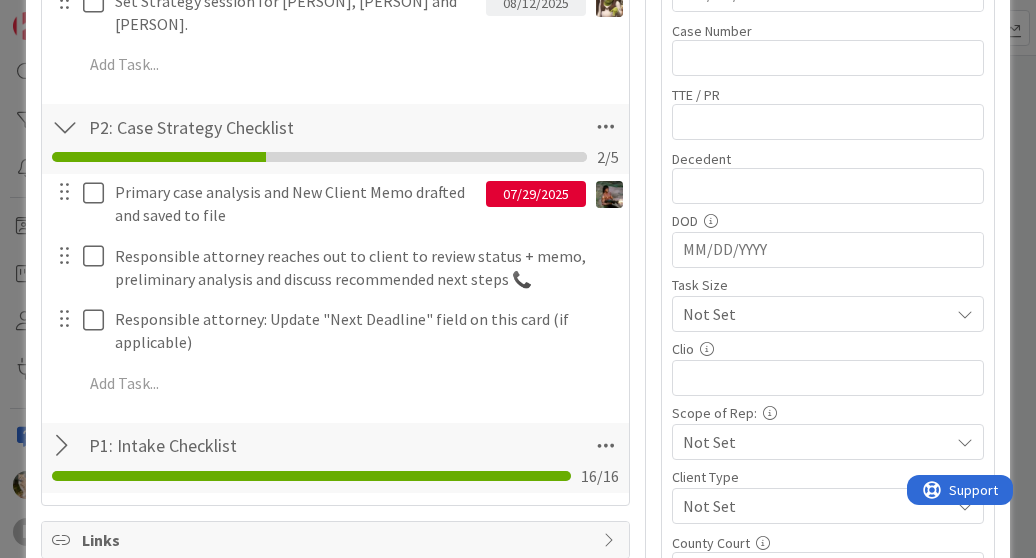 scroll, scrollTop: 522, scrollLeft: 0, axis: vertical 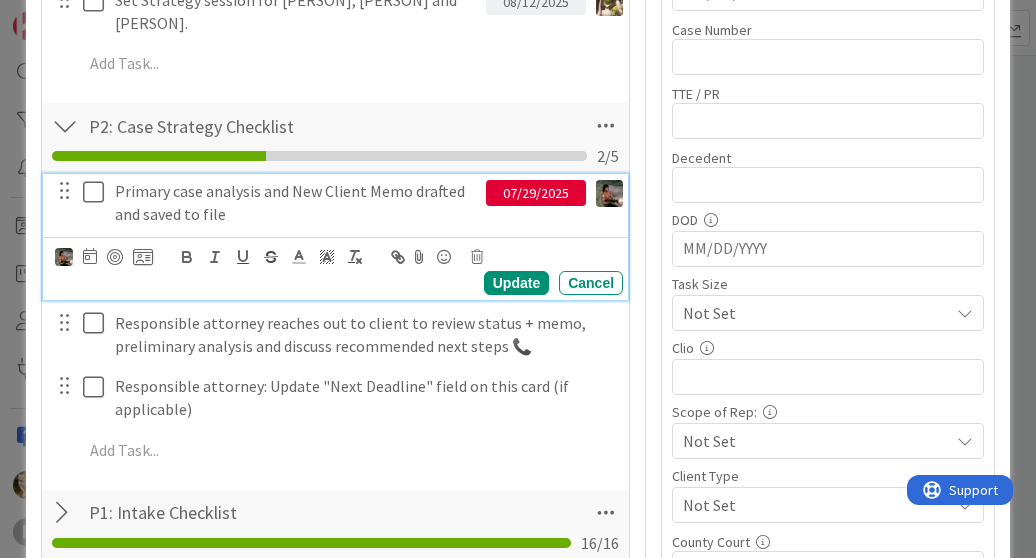 click on "Primary case analysis and New Client Memo drafted and saved to file" at bounding box center [296, 202] 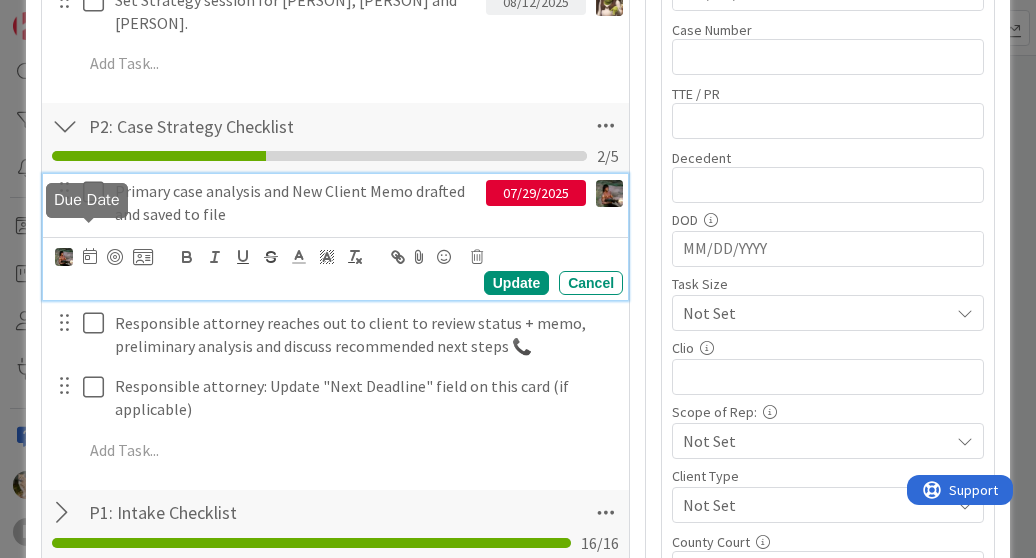 click at bounding box center [90, 256] 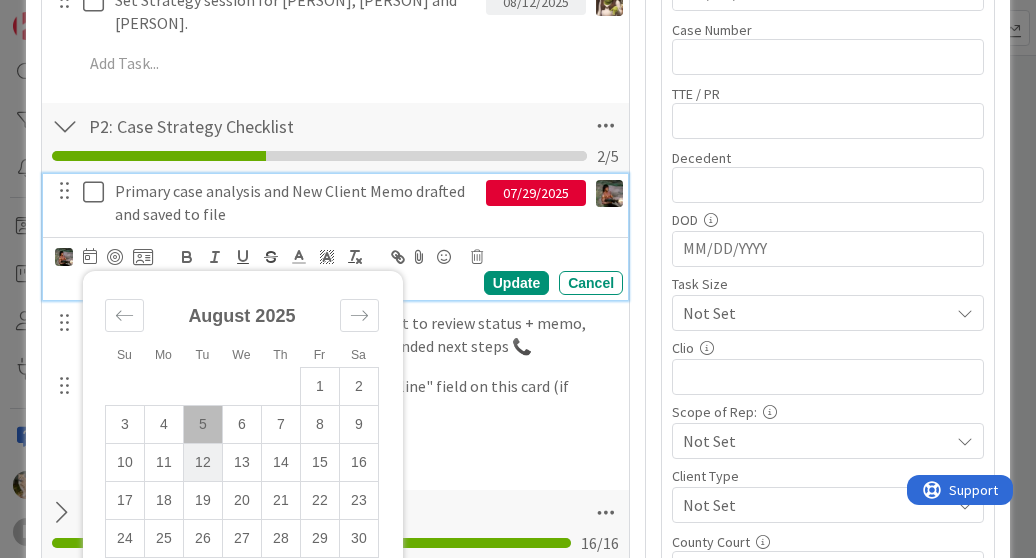 click on "12" at bounding box center (202, 462) 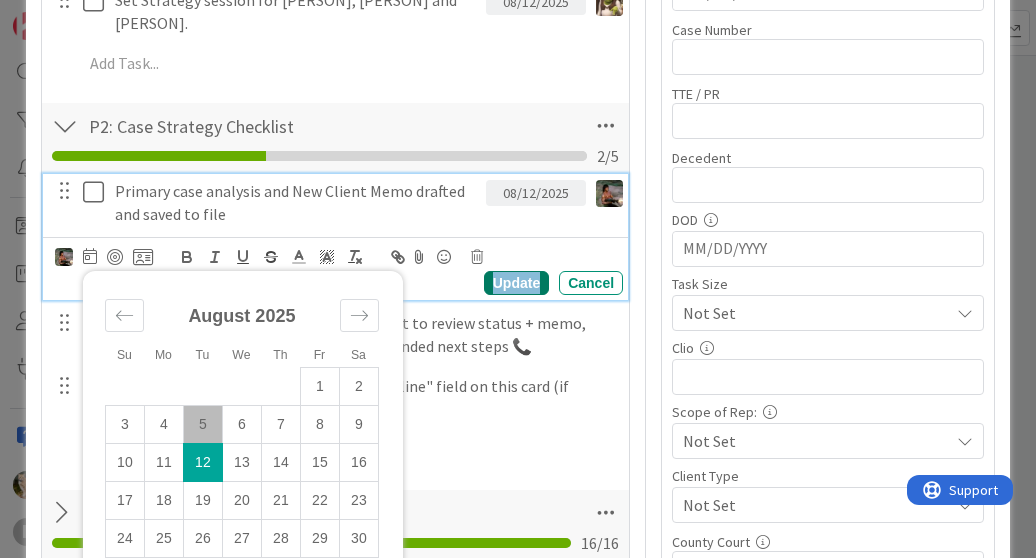 click on "Update" at bounding box center [516, 283] 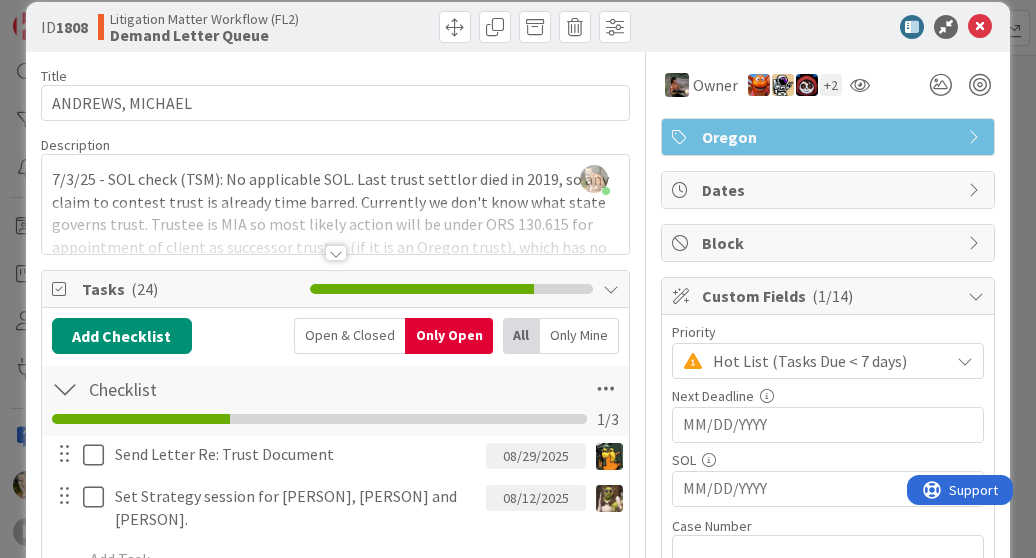 scroll, scrollTop: 0, scrollLeft: 0, axis: both 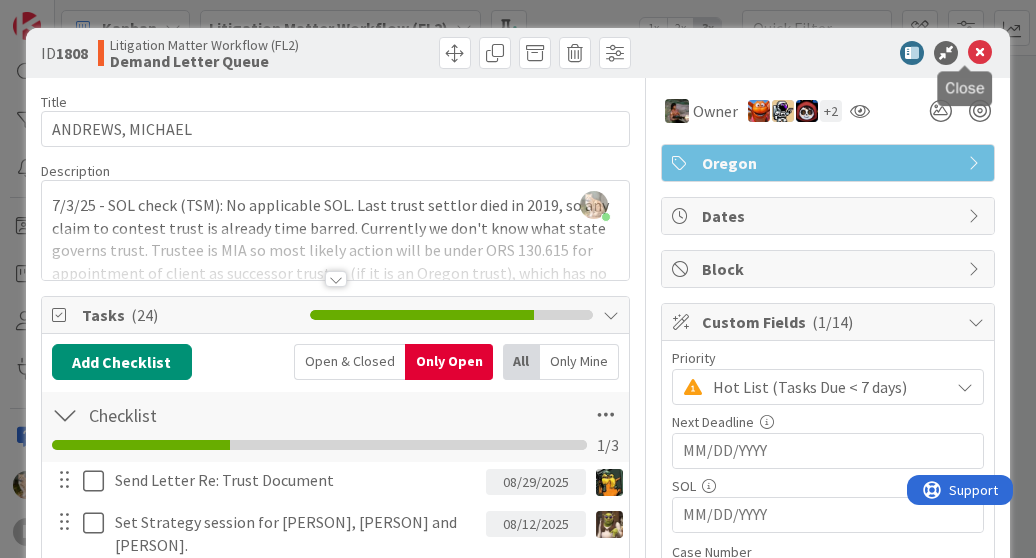 click at bounding box center (980, 53) 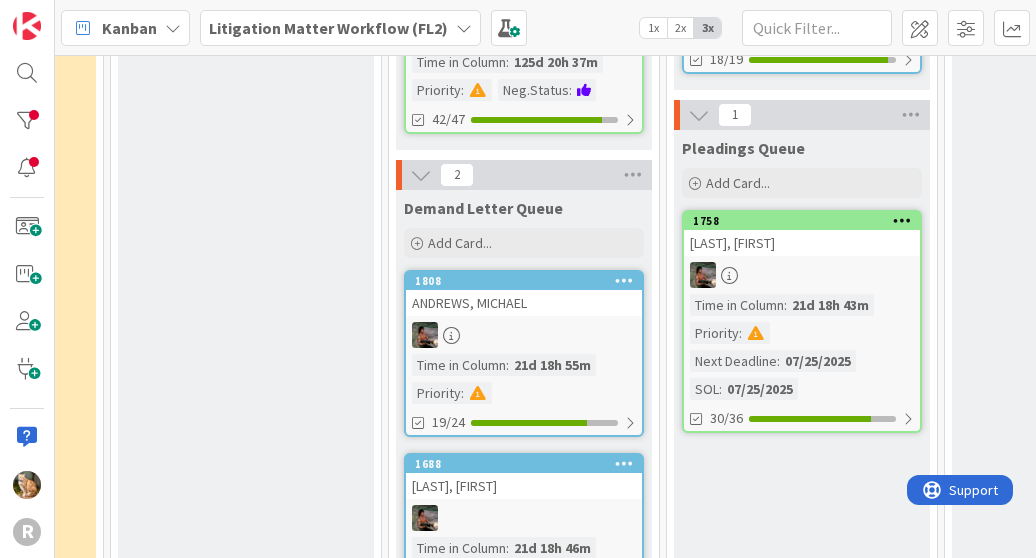 scroll, scrollTop: 1278, scrollLeft: 754, axis: both 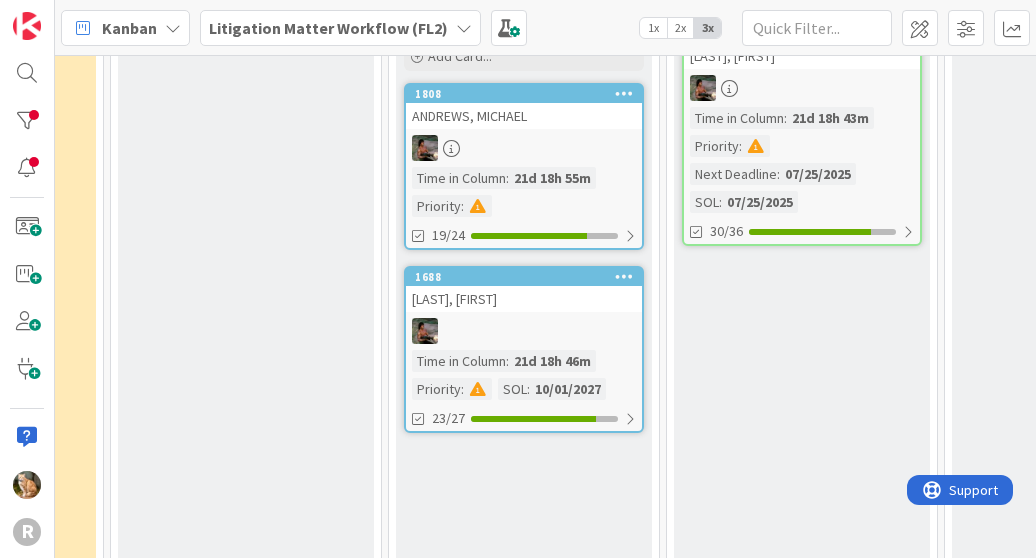 click at bounding box center (524, 331) 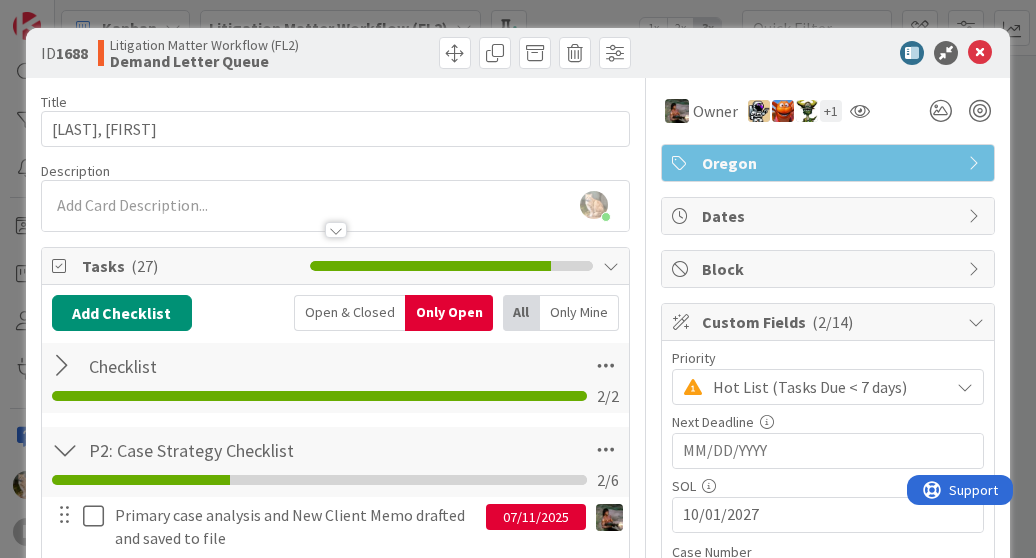 scroll, scrollTop: 0, scrollLeft: 0, axis: both 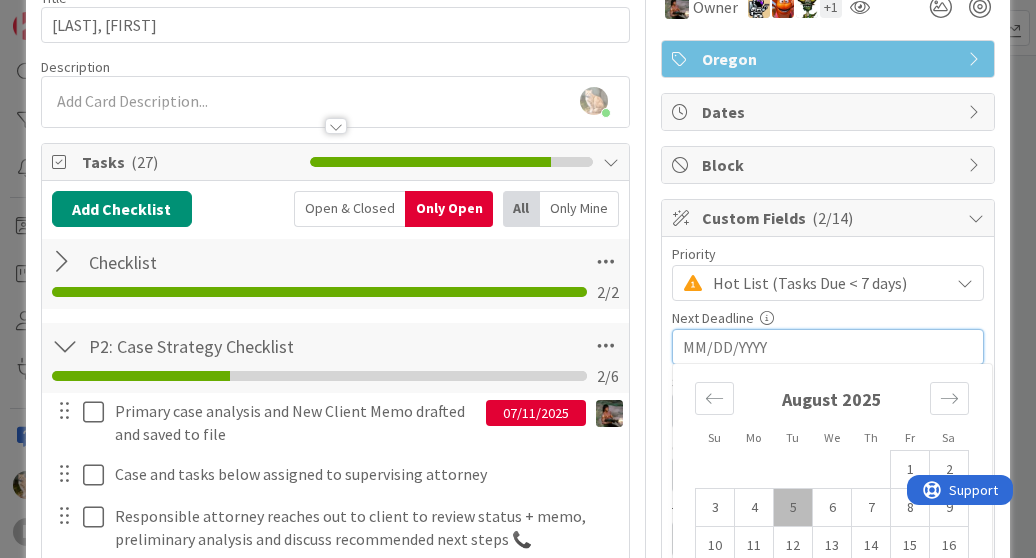 click at bounding box center (828, 347) 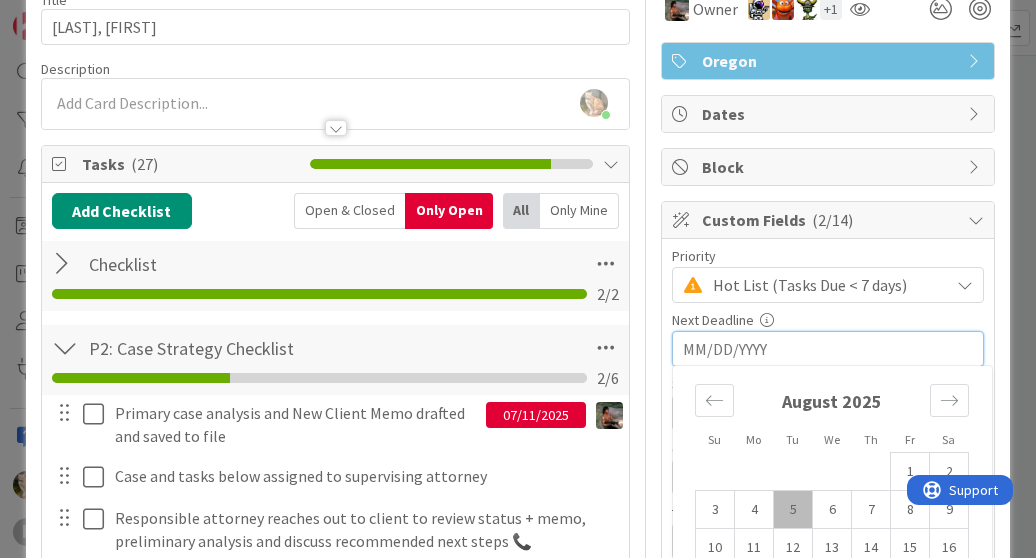 scroll, scrollTop: 102, scrollLeft: 0, axis: vertical 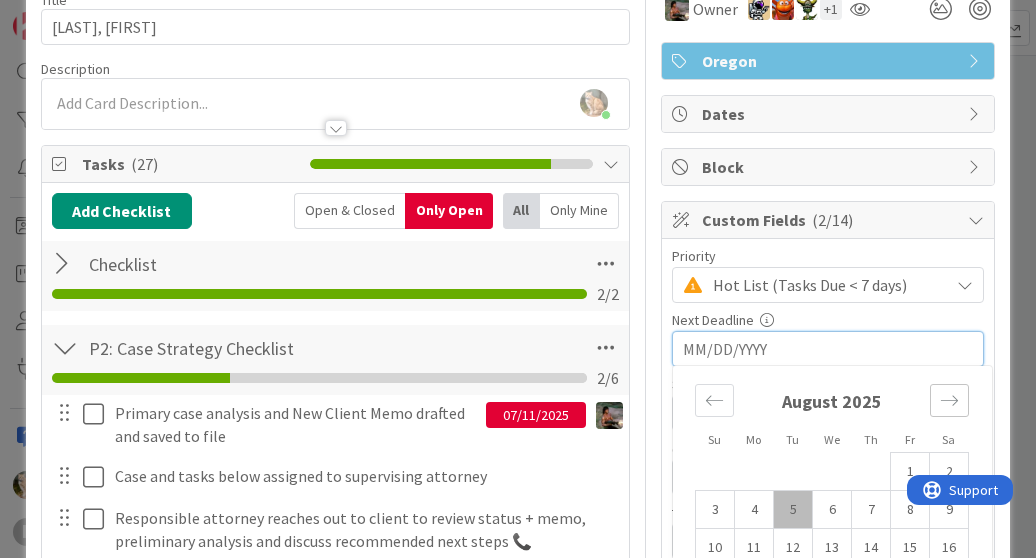 click 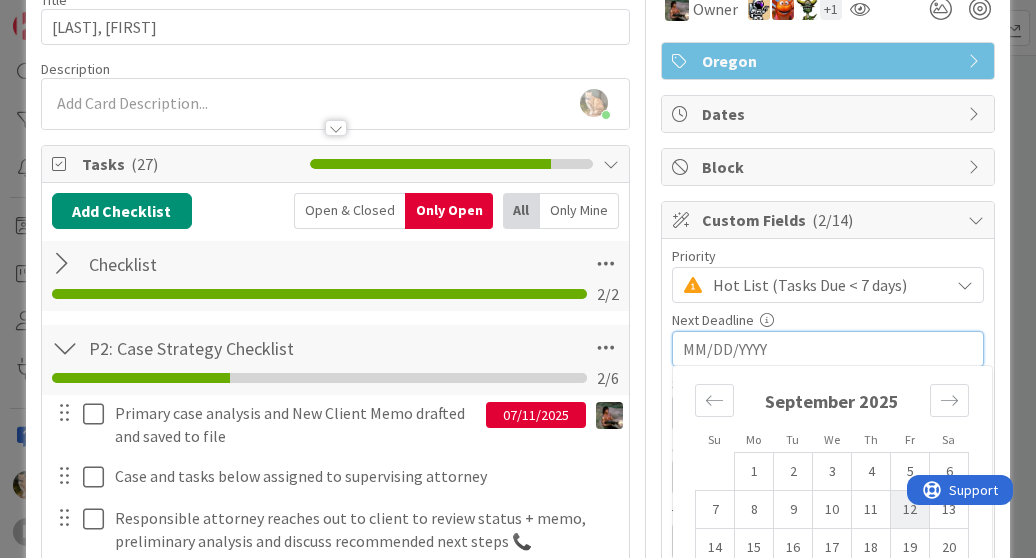 click on "12" at bounding box center (910, 510) 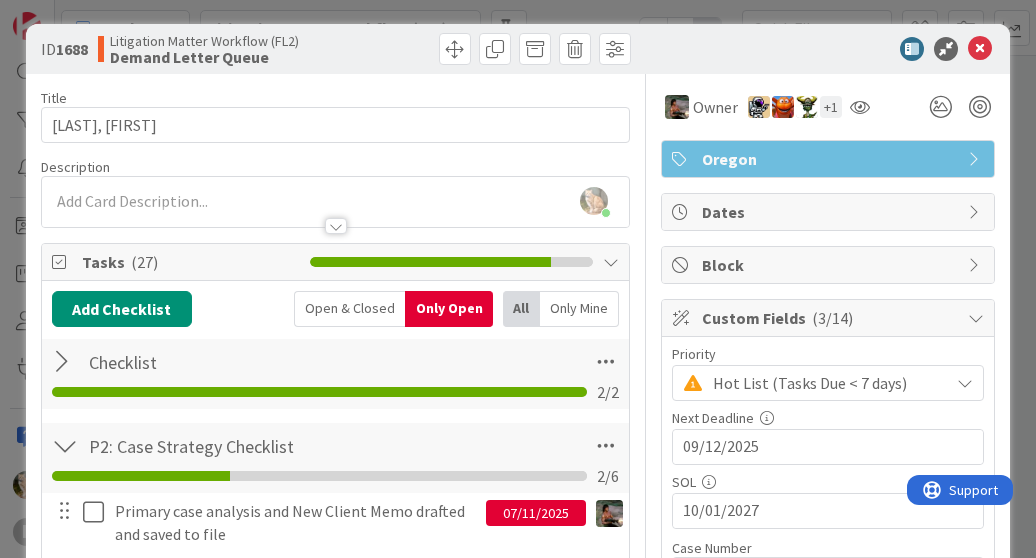 scroll, scrollTop: 0, scrollLeft: 0, axis: both 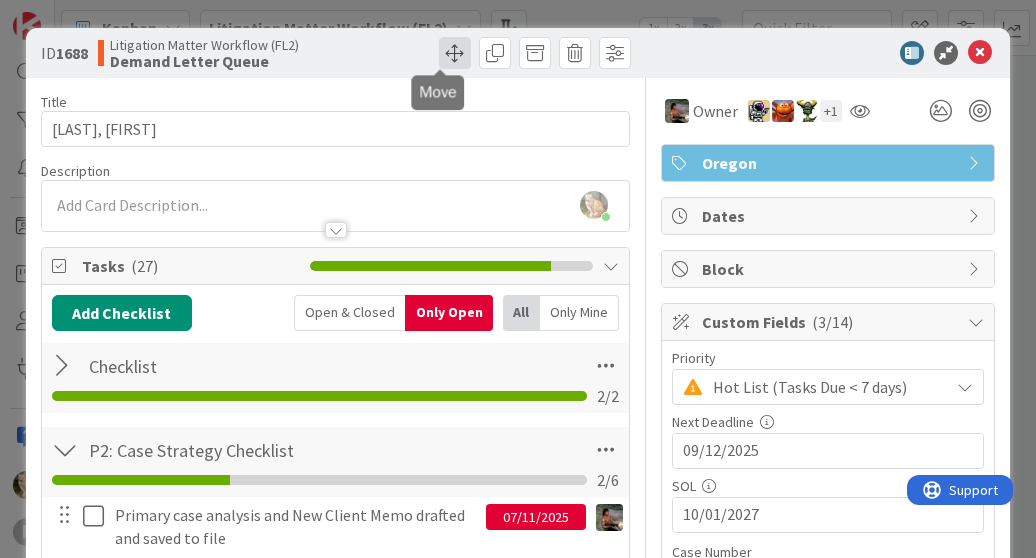 click at bounding box center [455, 53] 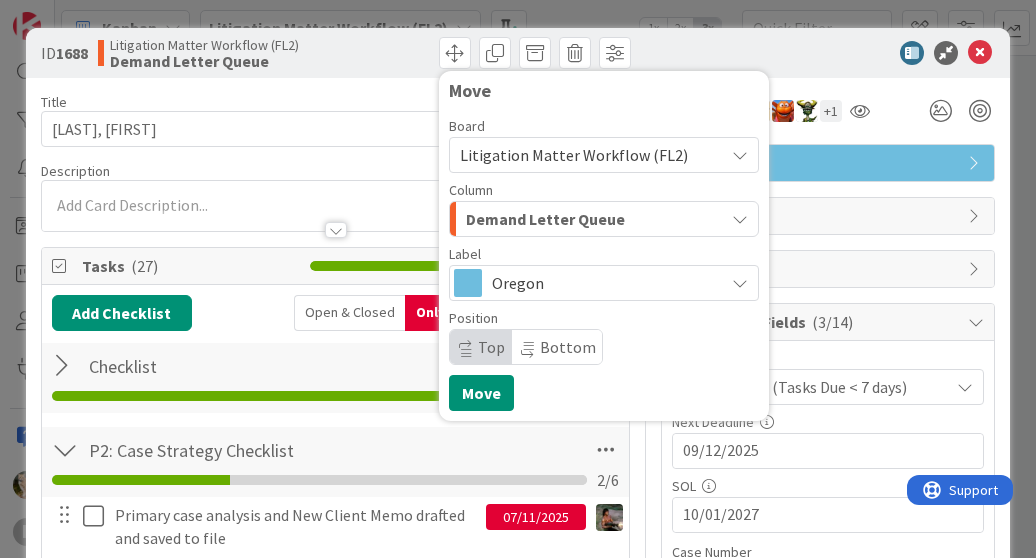 click at bounding box center (740, 219) 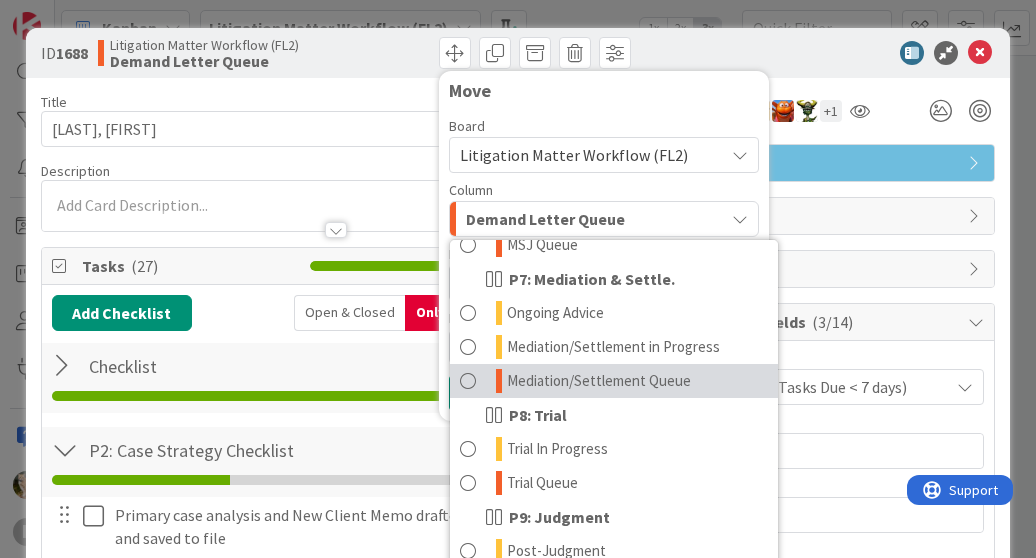 scroll, scrollTop: 700, scrollLeft: 0, axis: vertical 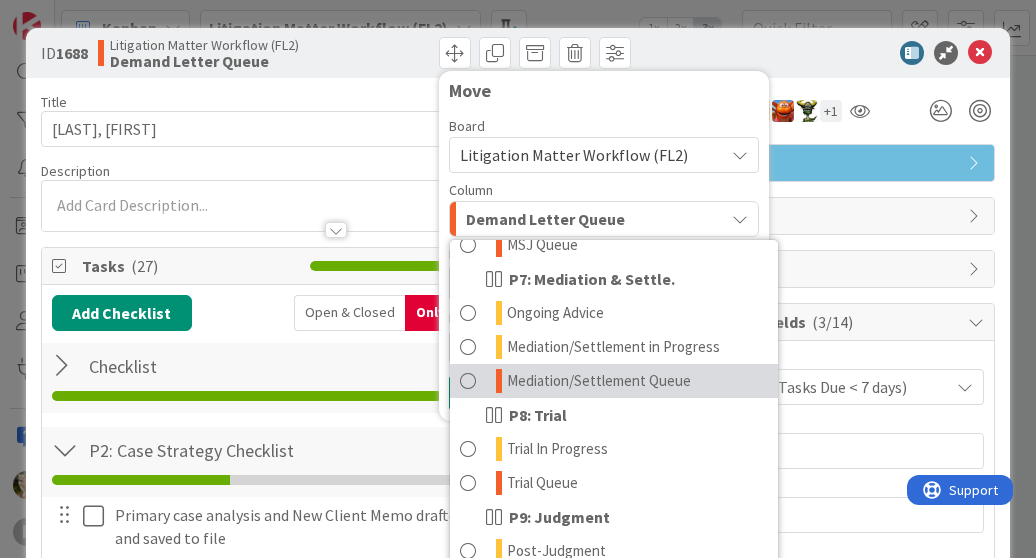 click at bounding box center [468, 381] 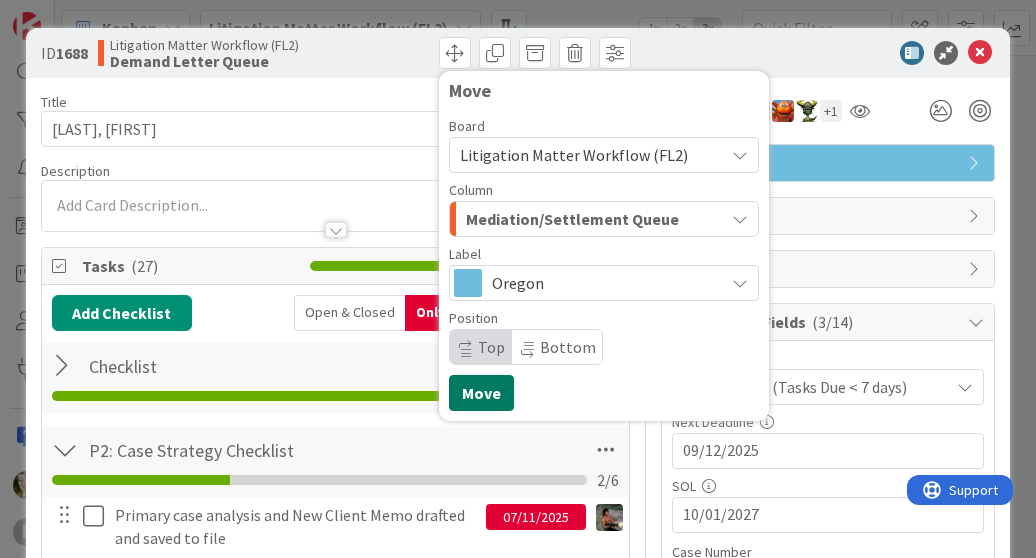 click on "Move" at bounding box center (481, 393) 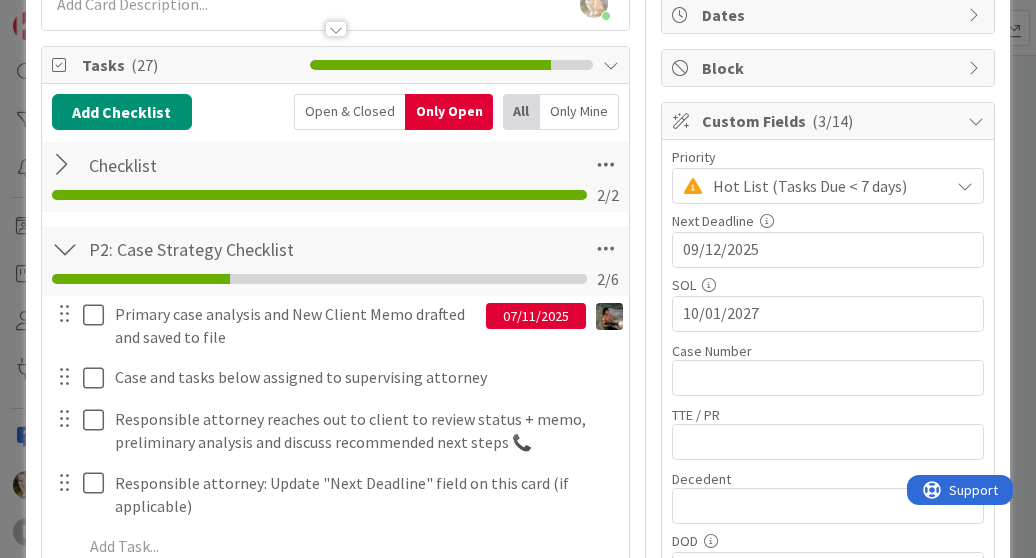 scroll, scrollTop: 200, scrollLeft: 0, axis: vertical 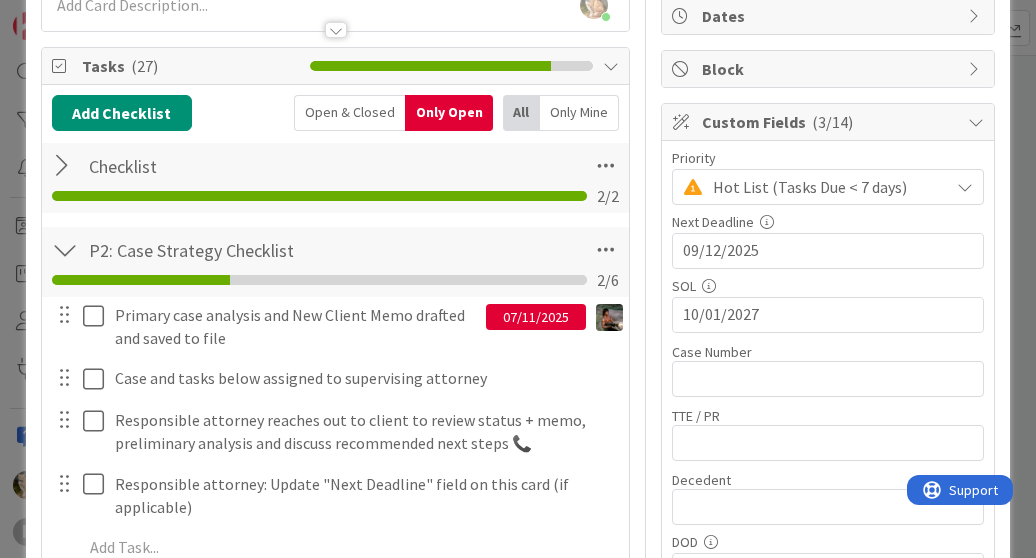 click on "07/11/2025" at bounding box center [536, 317] 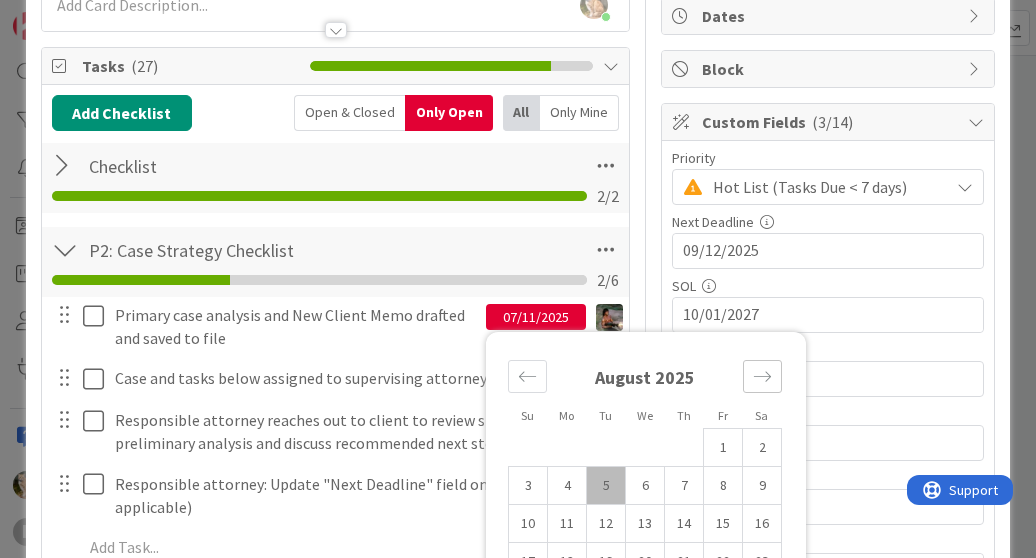 click 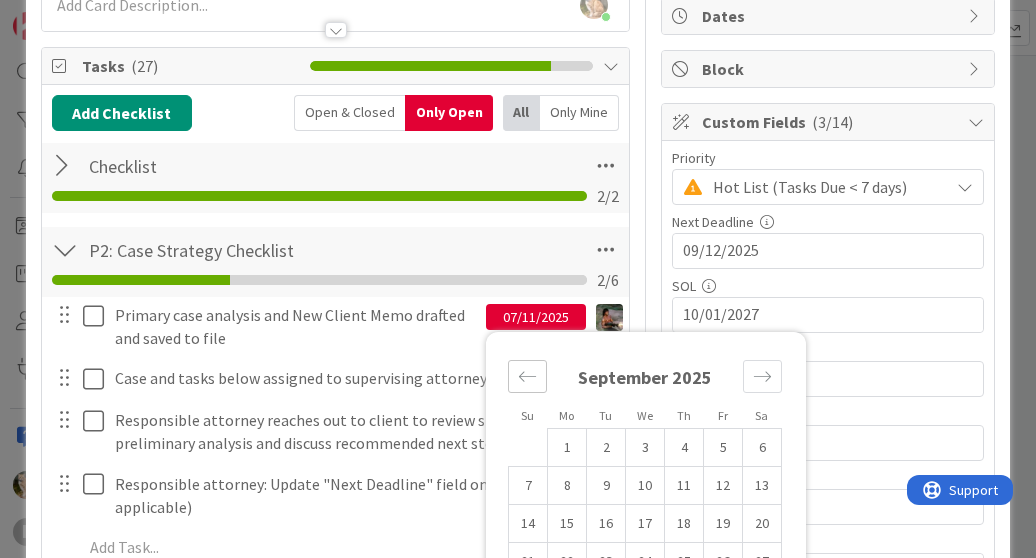 click 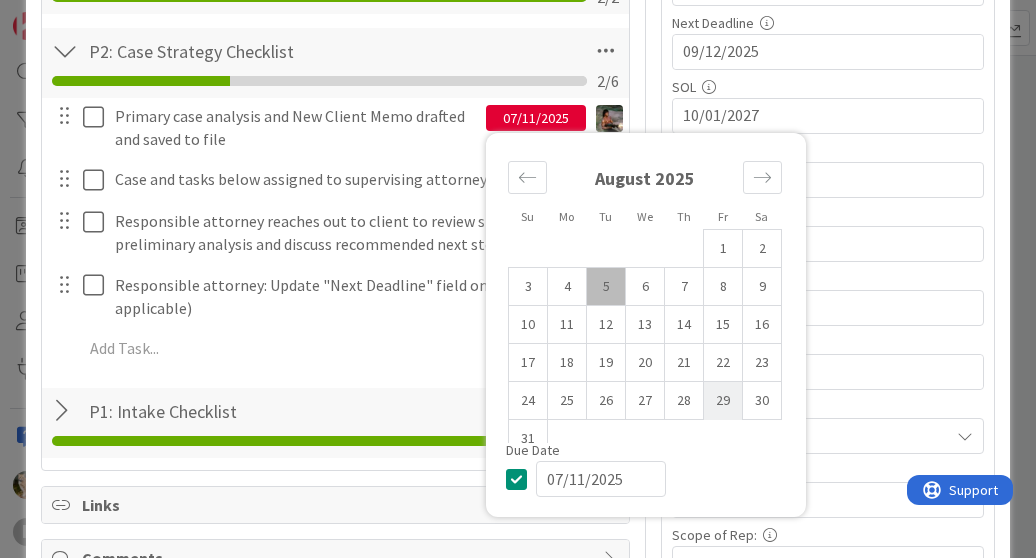 scroll, scrollTop: 400, scrollLeft: 0, axis: vertical 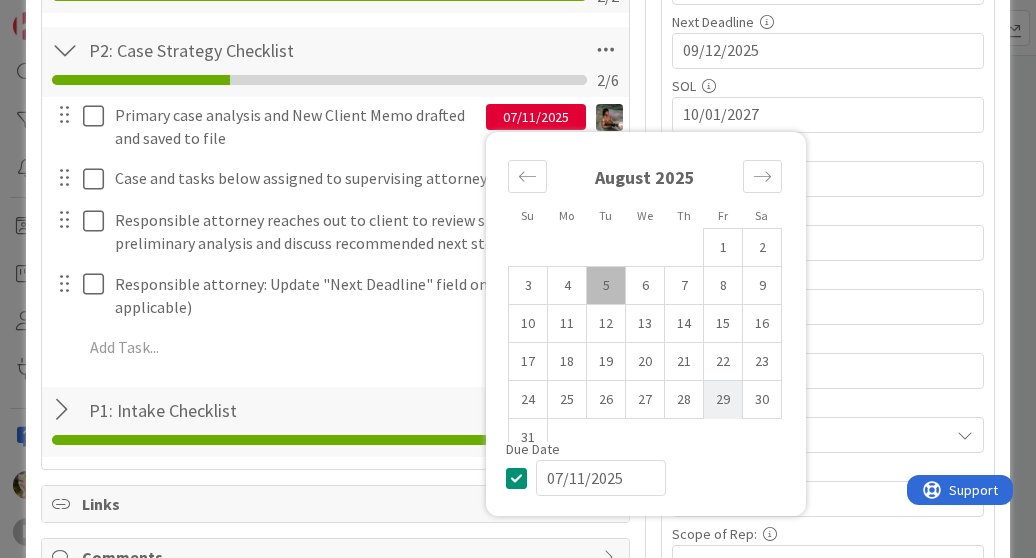 click on "29" at bounding box center [723, 400] 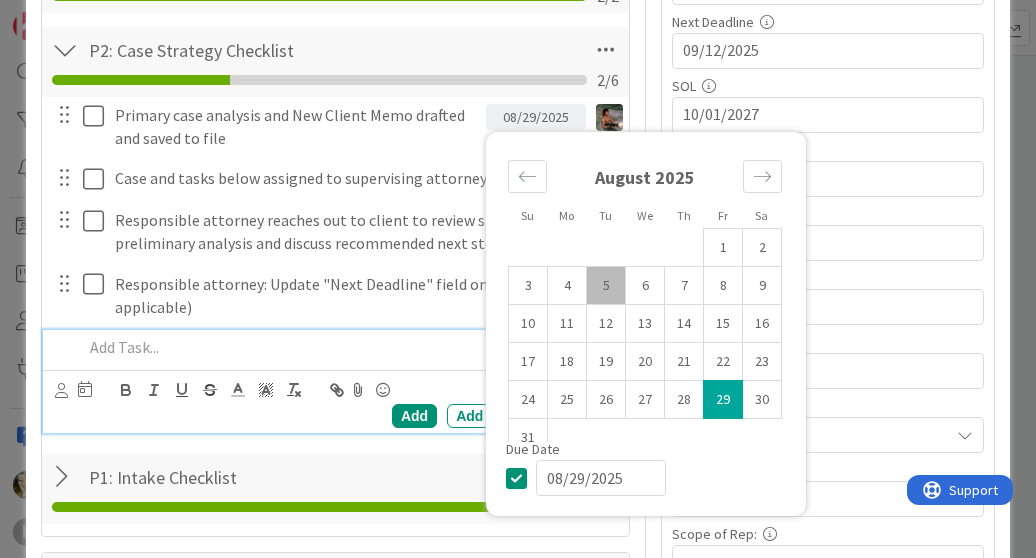 click at bounding box center (349, 347) 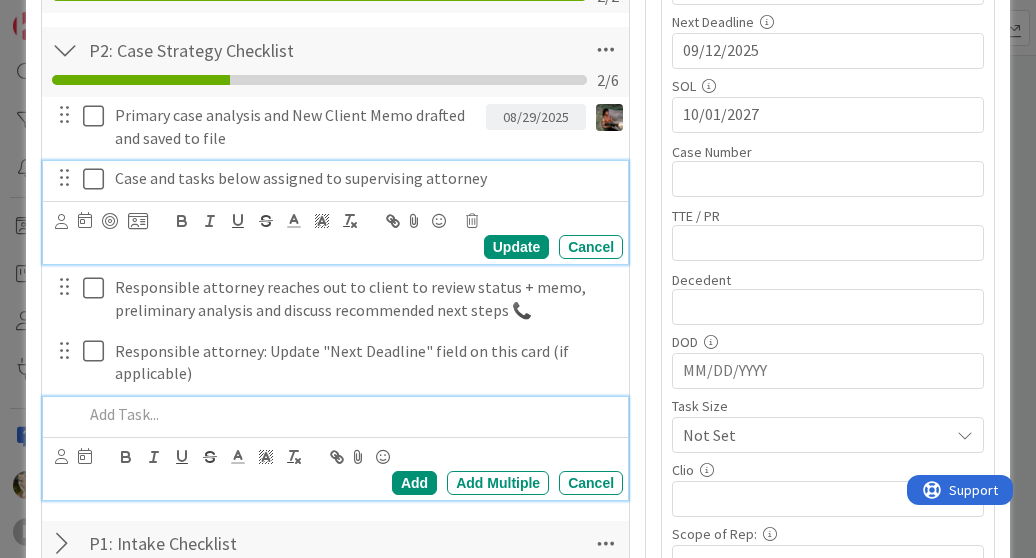 click on "Case and tasks below assigned to supervising attorney Update Cancel" at bounding box center [335, 212] 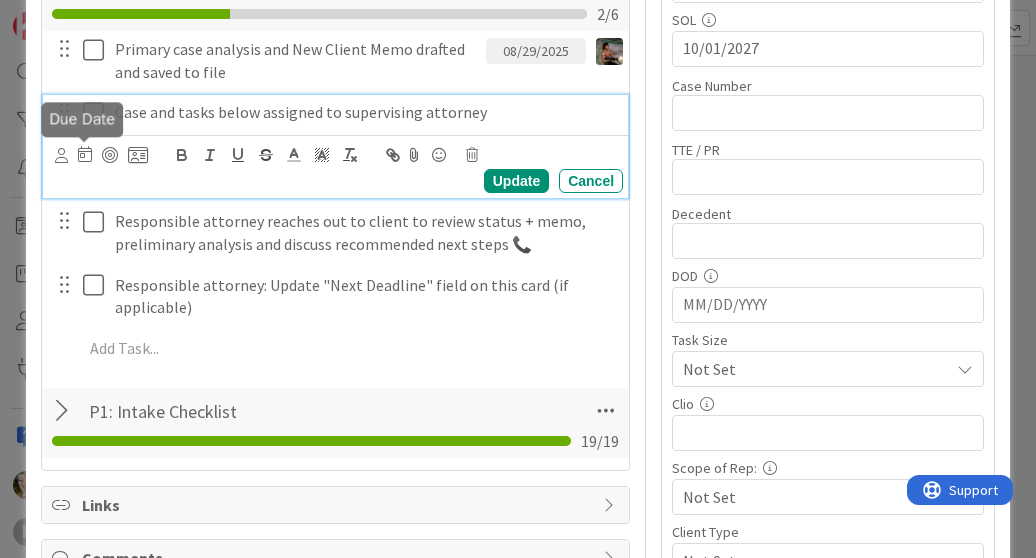 click at bounding box center [85, 154] 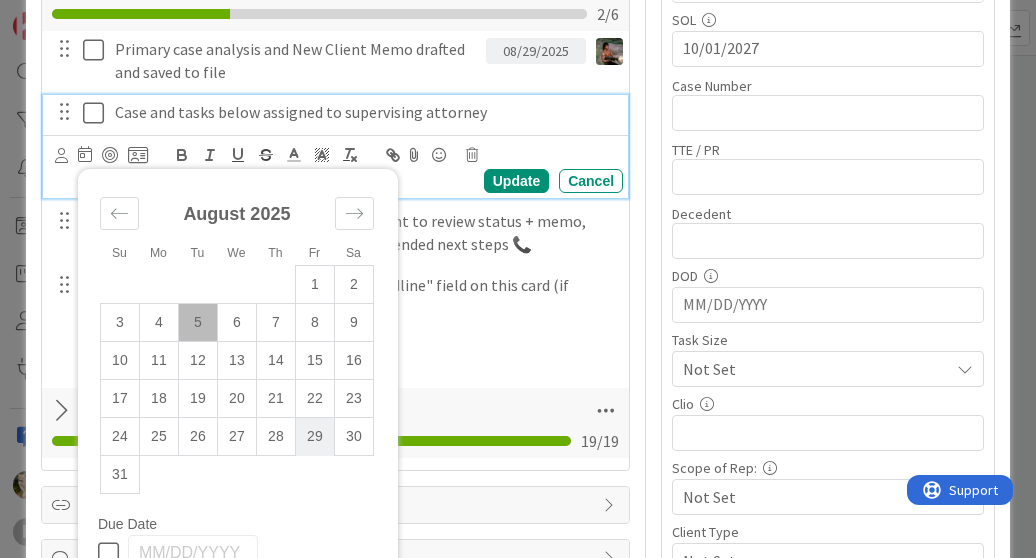 click on "29" at bounding box center [314, 437] 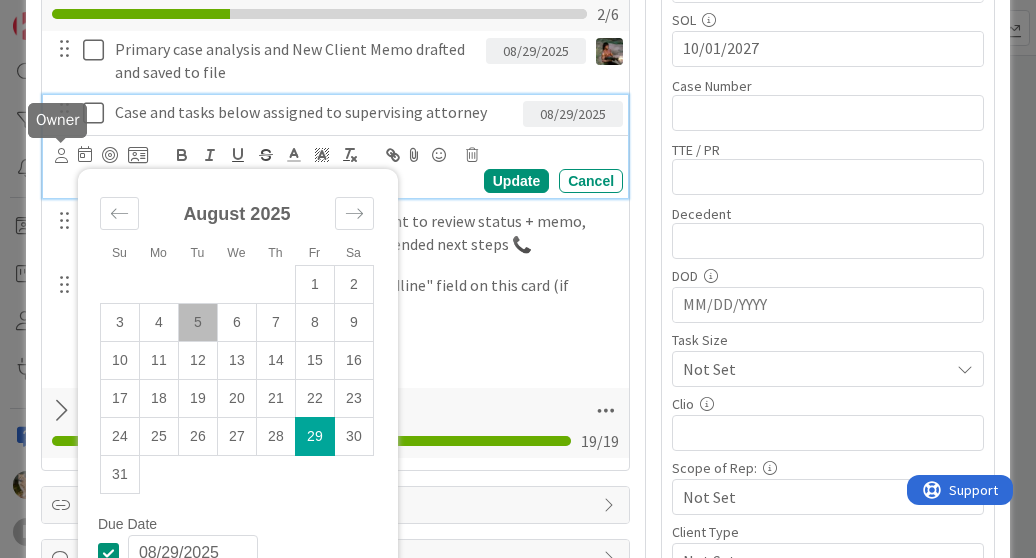 click at bounding box center [61, 155] 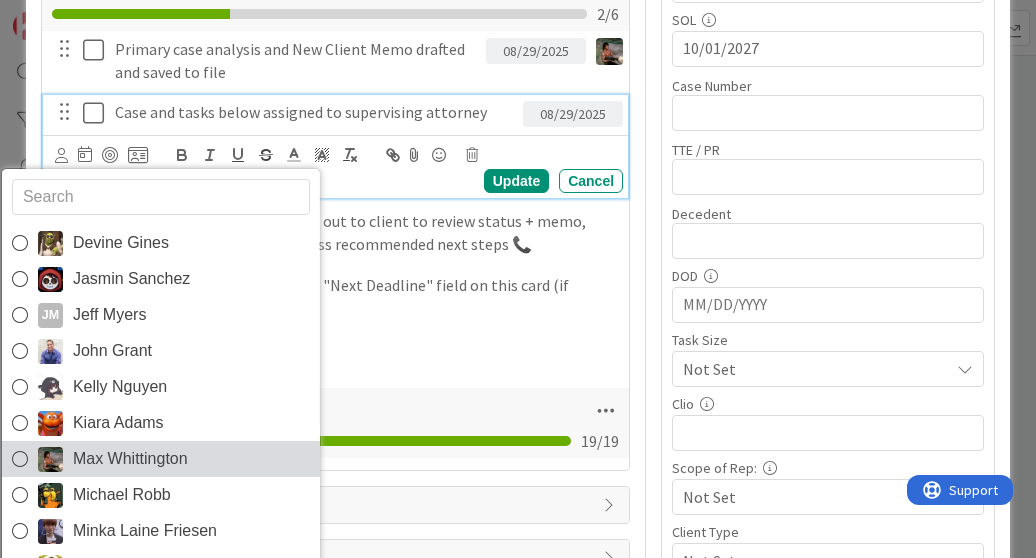 click on "Max Whittington" at bounding box center (130, 459) 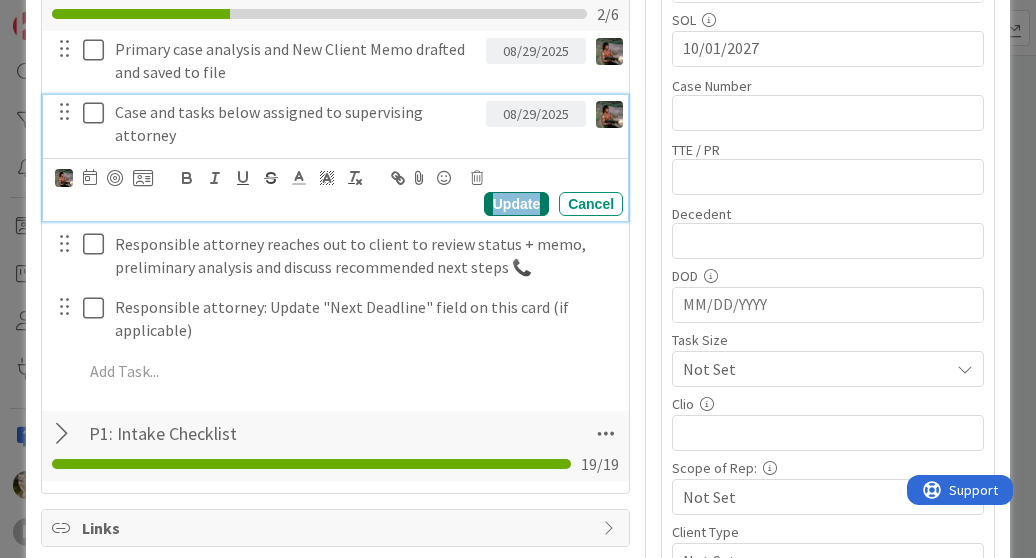 click on "Update" at bounding box center [516, 204] 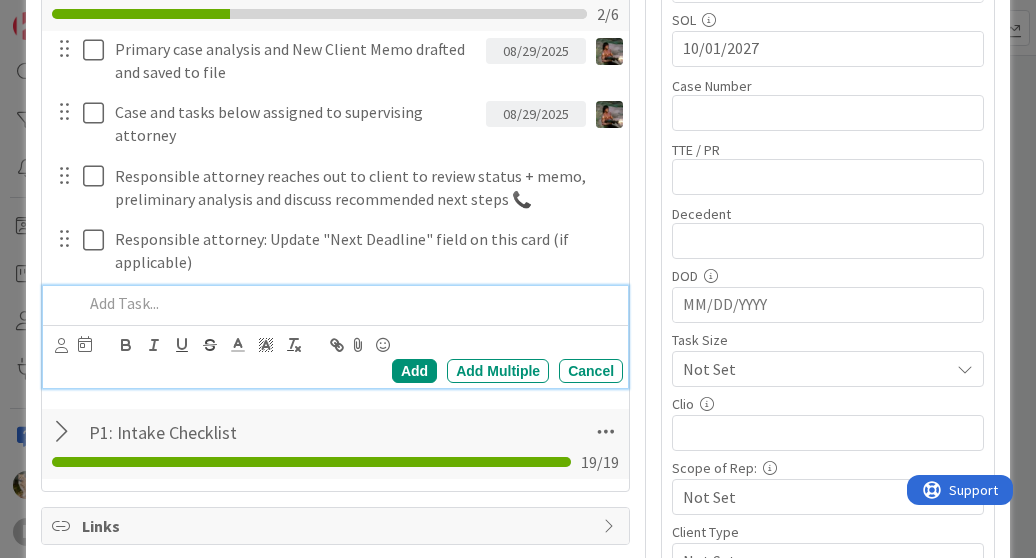 click at bounding box center [349, 303] 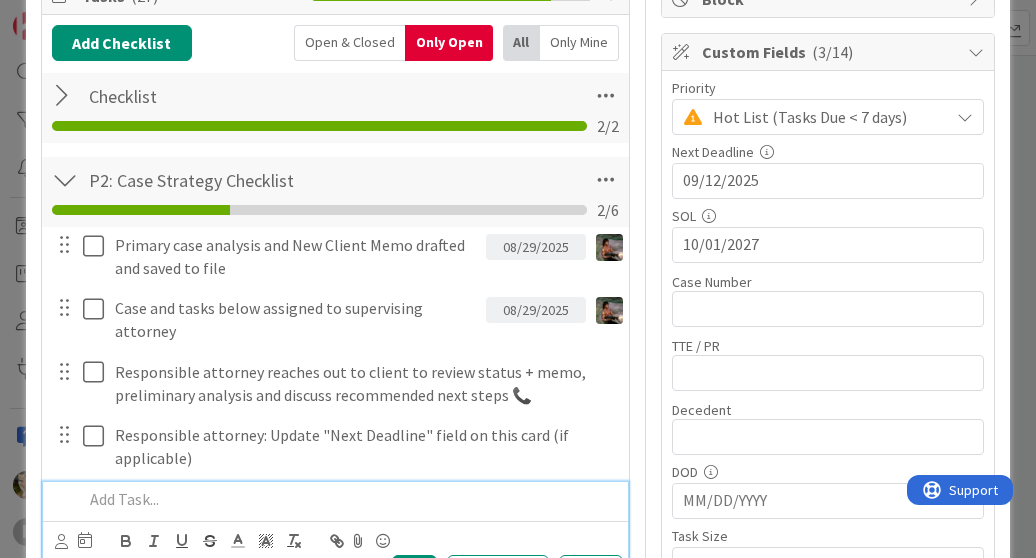 click at bounding box center (65, 180) 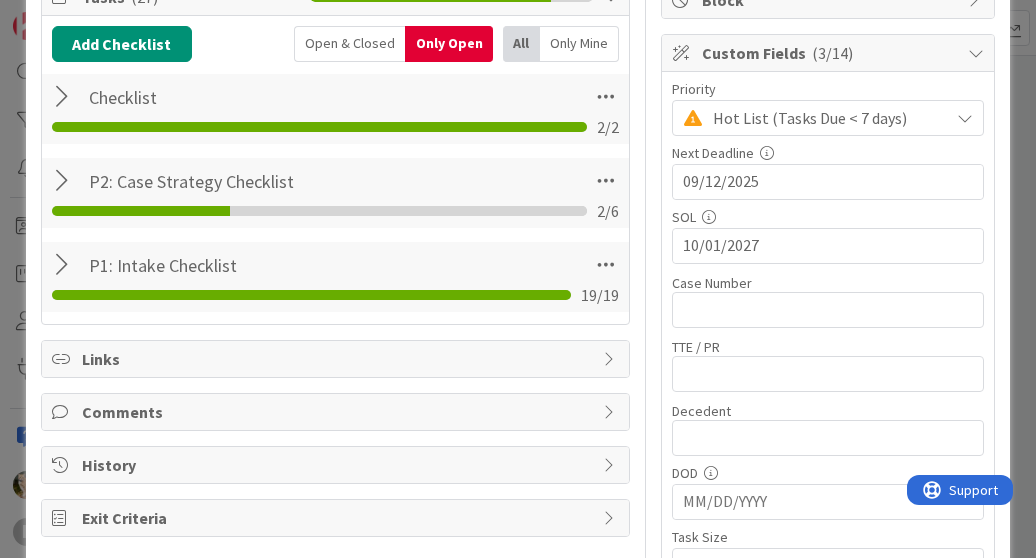 scroll, scrollTop: 268, scrollLeft: 0, axis: vertical 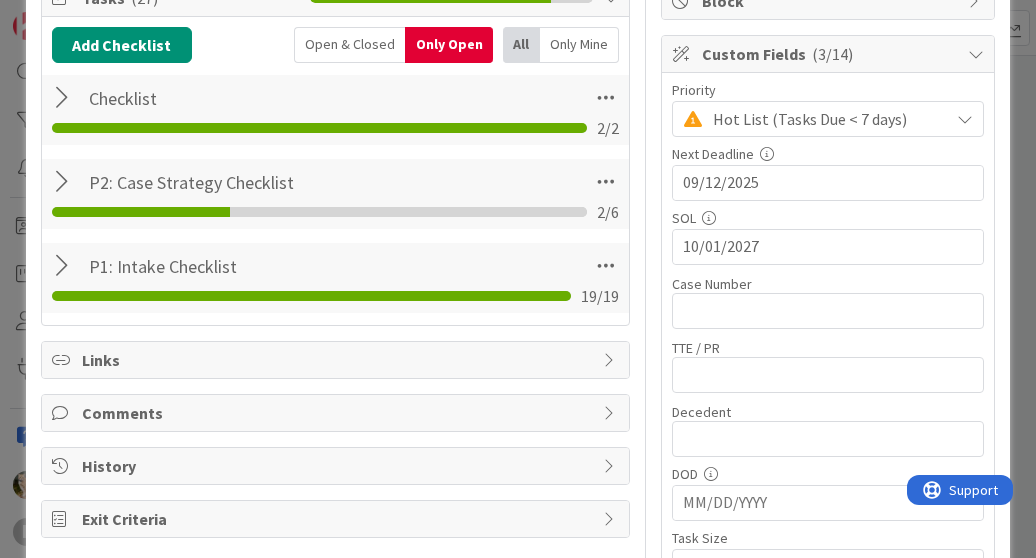 click at bounding box center (65, 98) 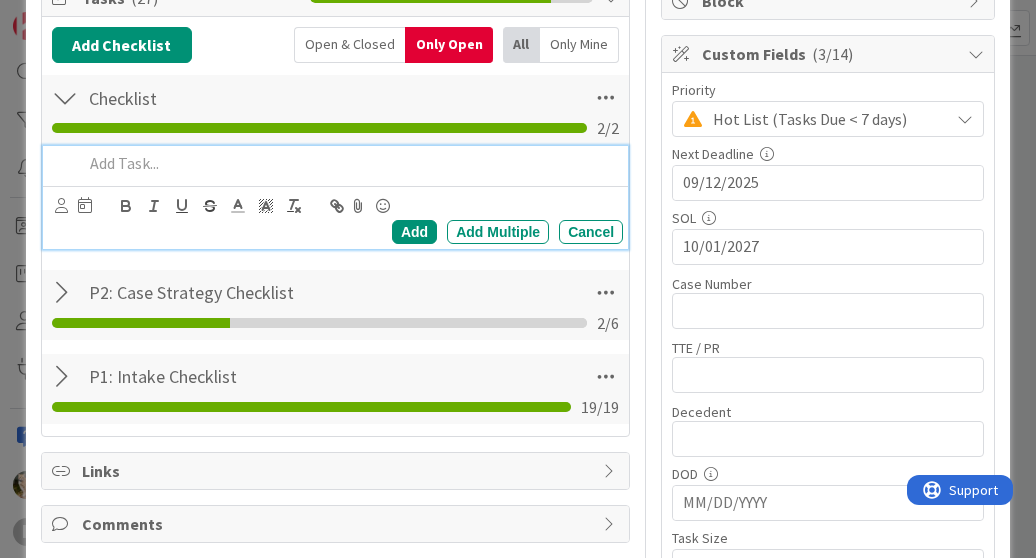 click at bounding box center [349, 163] 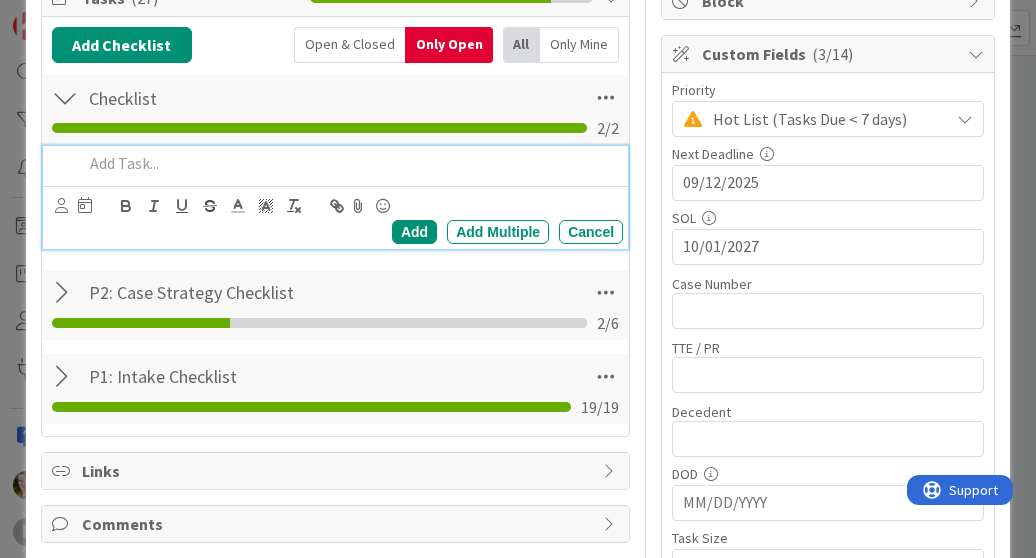type 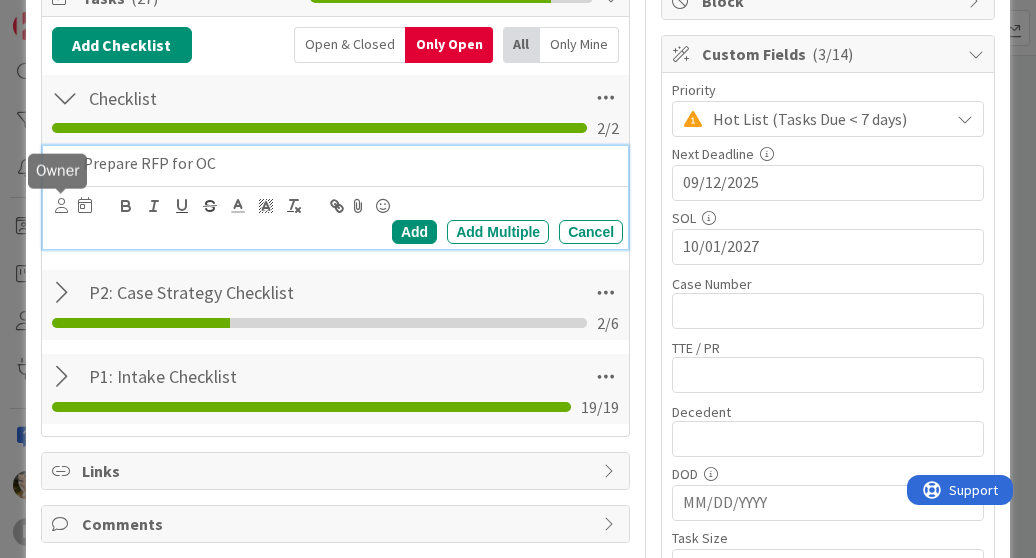 click at bounding box center (61, 205) 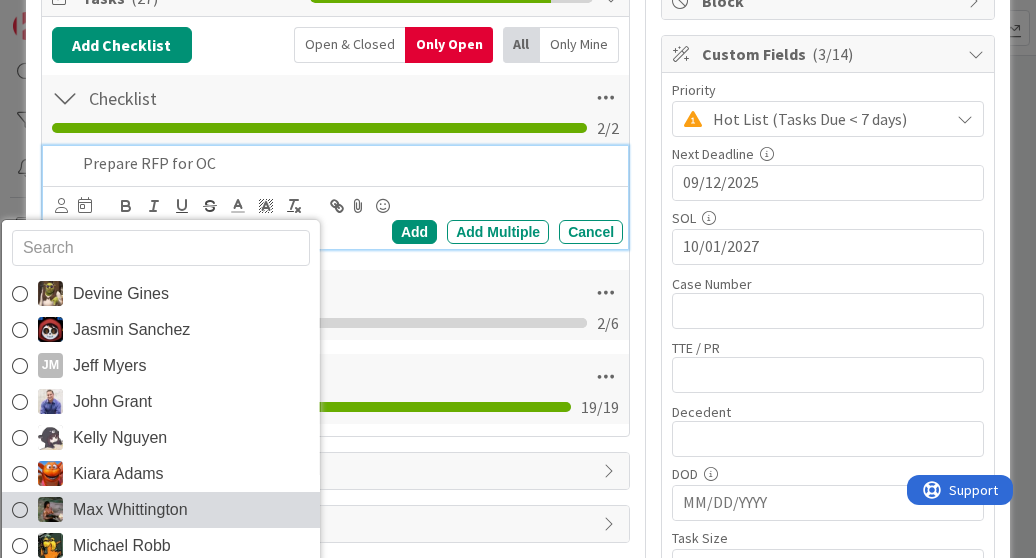 click on "Max Whittington" at bounding box center [130, 510] 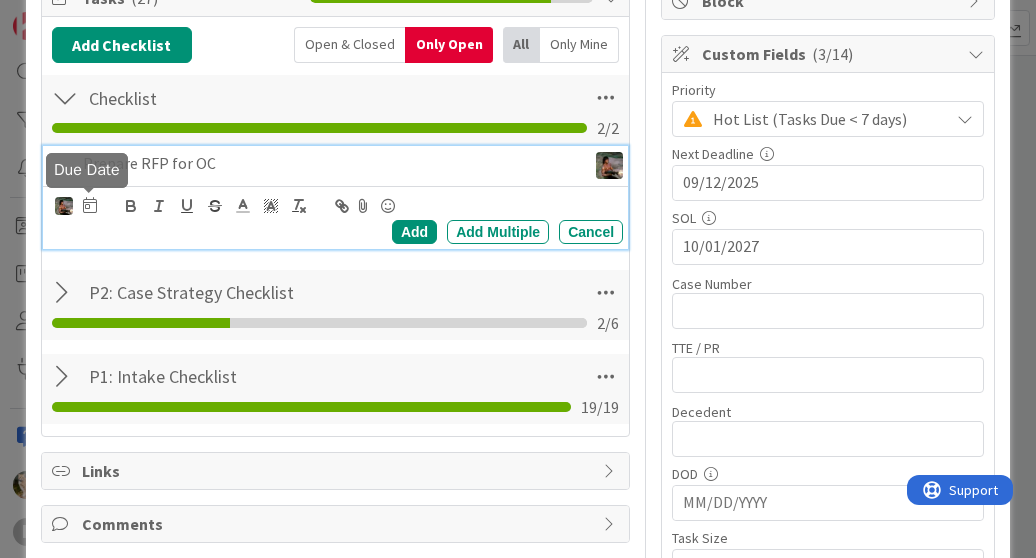 click at bounding box center [90, 205] 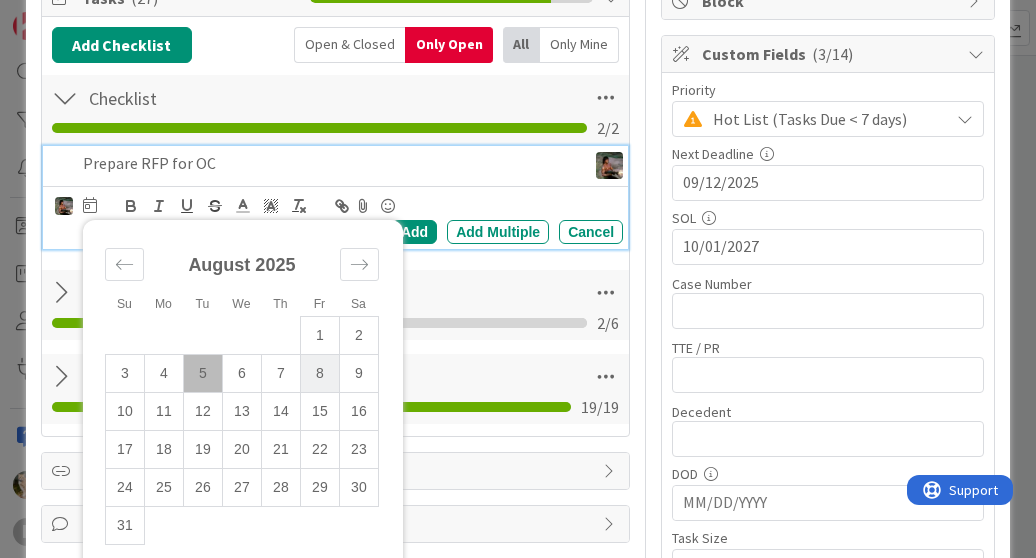 click on "8" at bounding box center (319, 373) 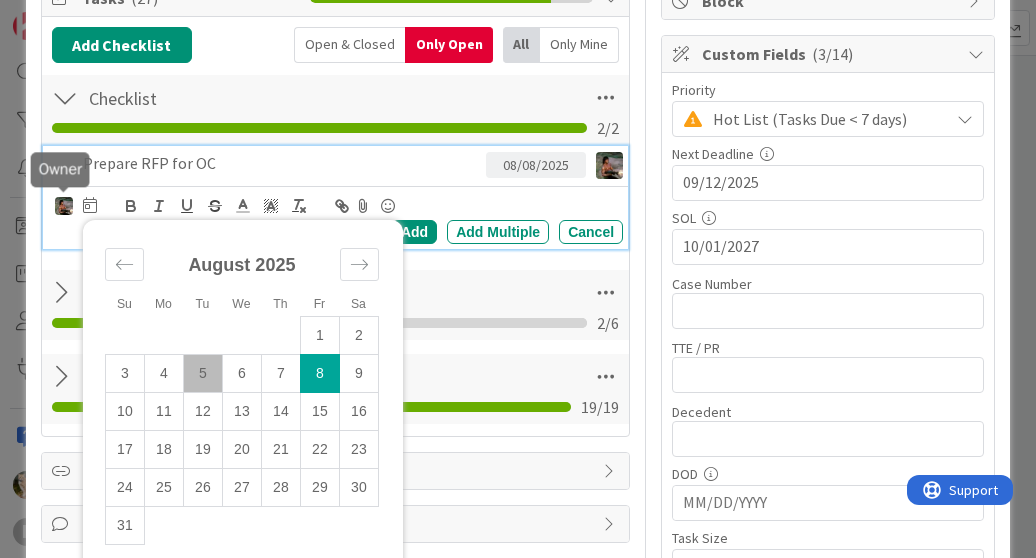 click at bounding box center (64, 206) 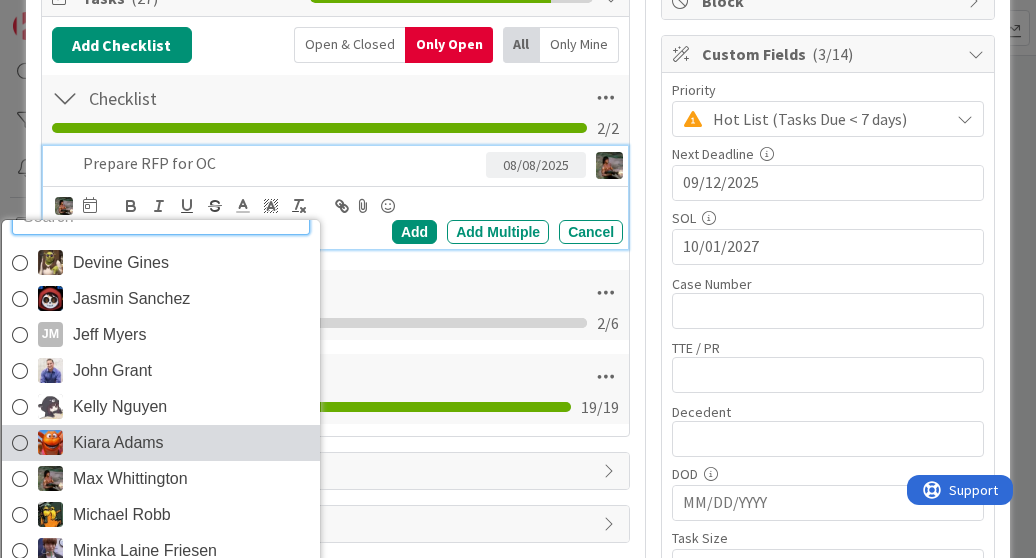 scroll, scrollTop: 32, scrollLeft: 0, axis: vertical 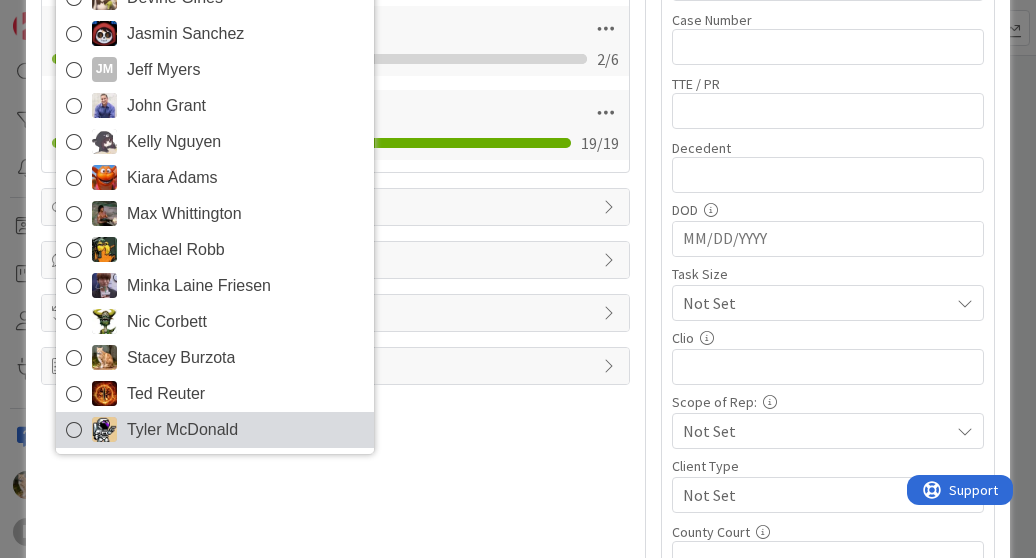 click on "Tyler McDonald" at bounding box center (182, 430) 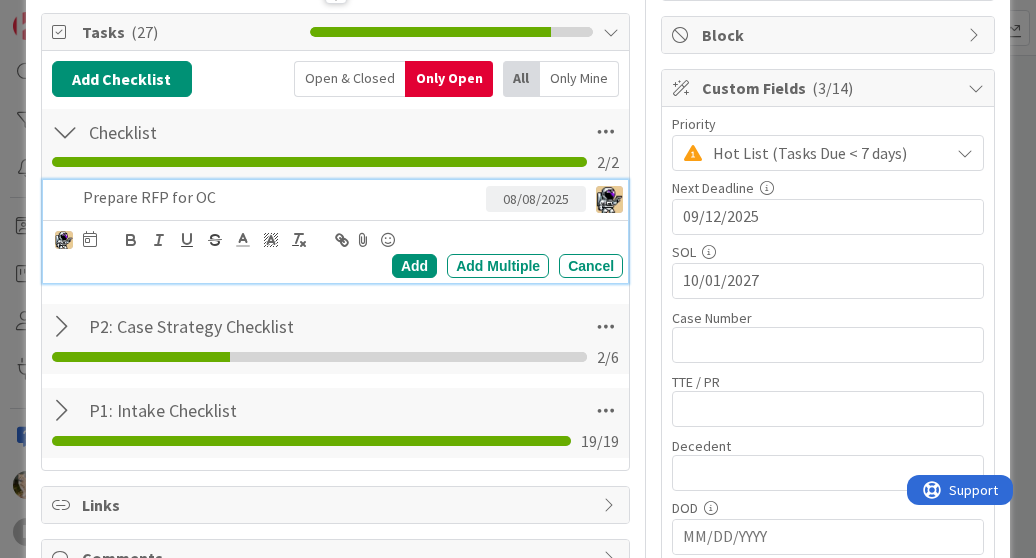 scroll, scrollTop: 233, scrollLeft: 0, axis: vertical 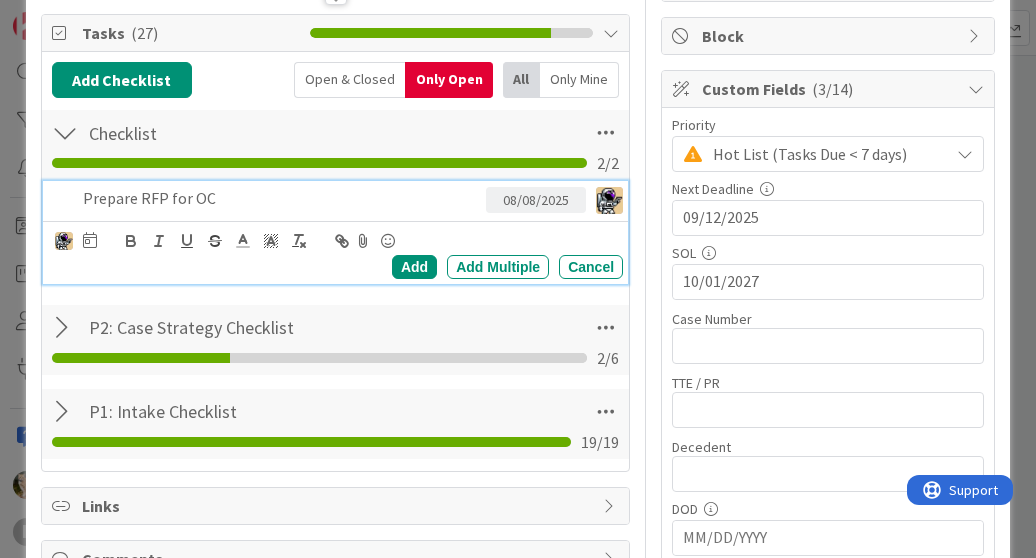 drag, startPoint x: 137, startPoint y: 191, endPoint x: 148, endPoint y: 183, distance: 13.601471 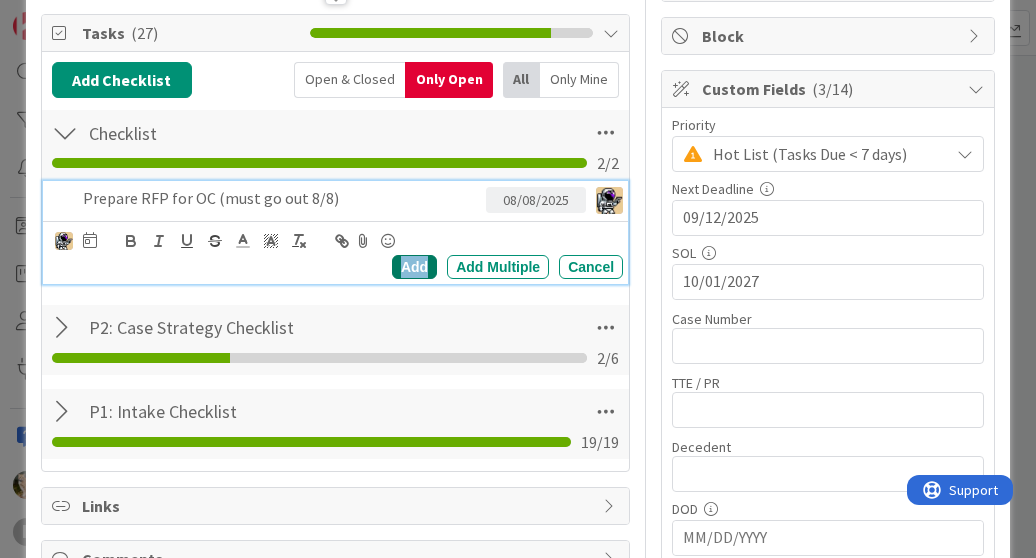 click on "Add" at bounding box center (414, 267) 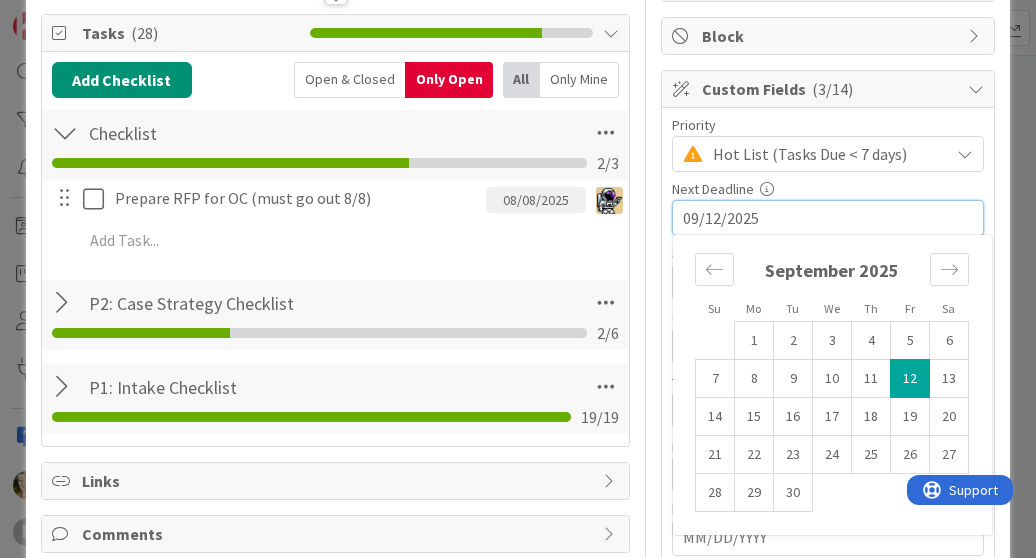 click on "09/12/2025" at bounding box center [828, 218] 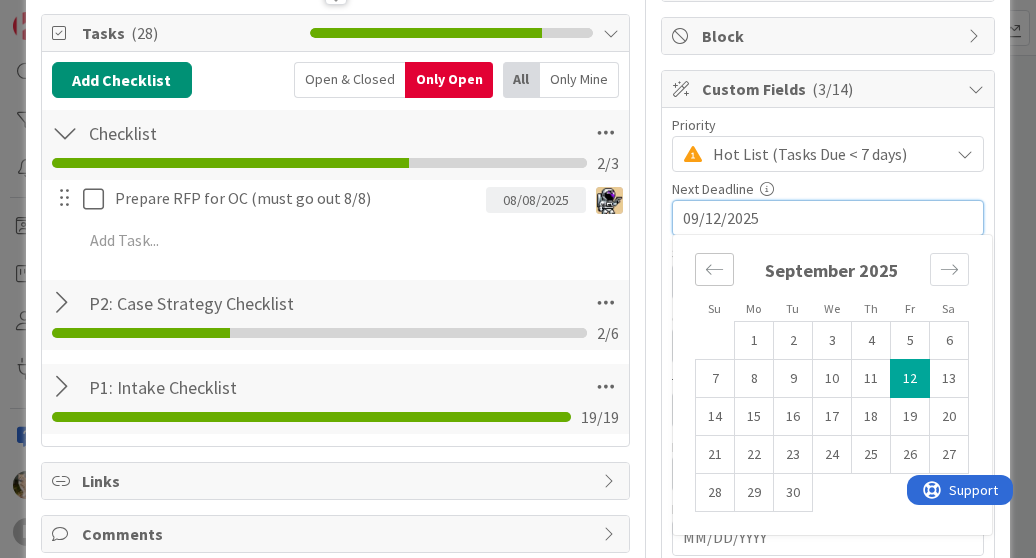 click 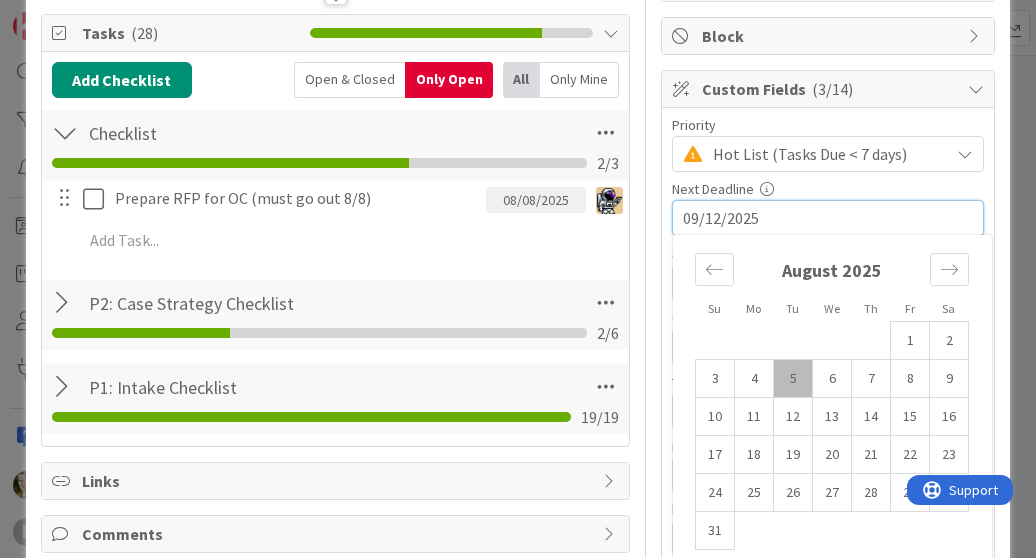 click on "8" at bounding box center (910, 379) 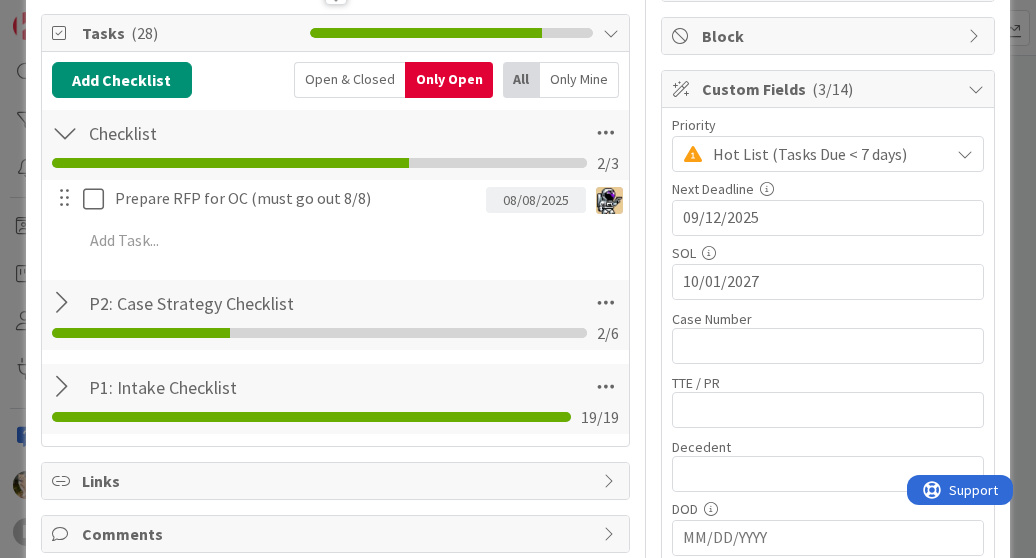 type on "08/08/2025" 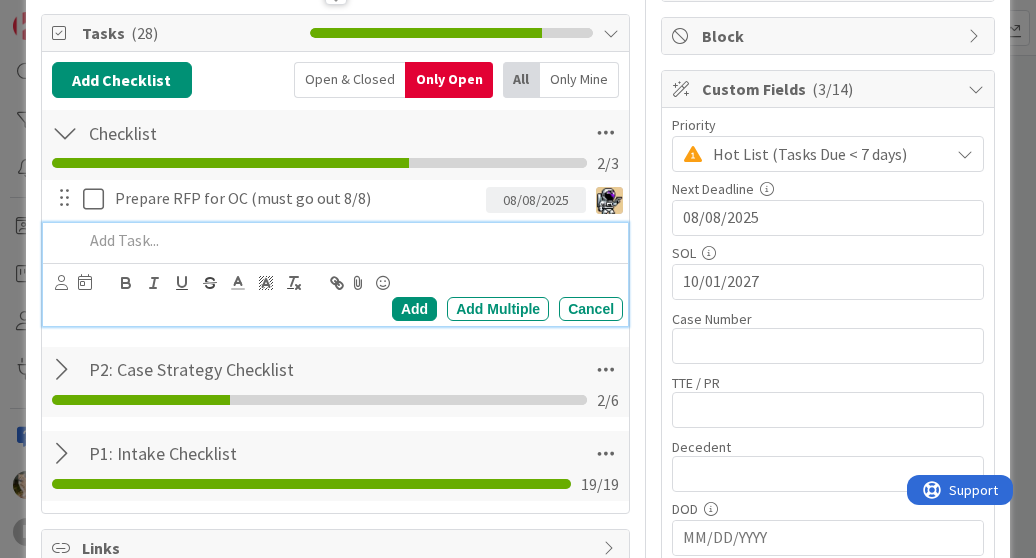 click at bounding box center [349, 240] 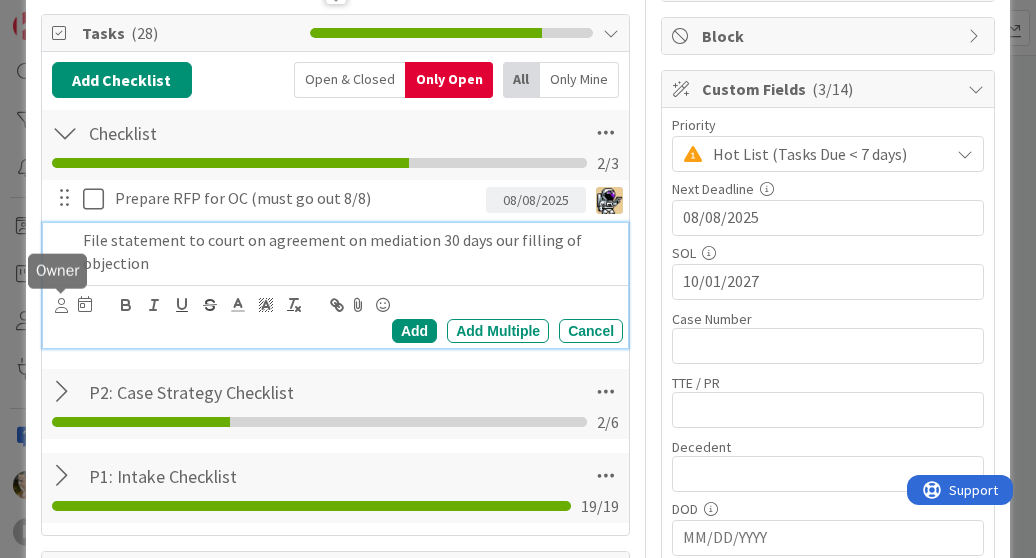 click at bounding box center (61, 305) 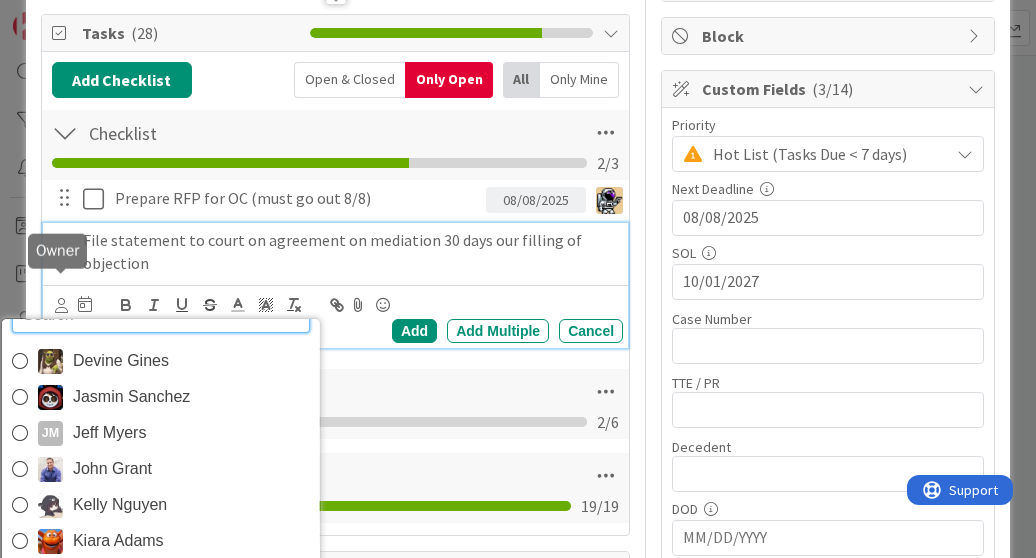 scroll, scrollTop: 10, scrollLeft: 0, axis: vertical 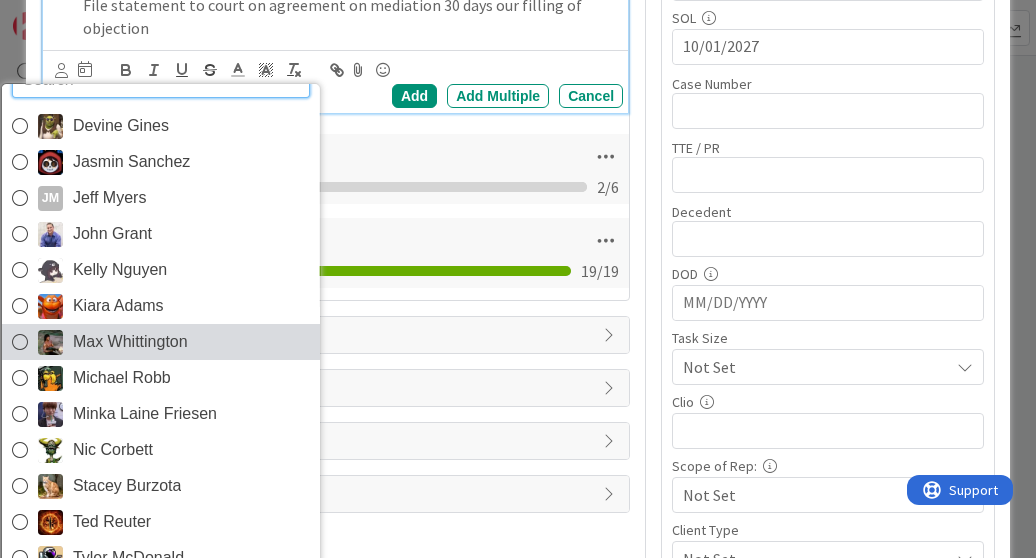 click on "Max Whittington" at bounding box center (130, 342) 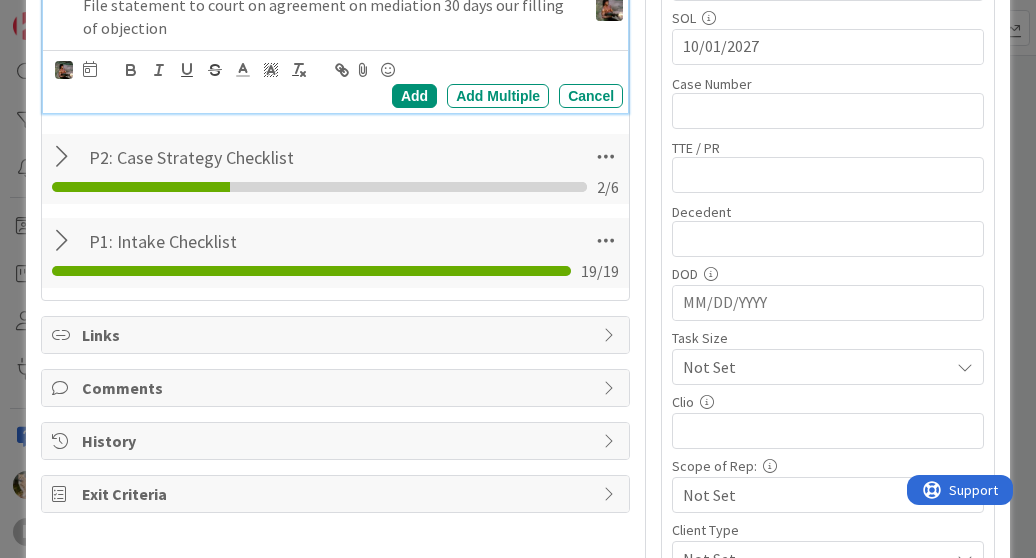 scroll, scrollTop: 469, scrollLeft: 0, axis: vertical 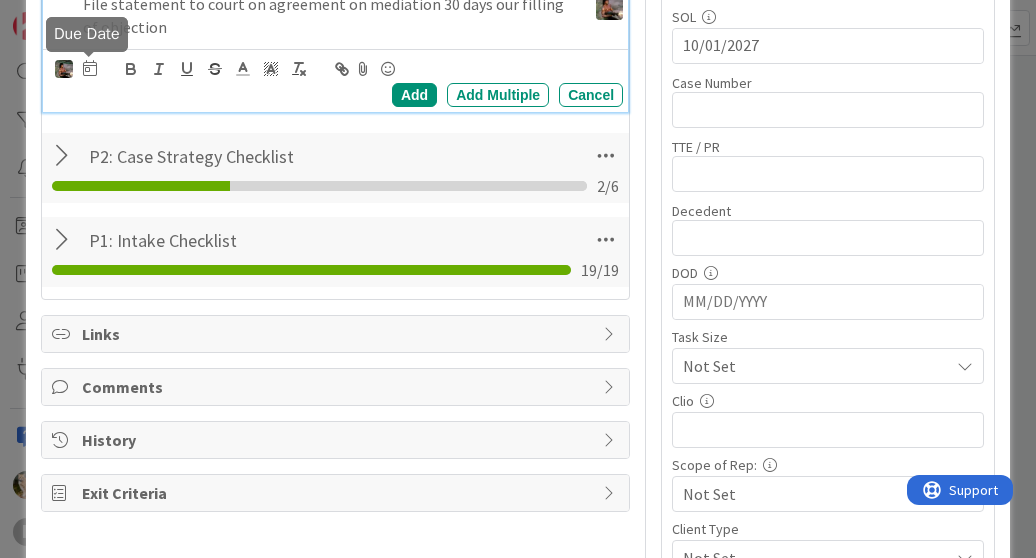 click at bounding box center [90, 68] 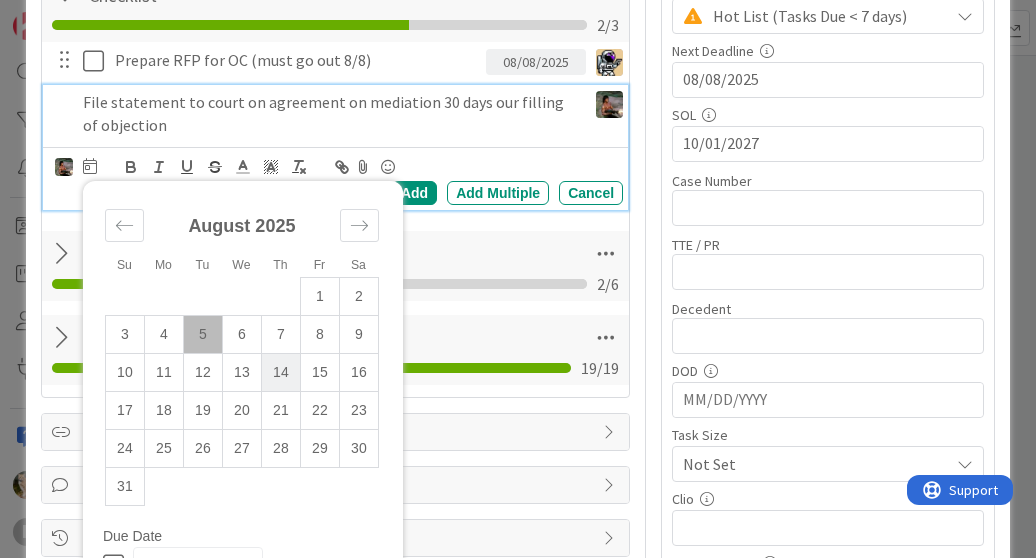 scroll, scrollTop: 370, scrollLeft: 0, axis: vertical 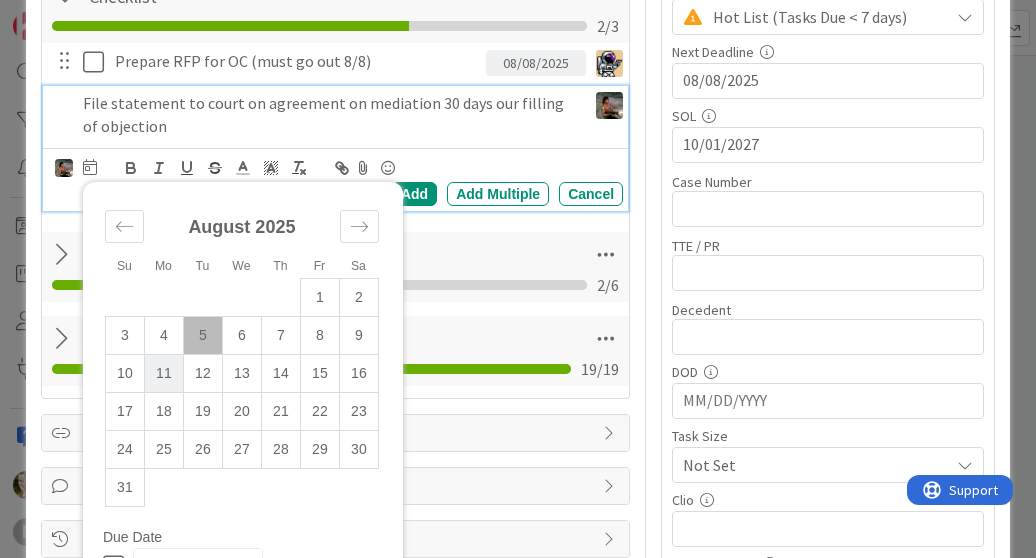 click on "11" at bounding box center [163, 374] 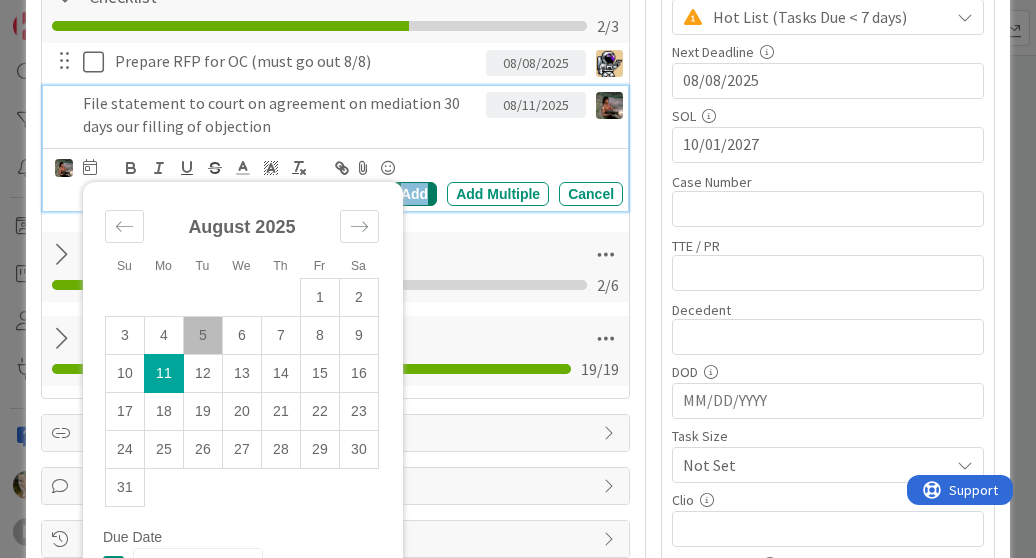 click on "Add" at bounding box center [414, 194] 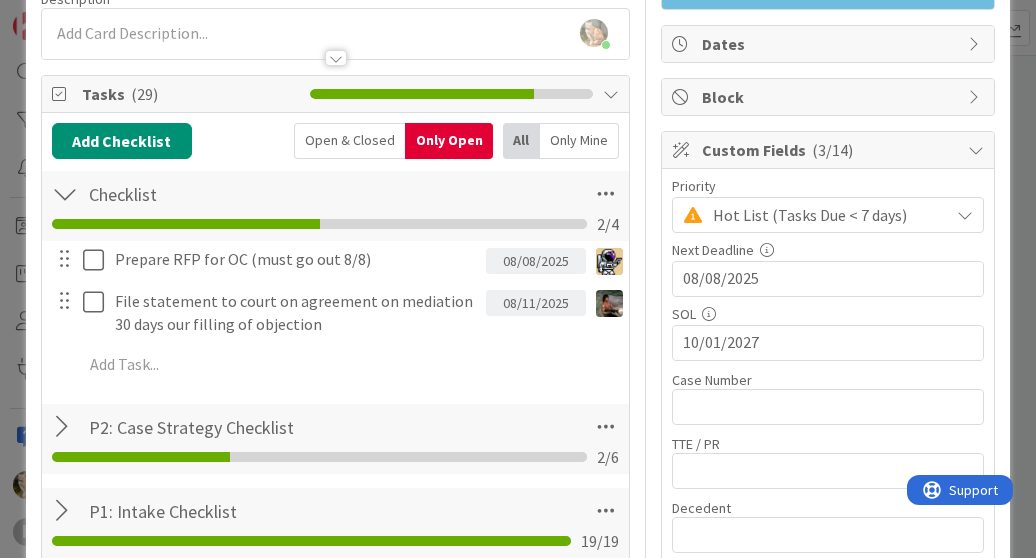 scroll, scrollTop: 172, scrollLeft: 0, axis: vertical 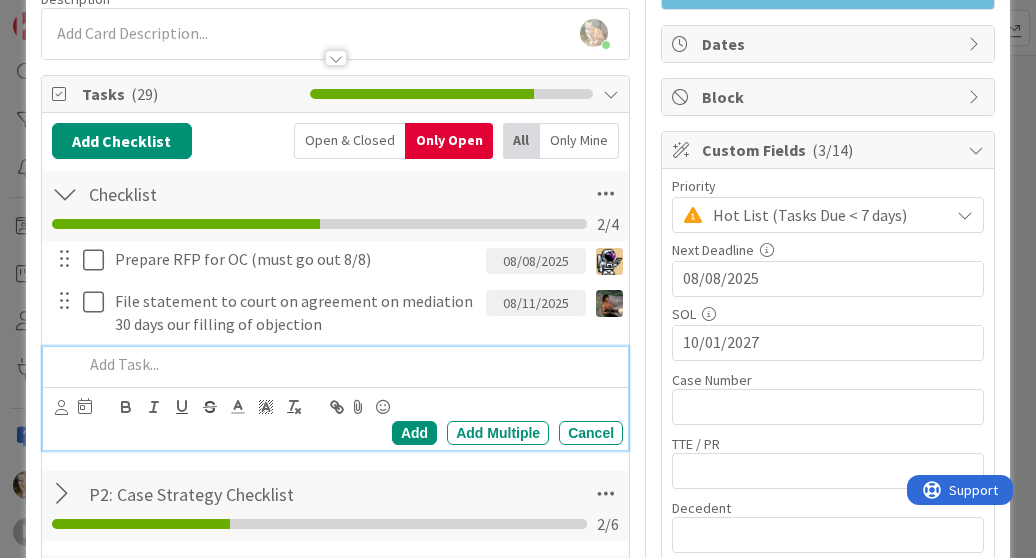 click at bounding box center [349, 364] 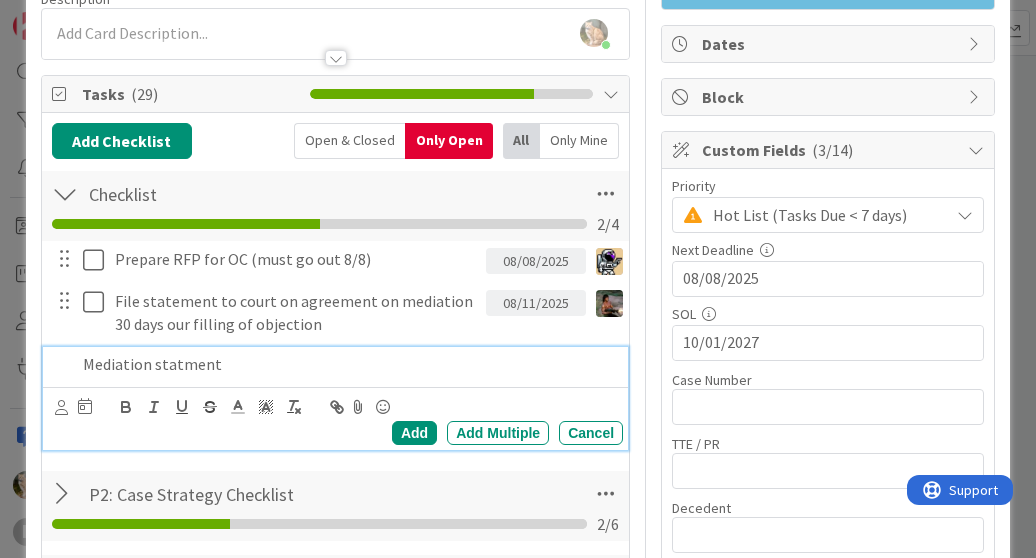 click on "Mediation statment" at bounding box center [349, 364] 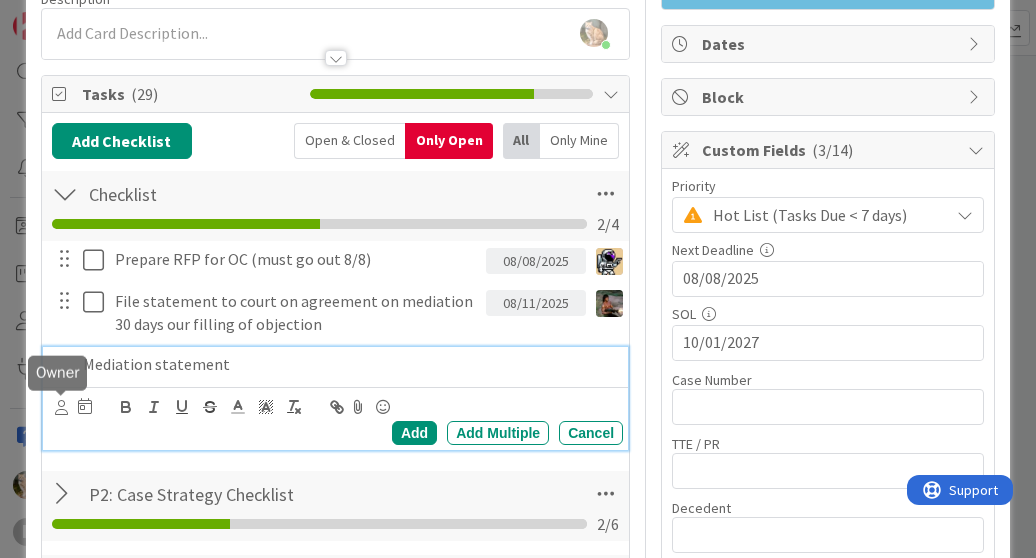 click at bounding box center (61, 407) 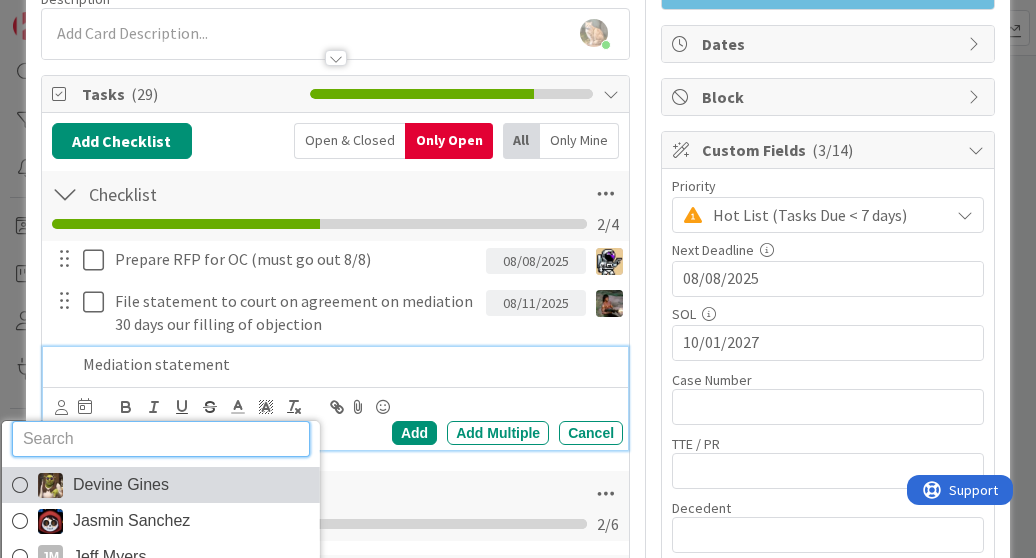 scroll, scrollTop: 32, scrollLeft: 0, axis: vertical 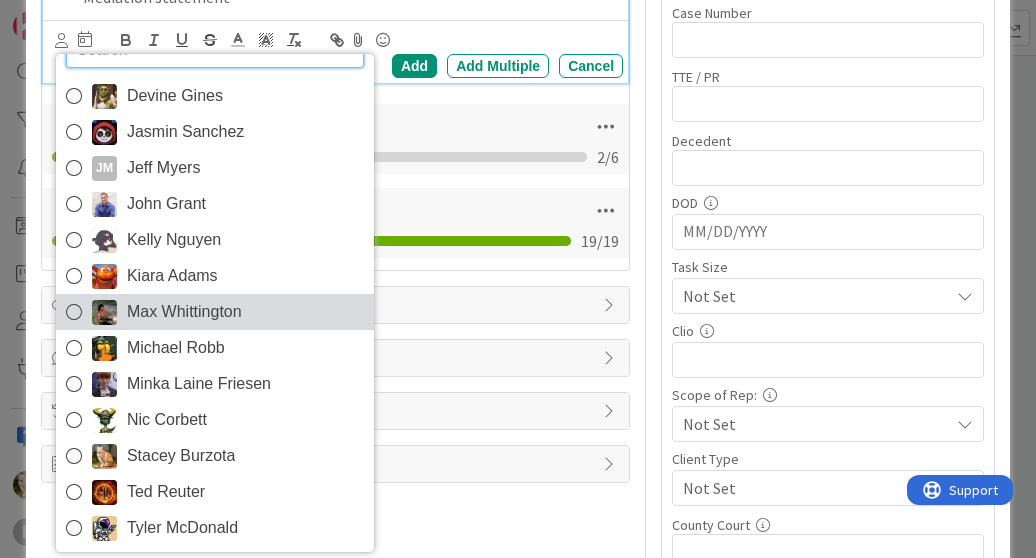 click on "Max Whittington" at bounding box center (184, 312) 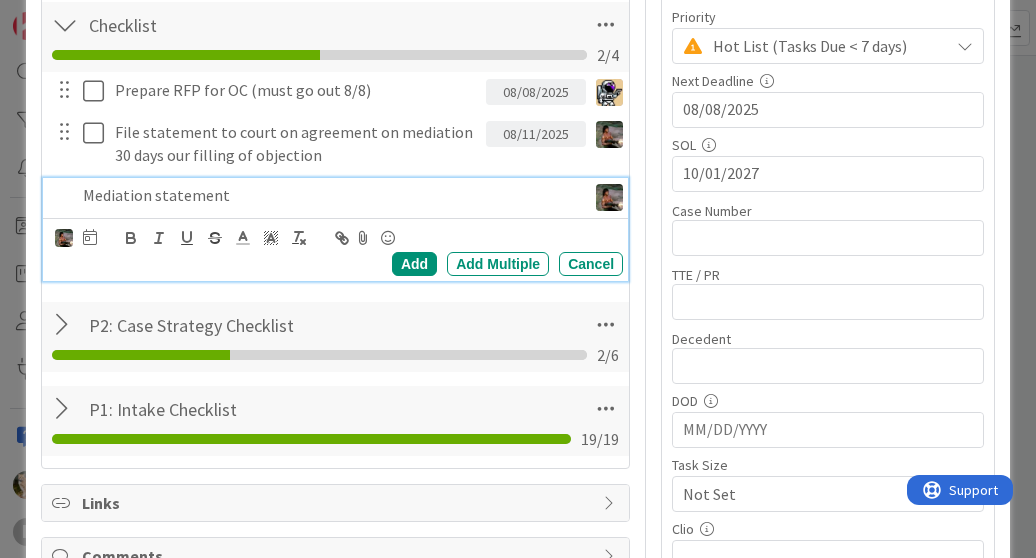 scroll, scrollTop: 340, scrollLeft: 0, axis: vertical 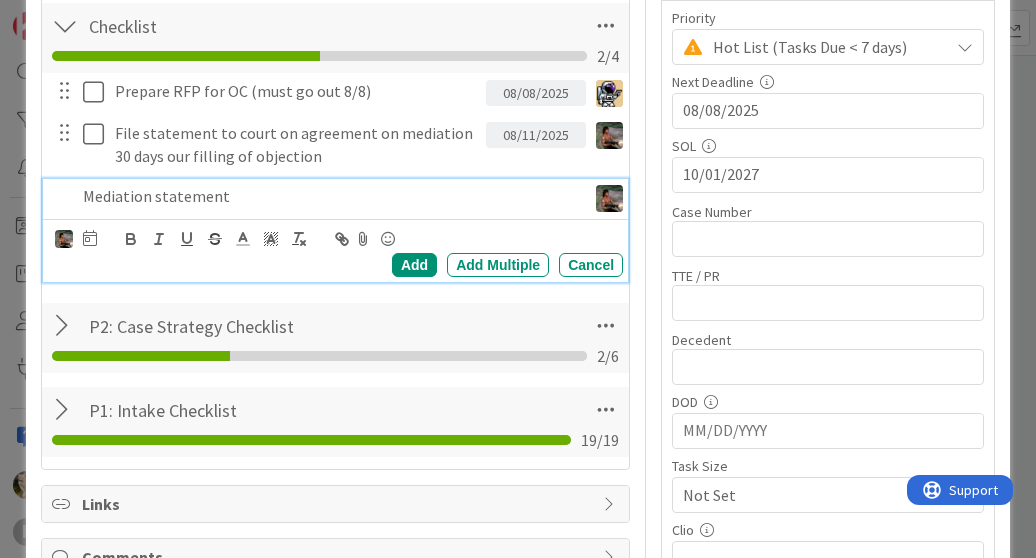 drag, startPoint x: 76, startPoint y: 191, endPoint x: 98, endPoint y: 177, distance: 26.076809 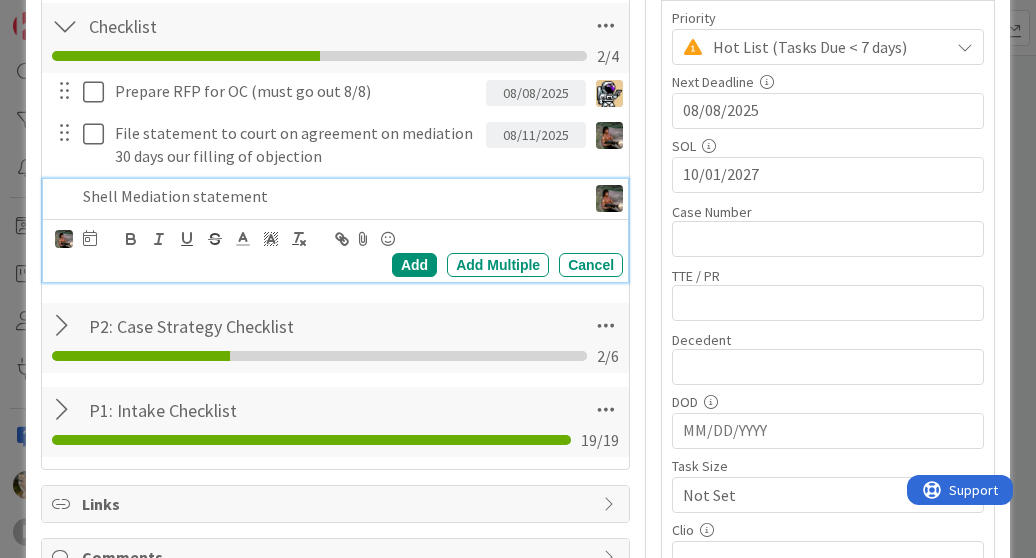 click on "Shell Mediation statement" at bounding box center (330, 196) 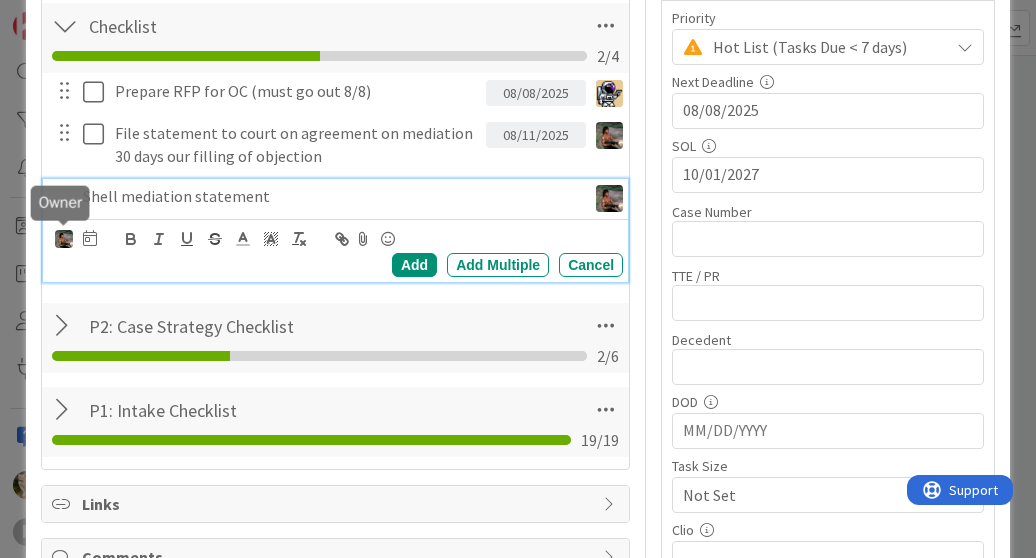 click at bounding box center (64, 239) 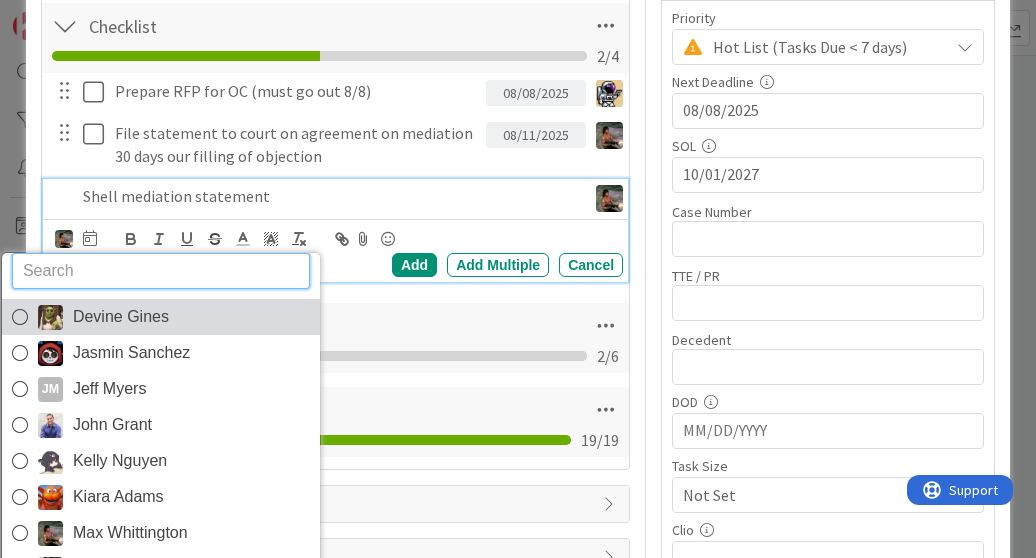 click on "Devine Gines" at bounding box center [121, 317] 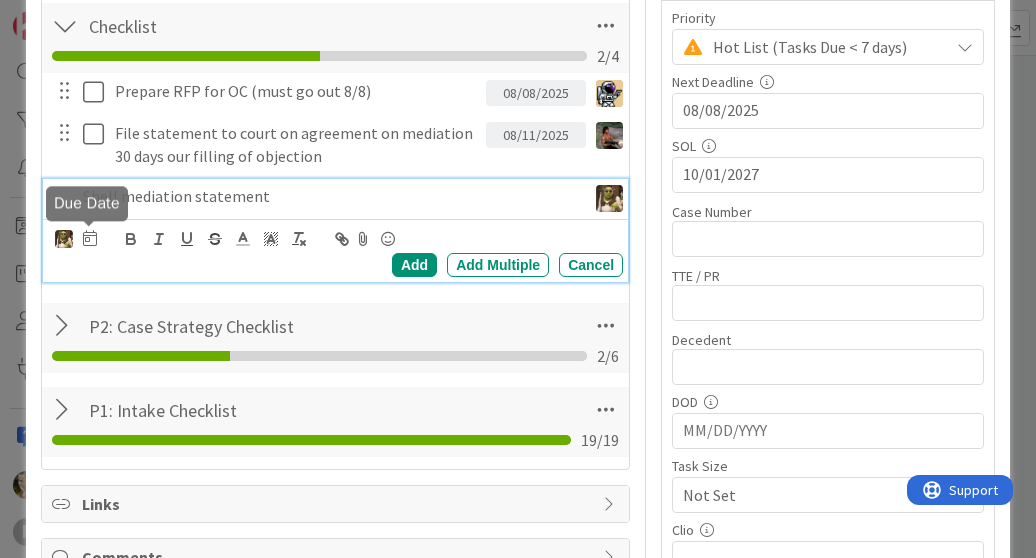click at bounding box center [90, 238] 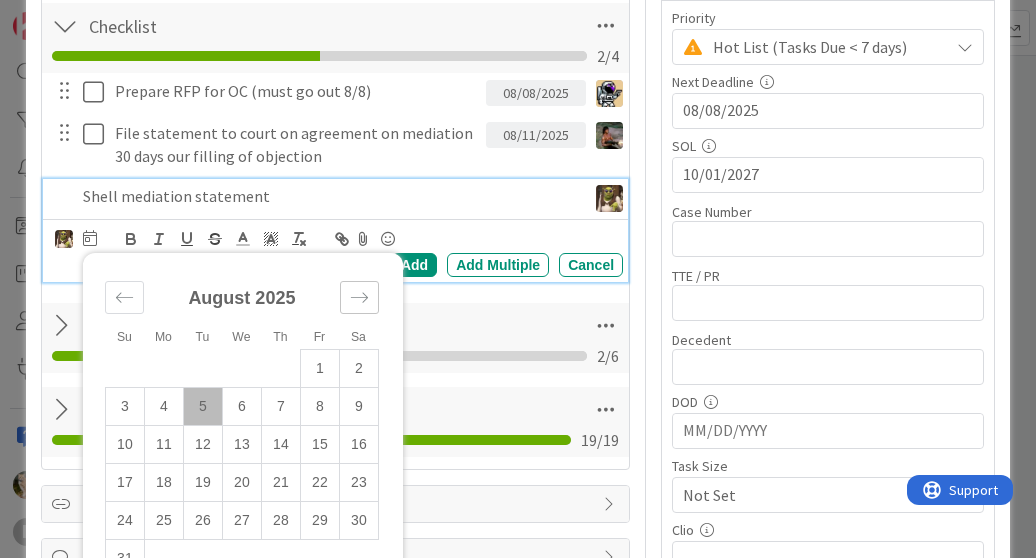 click 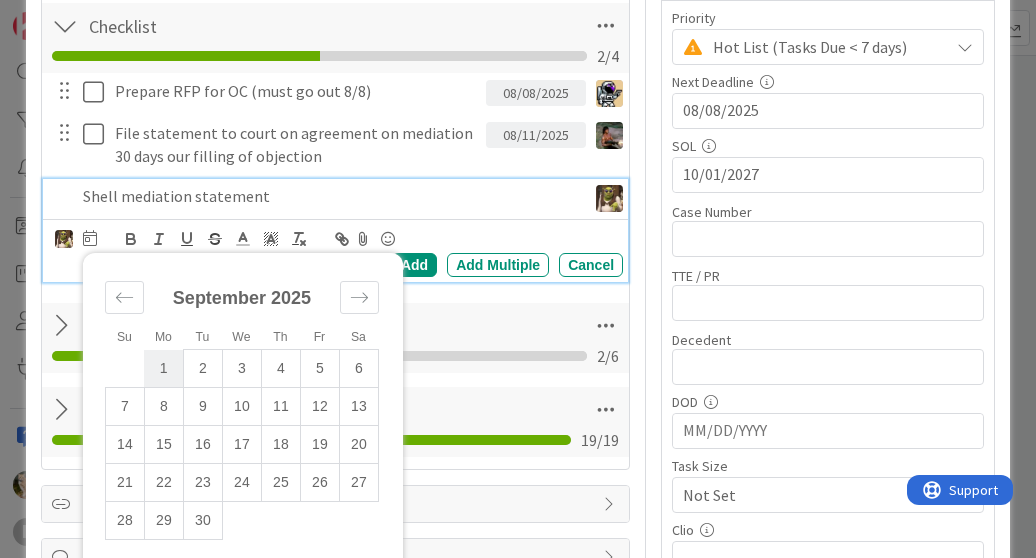 click on "1" at bounding box center (163, 369) 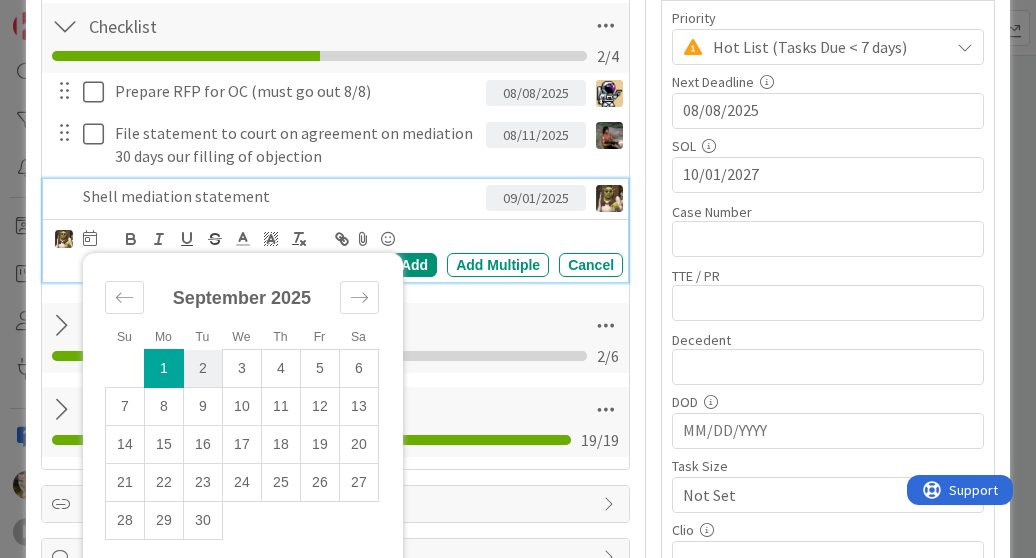 click on "2" at bounding box center (202, 369) 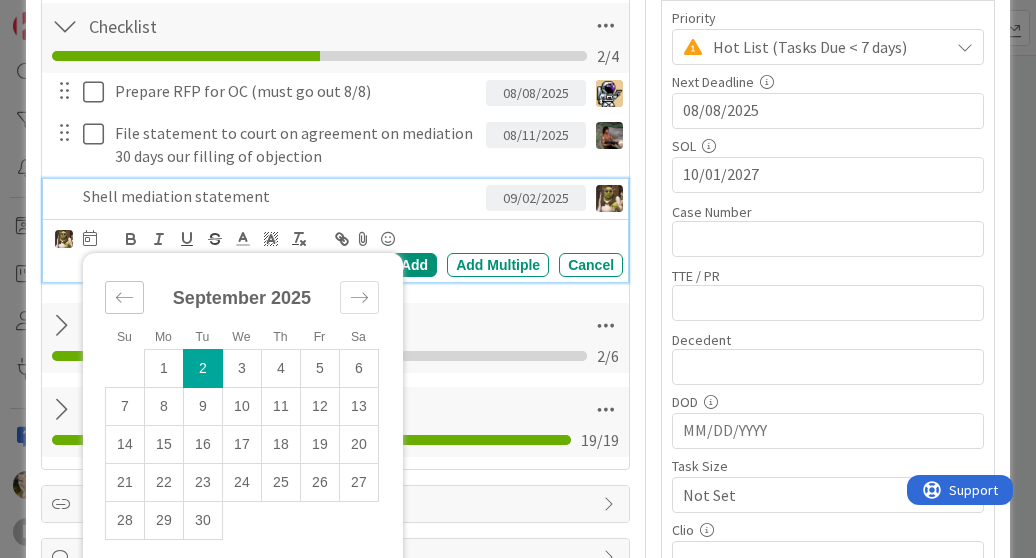 click 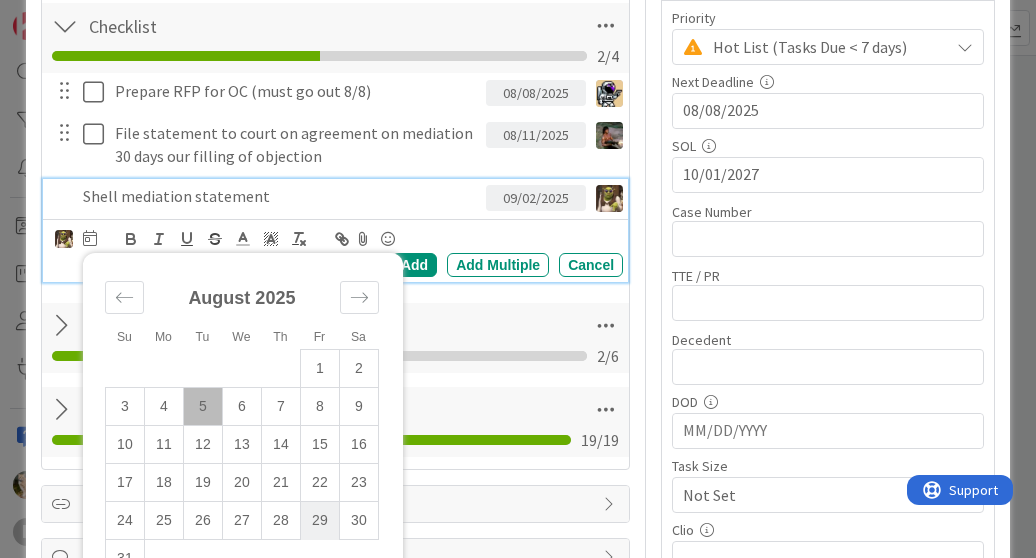 click on "29" at bounding box center [319, 521] 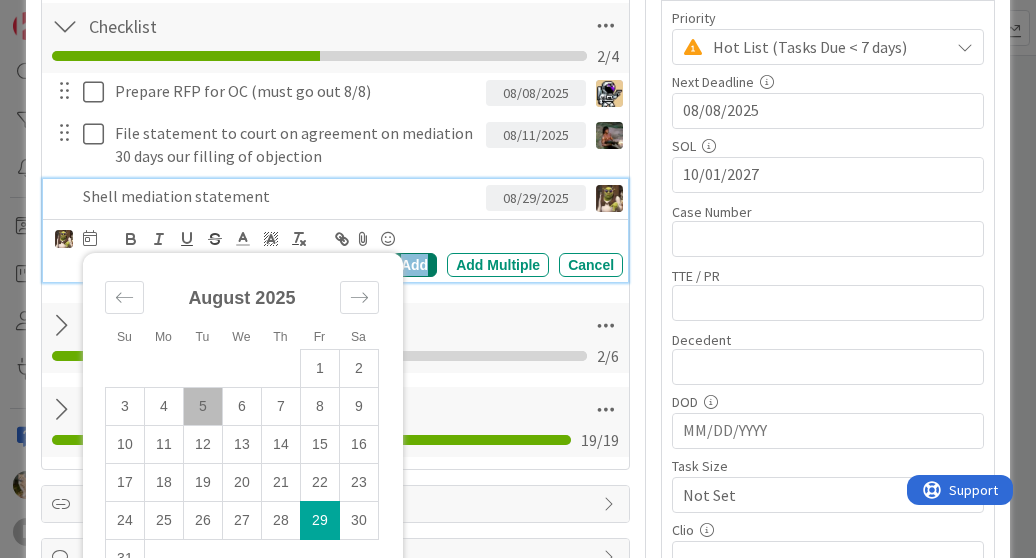 click on "Add" at bounding box center (414, 265) 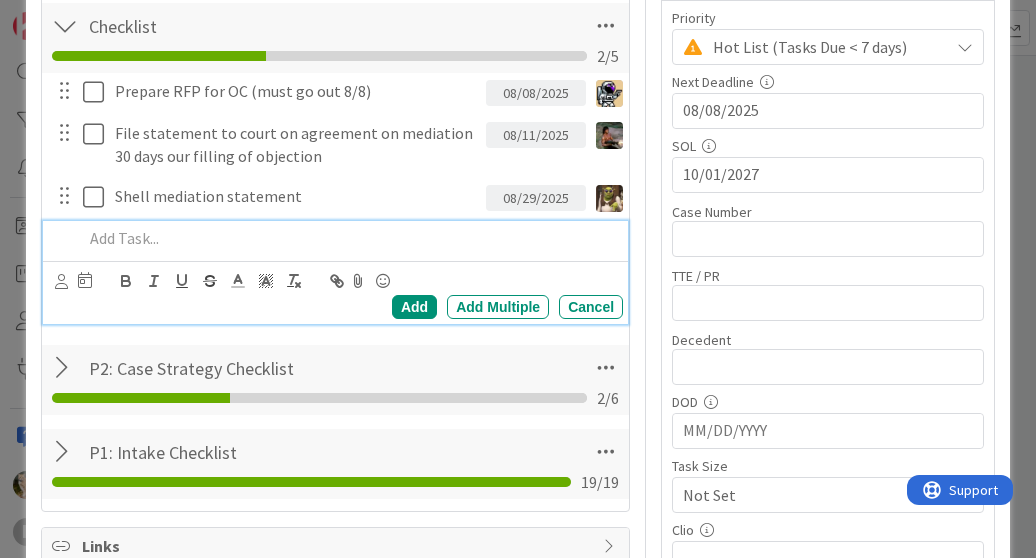 click at bounding box center [349, 238] 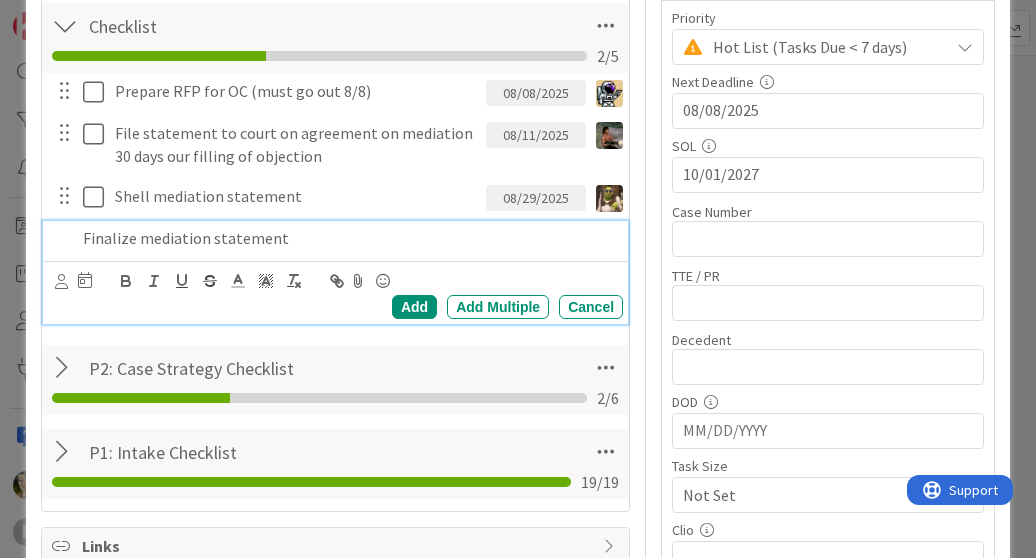 click at bounding box center [85, 280] 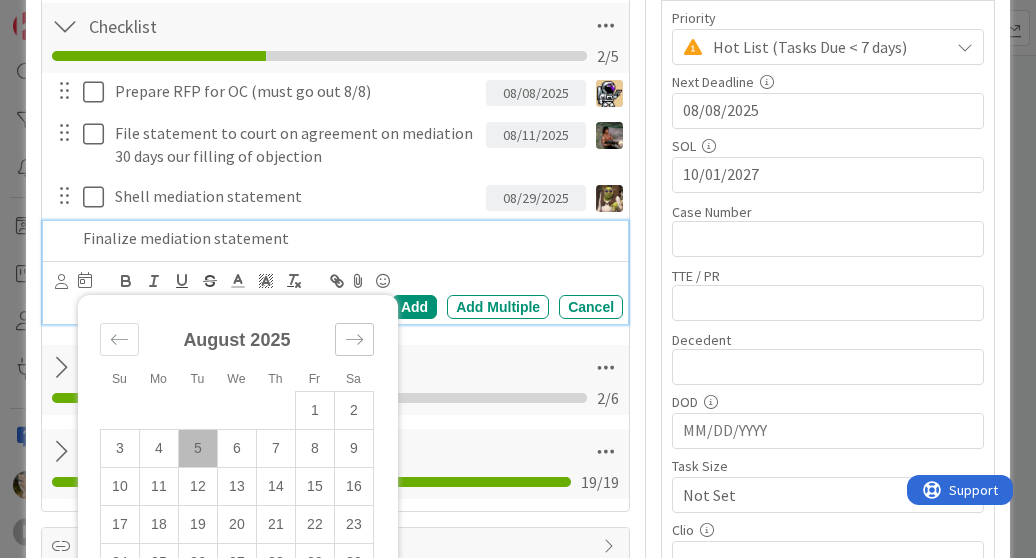 click 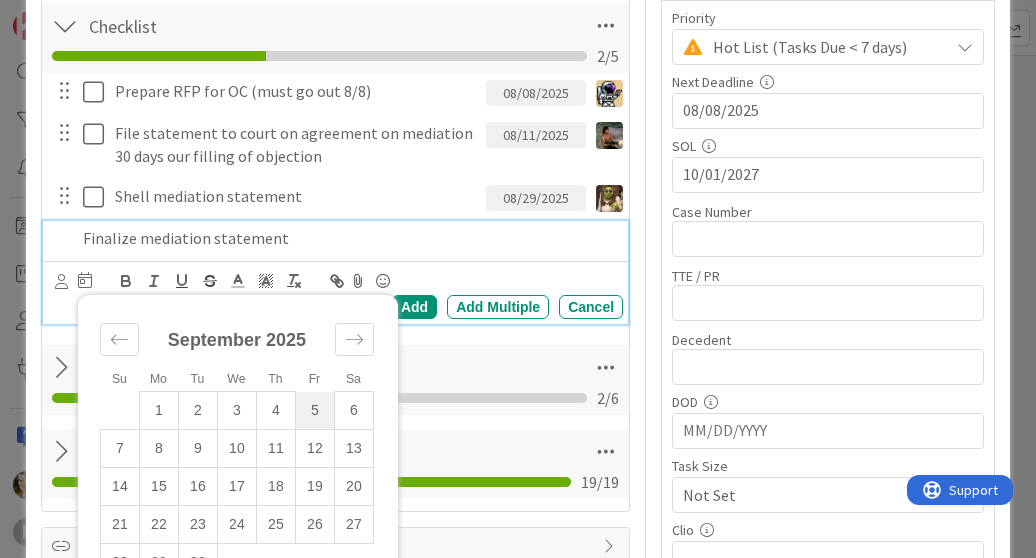 click on "5" at bounding box center (314, 411) 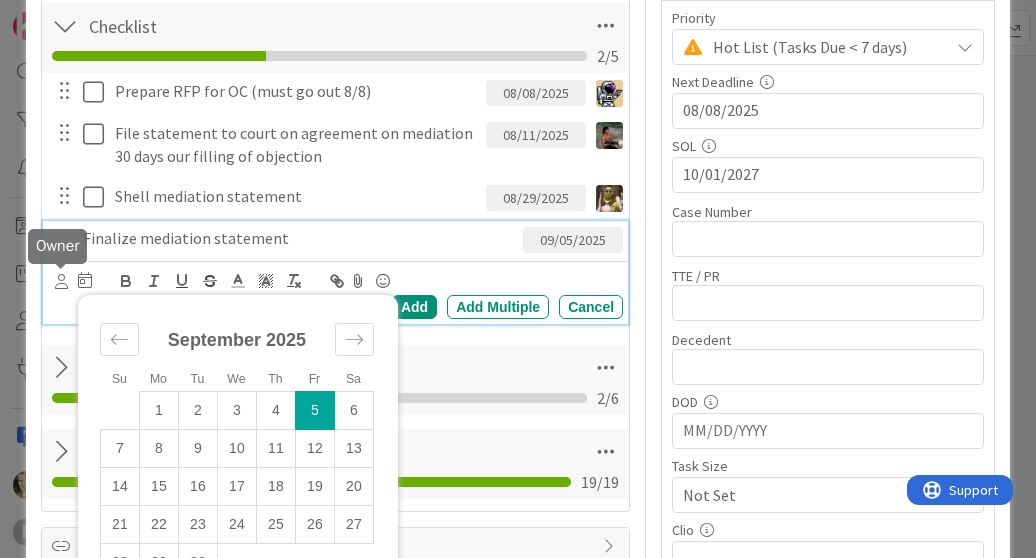 click at bounding box center [61, 281] 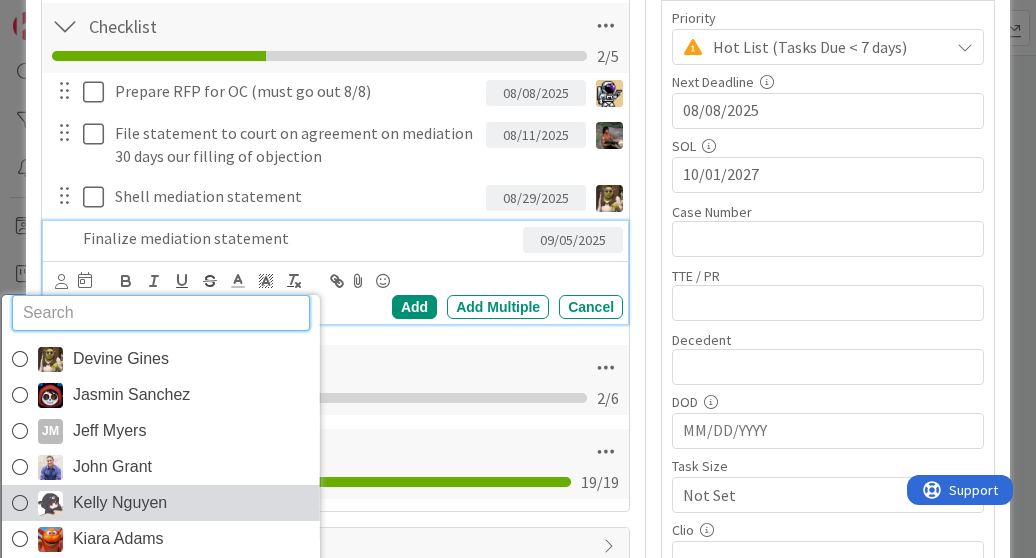 scroll, scrollTop: 32, scrollLeft: 0, axis: vertical 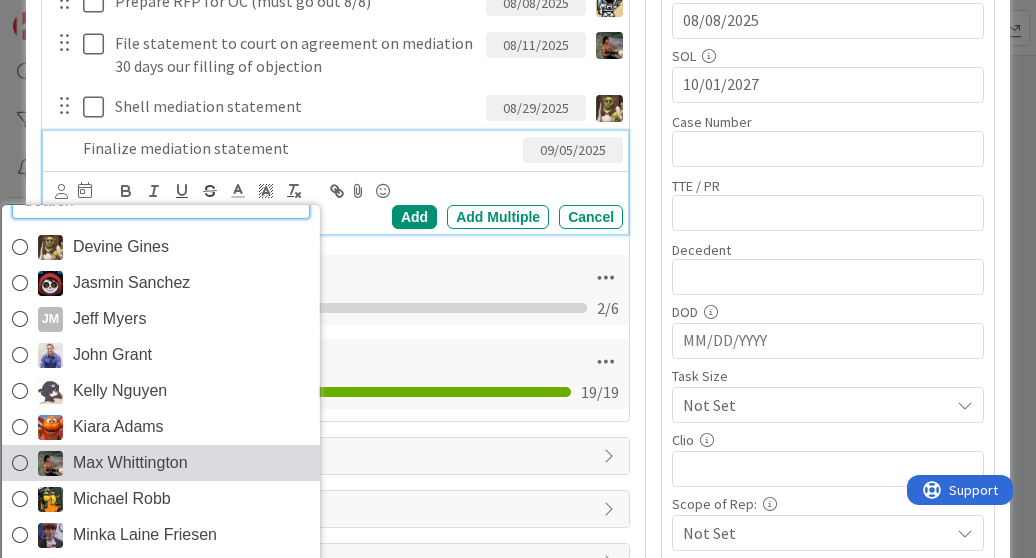 click on "Max Whittington" at bounding box center [130, 463] 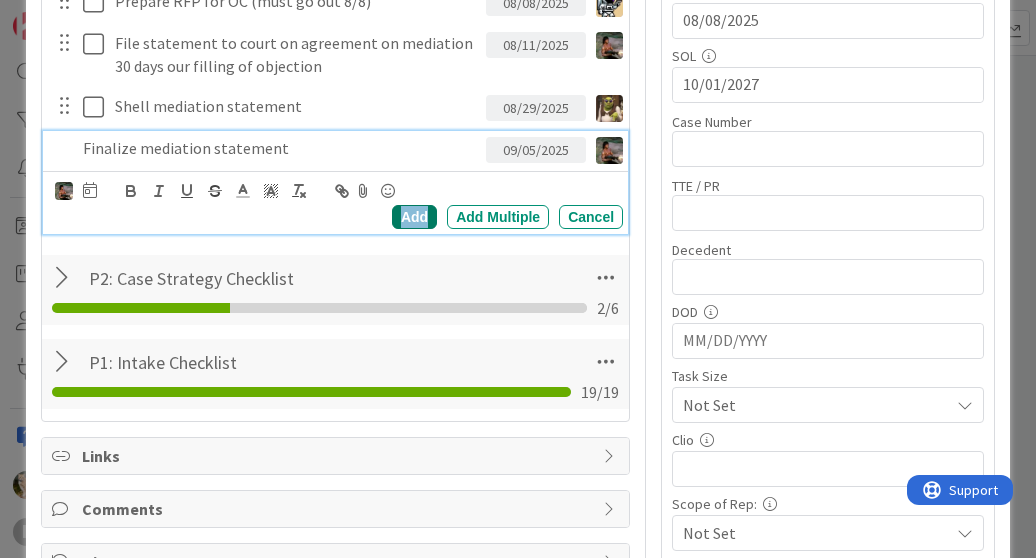 click on "Add" at bounding box center (414, 217) 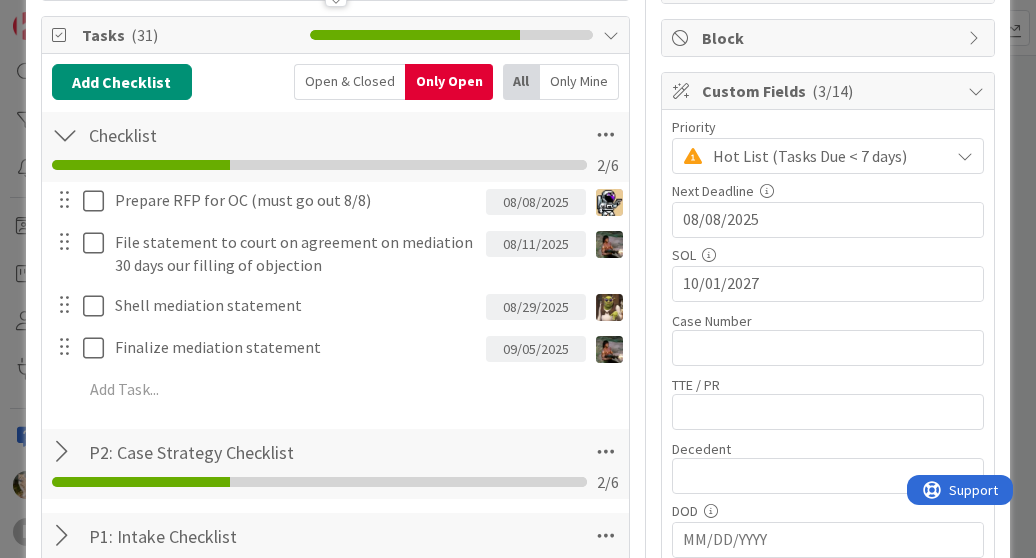 scroll, scrollTop: 230, scrollLeft: 0, axis: vertical 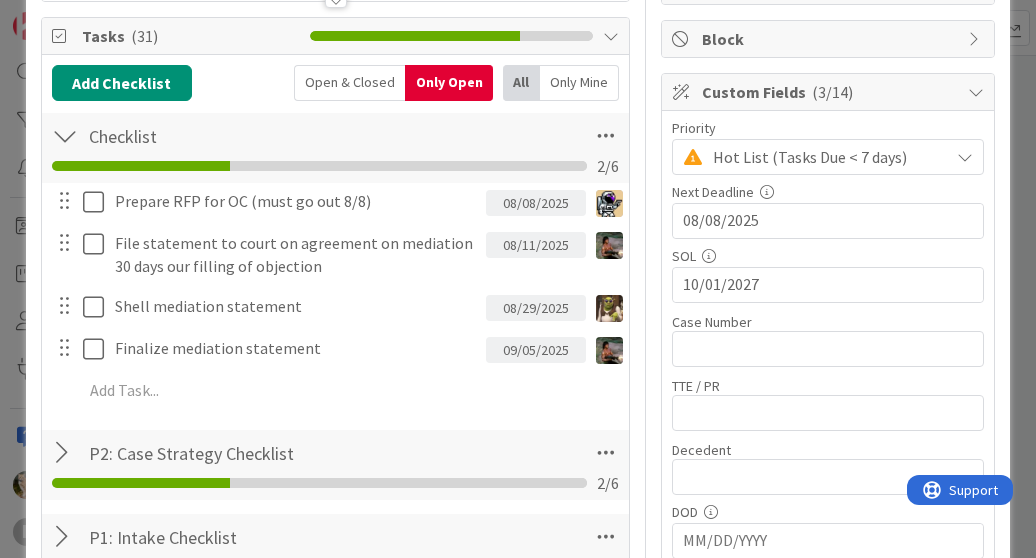 click on "08/08/2025" at bounding box center (536, 203) 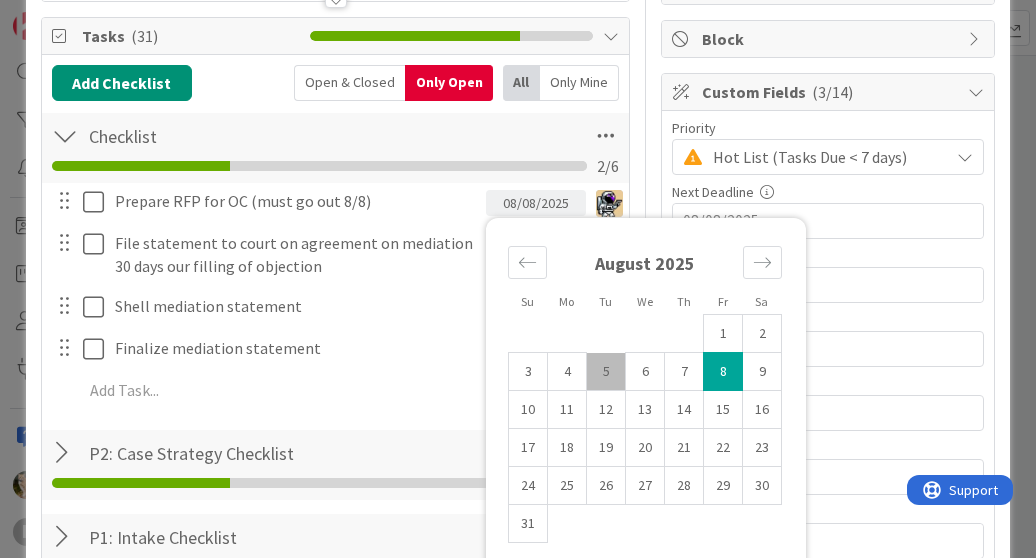 click on "5" at bounding box center [606, 372] 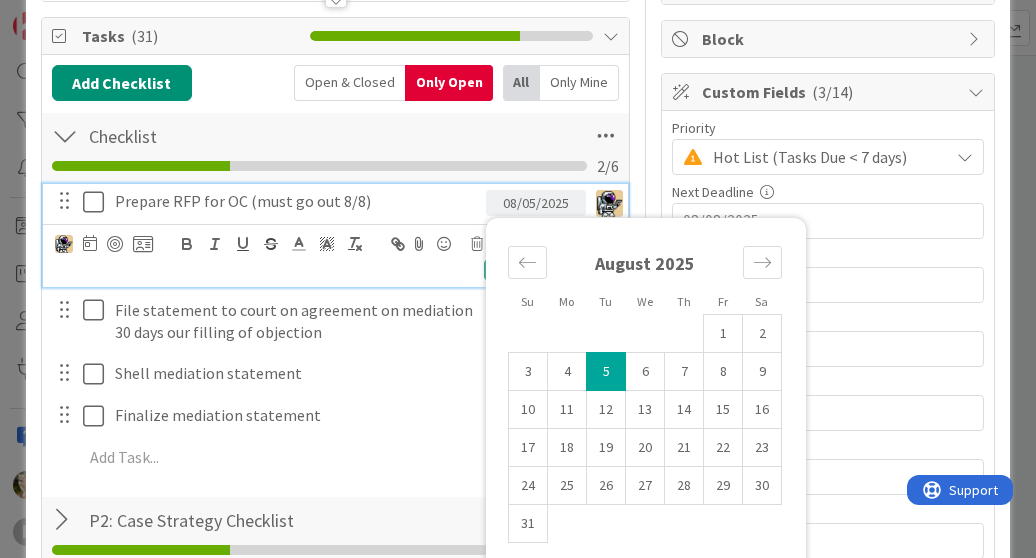 drag, startPoint x: 352, startPoint y: 196, endPoint x: 380, endPoint y: 177, distance: 33.83785 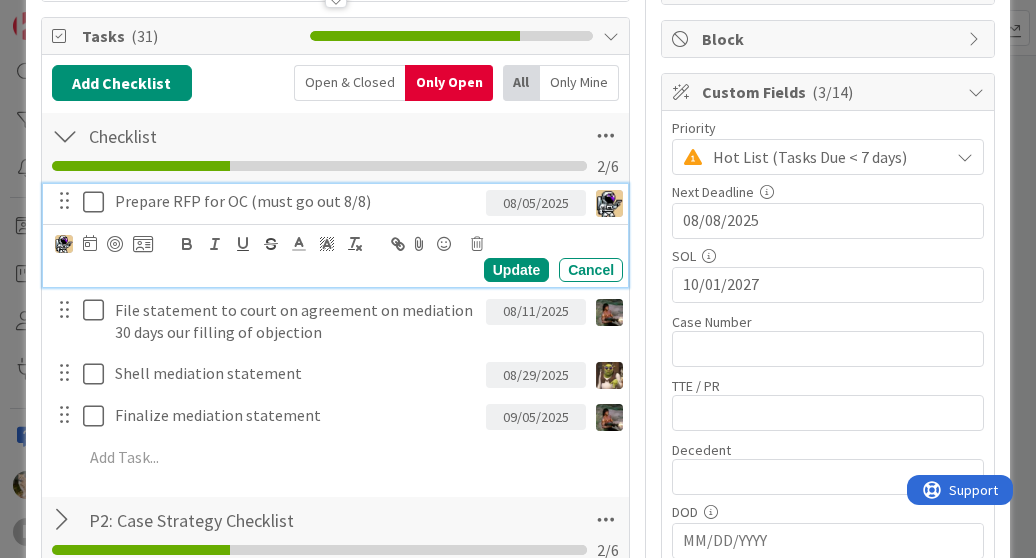 type 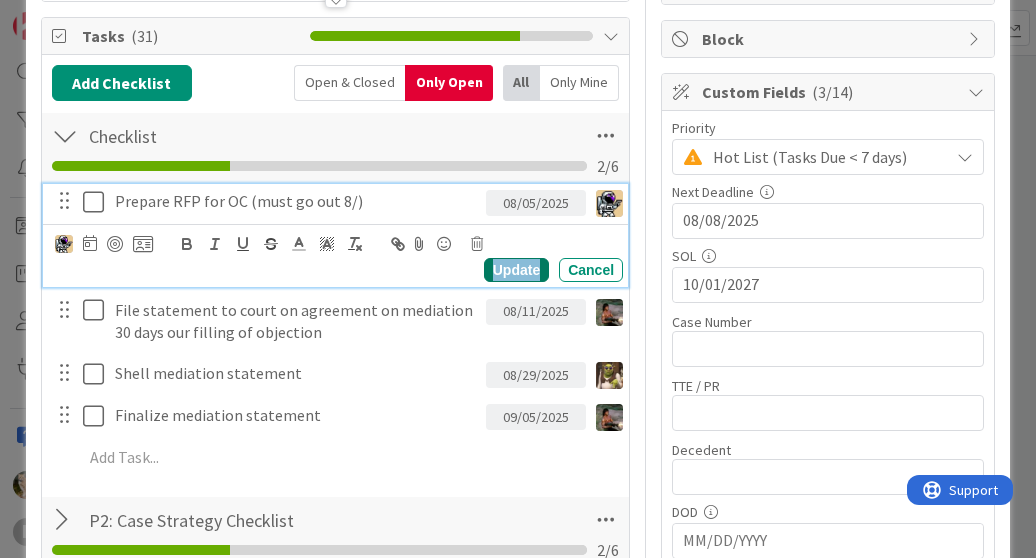 click on "Update" at bounding box center [516, 270] 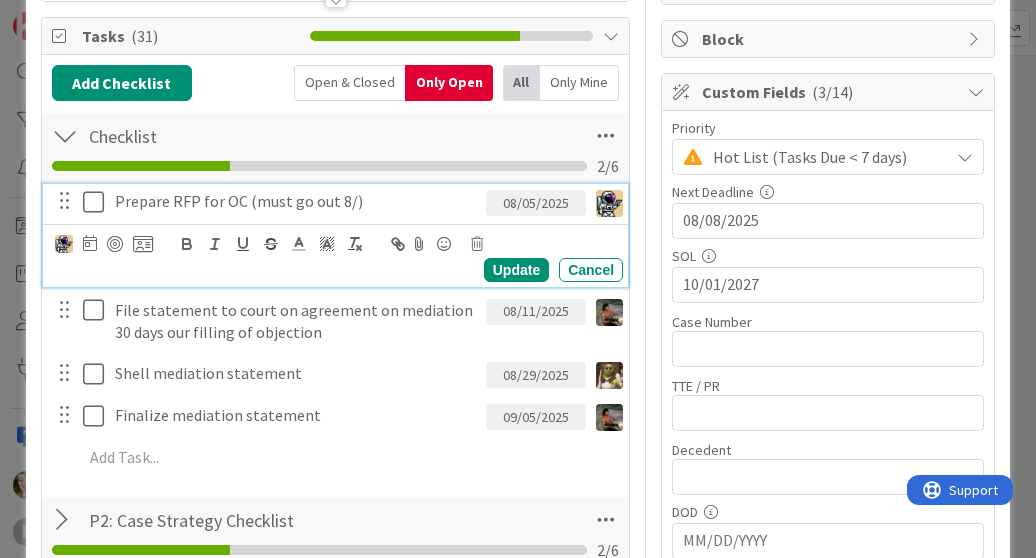 click on "Prepare RFP for OC (must go out 8/)" at bounding box center (296, 201) 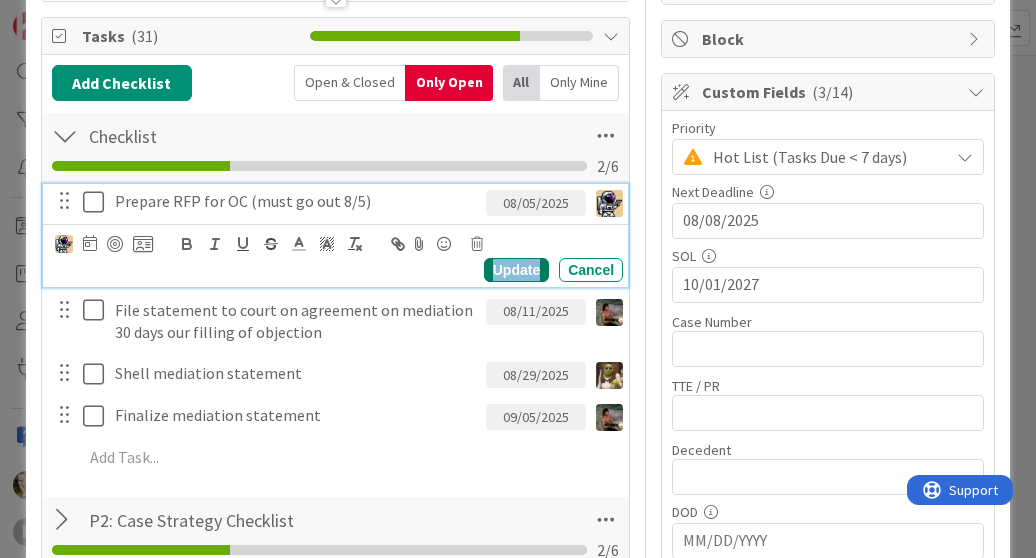 click on "Update" at bounding box center (516, 270) 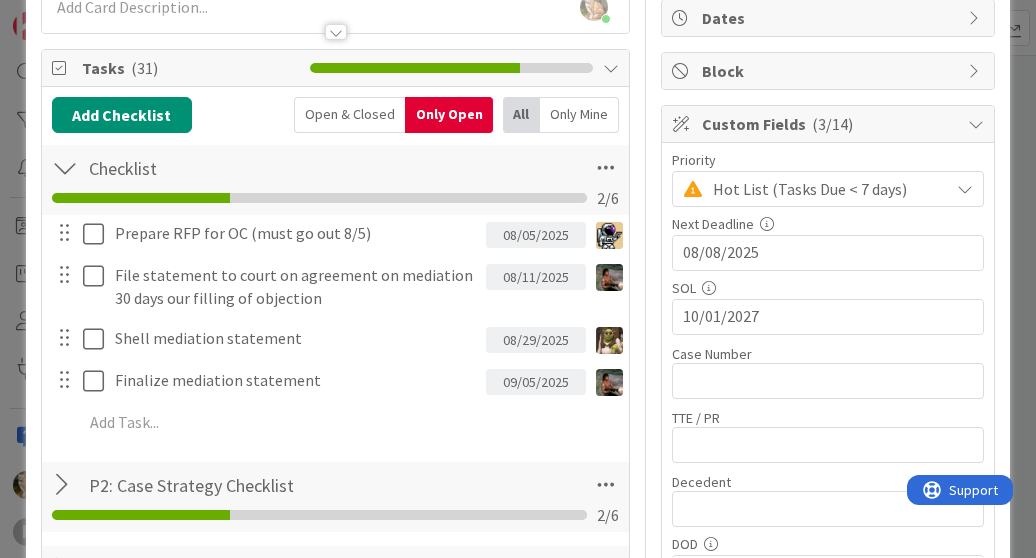 scroll, scrollTop: 198, scrollLeft: 0, axis: vertical 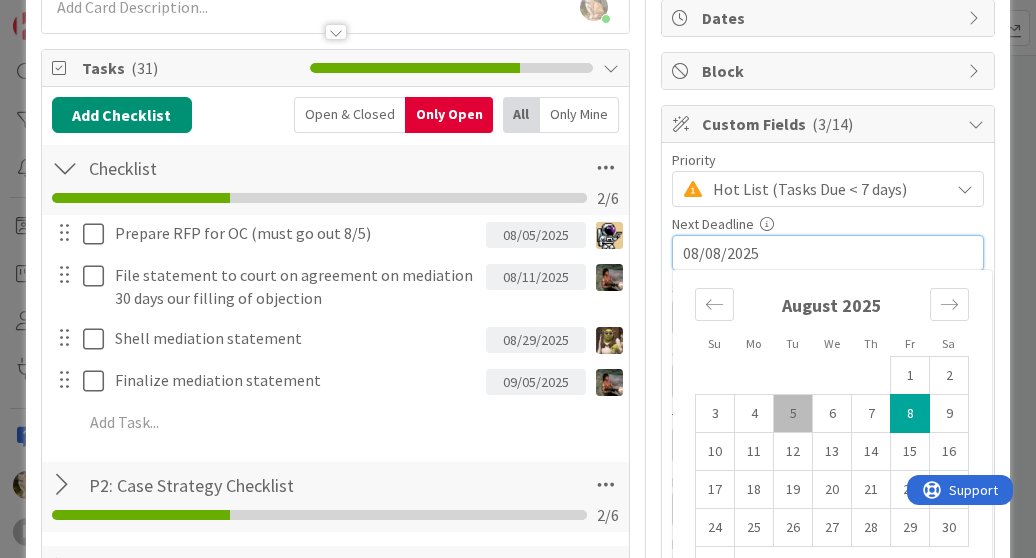 click on "08/08/2025" at bounding box center (828, 253) 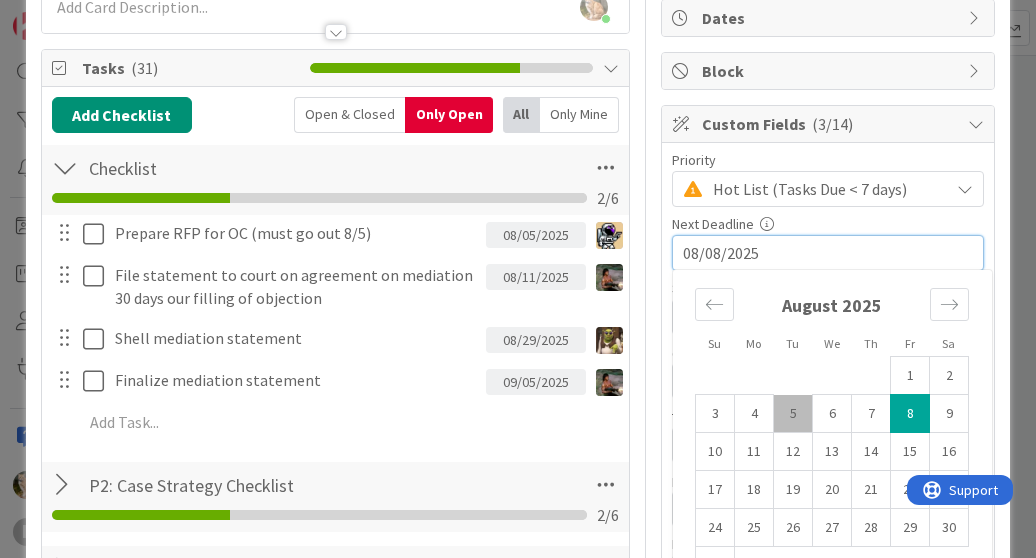 click on "5" at bounding box center (793, 414) 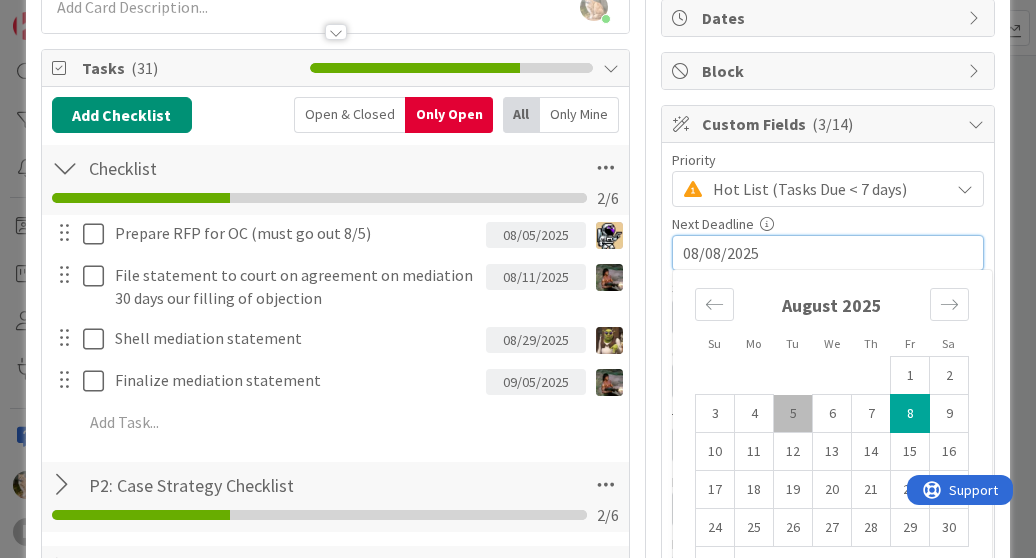 type on "08/05/2025" 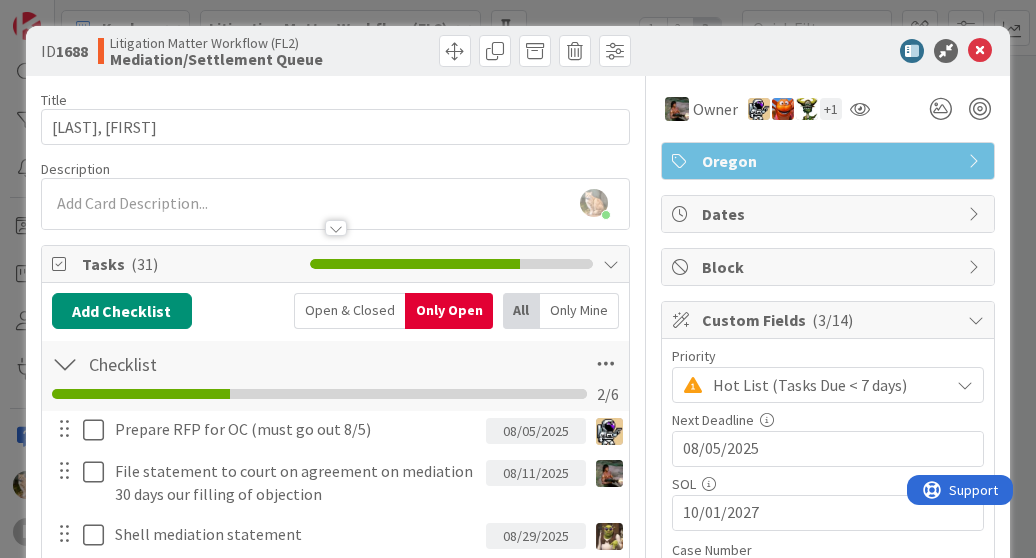 scroll, scrollTop: 0, scrollLeft: 0, axis: both 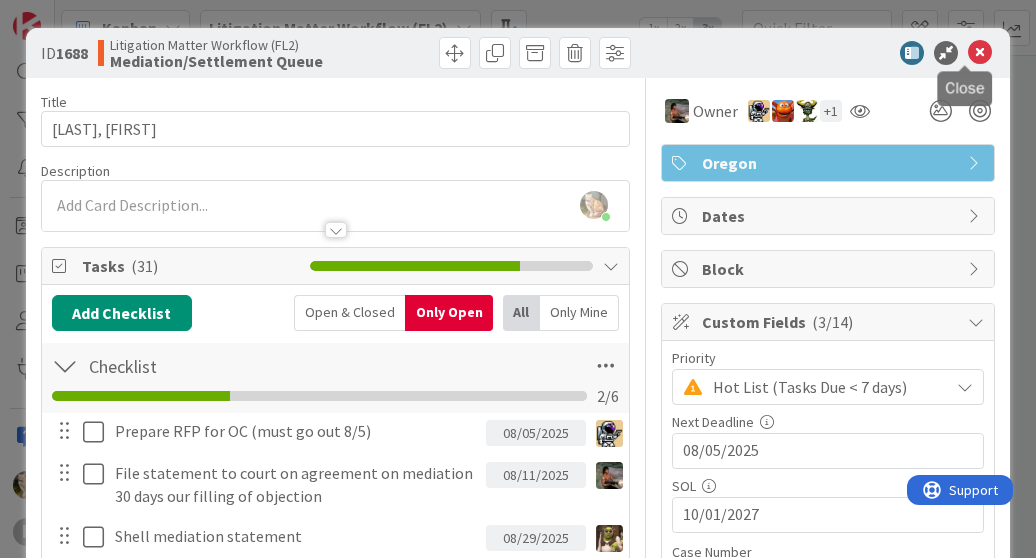 click at bounding box center [980, 53] 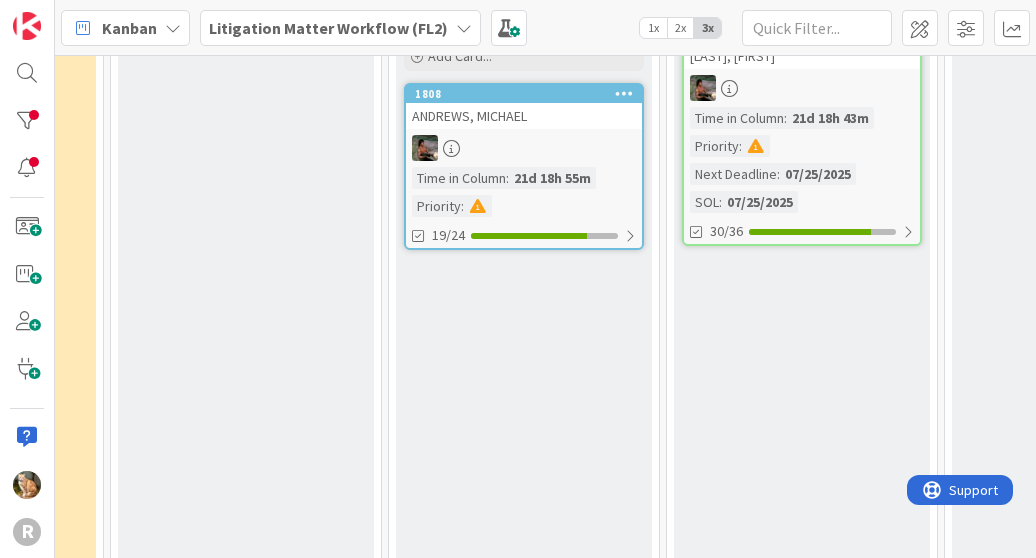 scroll, scrollTop: 0, scrollLeft: 0, axis: both 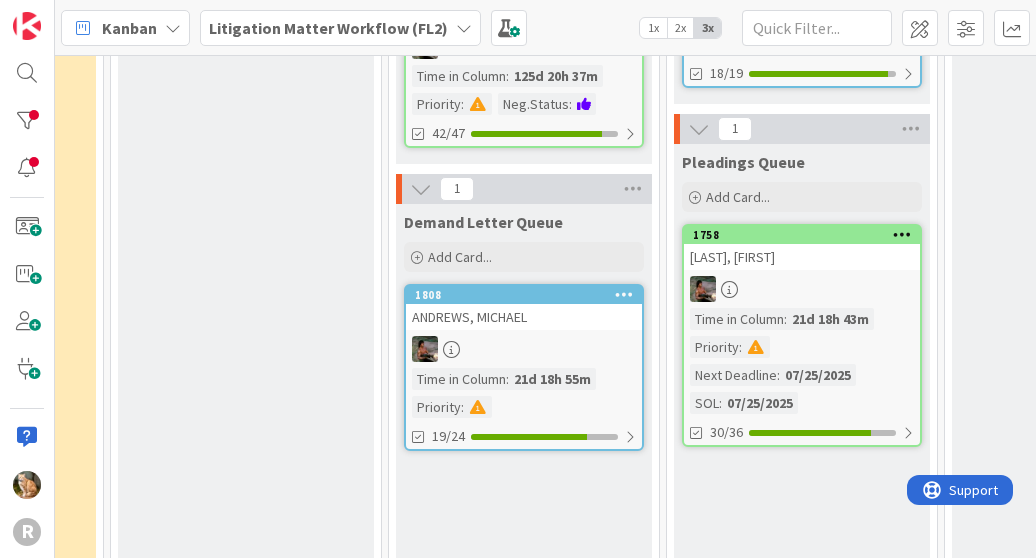 click on "ANDREWS, MICHAEL" at bounding box center (524, 317) 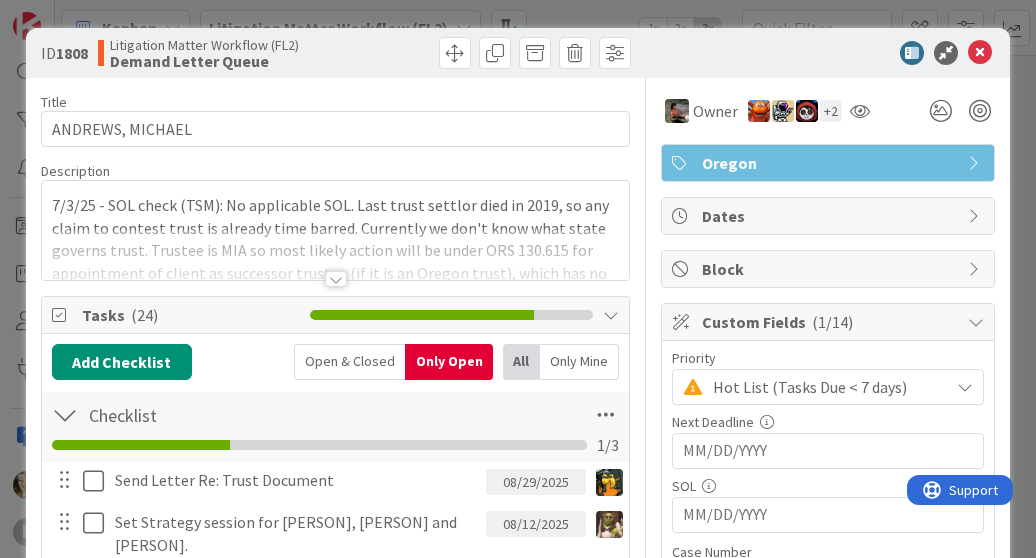scroll, scrollTop: 0, scrollLeft: 0, axis: both 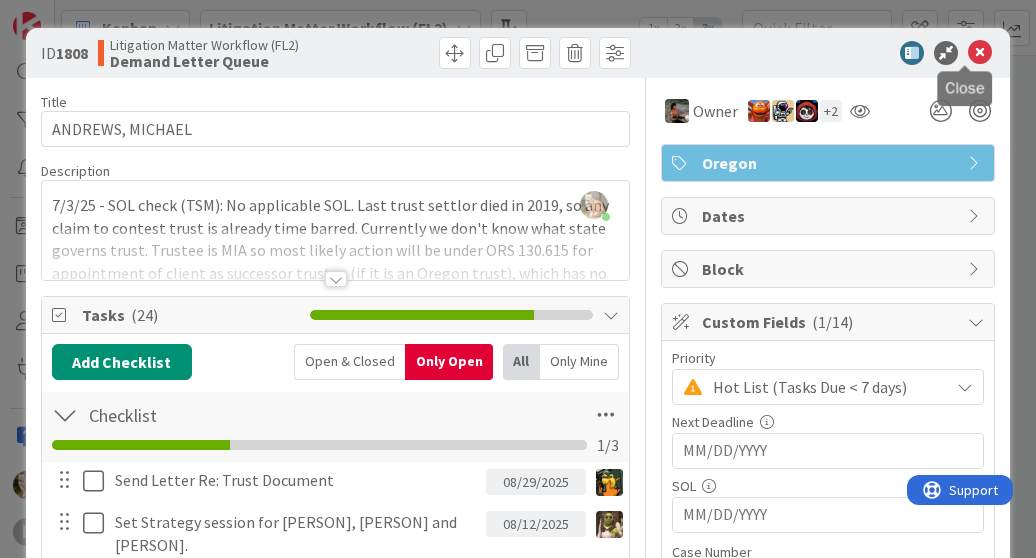 click at bounding box center [980, 53] 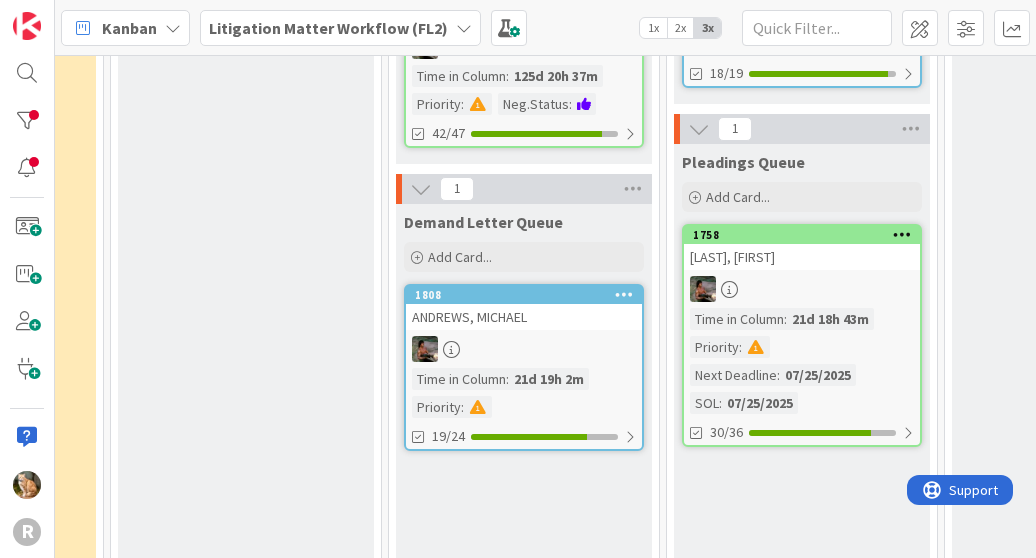 scroll, scrollTop: 0, scrollLeft: 0, axis: both 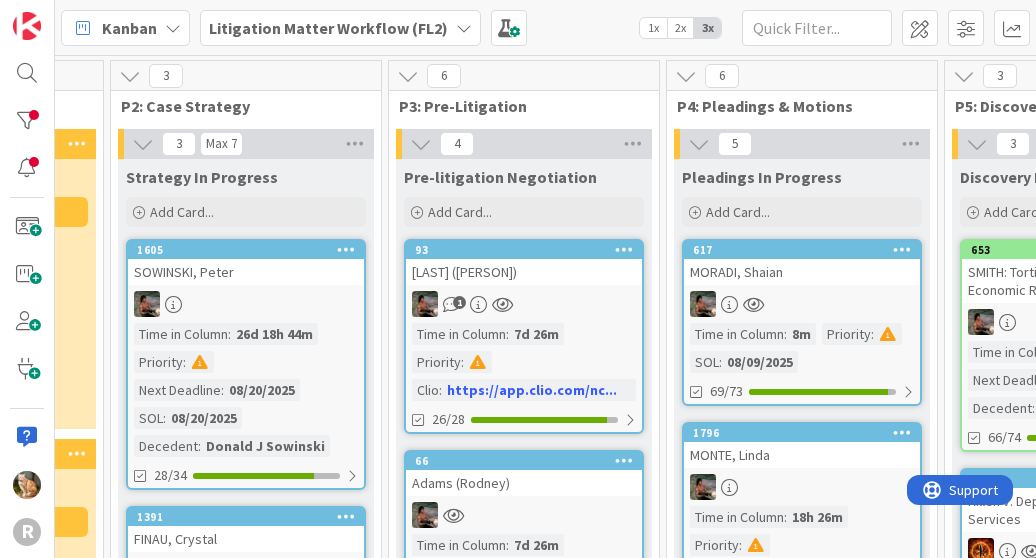 click on "SOWINSKI, Peter" at bounding box center (246, 272) 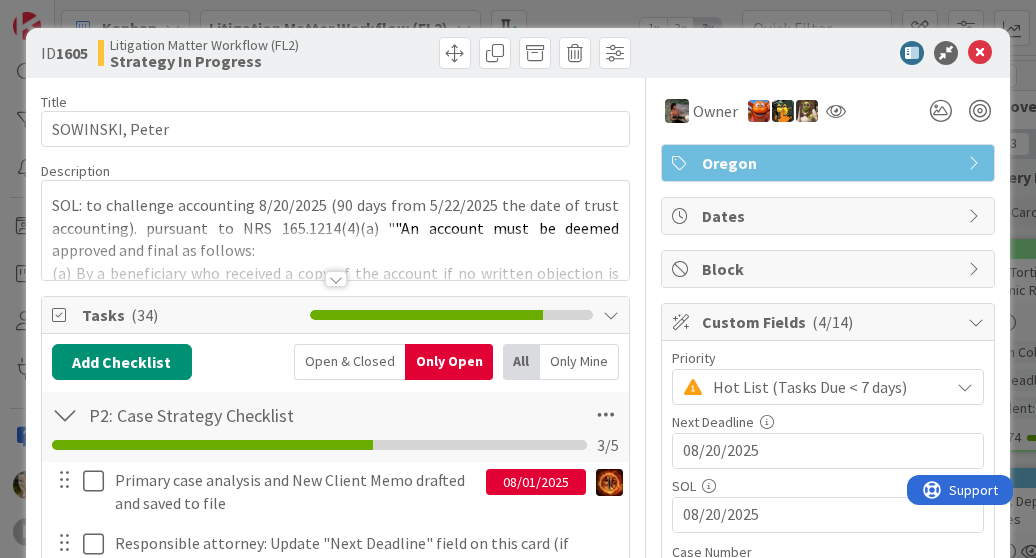 scroll, scrollTop: 0, scrollLeft: 0, axis: both 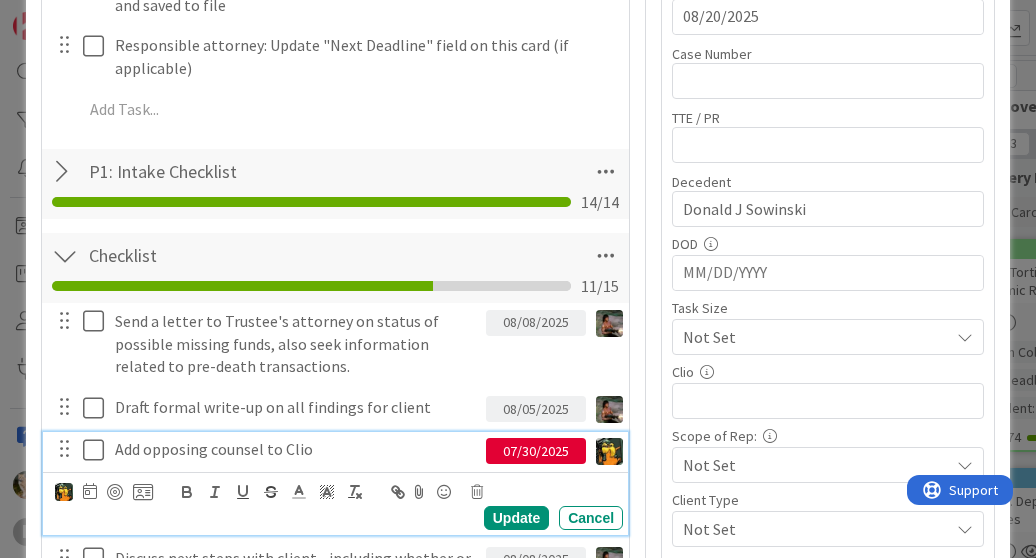 click at bounding box center (98, 450) 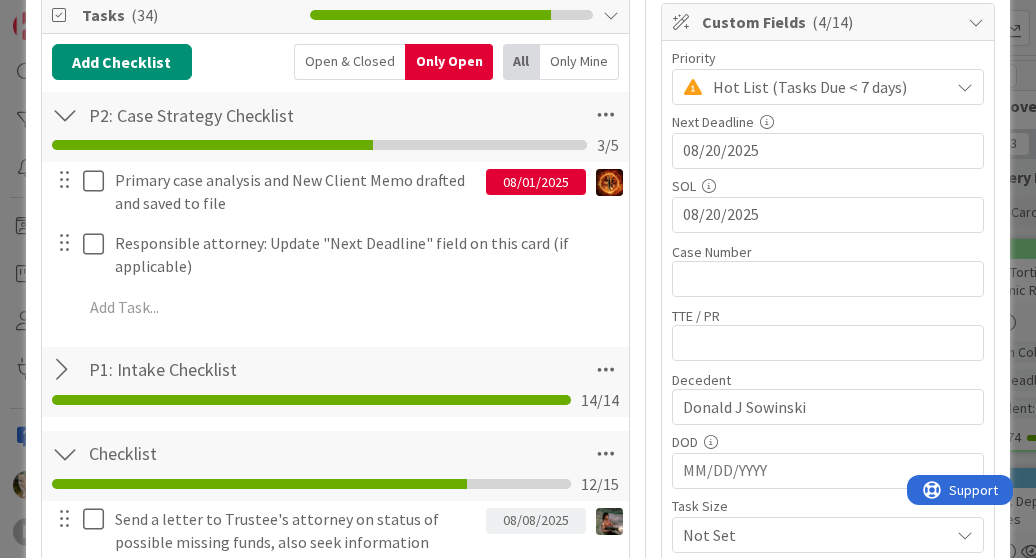 scroll, scrollTop: 300, scrollLeft: 0, axis: vertical 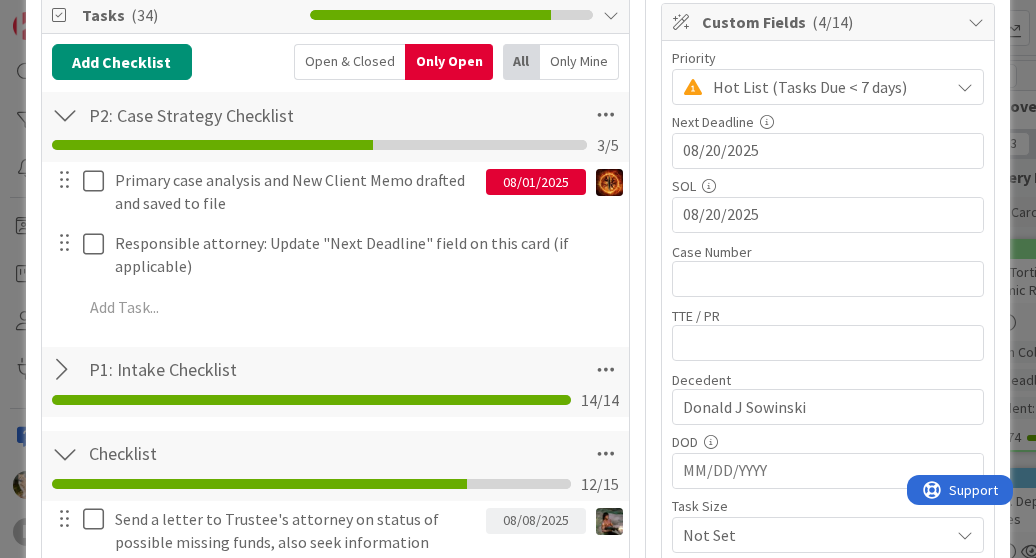 click on "08/01/2025" at bounding box center (536, 182) 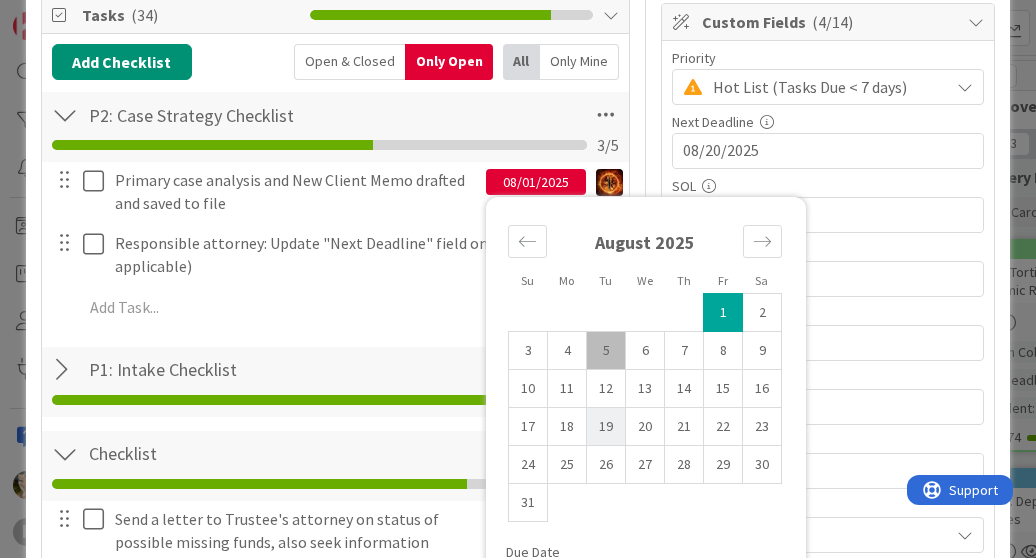 click on "19" at bounding box center (606, 427) 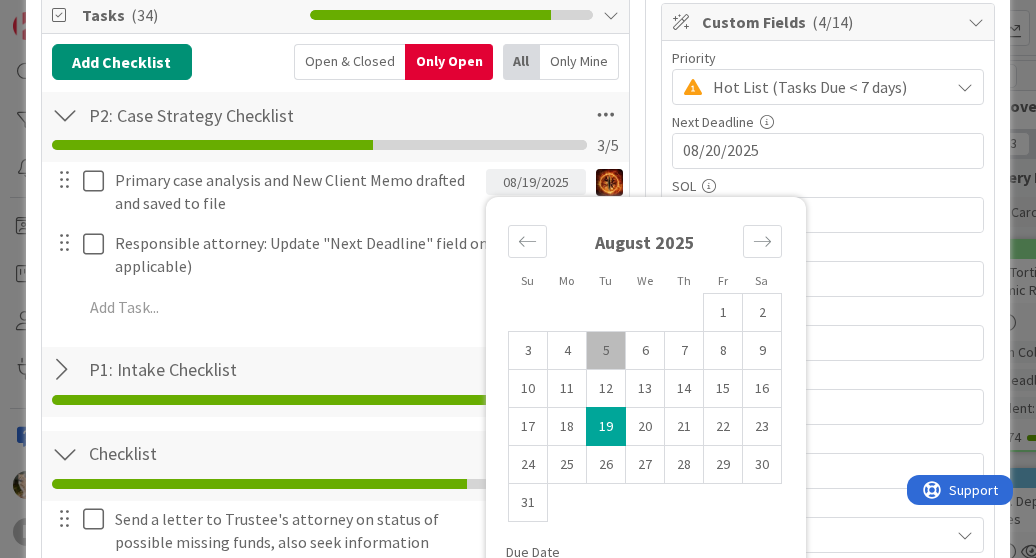 click on "Primary case analysis and New Client Memo drafted and saved to file 08/19/2025 Su Mo Tu We Th Fr Sa July 2025 1 2 3 4 5 6 7 8 9 10 11 12 13 14 15 16 17 18 19 20 21 22 23 24 25 26 27 28 29 30 31 August 2025 1 2 3 4 5 6 7 8 9 10 11 12 13 14 15 16 17 18 19 20 21 22 23 24 25 26 27 28 29 30 31 September 2025 1 2 3 4 5 6 7 8 9 10 11 12 13 14 15 16 17 18 19 20 21 22 23 24 25 26 27 28 29 30 Due Date 08/19/2025 Update Cancel Responsible attorney: Update "Next Deadline" field on this card (if applicable) Update Cancel Add Add Multiple Cancel" at bounding box center [335, 247] 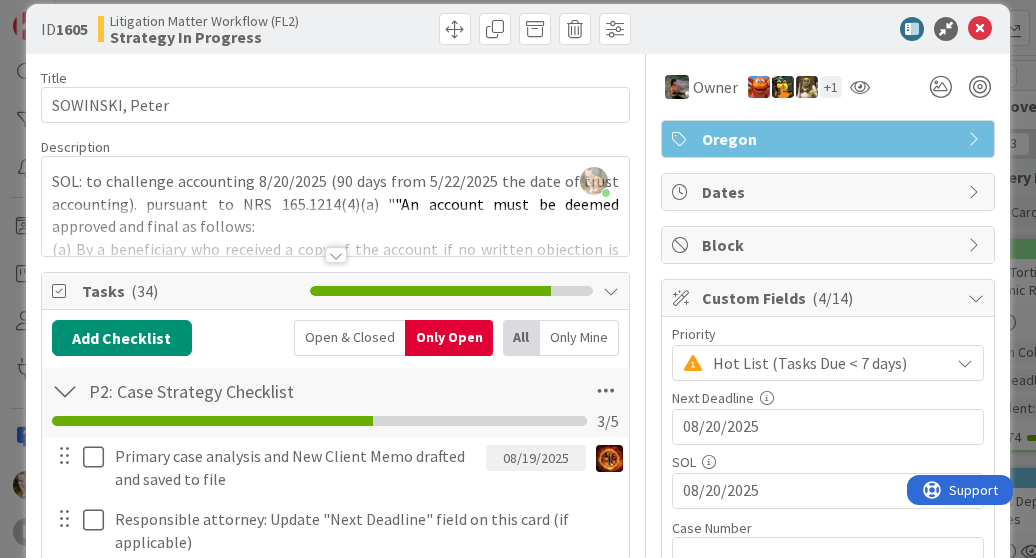 scroll, scrollTop: 0, scrollLeft: 0, axis: both 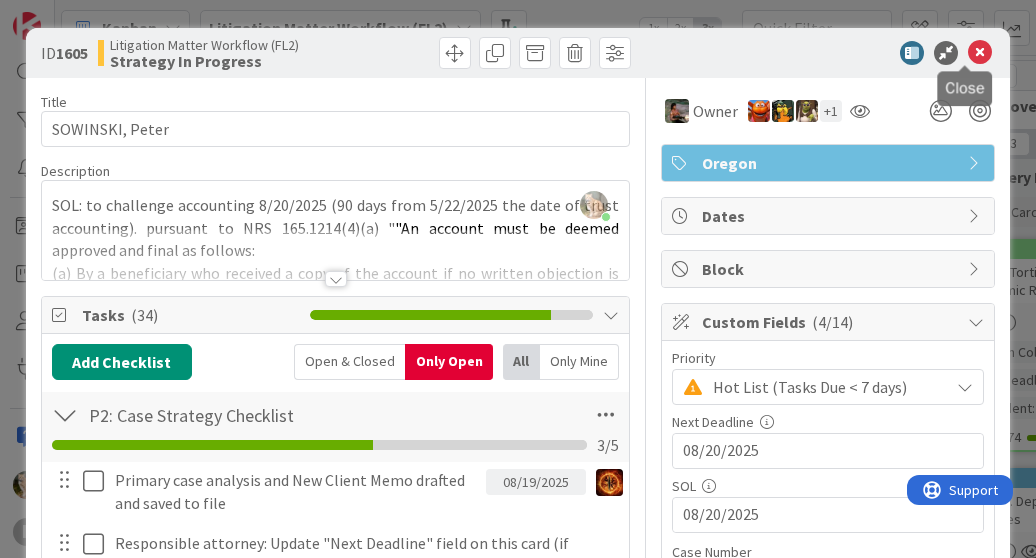 click at bounding box center (980, 53) 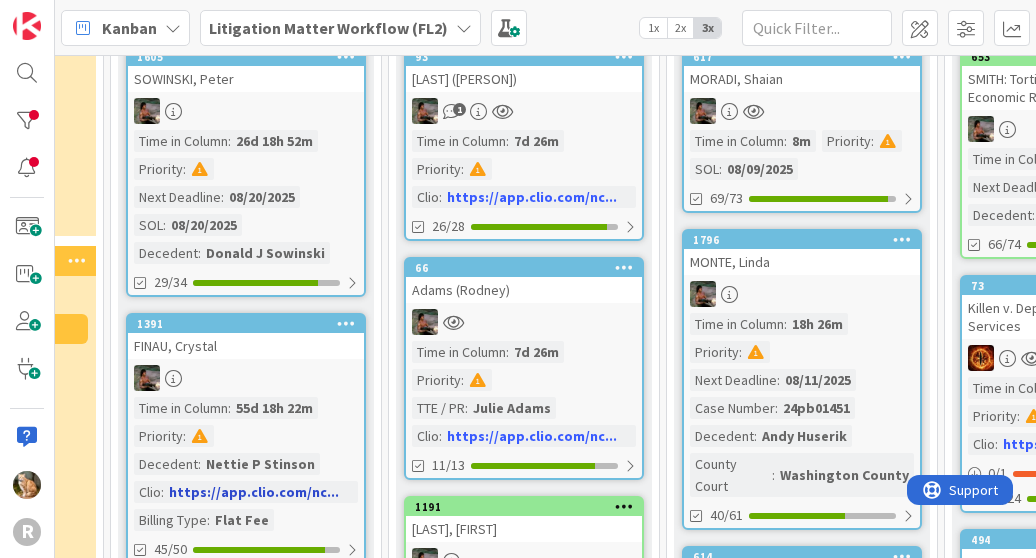 scroll, scrollTop: 197, scrollLeft: 754, axis: both 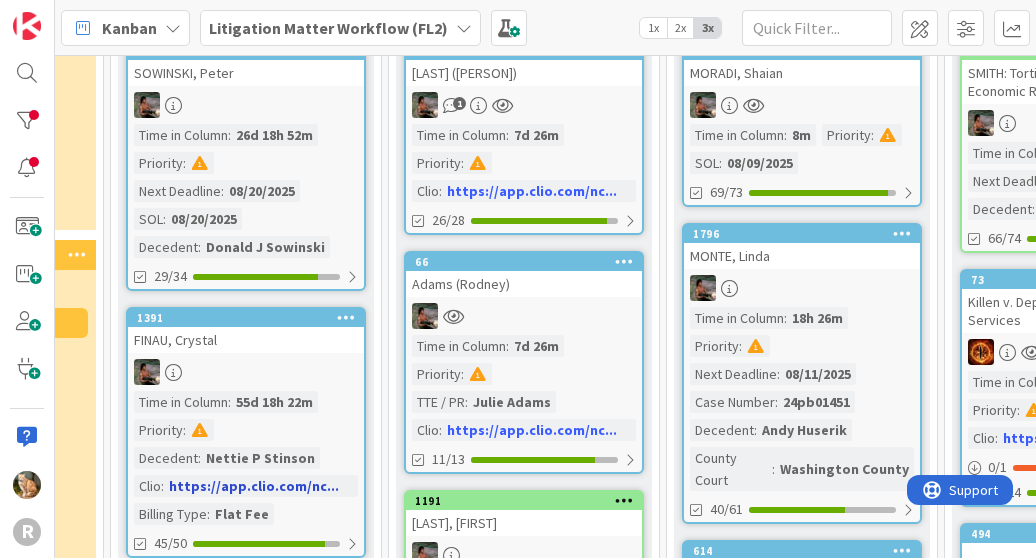 click on "1391 FINAU, Crystal Time in Column : 55d 18h 22m Priority : Decedent : Nettie P Stinson Clio : https://app.clio.com/nc... Billing Type : Flat Fee 45/50" at bounding box center [246, 432] 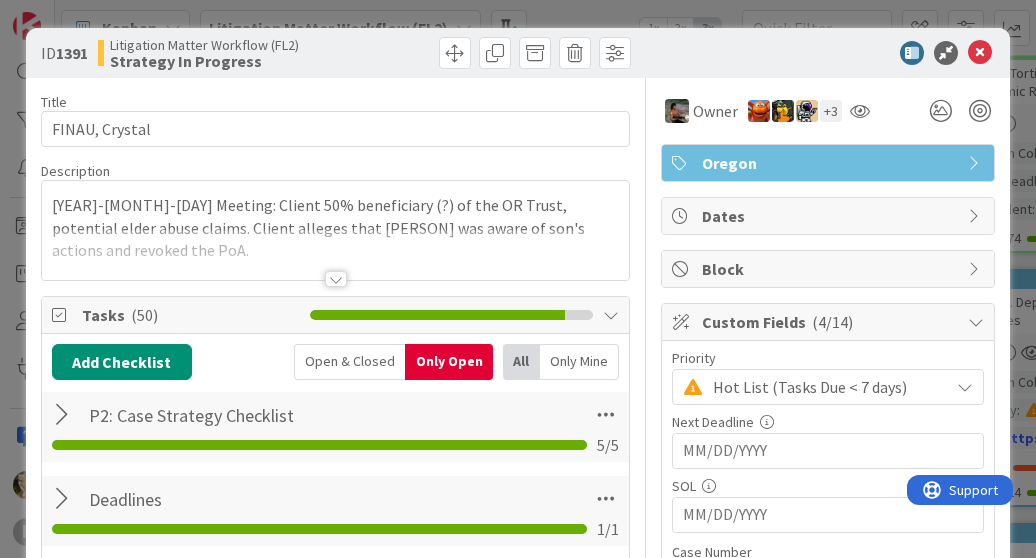 scroll, scrollTop: 10, scrollLeft: 0, axis: vertical 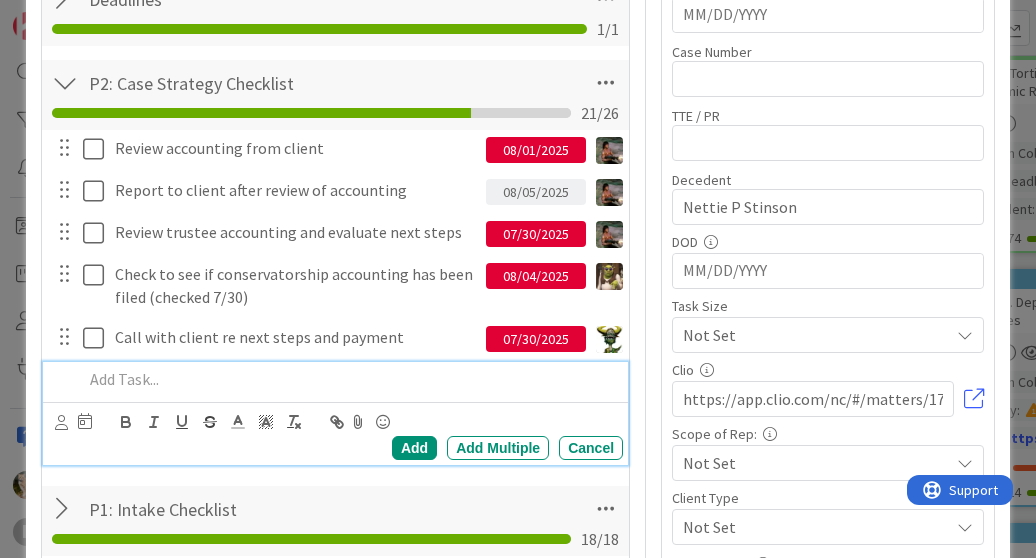 click at bounding box center [349, 379] 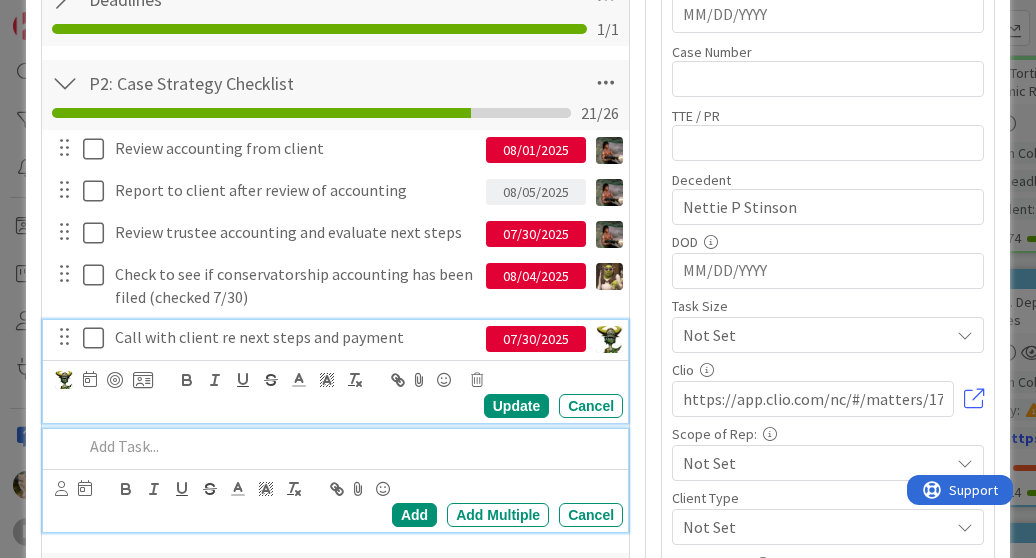 click on "Call with client re next steps and payment" at bounding box center (296, 337) 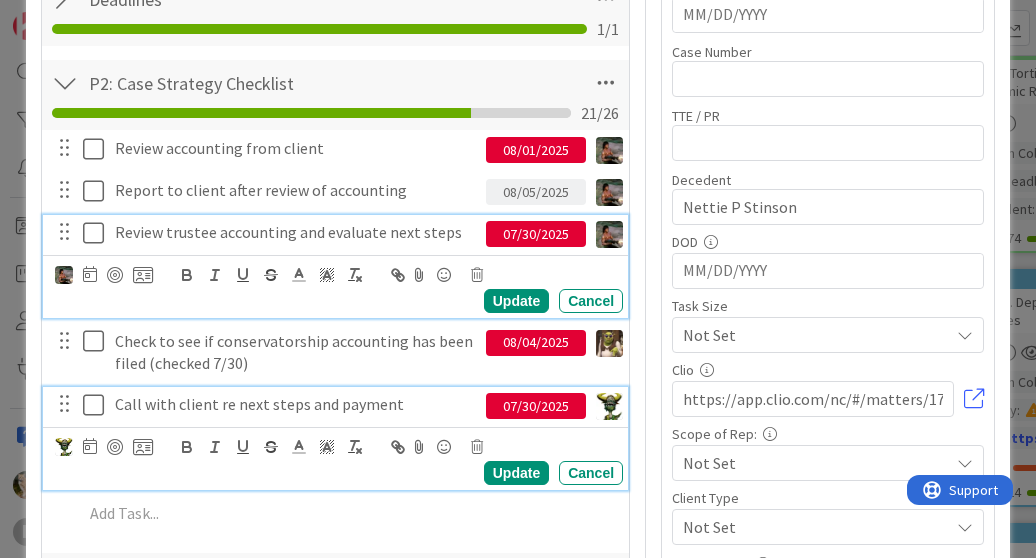 scroll, scrollTop: 567, scrollLeft: 0, axis: vertical 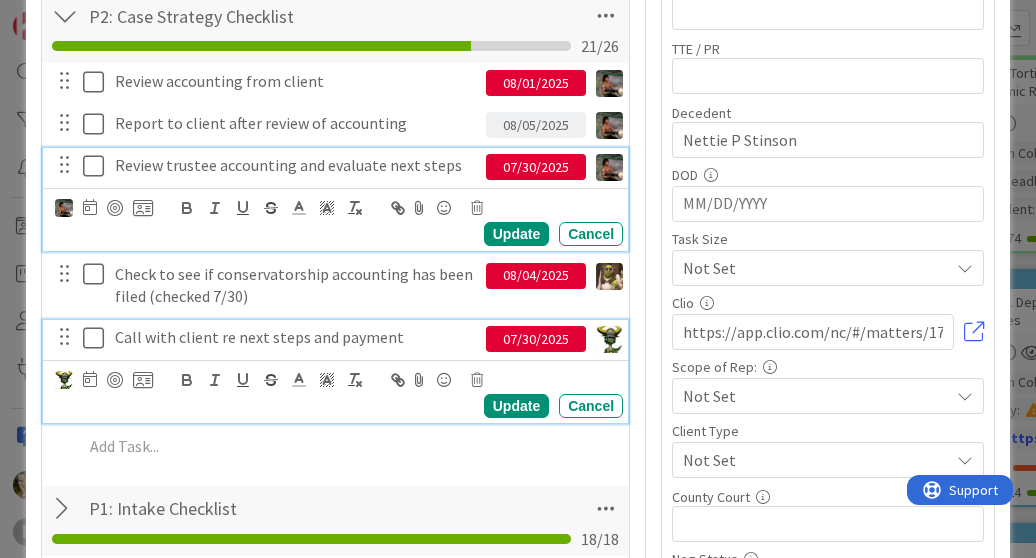 click on "Review trustee accounting and evaluate next steps 07/30/2025 Update Cancel" at bounding box center [335, 199] 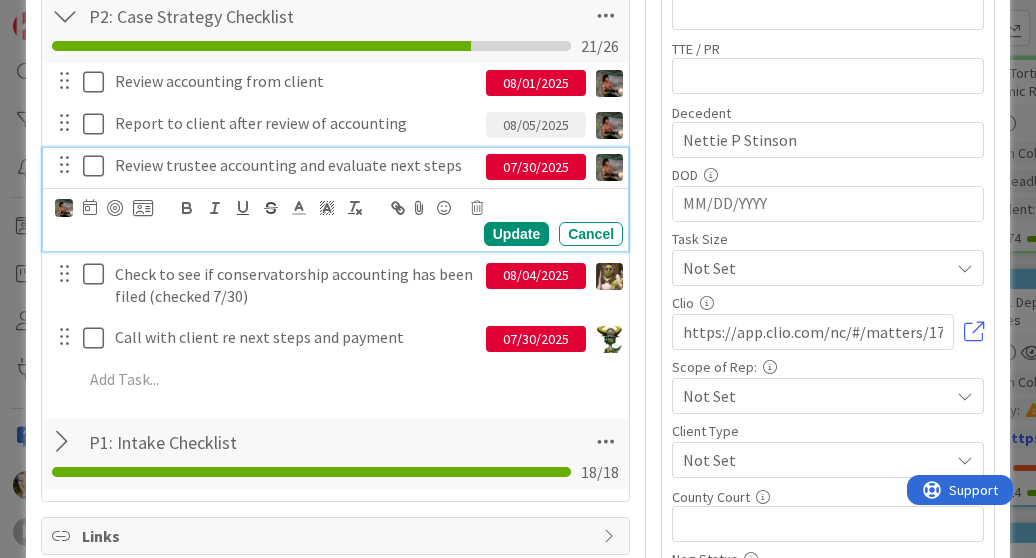 click at bounding box center [98, 166] 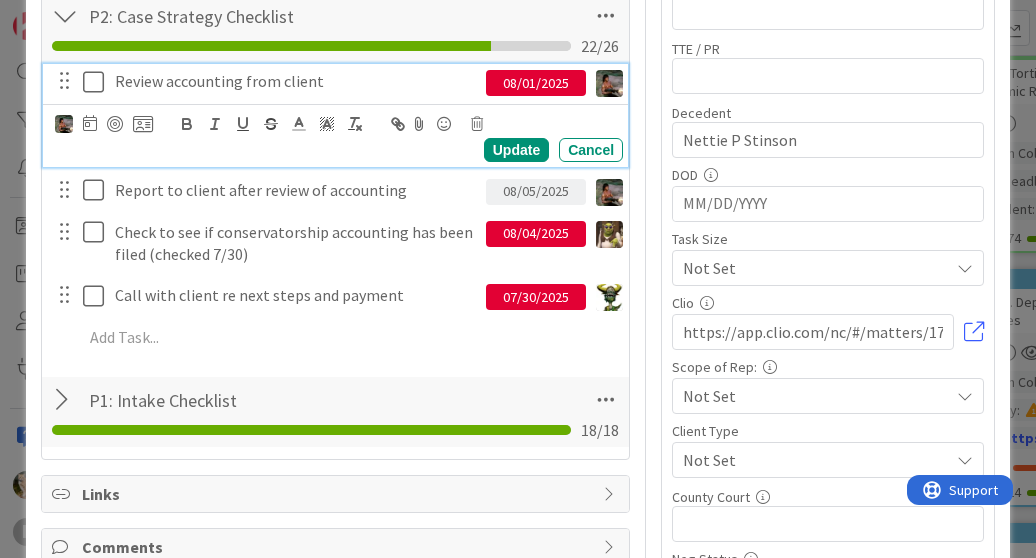 click at bounding box center (98, 82) 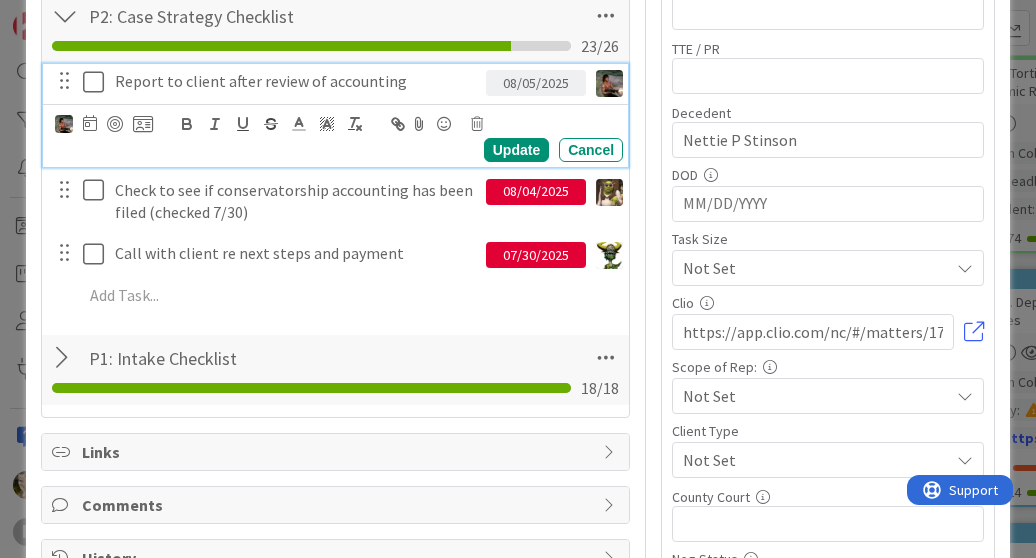 click at bounding box center [98, 82] 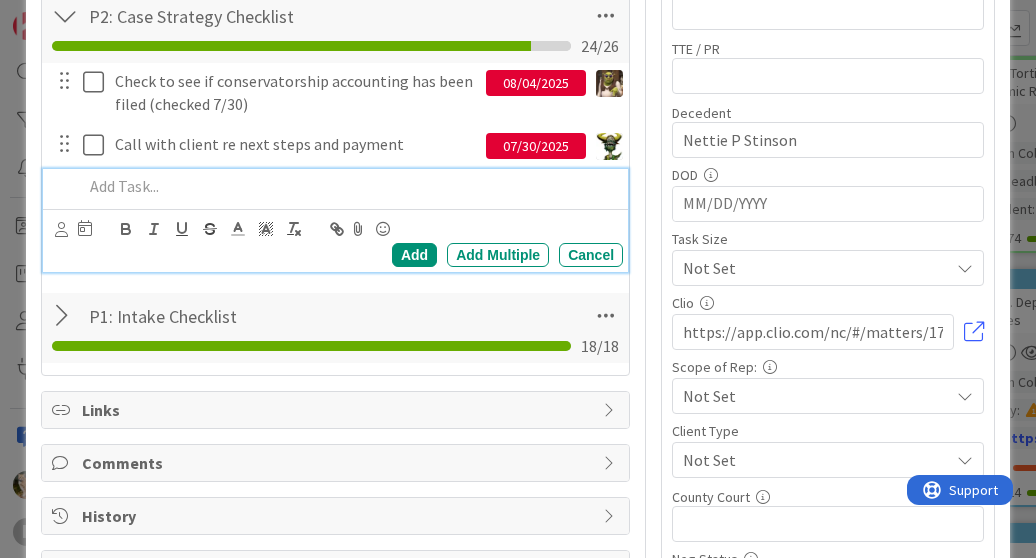 click at bounding box center [349, 186] 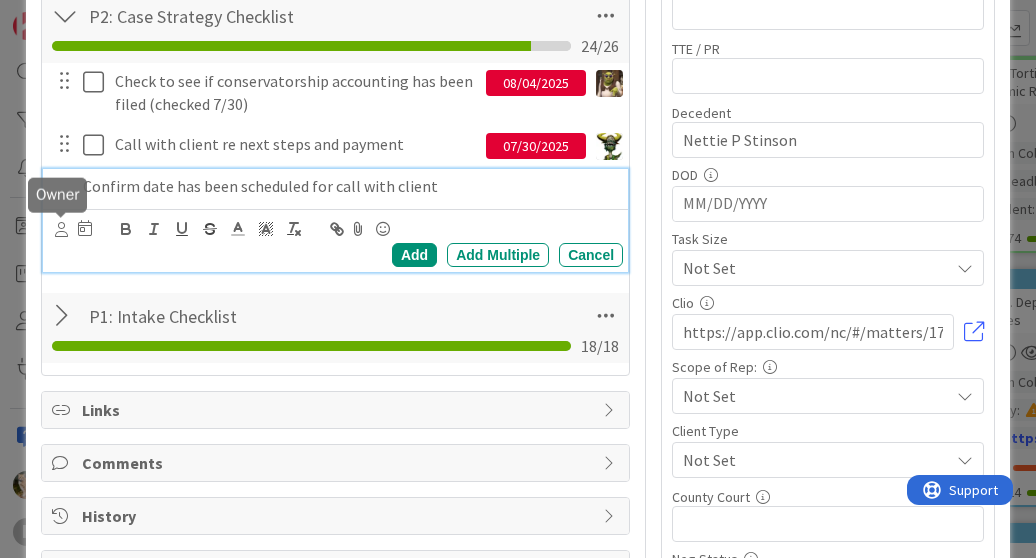 click at bounding box center [61, 229] 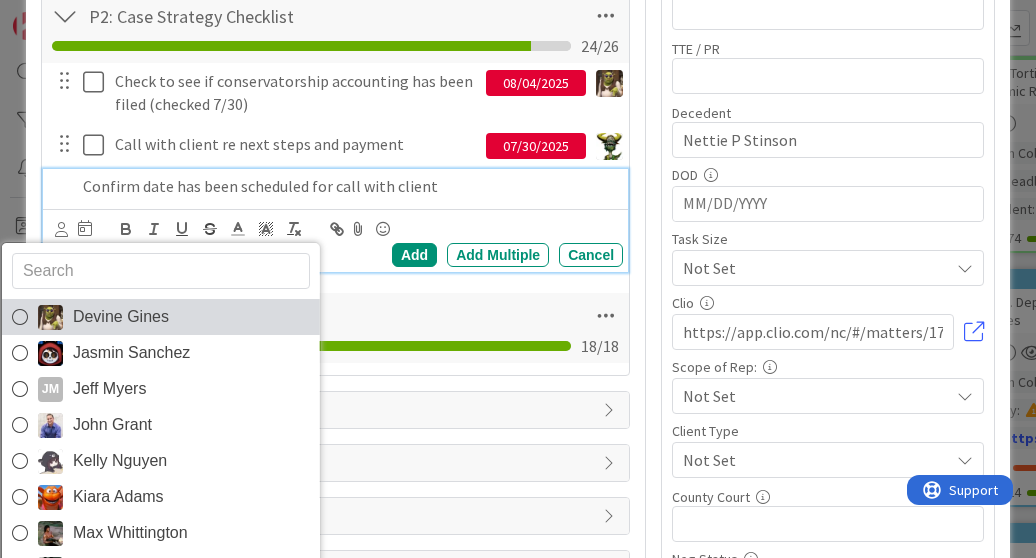 click on "Devine Gines" at bounding box center [121, 317] 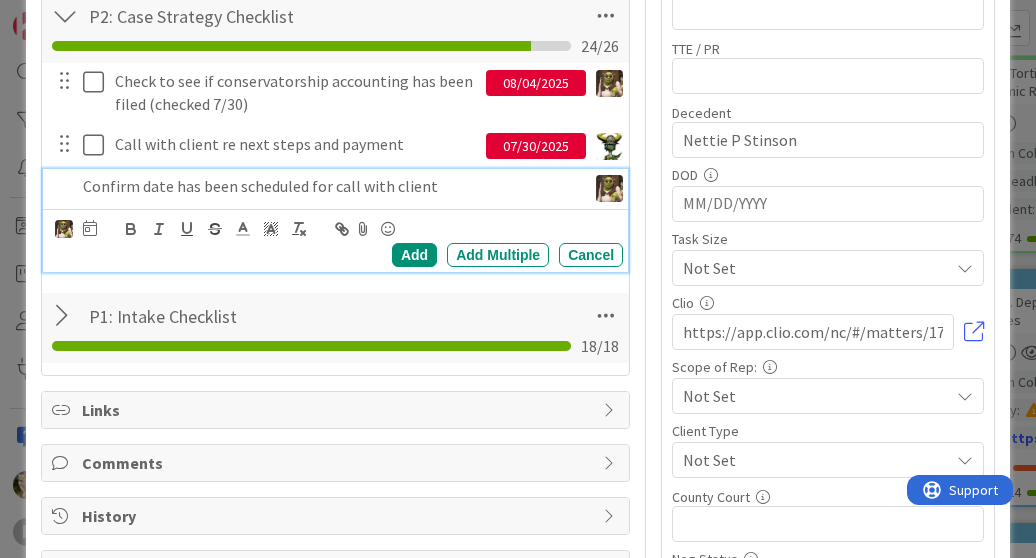 click at bounding box center [90, 228] 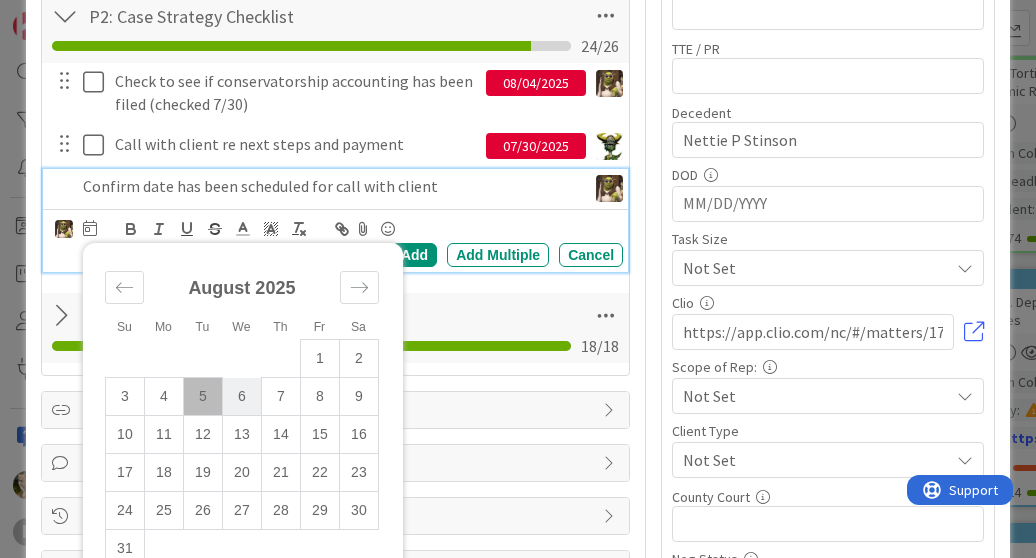 drag, startPoint x: 238, startPoint y: 407, endPoint x: 246, endPoint y: 383, distance: 25.298222 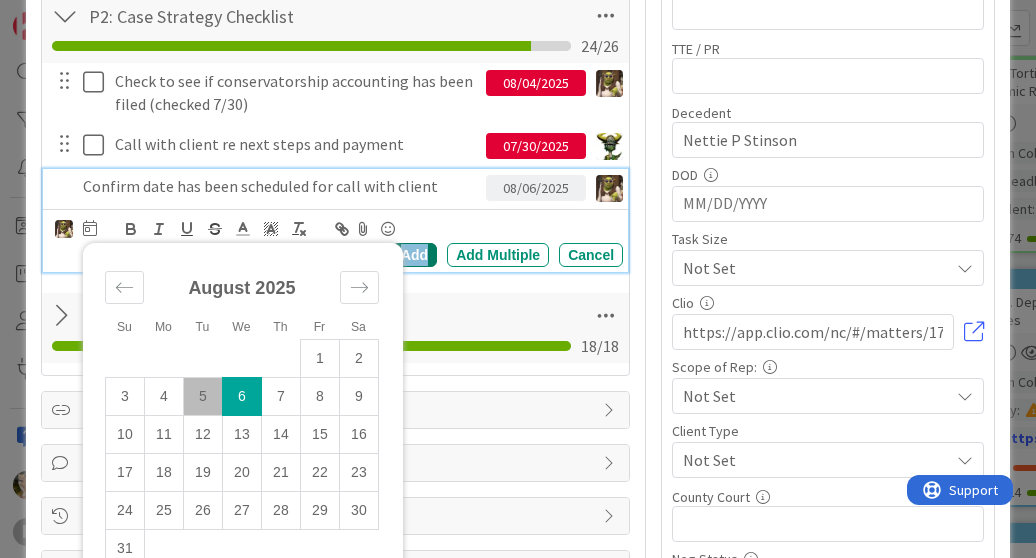 click on "Add" at bounding box center [414, 255] 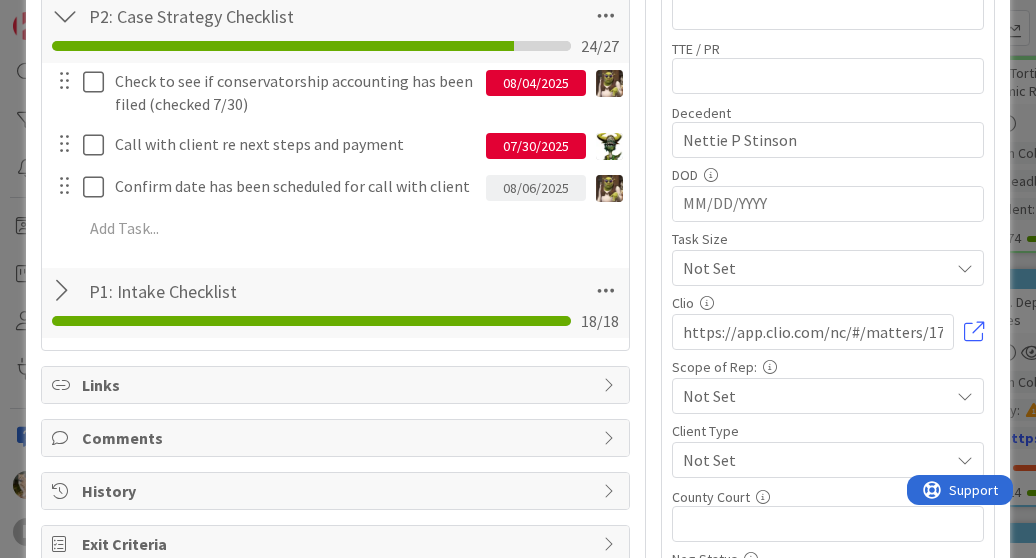 click on "07/30/2025" at bounding box center (536, 146) 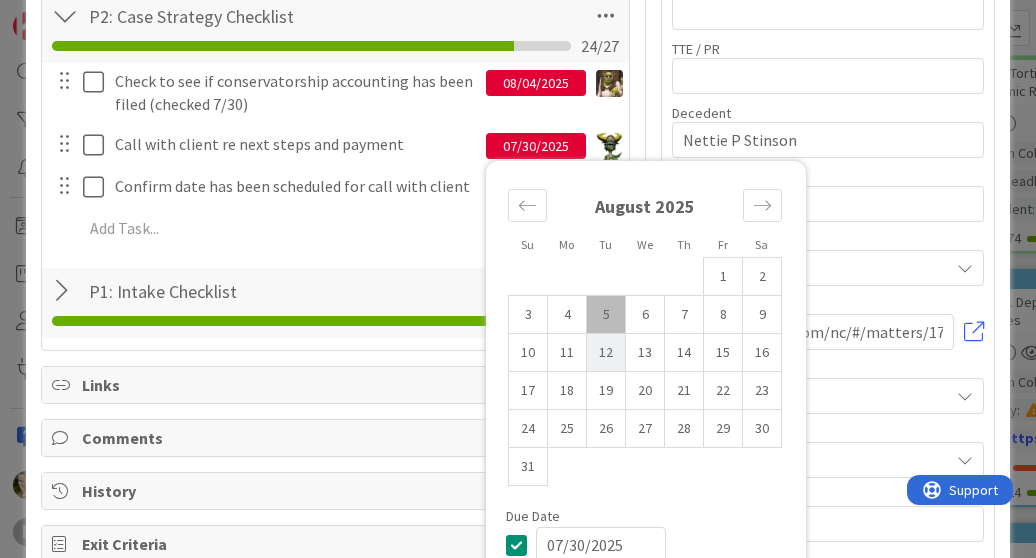 click on "12" at bounding box center [606, 353] 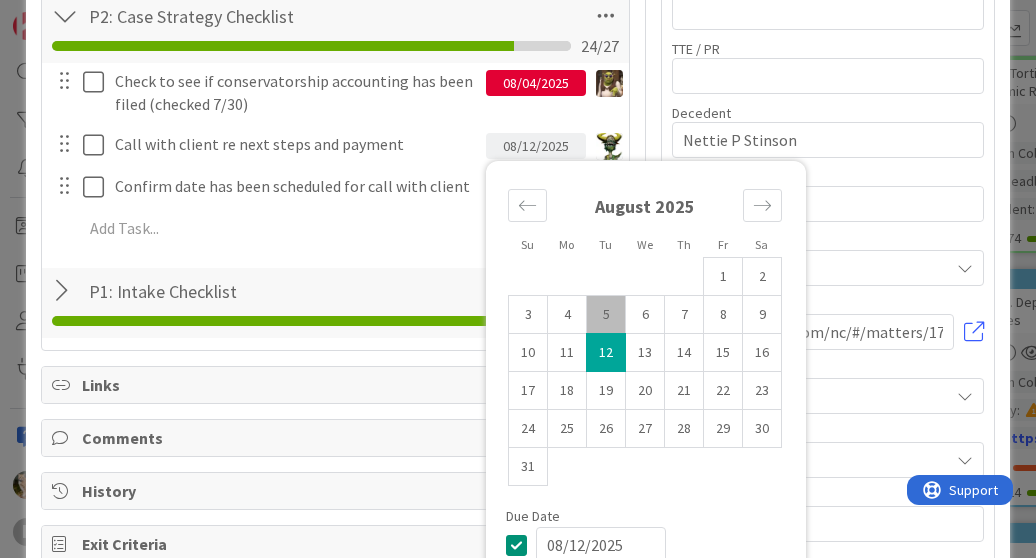 click on "Check to see if conservatorship accounting has been filed (checked 7/30) 08/04/2025 Update Cancel Call with client re next steps and payment 08/12/2025 Su Mo Tu We Th Fr Sa July 2025 1 2 3 4 5 6 7 8 9 10 11 12 13 14 15 16 17 18 19 20 21 22 23 24 25 26 27 28 29 30 31 August 2025 1 2 3 4 5 6 7 8 9 10 11 12 13 14 15 16 17 18 19 20 21 22 23 24 25 26 27 28 29 30 31 September 2025 1 2 3 4 5 6 7 8 9 10 11 12 13 14 15 16 17 18 19 20 21 22 23 24 25 26 27 28 29 30 Due Date 08/12/2025 Update Cancel Confirm date has been scheduled for call with client 08/06/2025 Update Cancel Devine Gines Jasmin Sanchez JM Jeff Myers John Grant Kelly Nguyen Kiara Adams Max Whittington Michael Robb Minka Laine Friesen Nic Corbett Stacey Burzota Ted Reuter Tyler McDonald Su Mo Tu We Th Fr Sa July 2025 1 2 3 4 5 6 7 8 9 10 11 12 13 14 15 16 17 18 19 20 21 22 23 24 25 26 27 28 29 30 31 August 2025 1 2 3 4 5 6 7 8 9 10 11 12 13 14 15 16 17 18 19 20 21 22 23 24 25 26 27 28 29 30 31 September 2025 1 2 3 4 5 6 7 8 9 10 11 12 13 14 15 16 17 18 19" at bounding box center (335, 158) 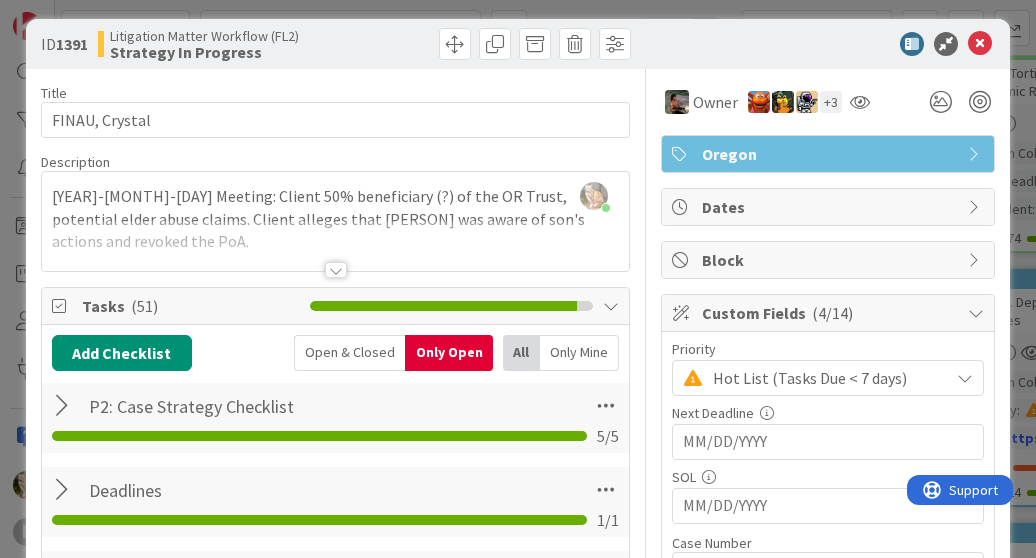 scroll, scrollTop: 0, scrollLeft: 0, axis: both 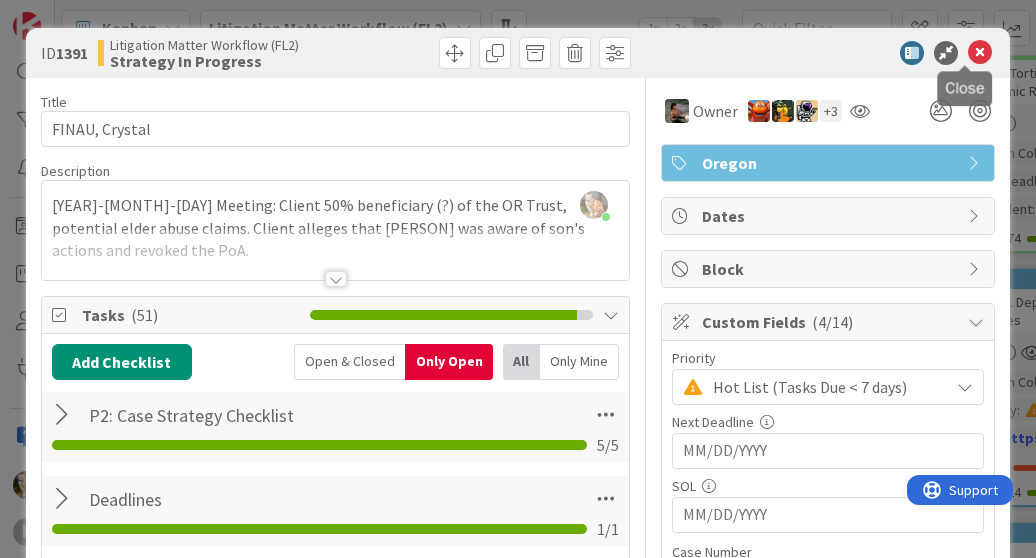 click at bounding box center (980, 53) 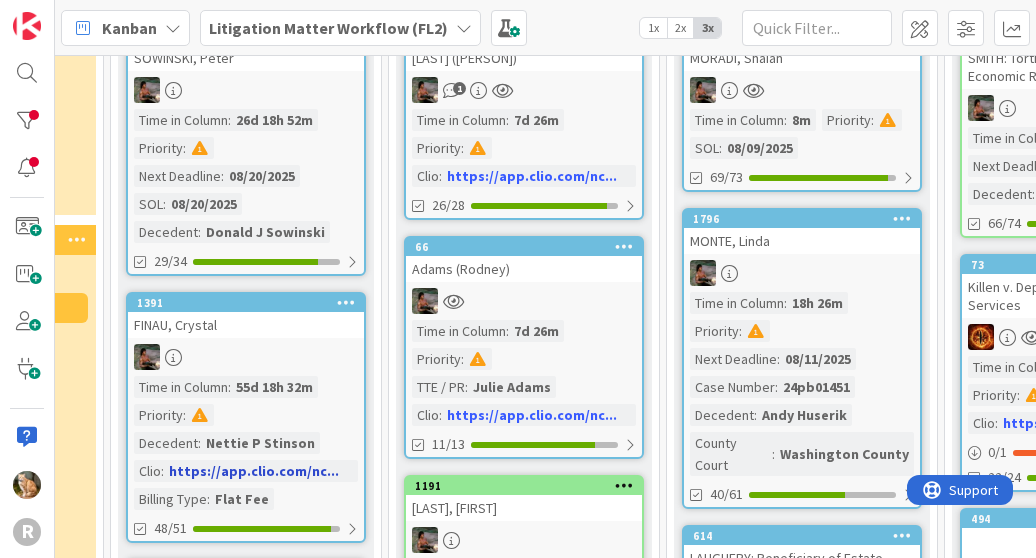 scroll, scrollTop: 0, scrollLeft: 0, axis: both 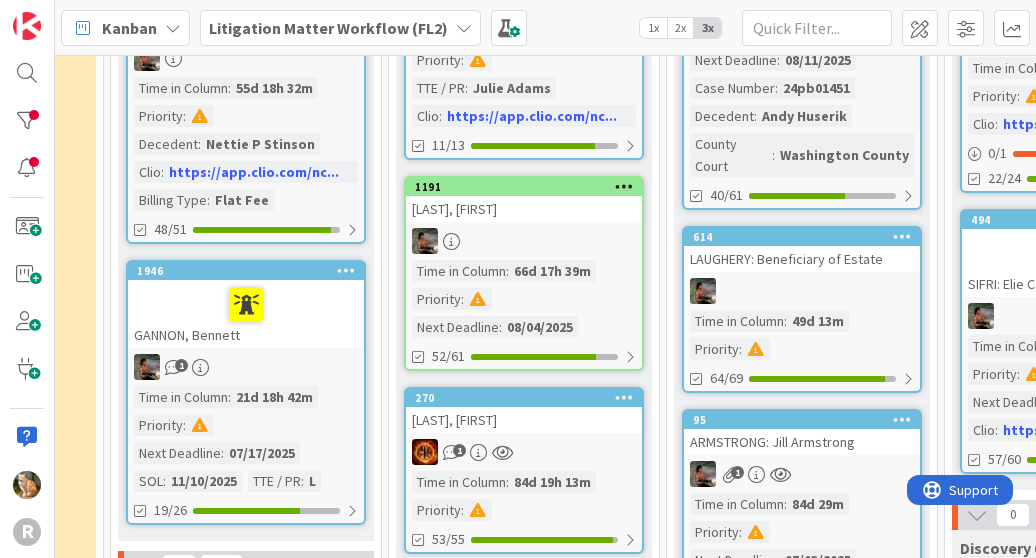click on "GANNON, Bennett" at bounding box center [246, 314] 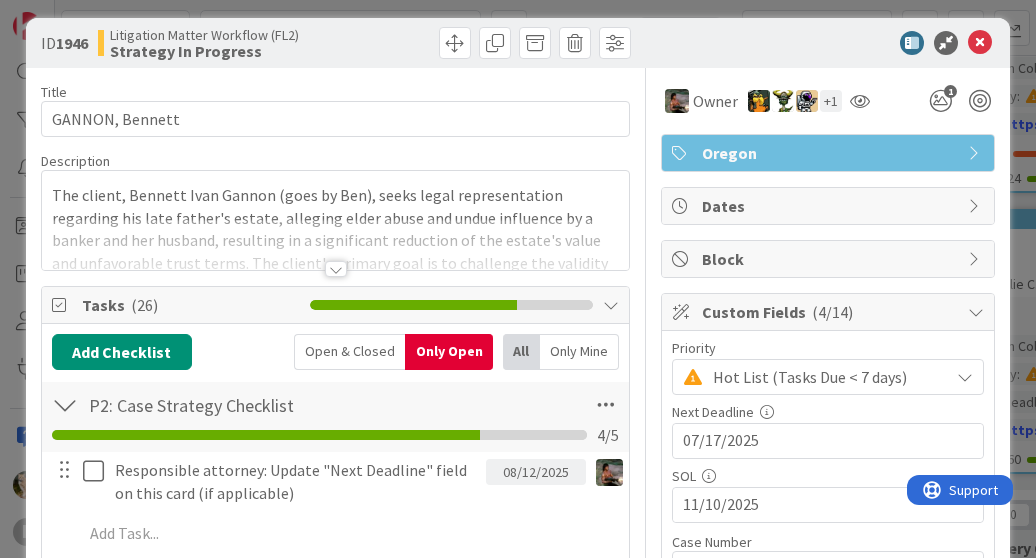 scroll, scrollTop: 39, scrollLeft: 0, axis: vertical 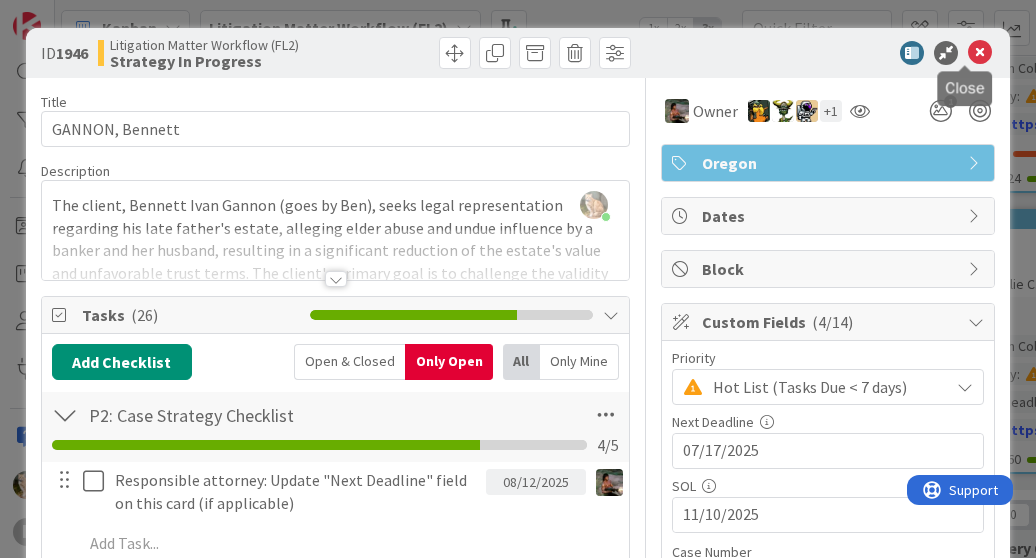 click at bounding box center [980, 53] 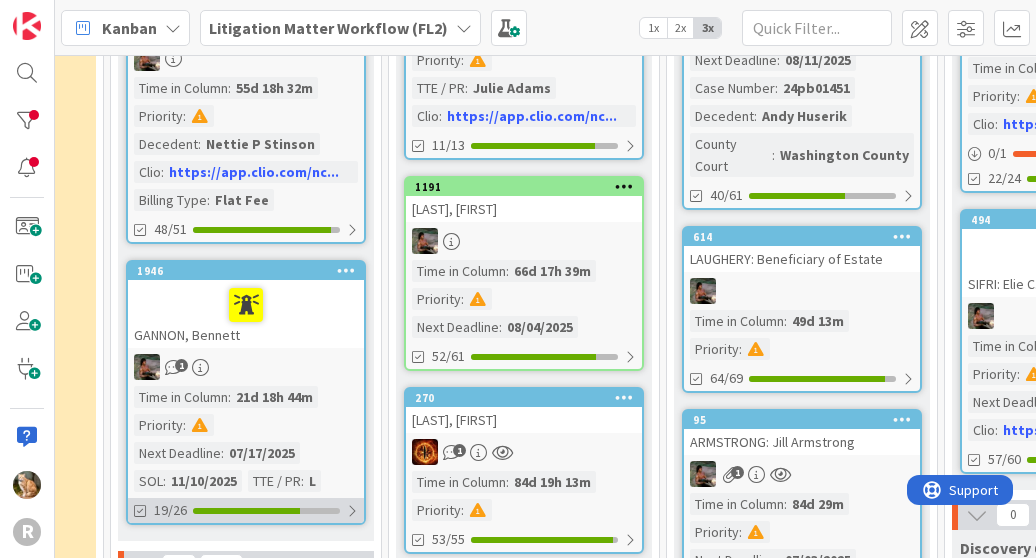 scroll, scrollTop: 0, scrollLeft: 0, axis: both 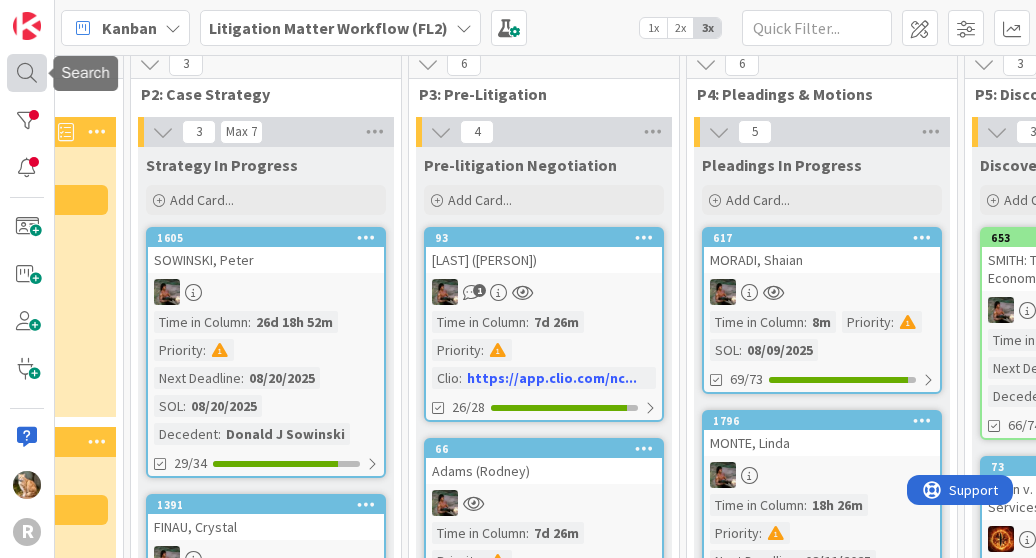 click at bounding box center [27, 72] 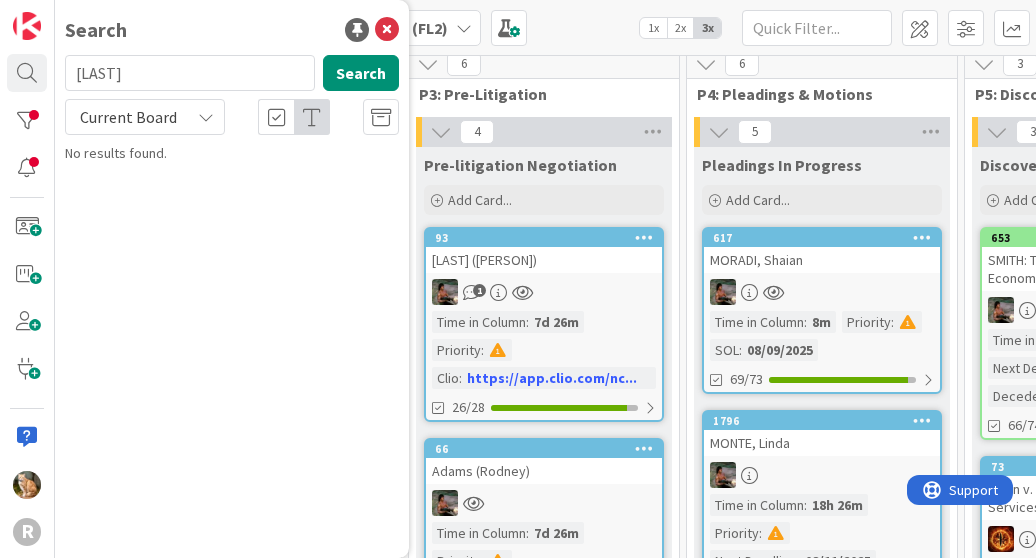 type on "freeman" 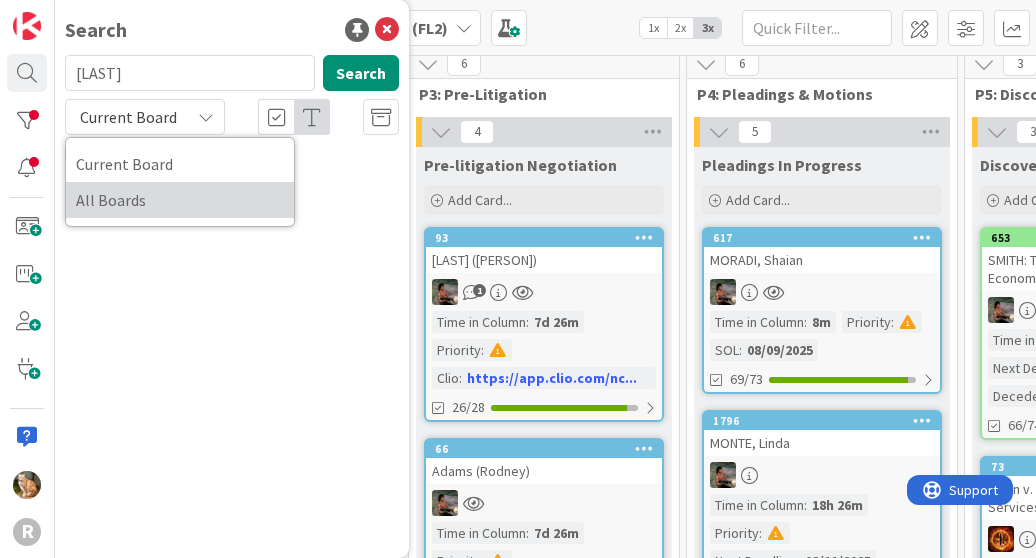 drag, startPoint x: 165, startPoint y: 202, endPoint x: 182, endPoint y: 189, distance: 21.400934 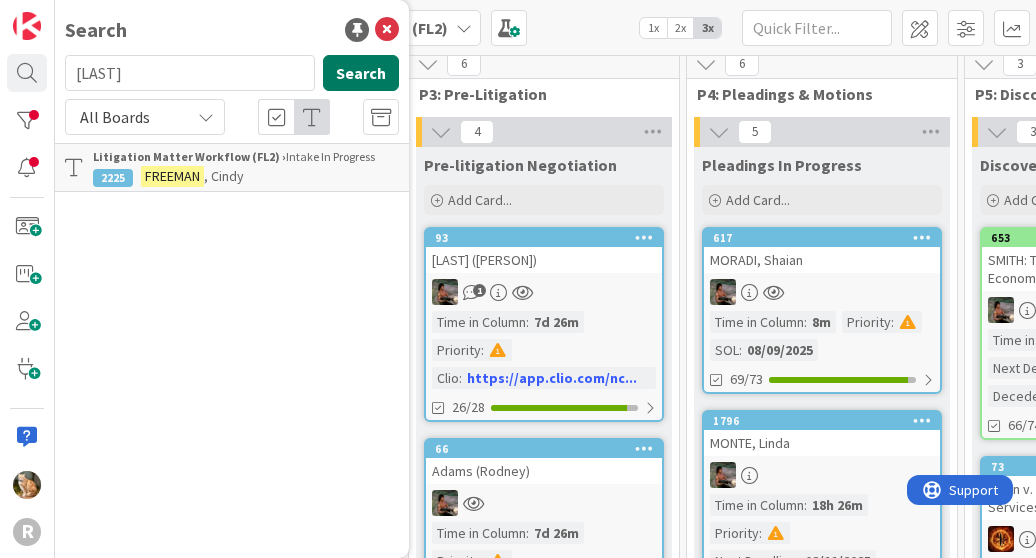 click on "Search" at bounding box center (361, 73) 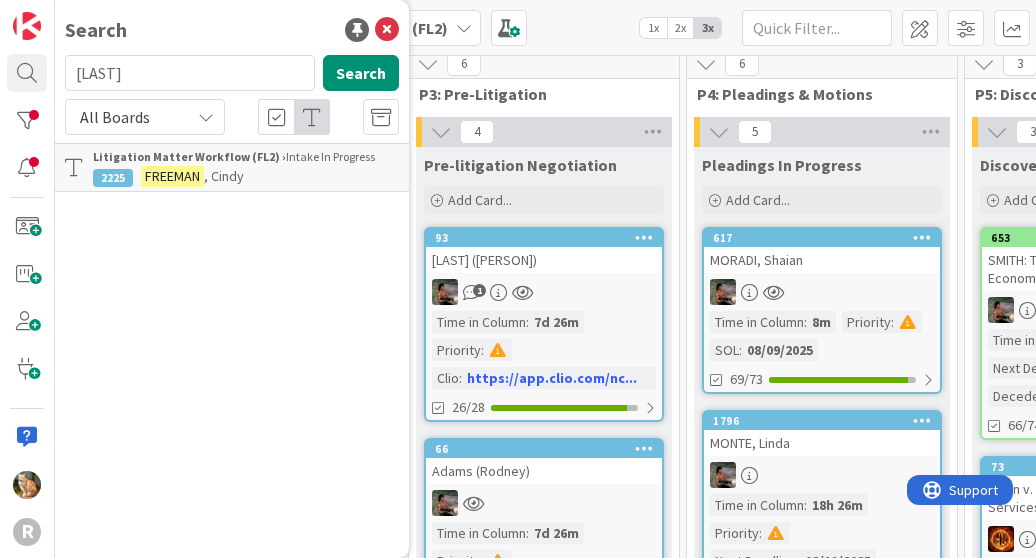 click on "FREEMAN , Cindy" at bounding box center [246, 176] 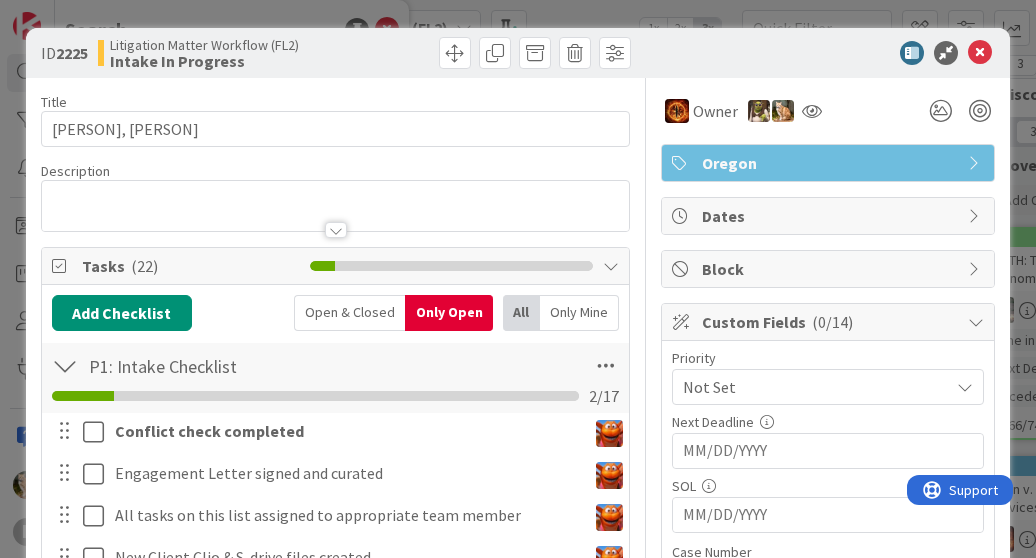 scroll, scrollTop: 0, scrollLeft: 0, axis: both 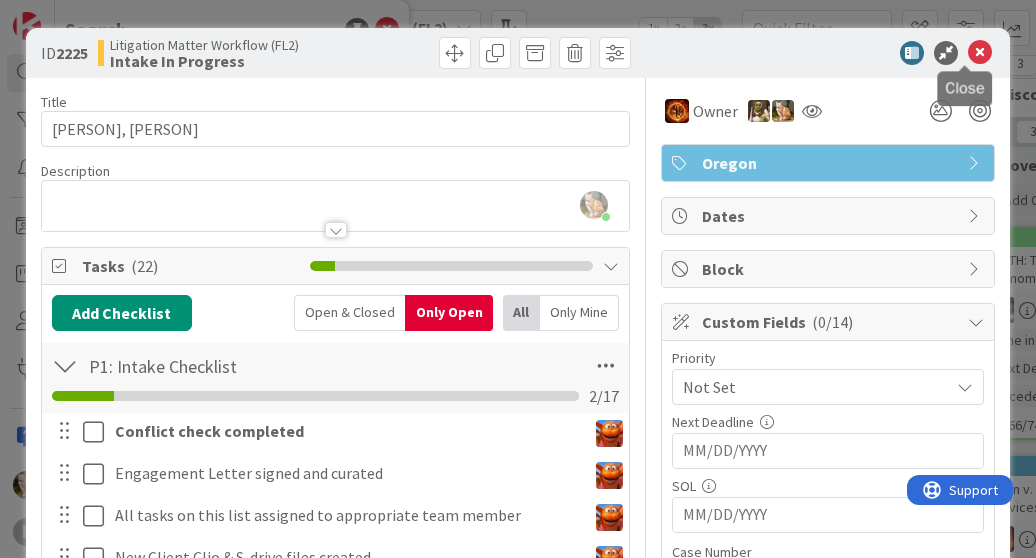 click at bounding box center [980, 53] 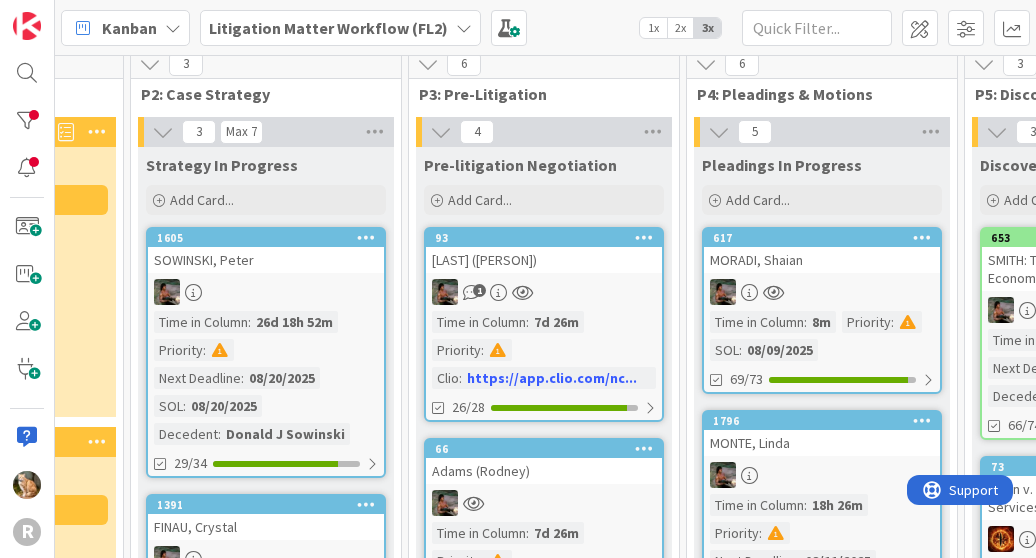 scroll, scrollTop: 0, scrollLeft: 0, axis: both 